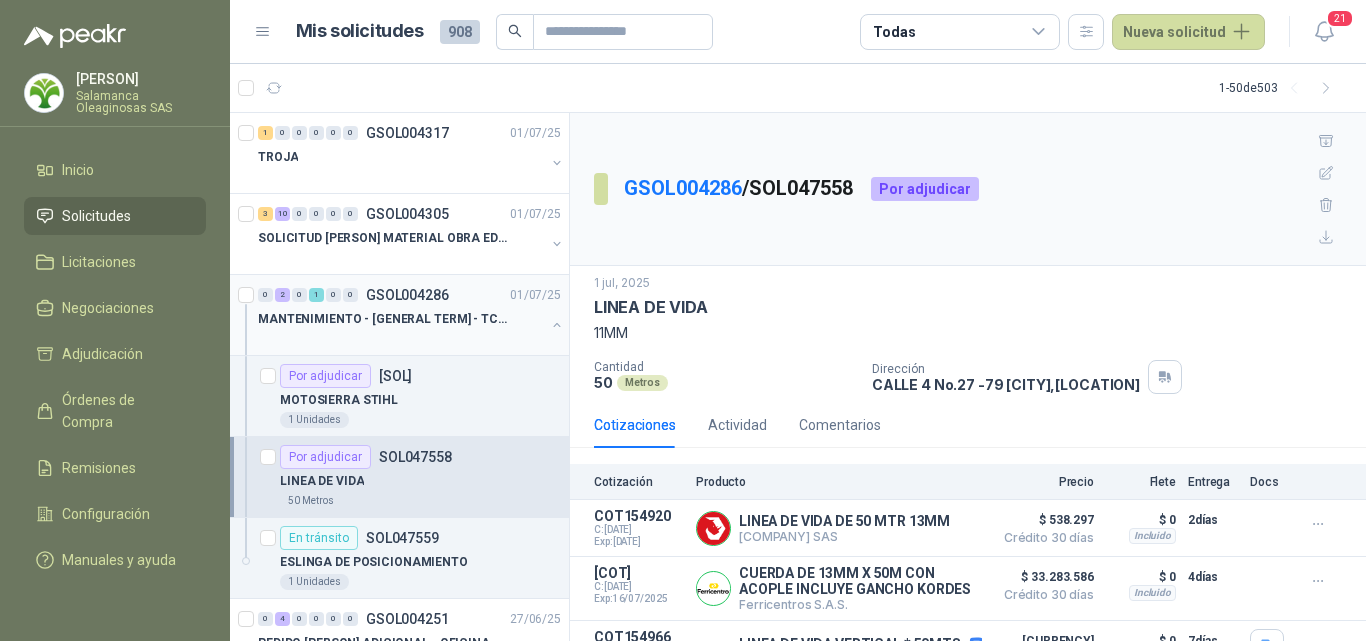 scroll, scrollTop: 0, scrollLeft: 0, axis: both 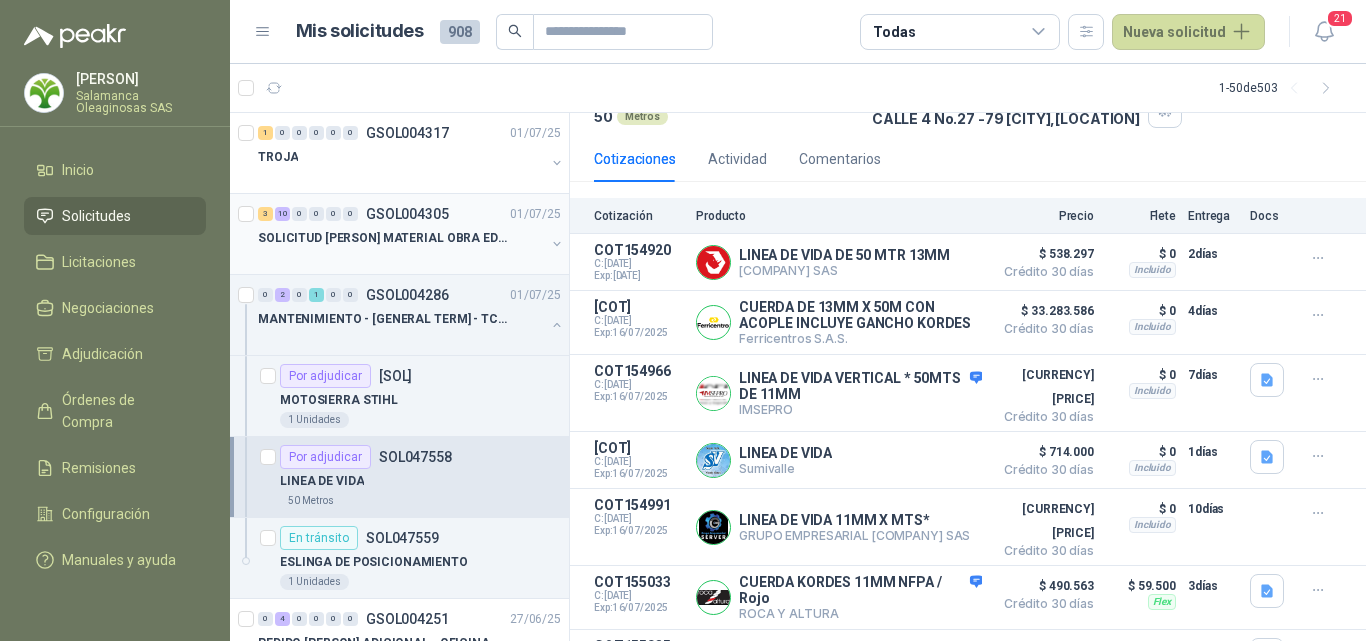 click at bounding box center [401, 258] 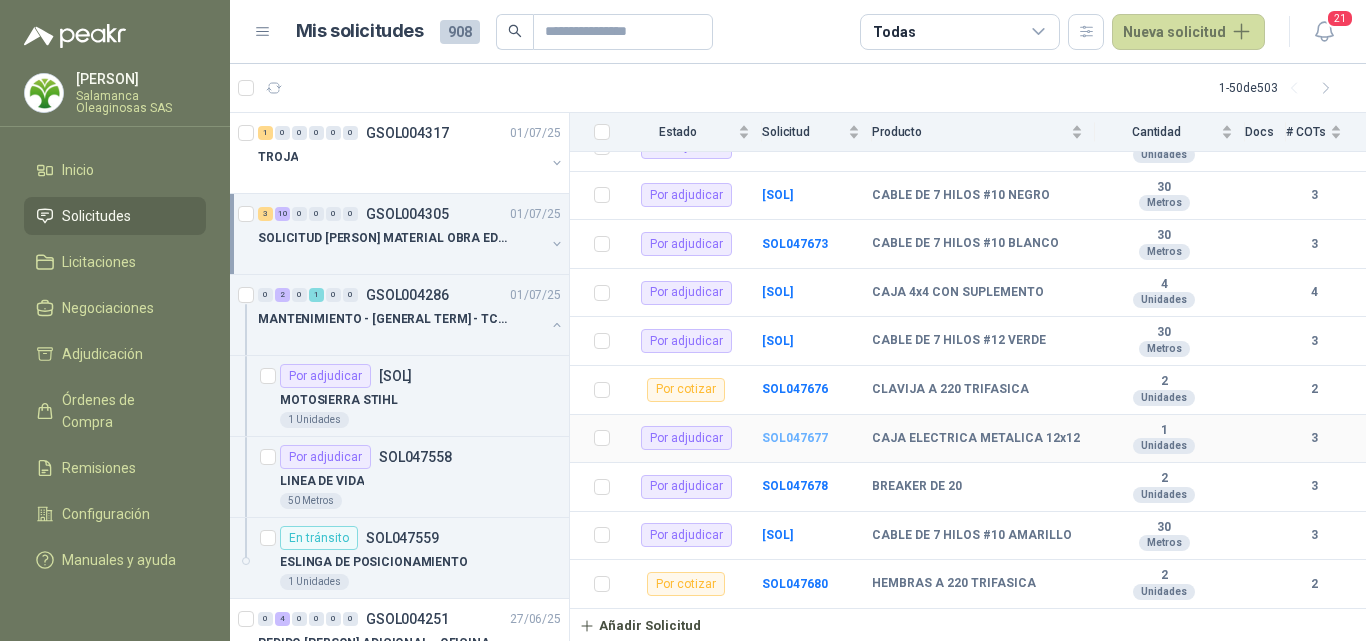 scroll, scrollTop: 407, scrollLeft: 0, axis: vertical 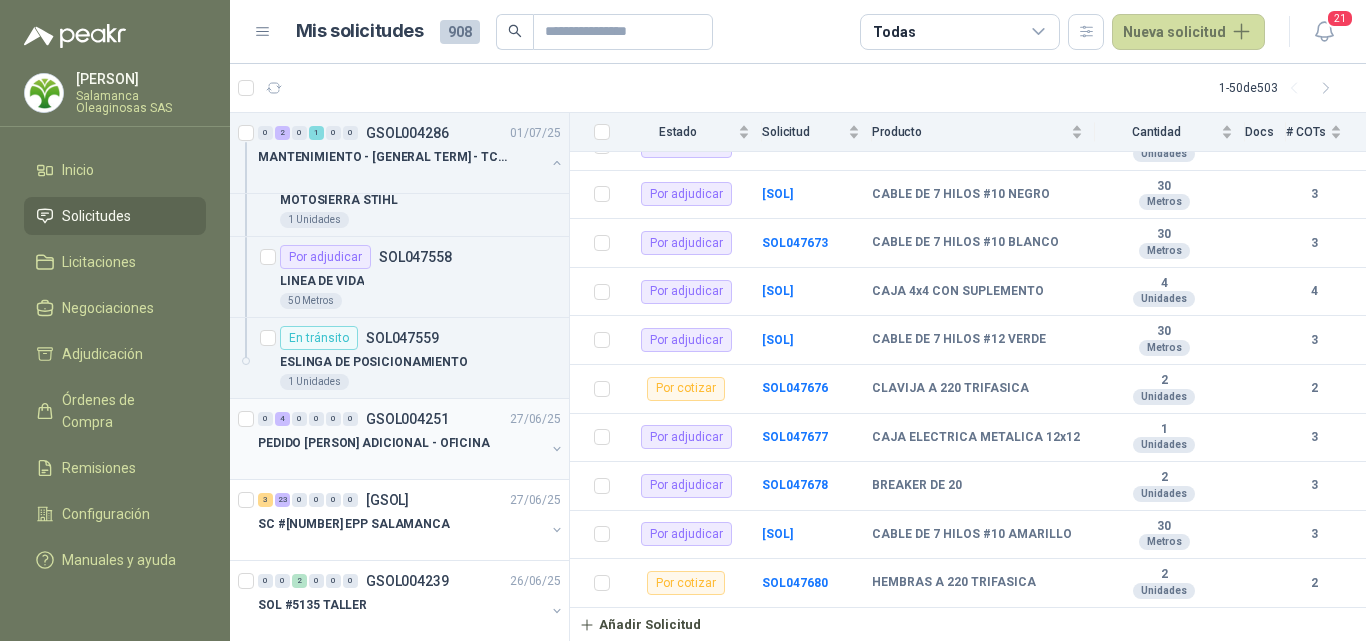 click on "PEDIDO HUMBERTO CHILITO ADICIONAL - OFICINA" at bounding box center (367, 443) 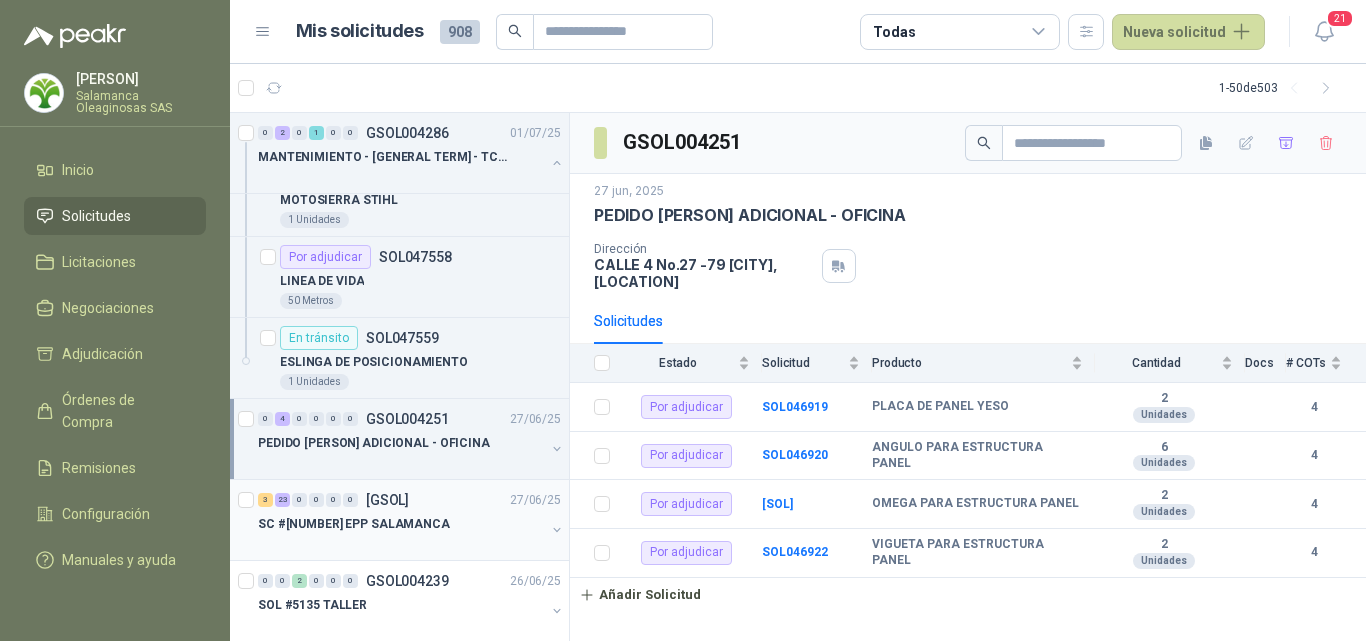 click on "SC #5141 EPP SALAMANCA" at bounding box center (401, 524) 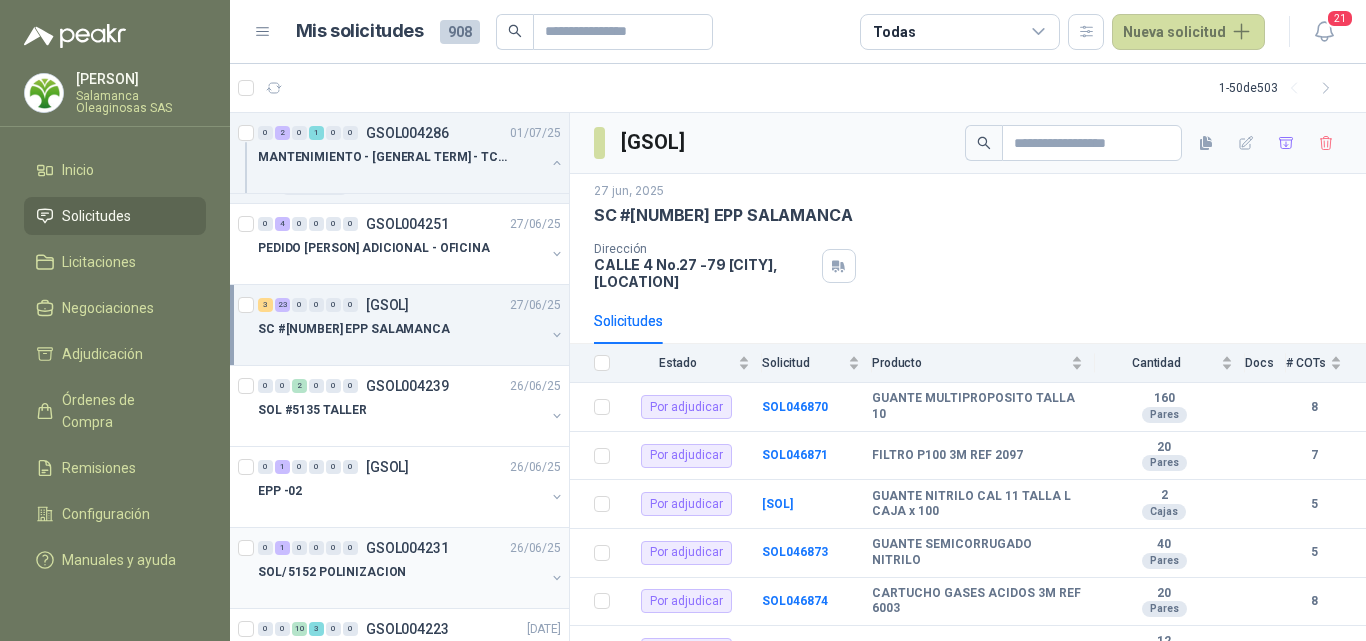 scroll, scrollTop: 400, scrollLeft: 0, axis: vertical 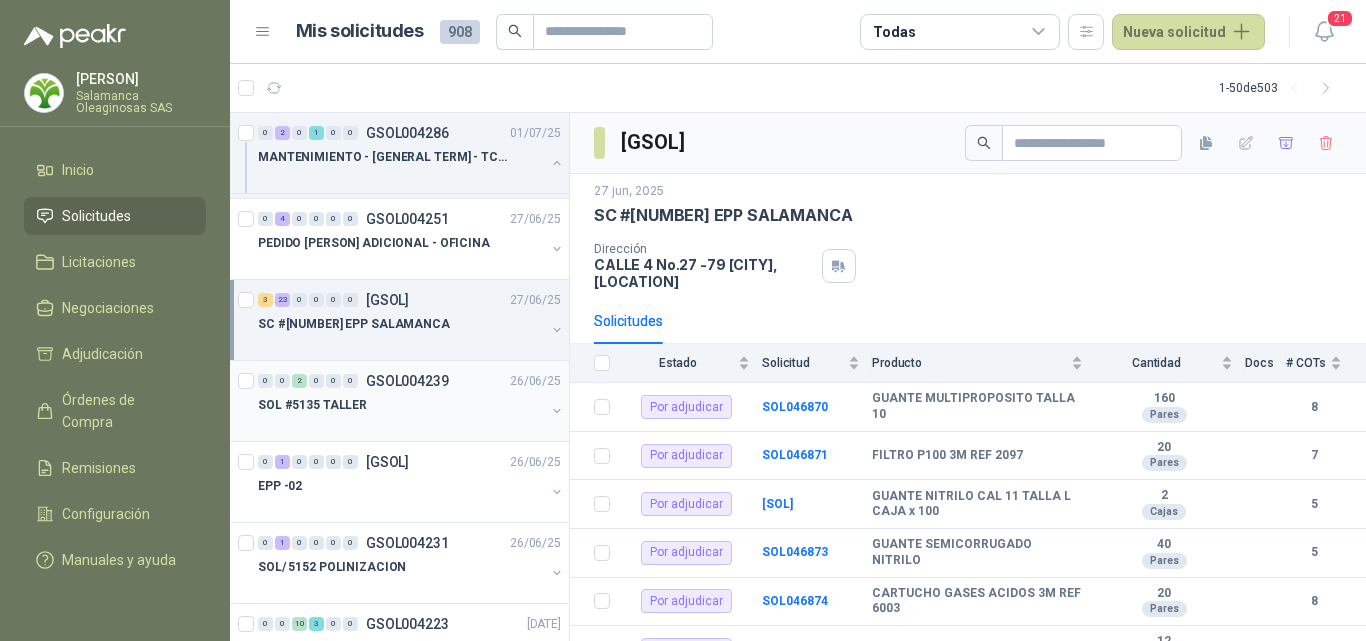 click on "SOL #5135 TALLER" at bounding box center (401, 405) 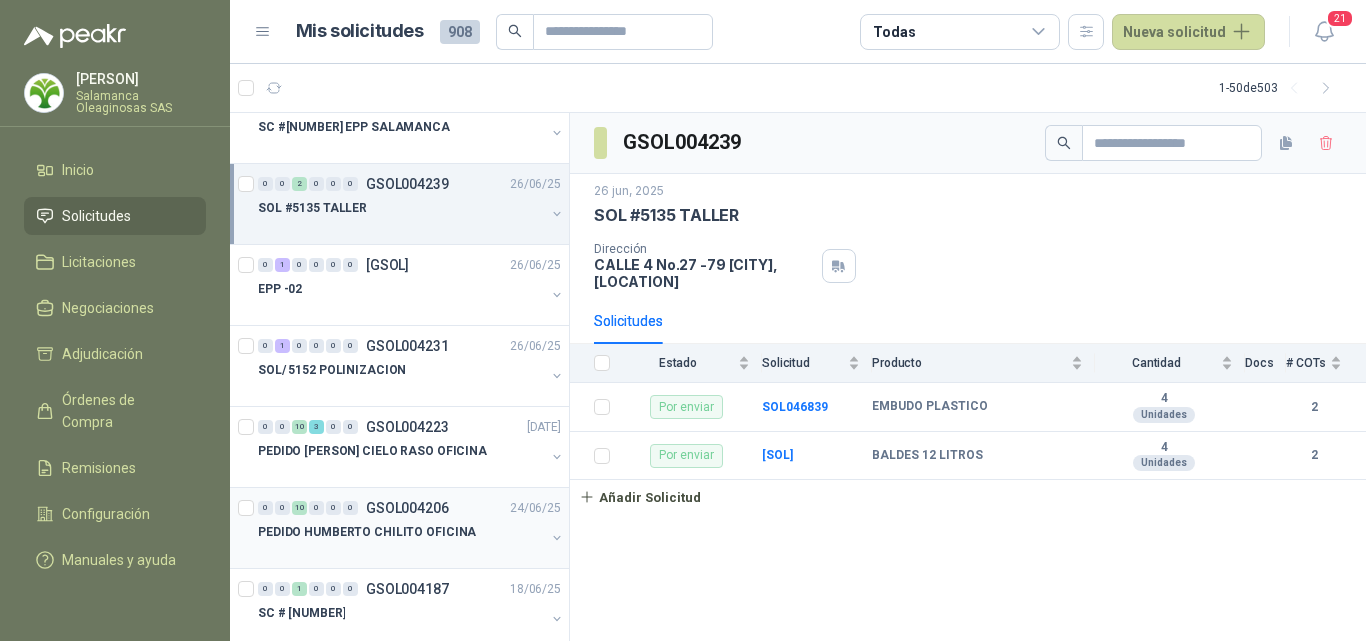 scroll, scrollTop: 600, scrollLeft: 0, axis: vertical 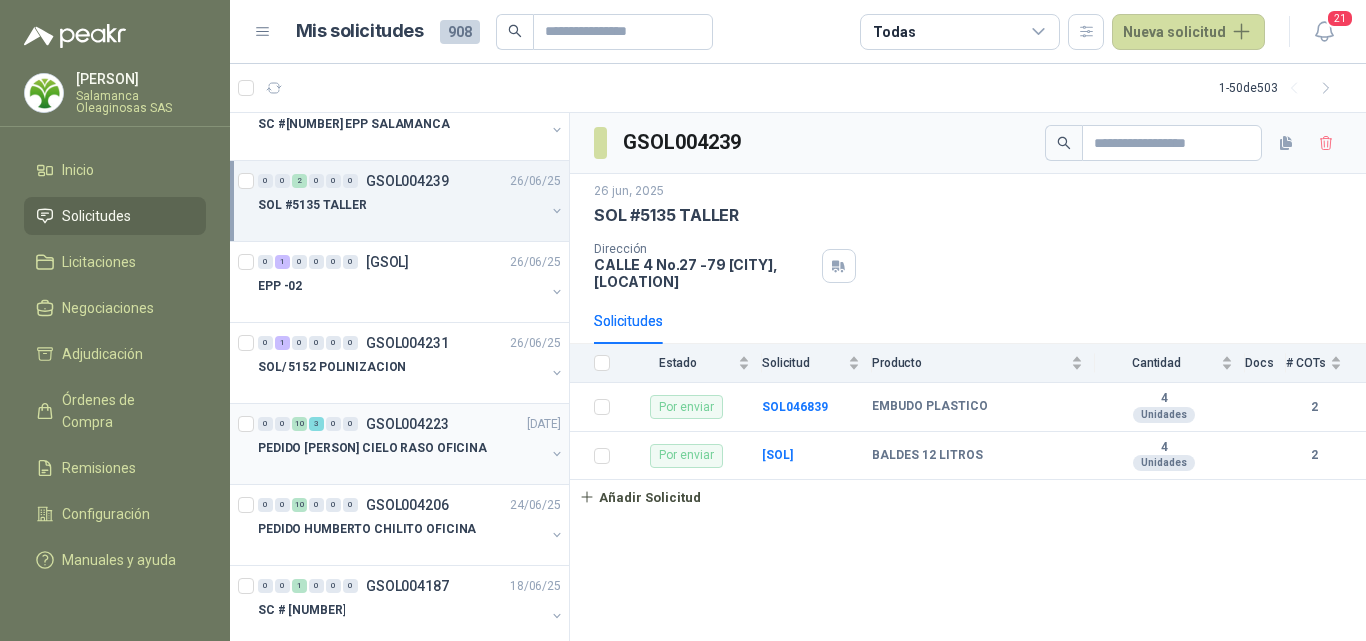 click at bounding box center (401, 468) 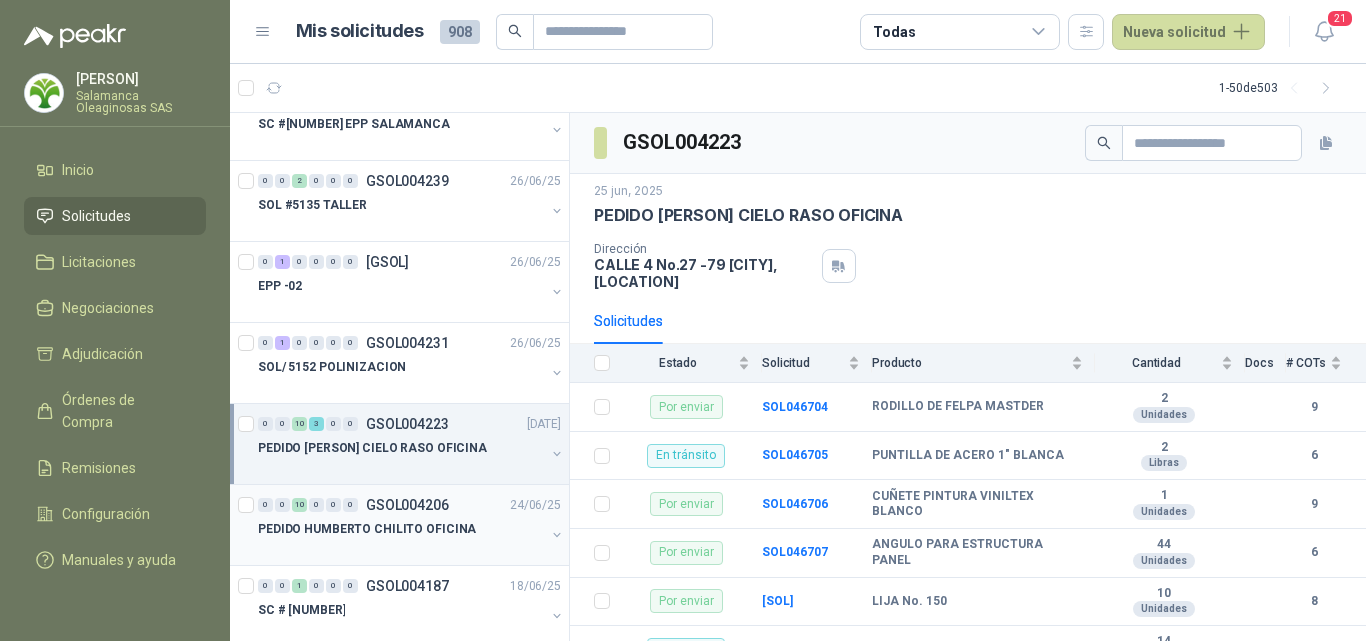 click on "PEDIDO HUMBERTO CHILITO OFICINA" at bounding box center [328, 529] 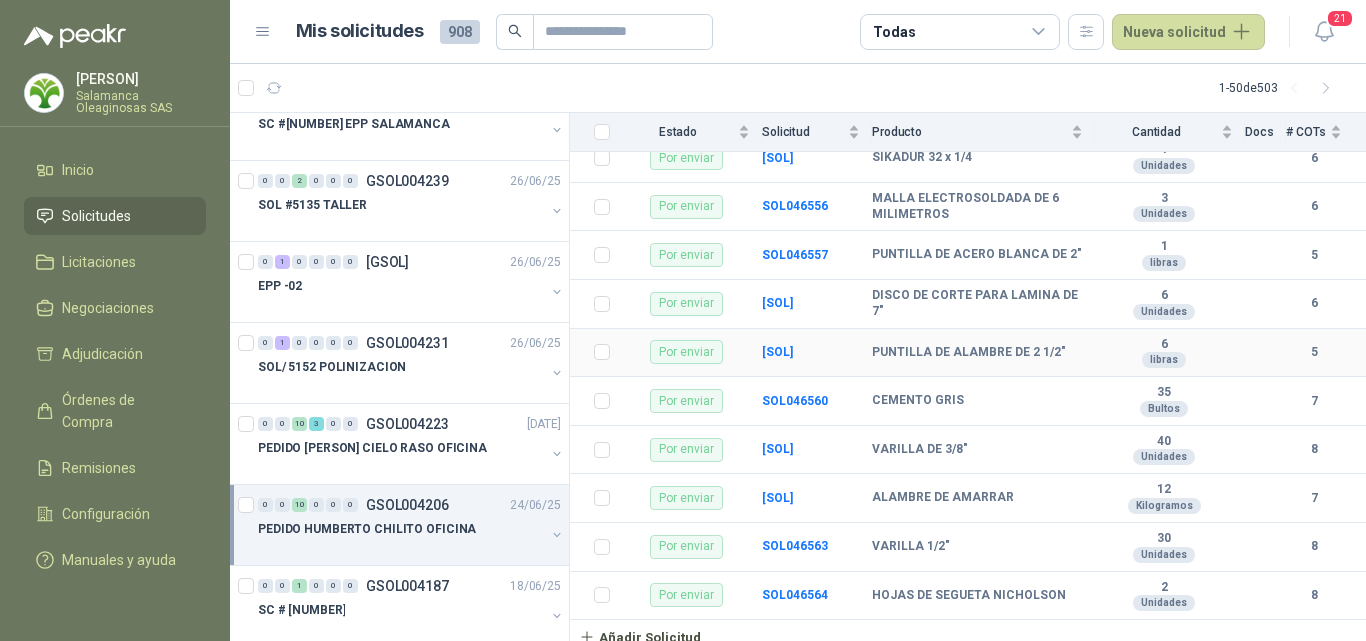 scroll, scrollTop: 261, scrollLeft: 0, axis: vertical 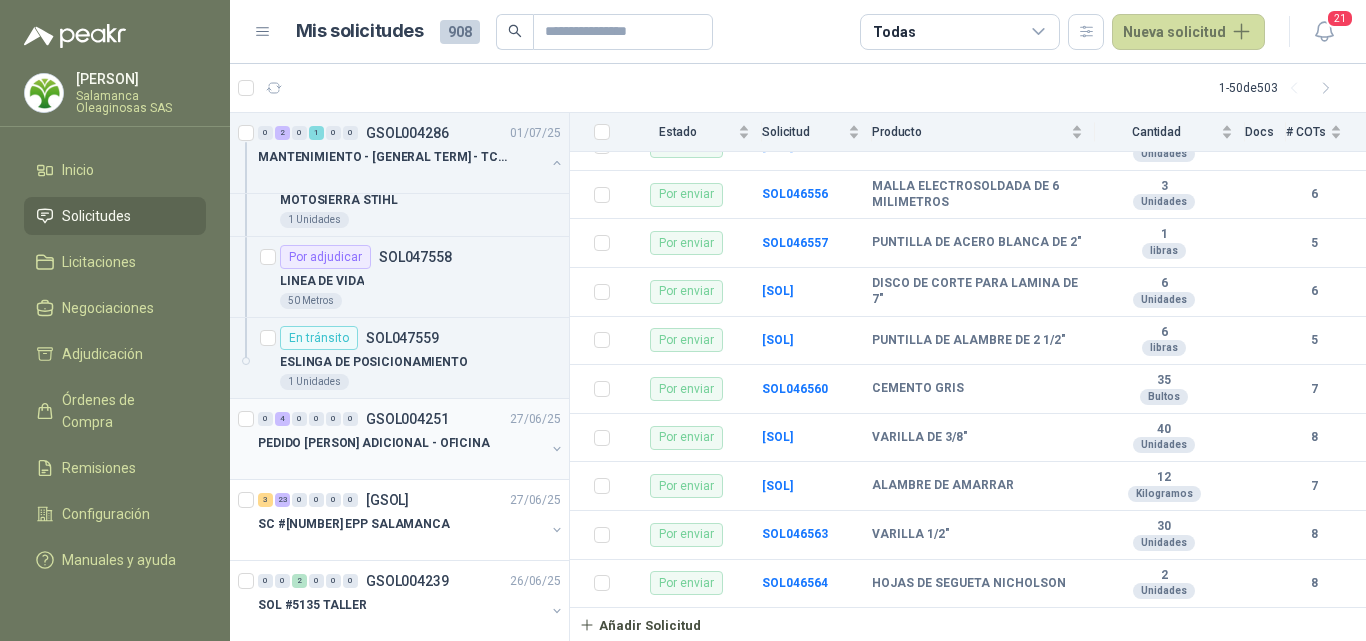 click on "PEDIDO [NAME] ADICIONAL - OFICINA" at bounding box center [367, 443] 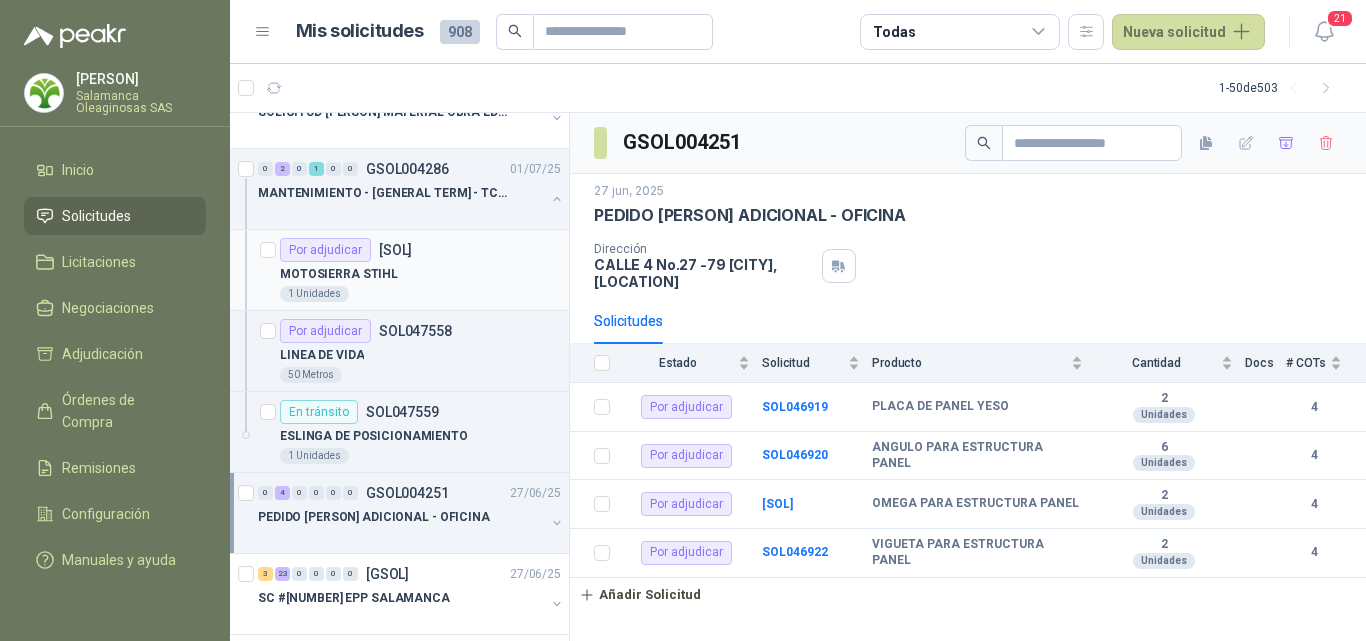 scroll, scrollTop: 0, scrollLeft: 0, axis: both 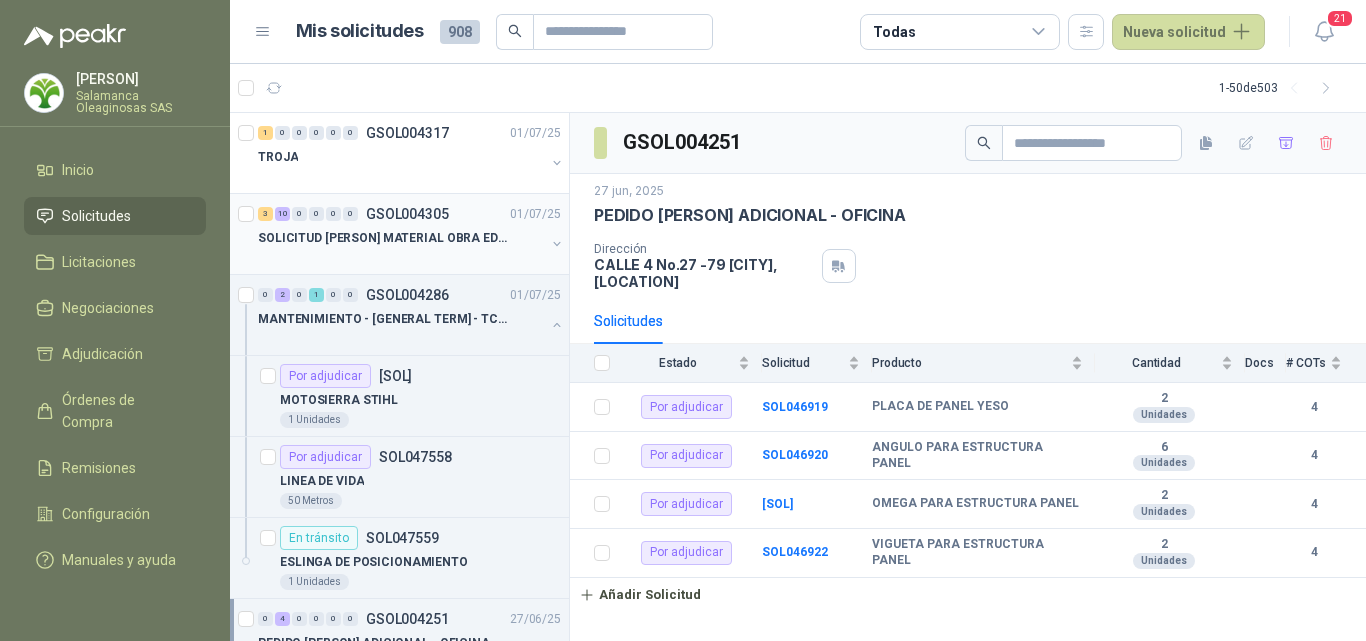 click at bounding box center [401, 258] 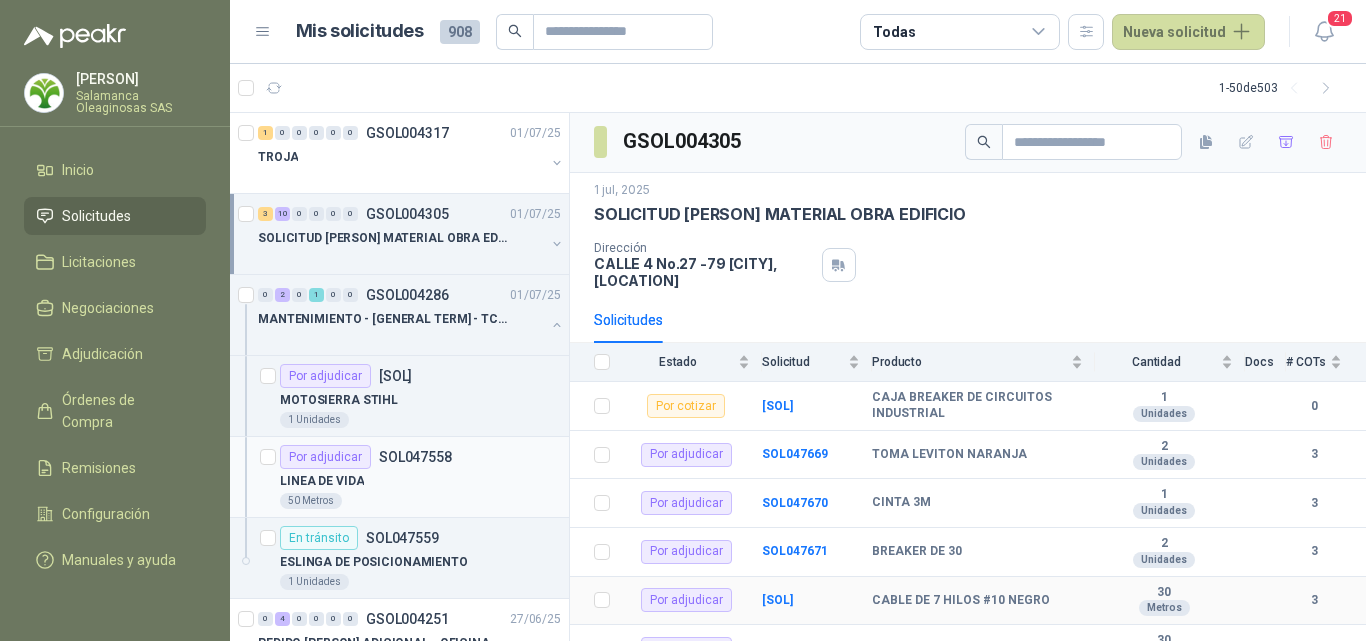 scroll, scrollTop: 0, scrollLeft: 0, axis: both 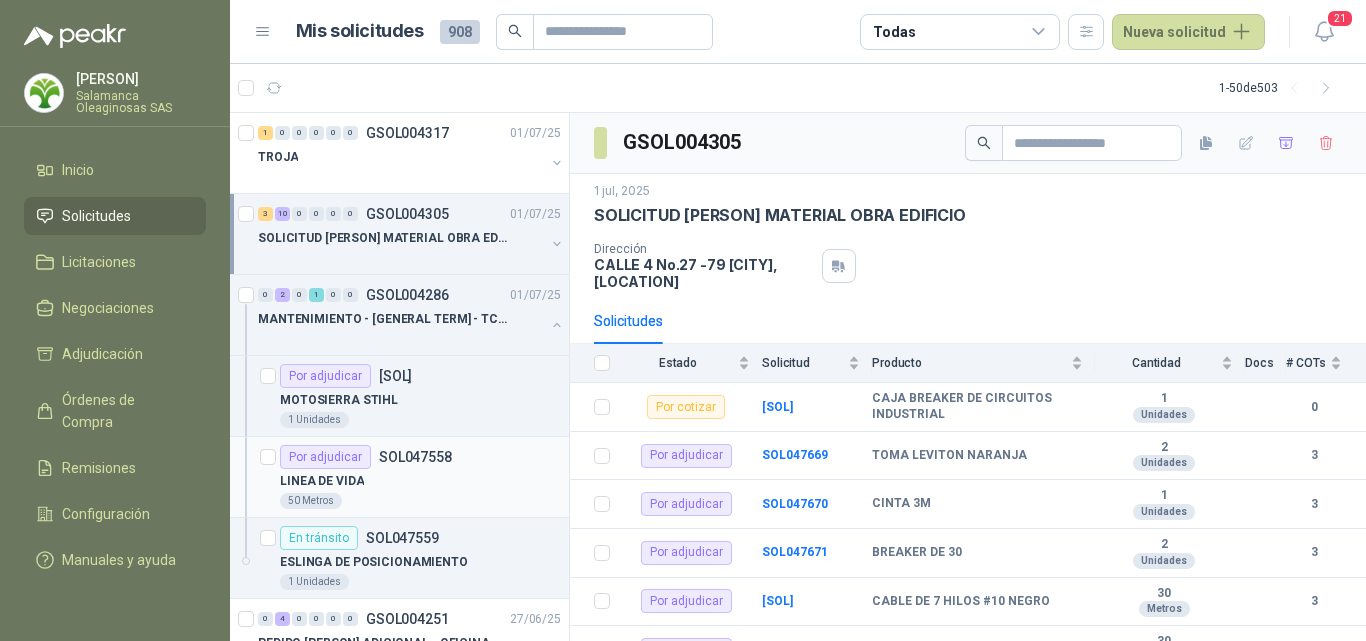 click on "LINEA DE VIDA" at bounding box center [420, 481] 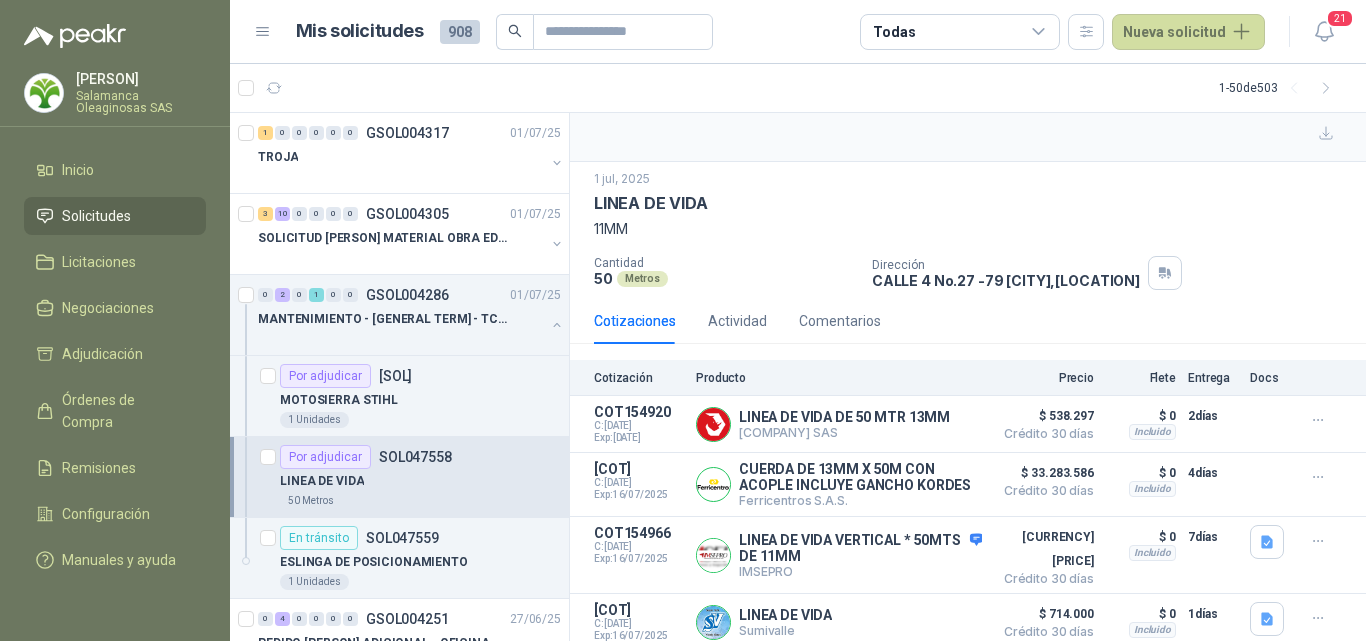 scroll, scrollTop: 266, scrollLeft: 0, axis: vertical 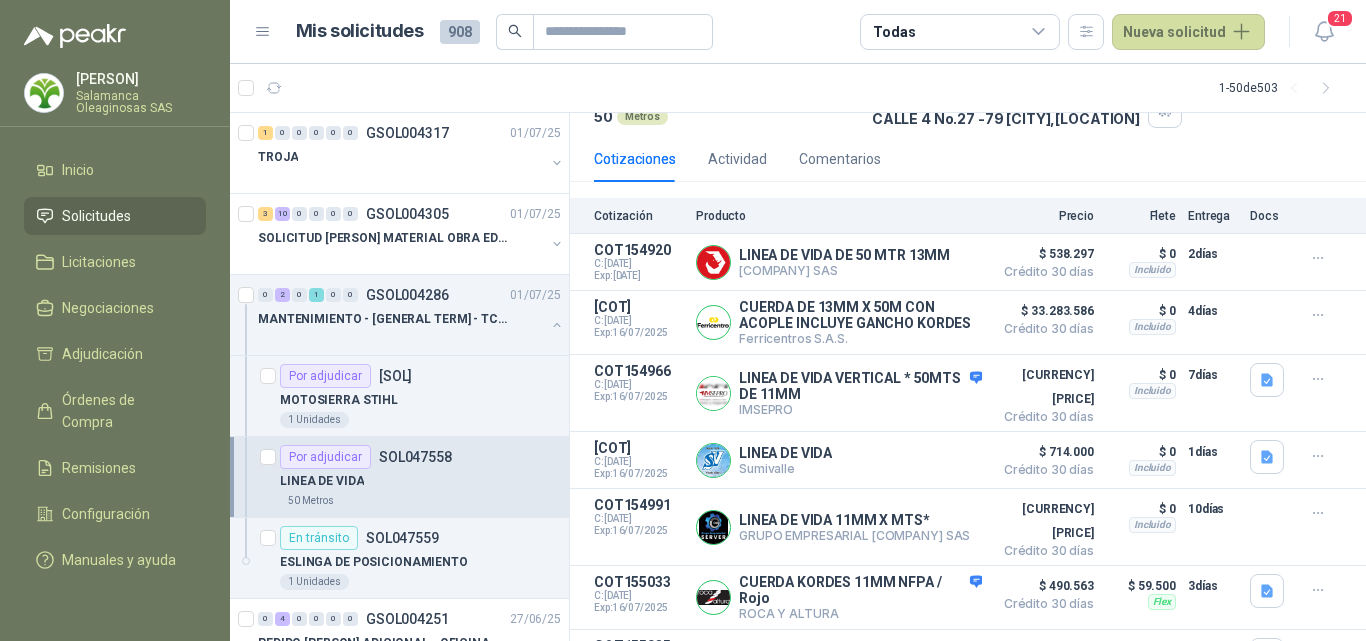 click on "Detalles" at bounding box center (0, 0) 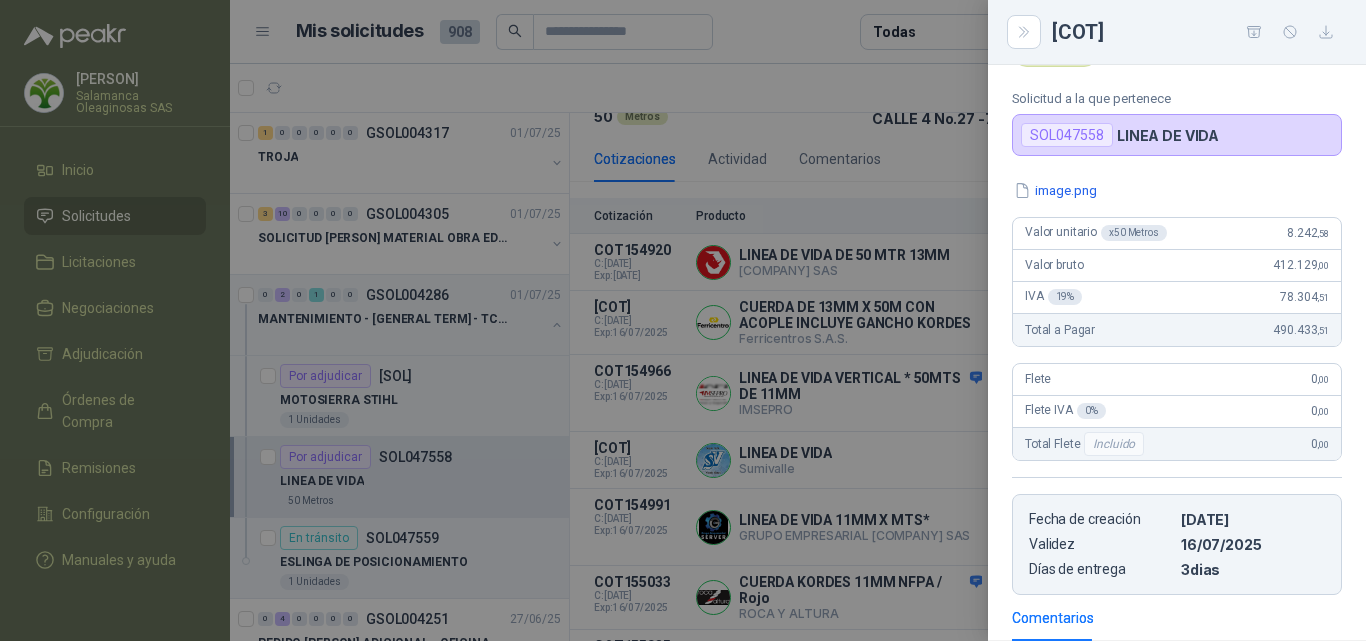 scroll, scrollTop: 371, scrollLeft: 0, axis: vertical 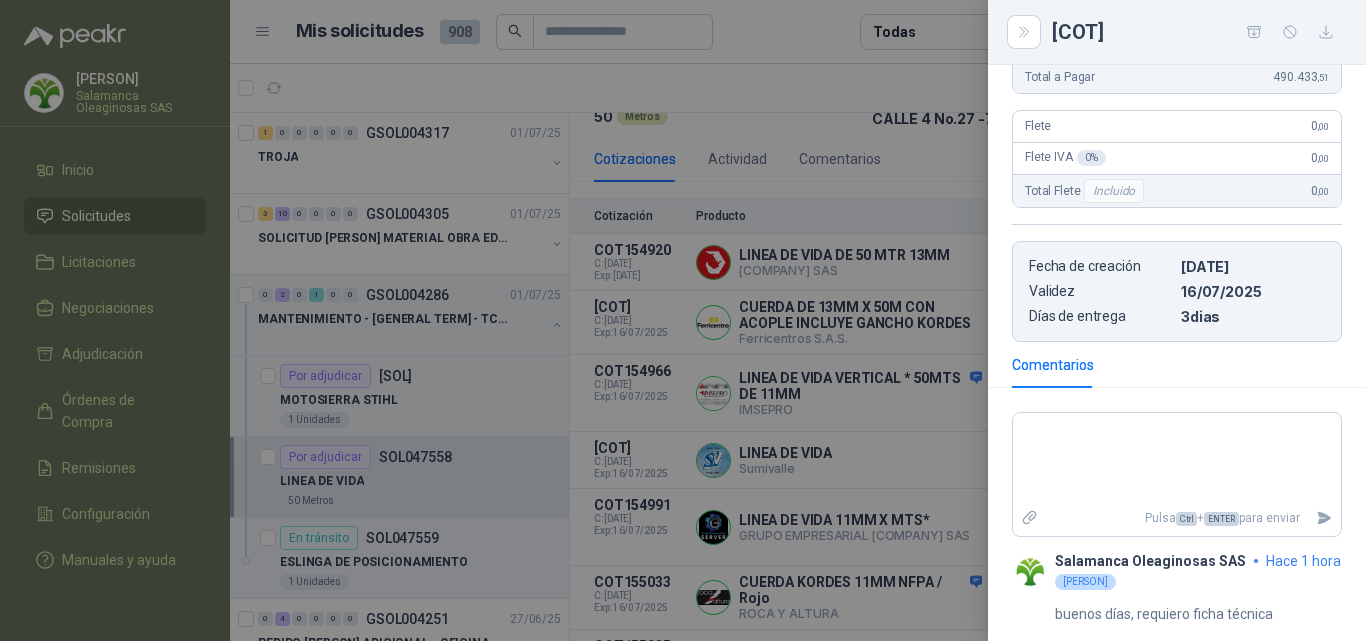 click at bounding box center (683, 320) 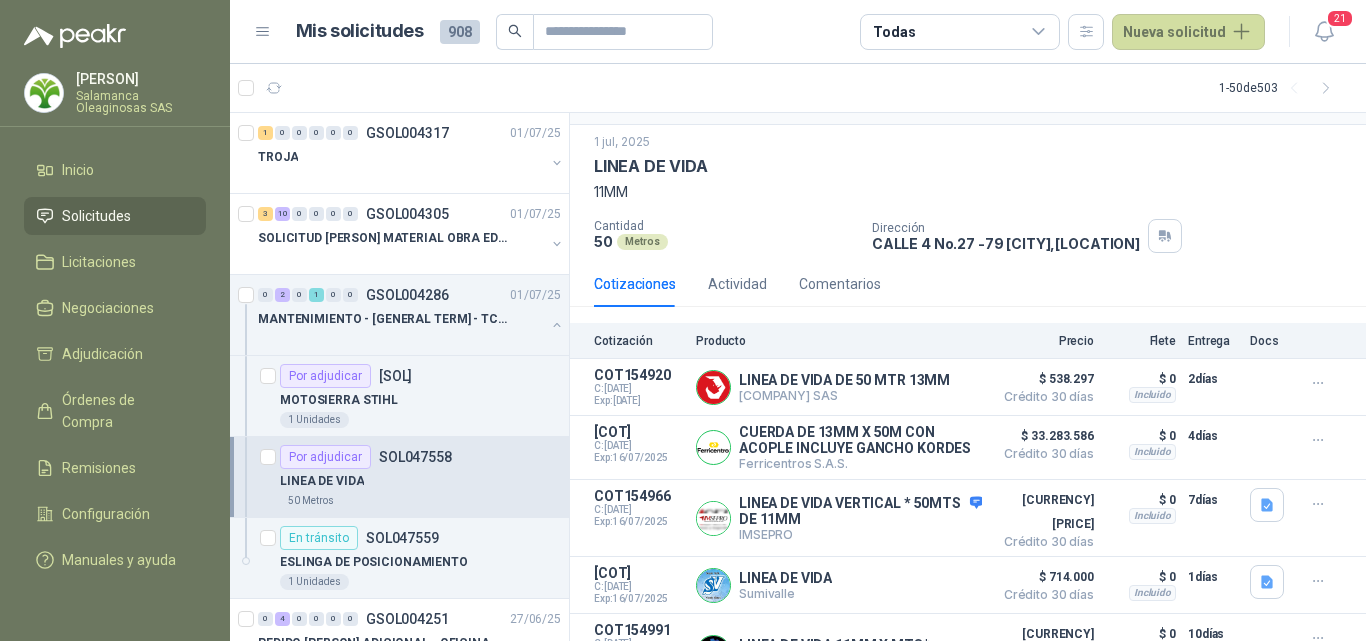 scroll, scrollTop: 0, scrollLeft: 0, axis: both 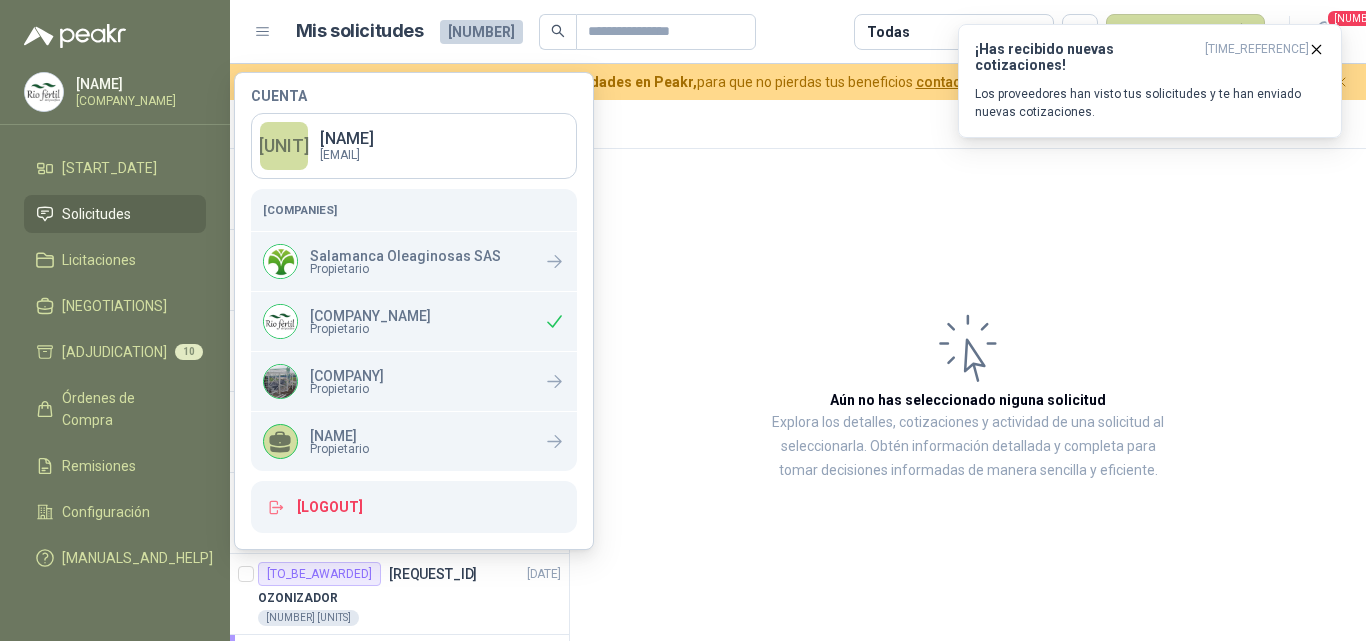 click on "Aún no has seleccionado niguna solicitud Explora los detalles, cotizaciones y actividad de una solicitud al seleccionarla. Obtén información detallada y   completa para tomar decisiones informadas de manera sencilla y eficiente." at bounding box center (968, 395) 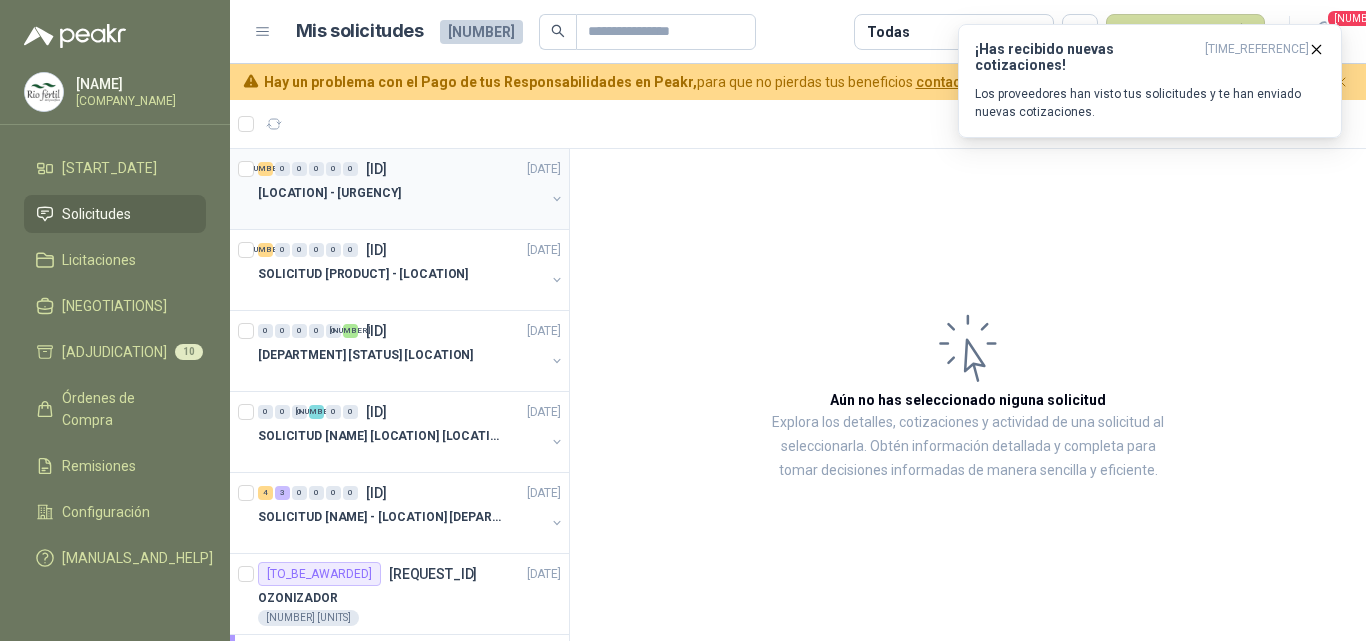 click on "TROJA - URGENTE" at bounding box center [401, 193] 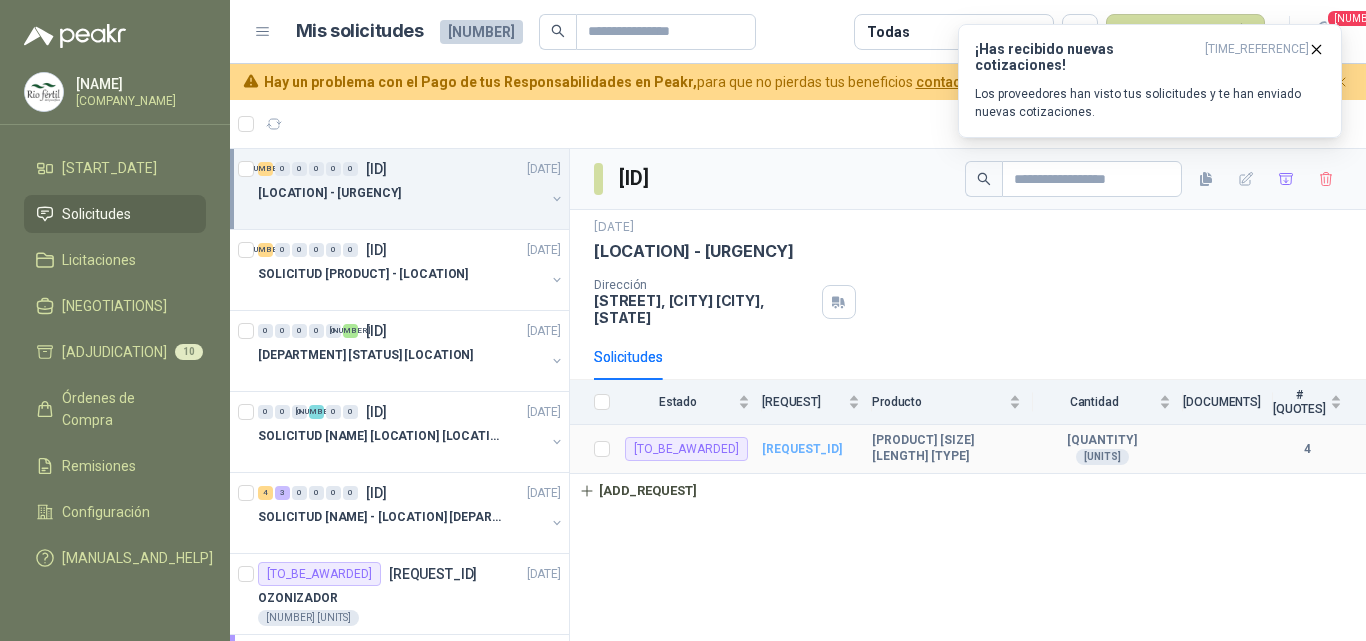 click on "[REQUEST_CODE]" at bounding box center (795, 460) 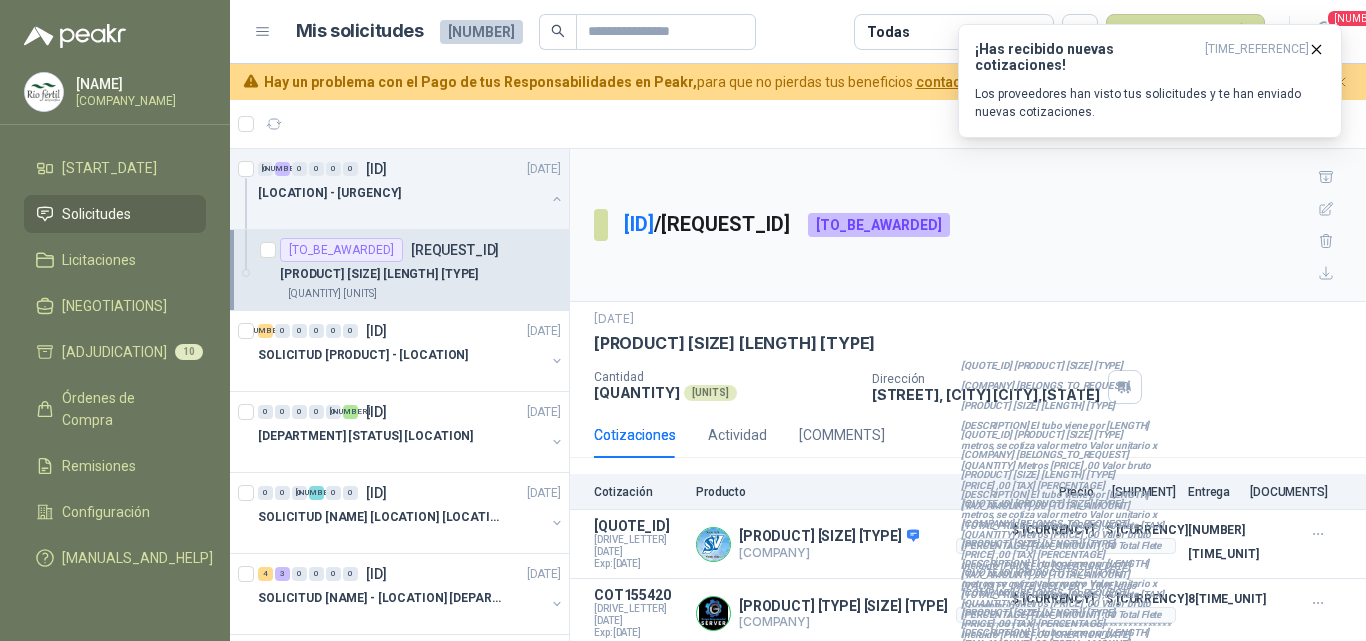 scroll, scrollTop: 36, scrollLeft: 0, axis: vertical 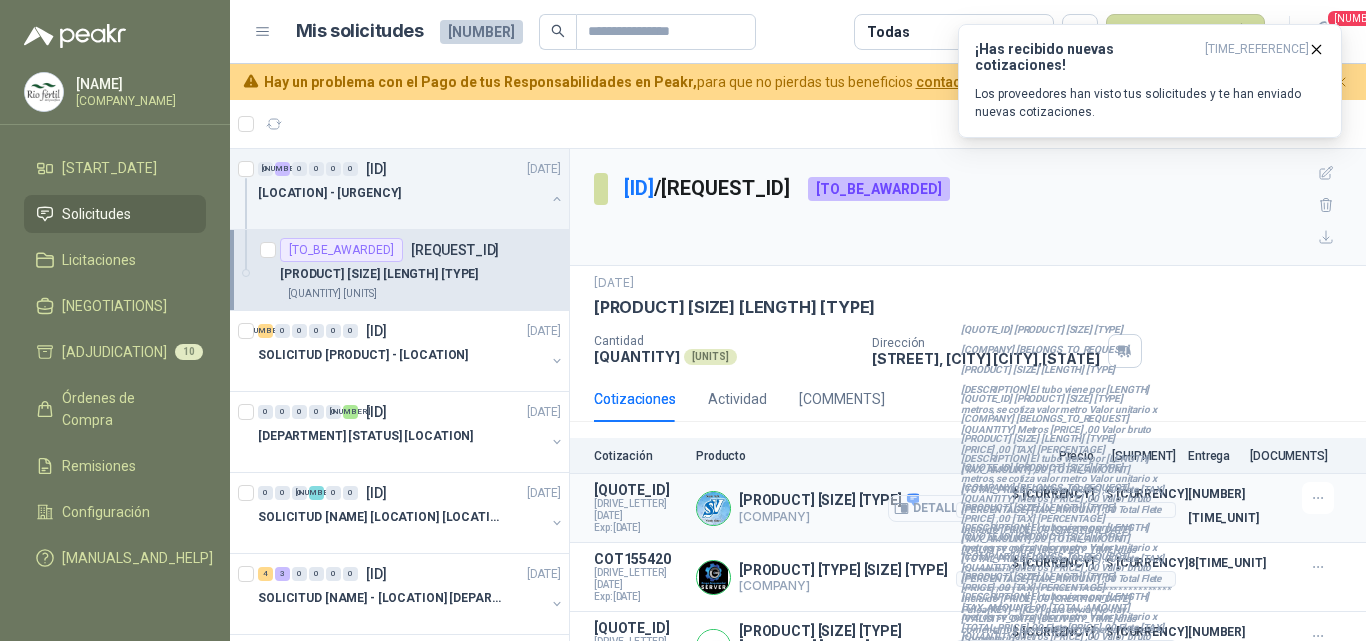 click on "[DETAILS]" at bounding box center [935, 519] 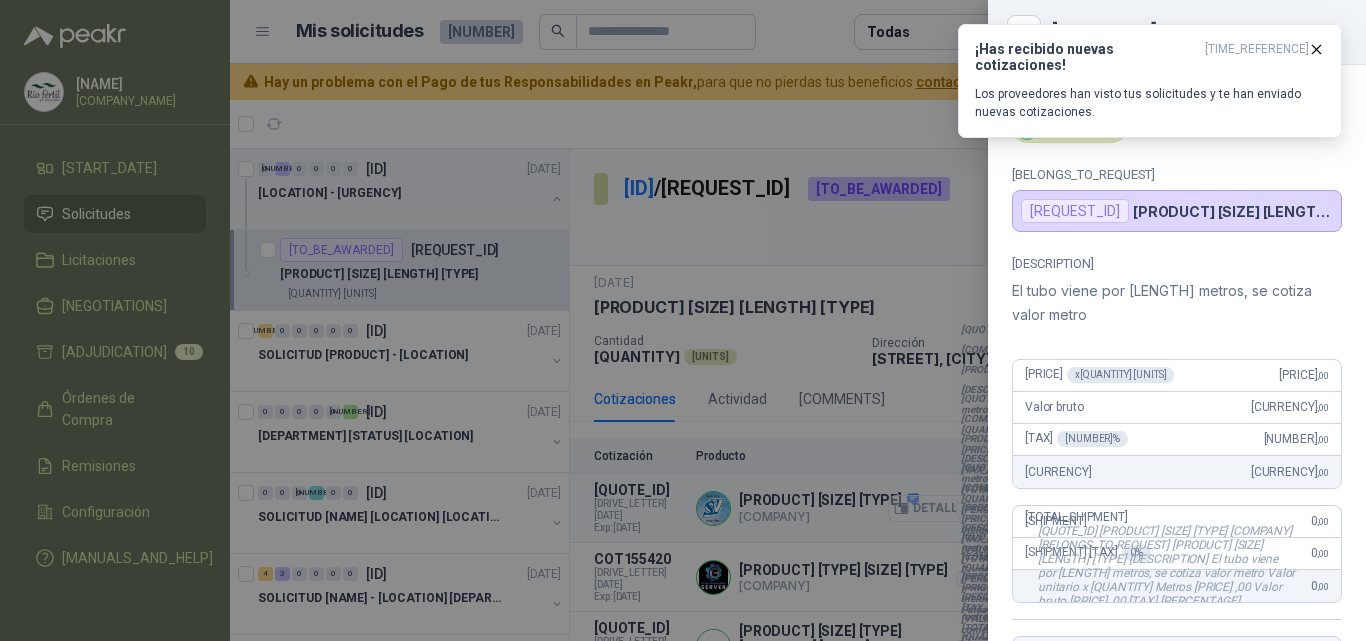 click at bounding box center [683, 320] 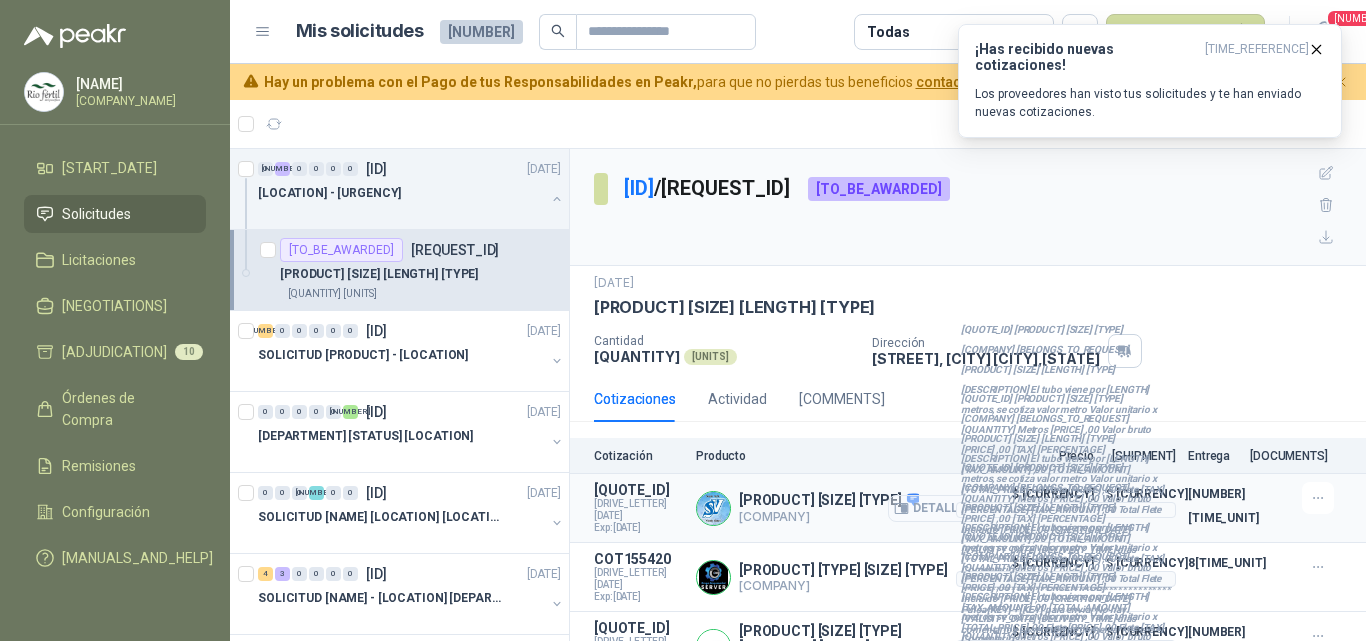 click on "[DETAILS]" at bounding box center [935, 519] 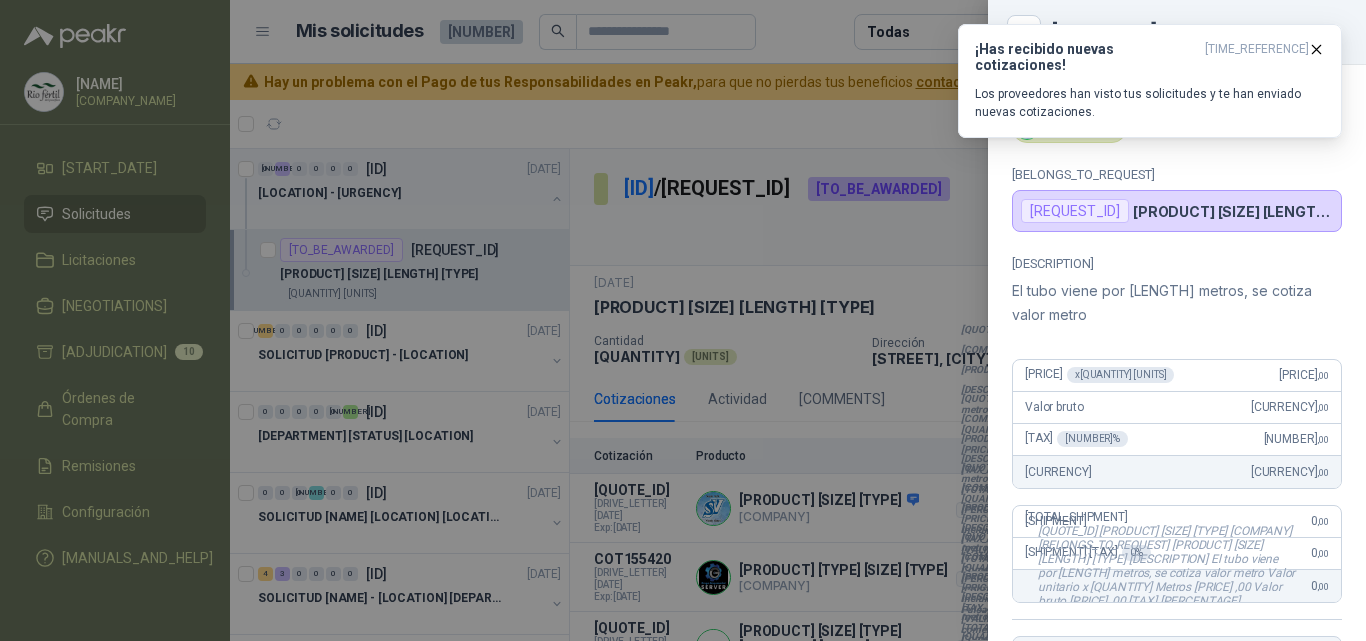 drag, startPoint x: 906, startPoint y: 439, endPoint x: 904, endPoint y: 427, distance: 12.165525 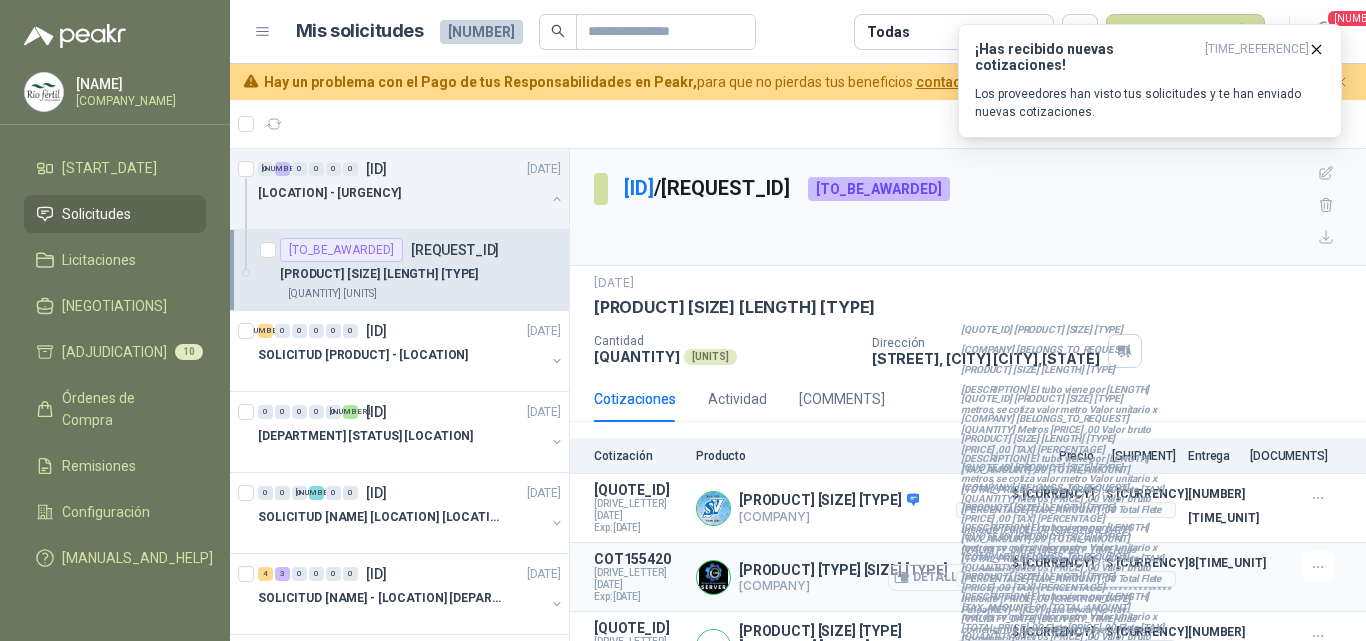 click on "[DETAILS]" at bounding box center [0, 0] 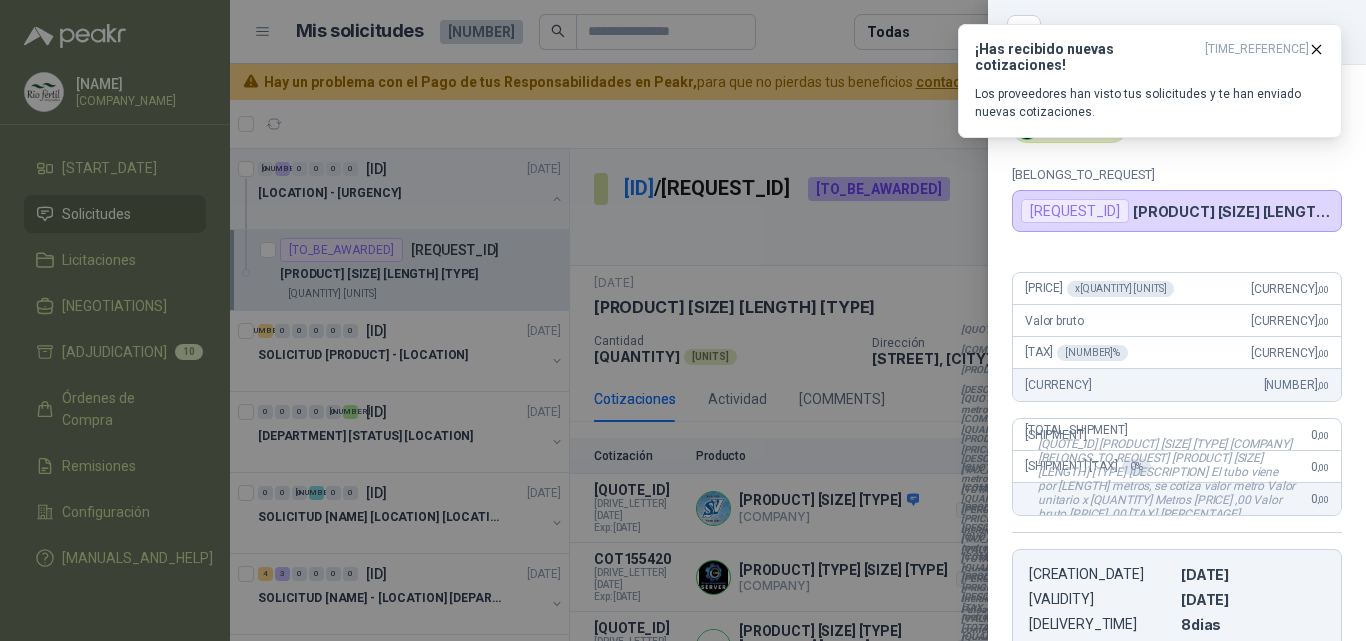 click at bounding box center (683, 320) 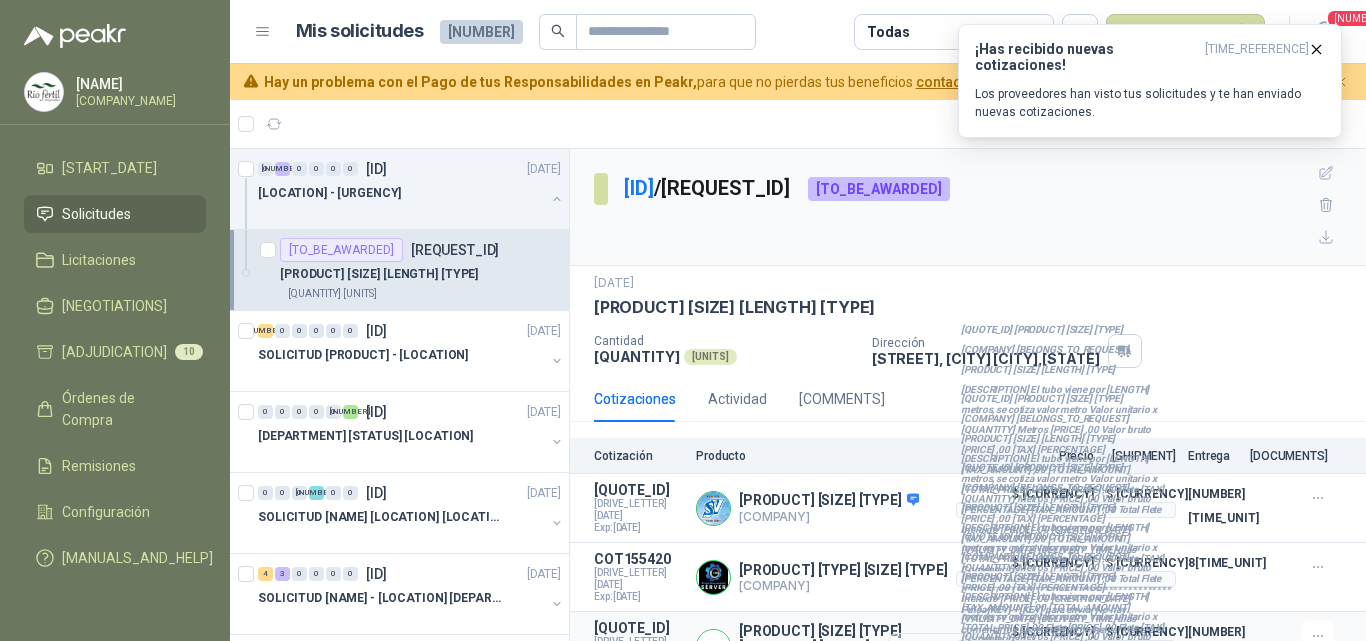 click on "[DETAILS]" at bounding box center (0, 0) 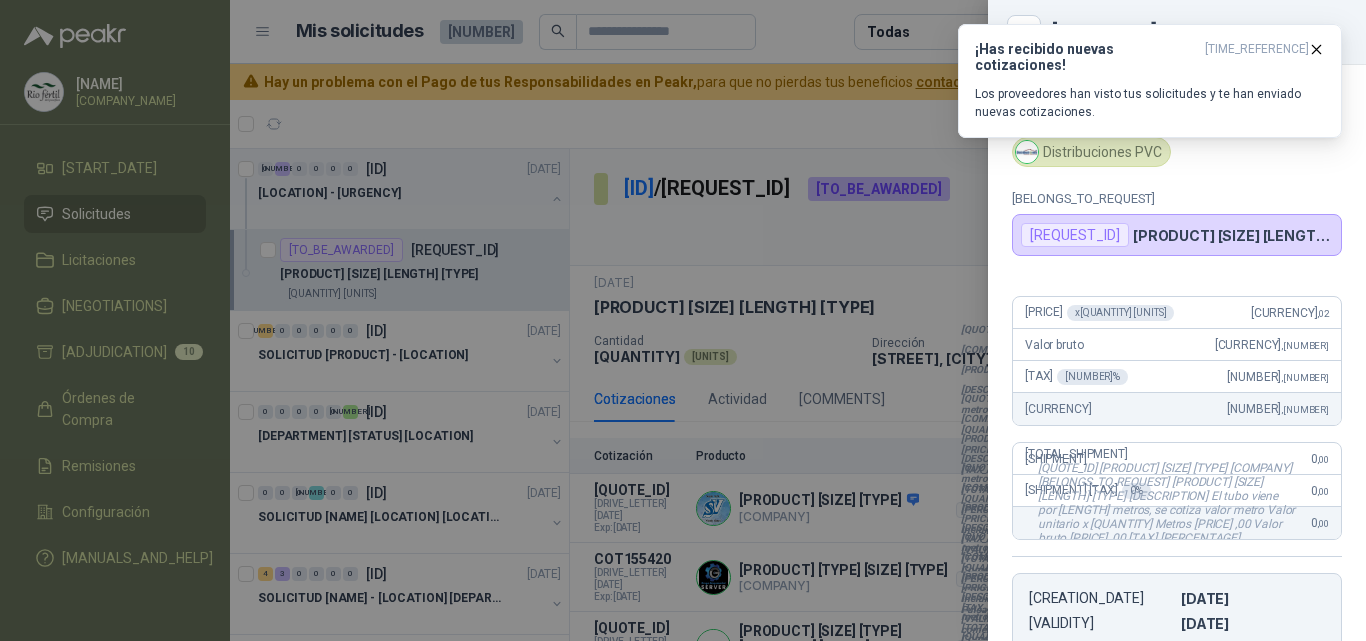 click at bounding box center [683, 320] 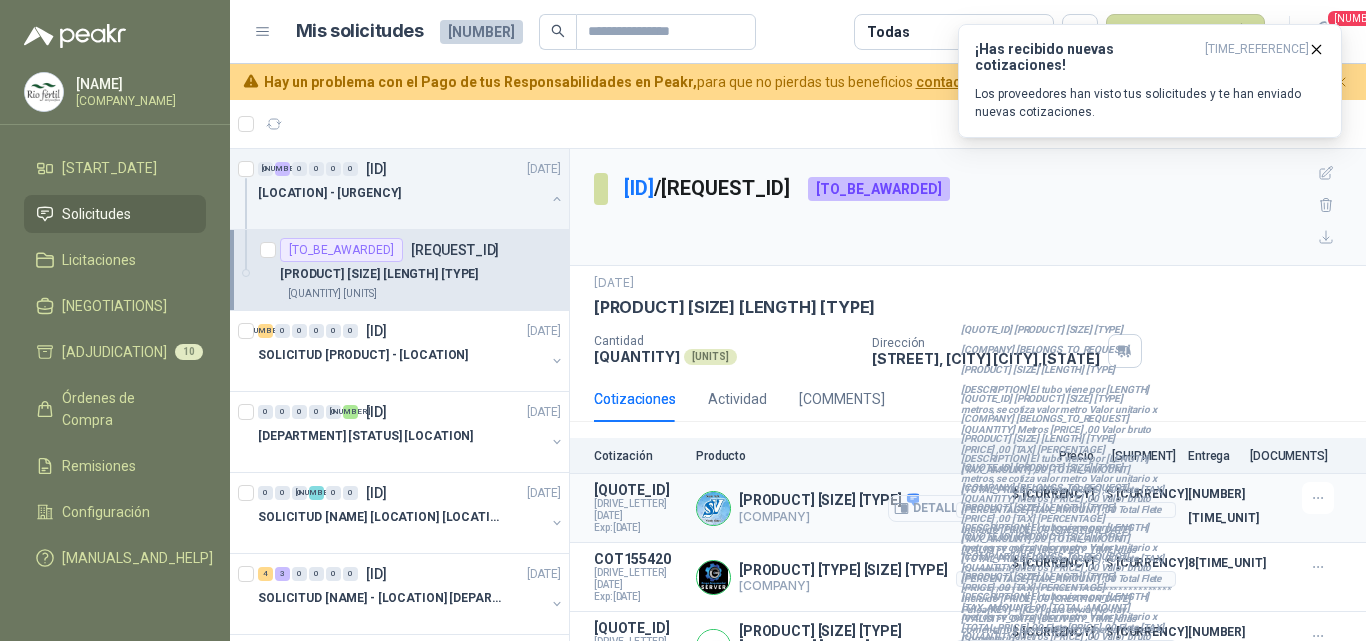 click on "Detalles" at bounding box center [935, 519] 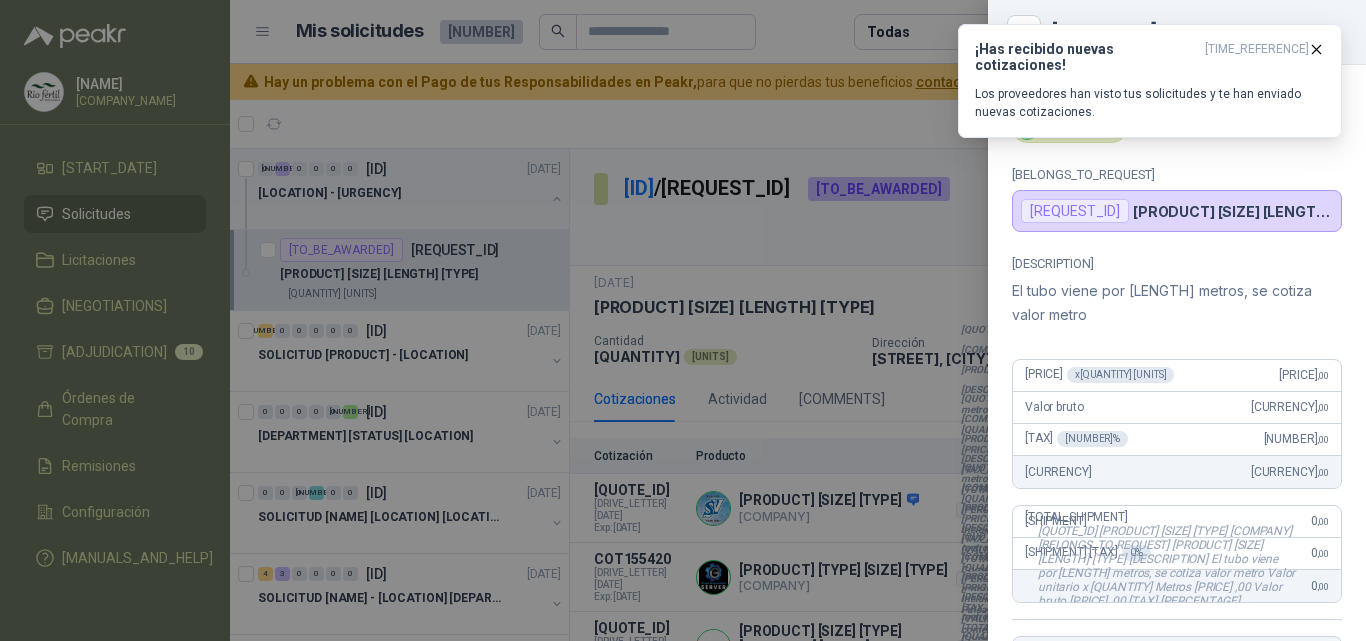 click at bounding box center (683, 320) 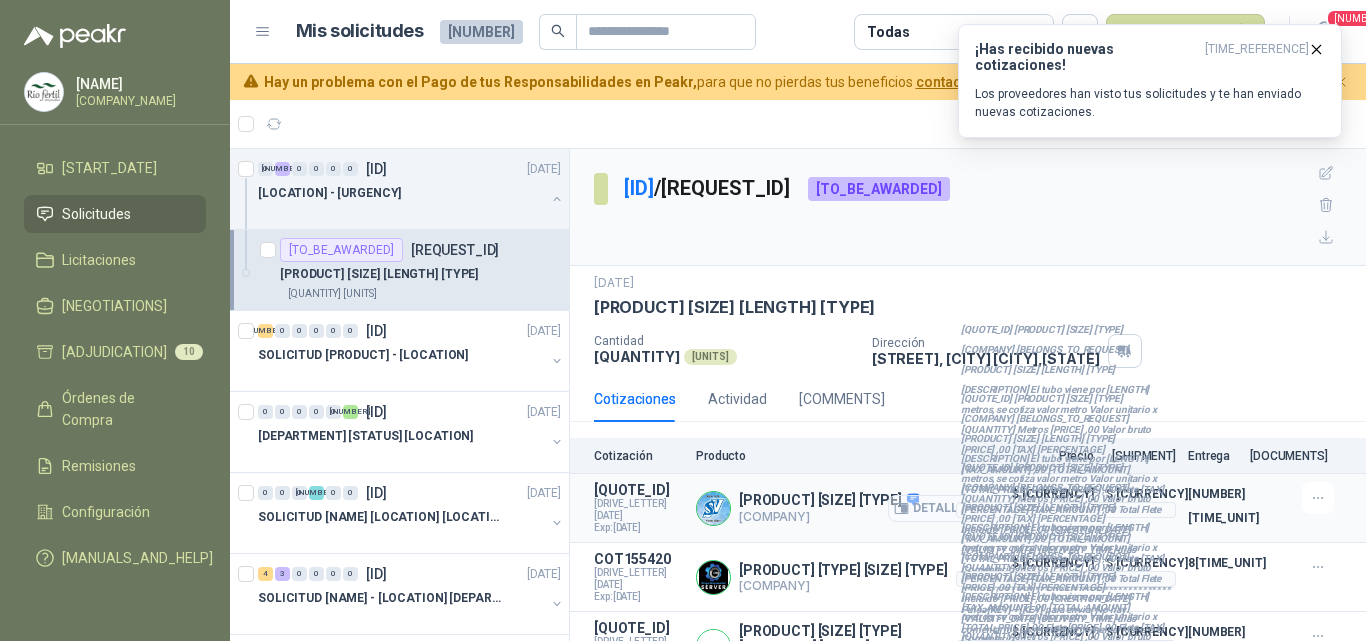 click on "Detalles" at bounding box center (935, 519) 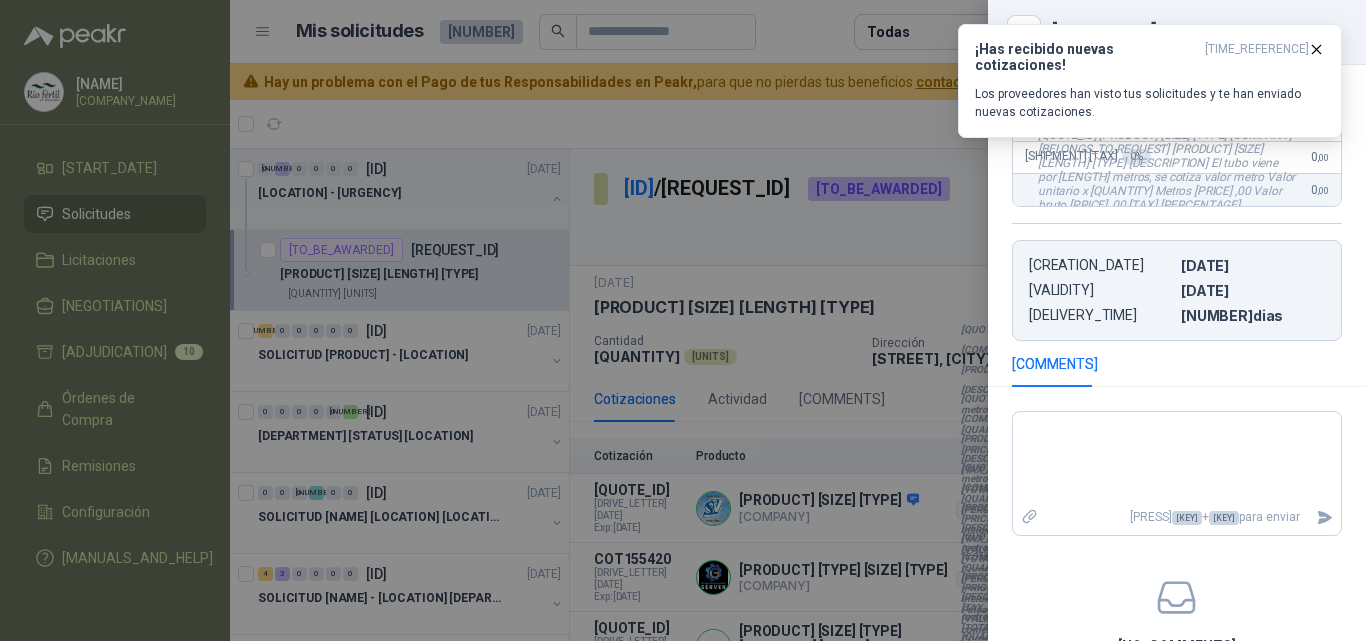 scroll, scrollTop: 580, scrollLeft: 0, axis: vertical 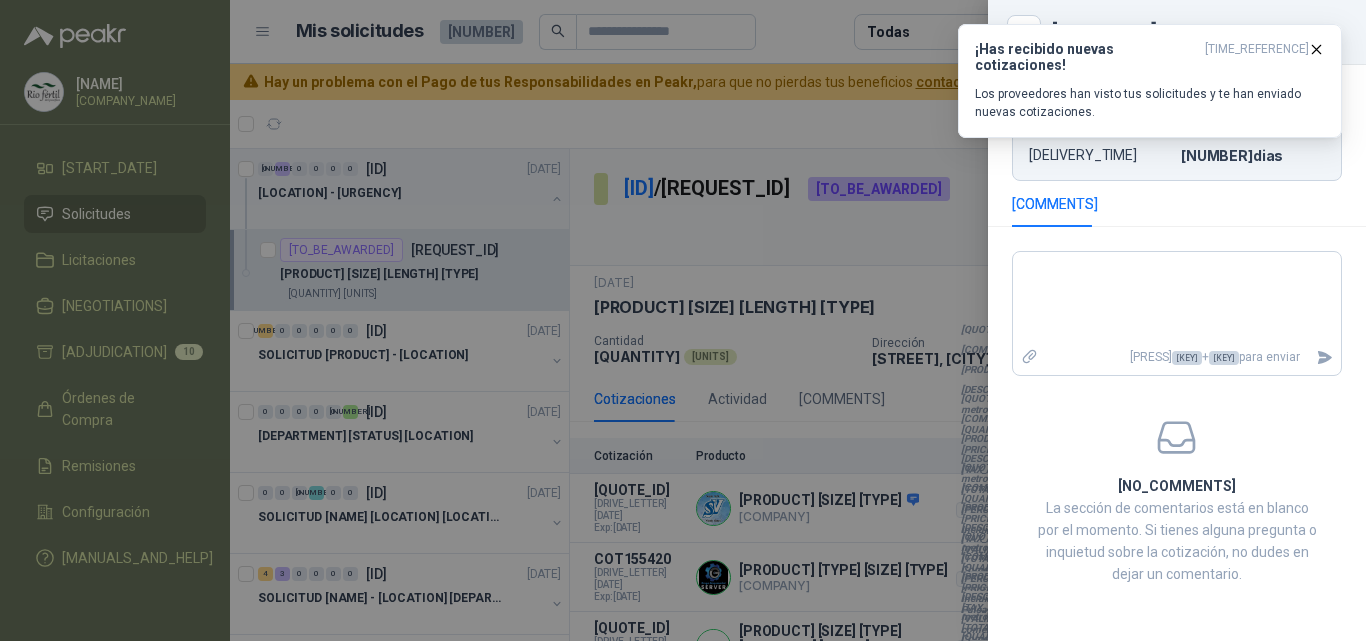 click at bounding box center [683, 320] 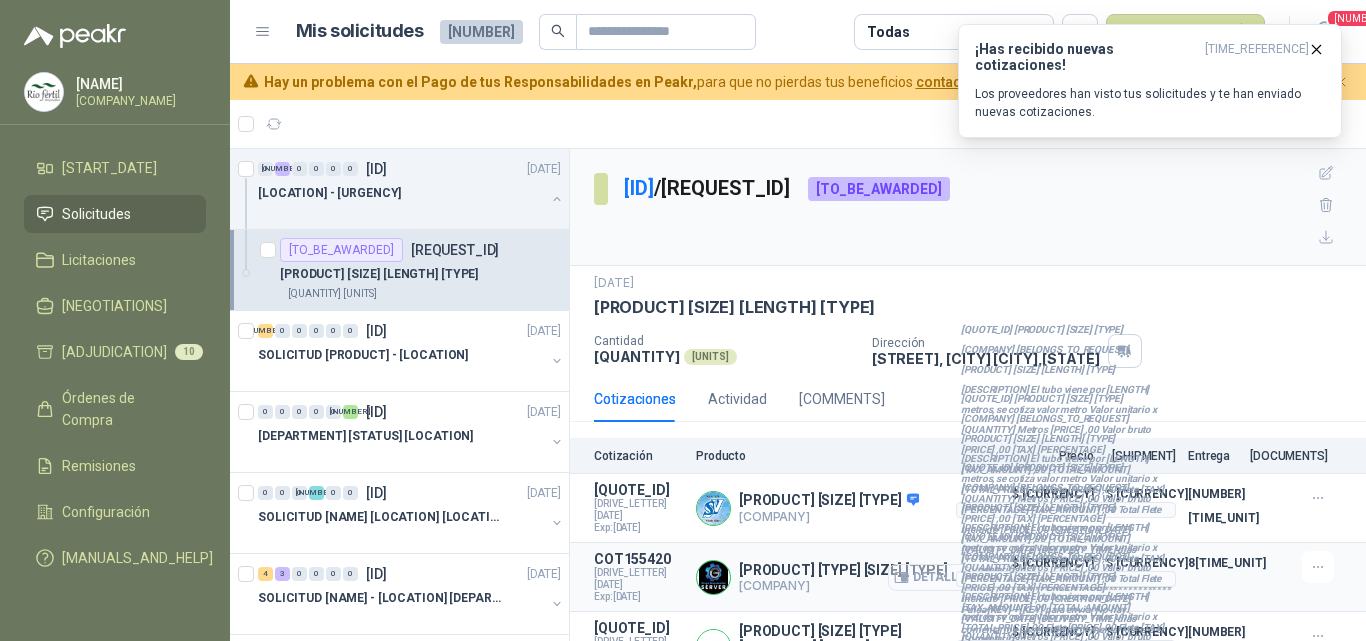 click on "Detalles" at bounding box center [0, 0] 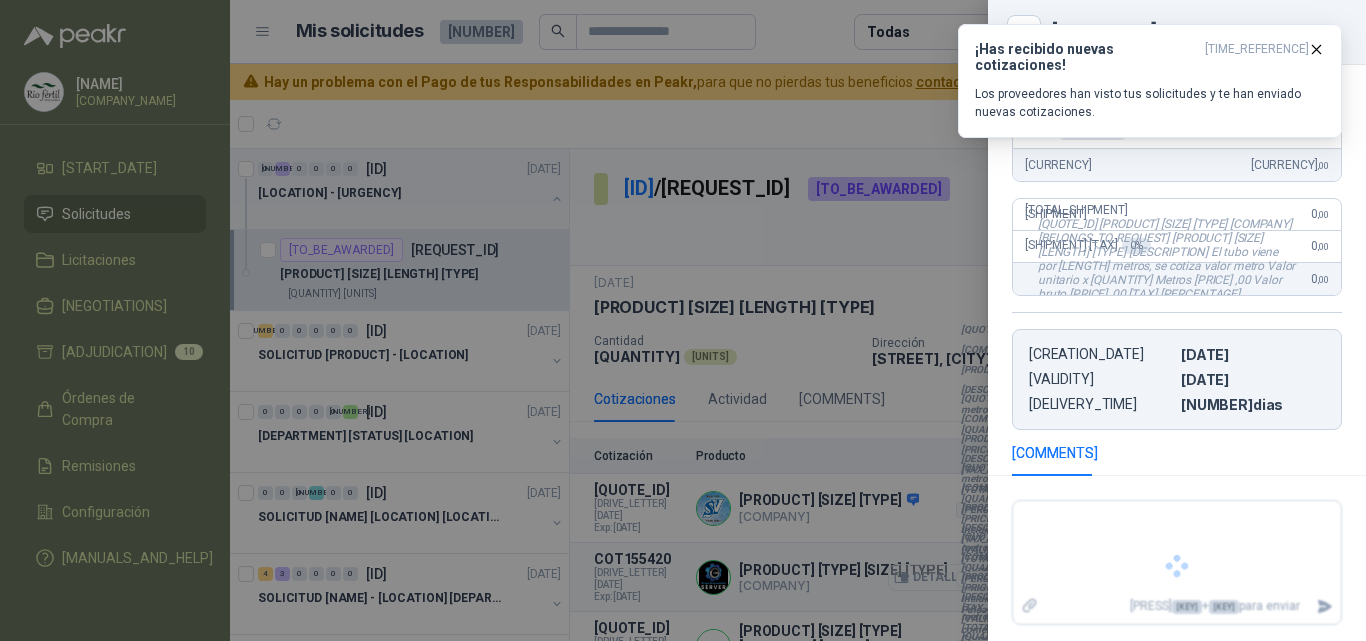 scroll, scrollTop: 269, scrollLeft: 0, axis: vertical 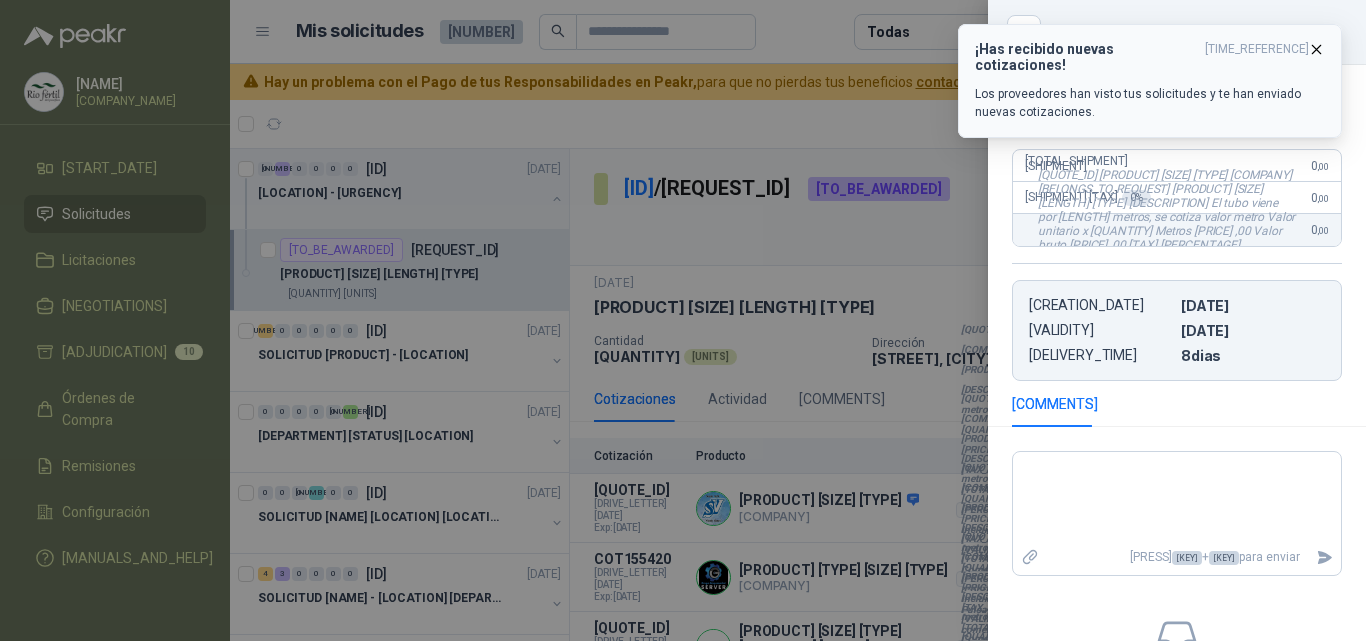 click at bounding box center (1316, 49) 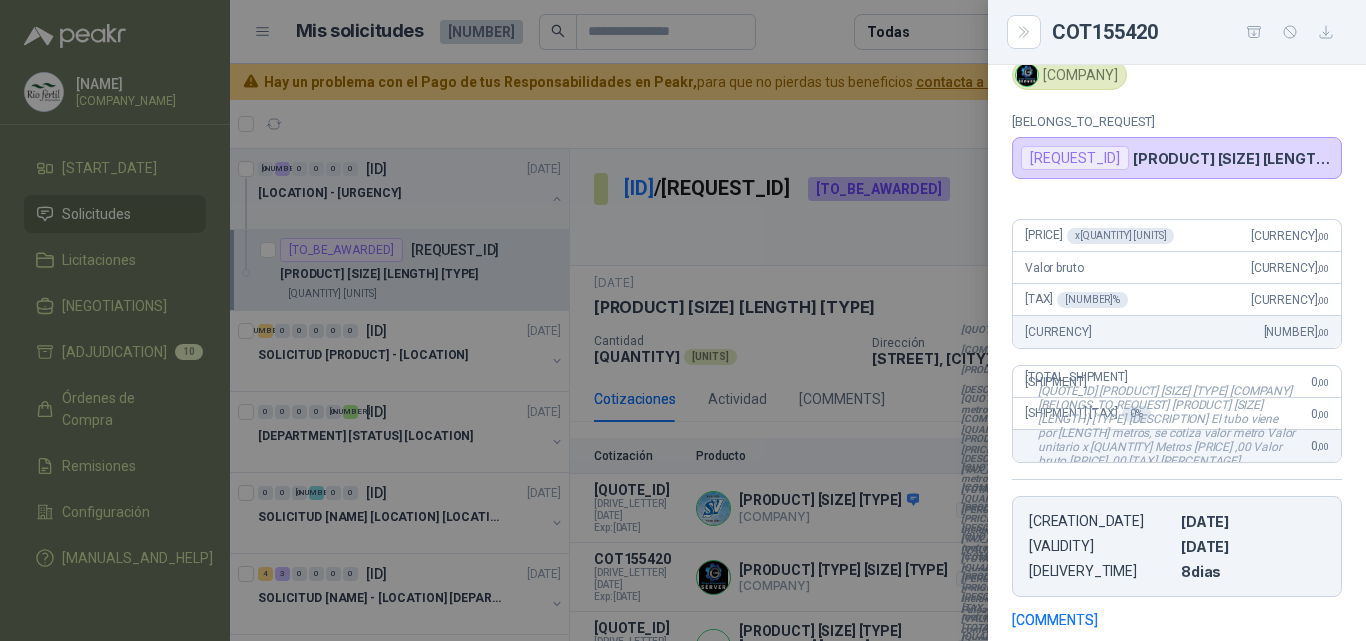 scroll, scrollTop: 100, scrollLeft: 0, axis: vertical 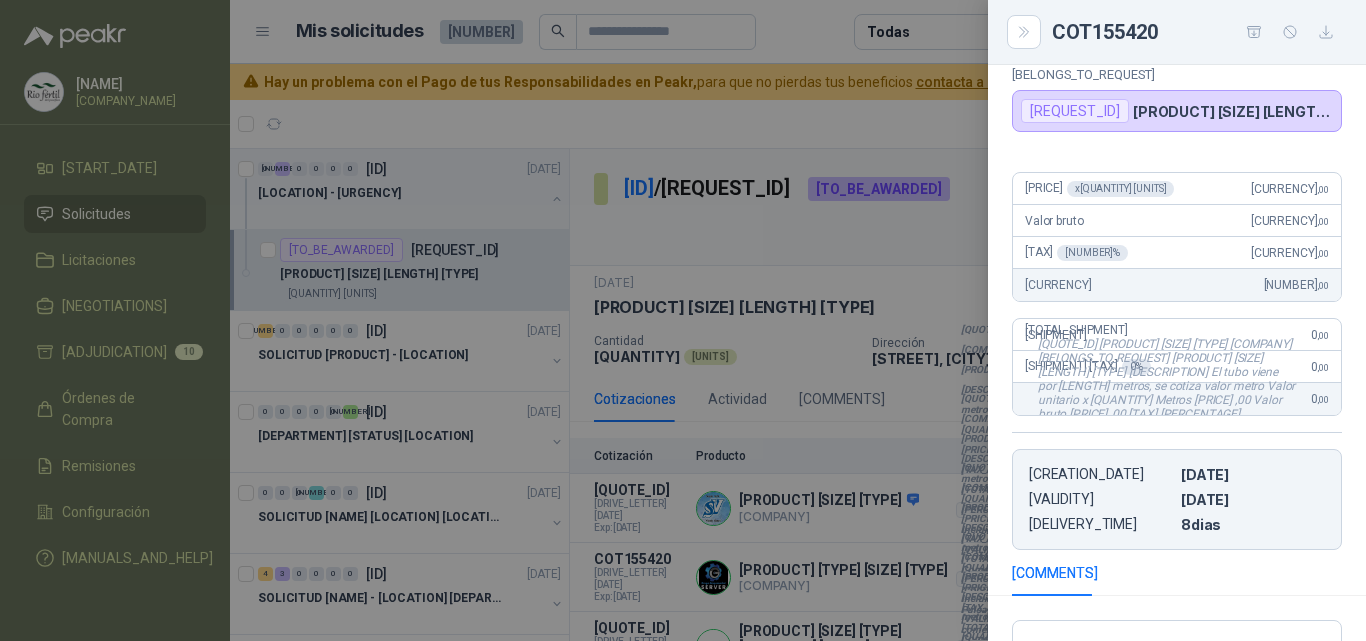 click at bounding box center [683, 320] 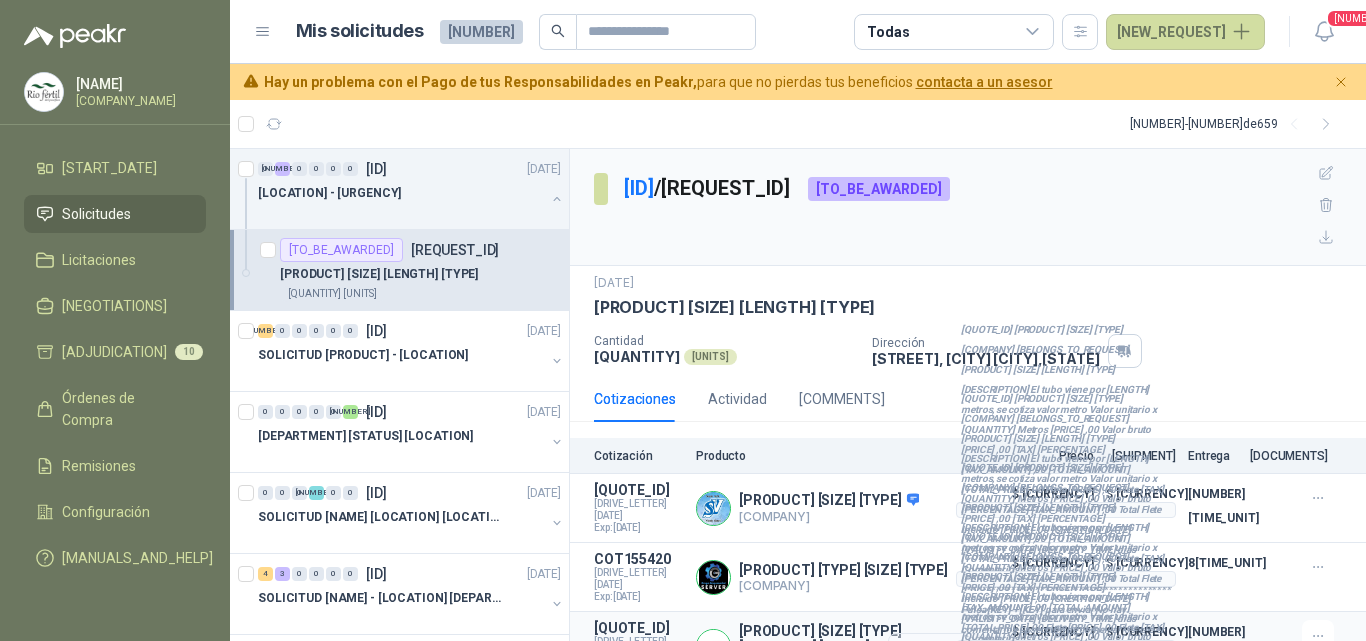 click on "Detalles" at bounding box center (0, 0) 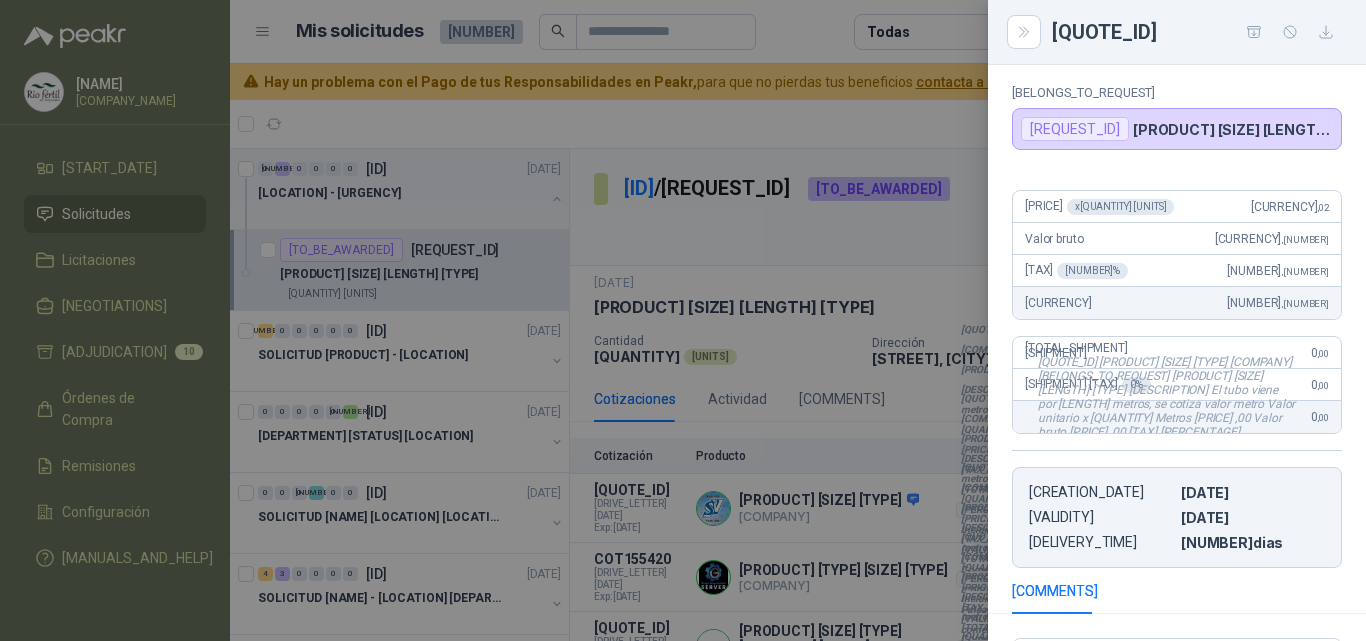 scroll, scrollTop: 0, scrollLeft: 0, axis: both 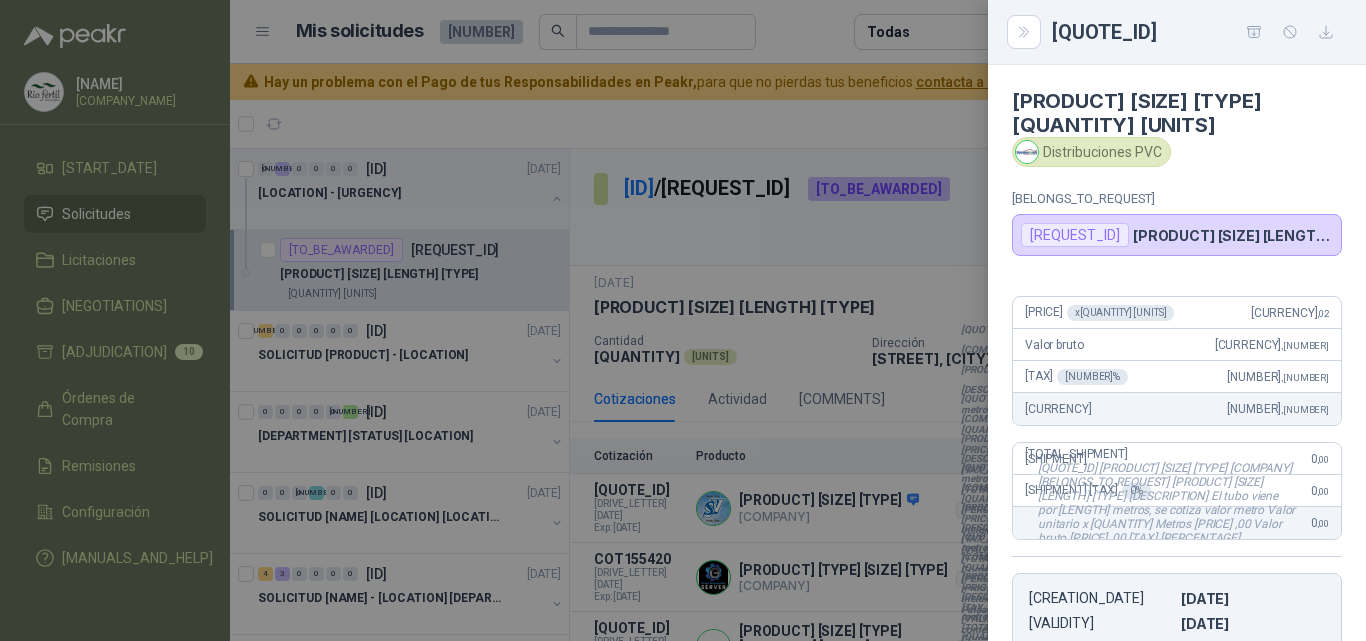 click at bounding box center (683, 320) 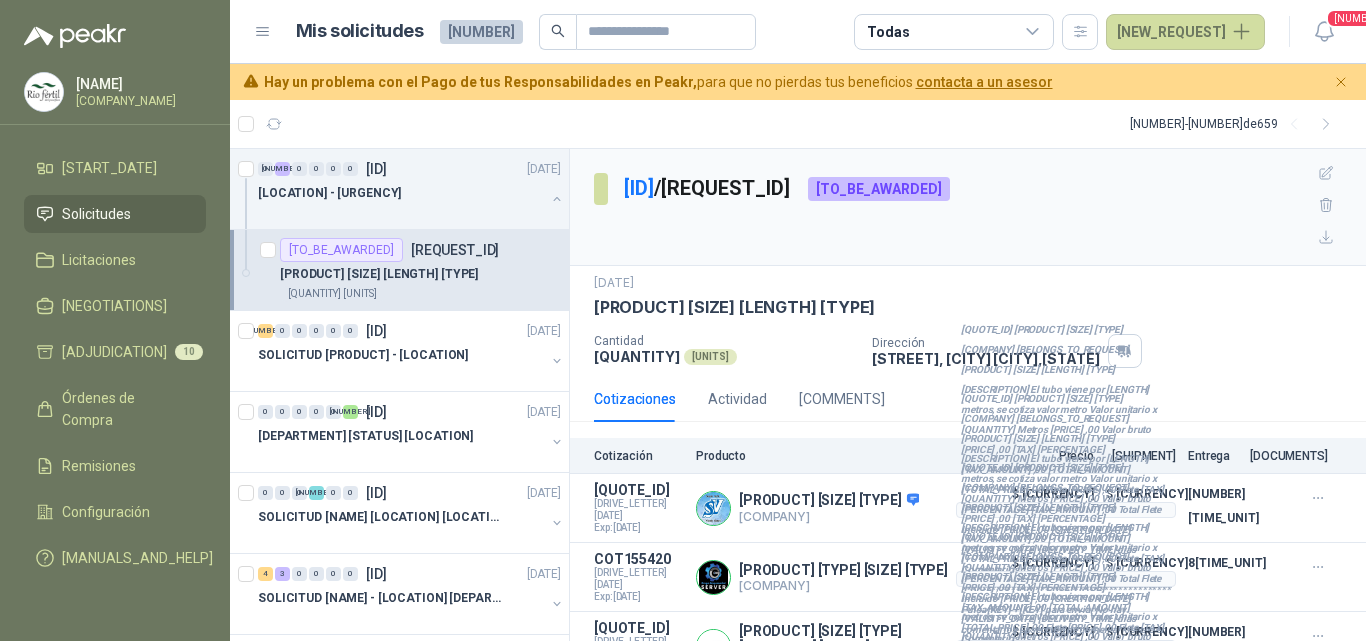 click on "Detalles" at bounding box center [0, 0] 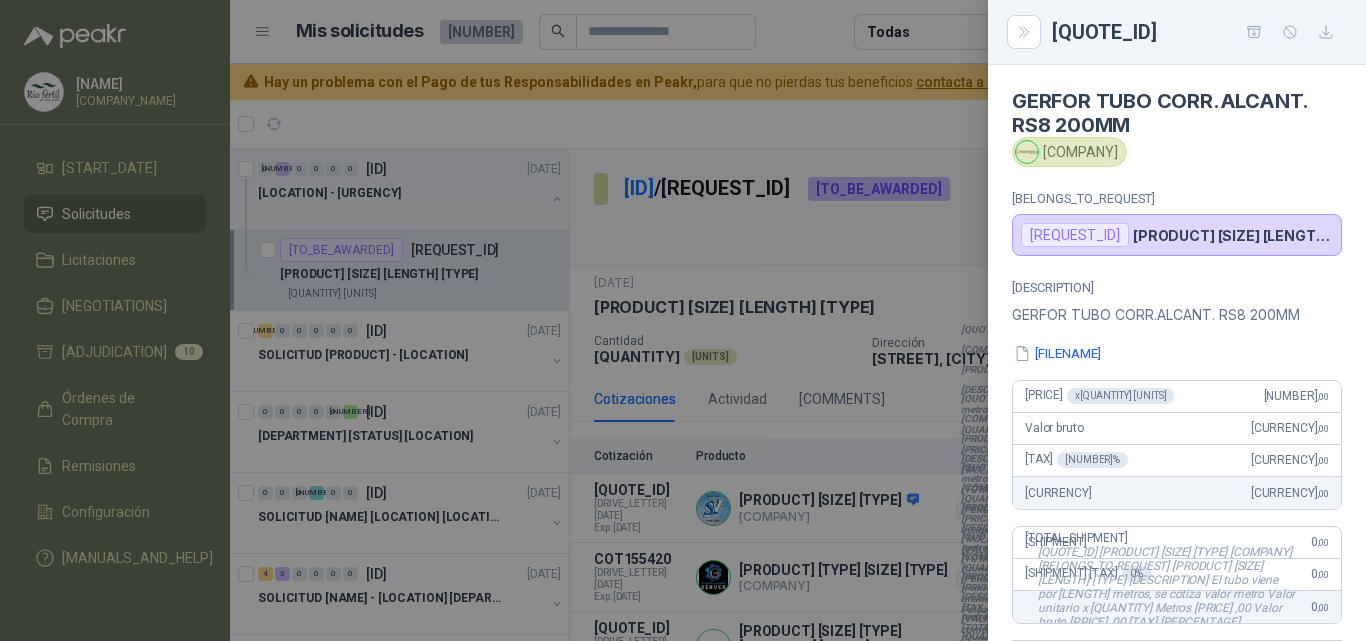 click at bounding box center [683, 320] 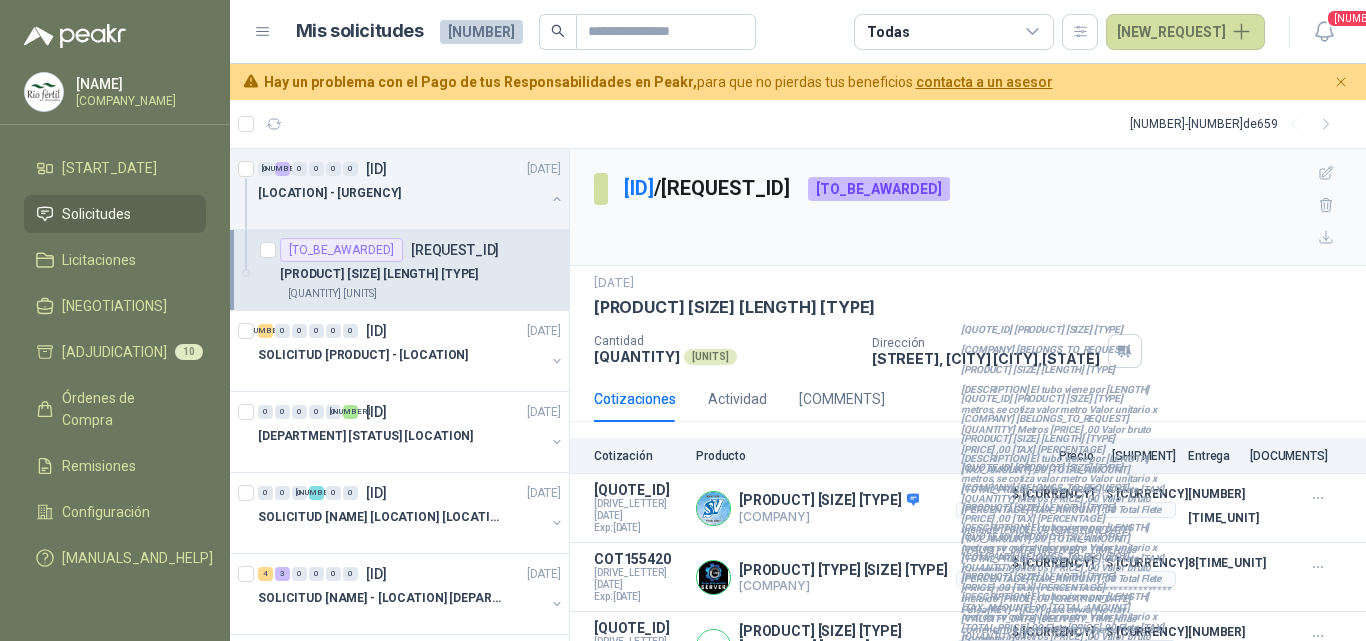 click on "Detalles" at bounding box center [0, 0] 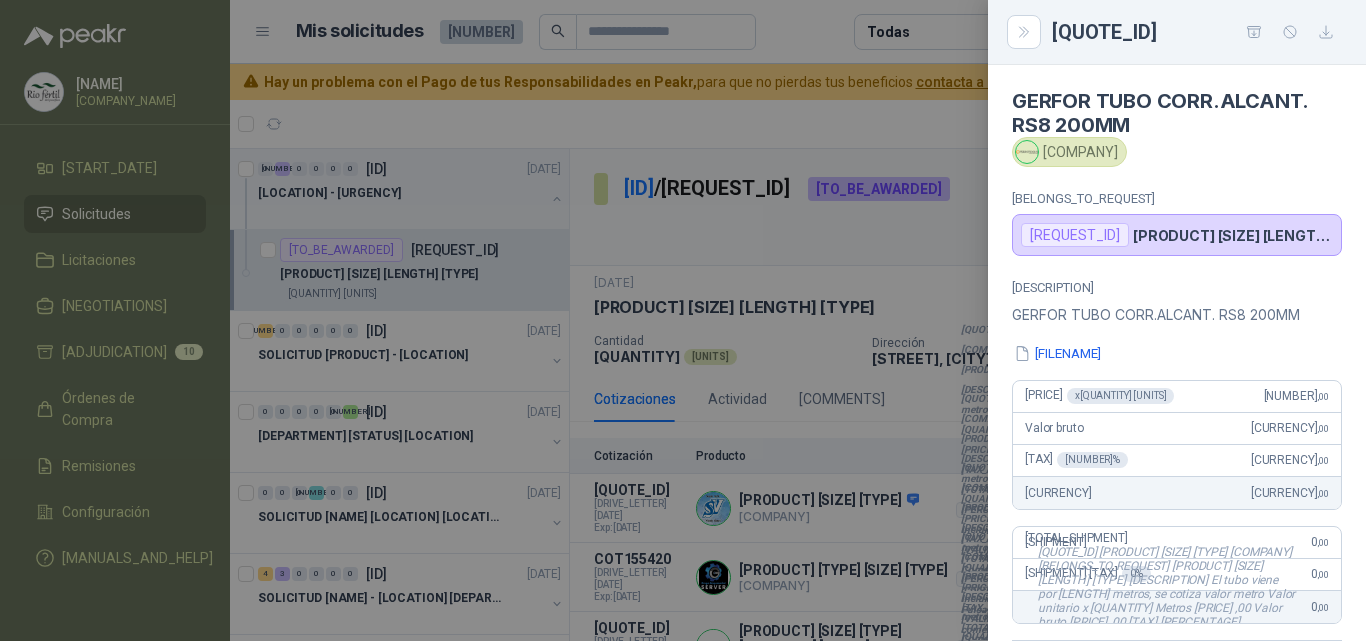click at bounding box center [683, 320] 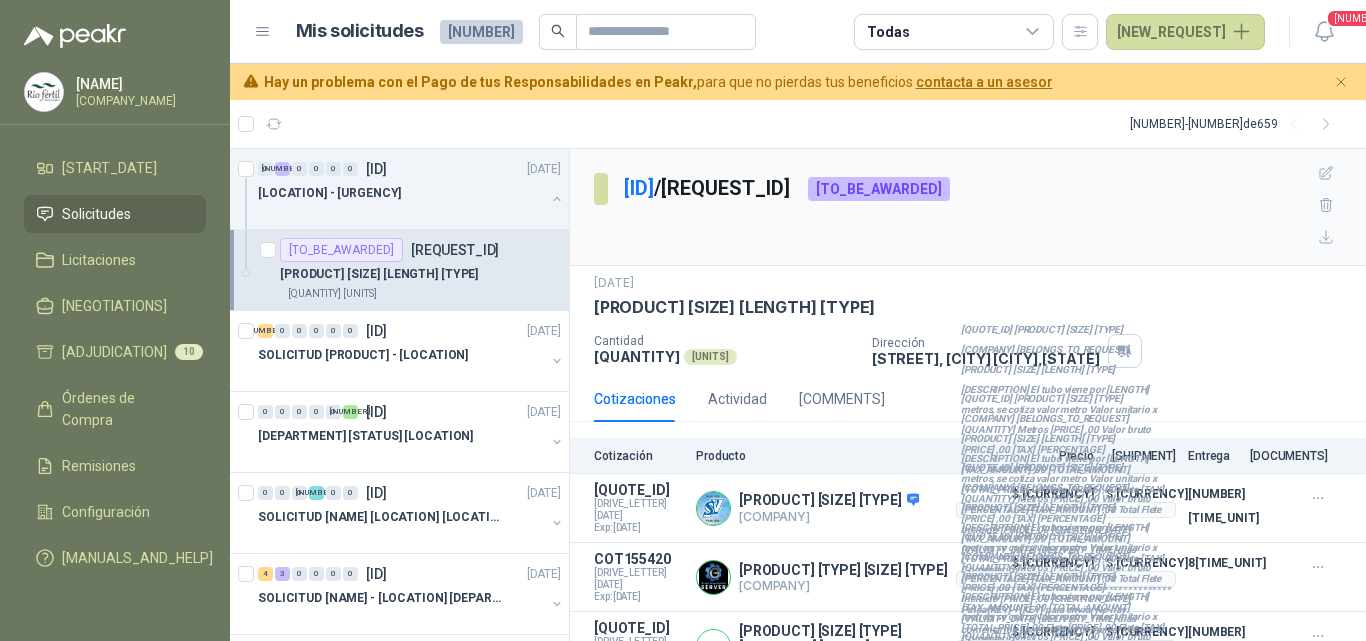 click at bounding box center (1267, 704) 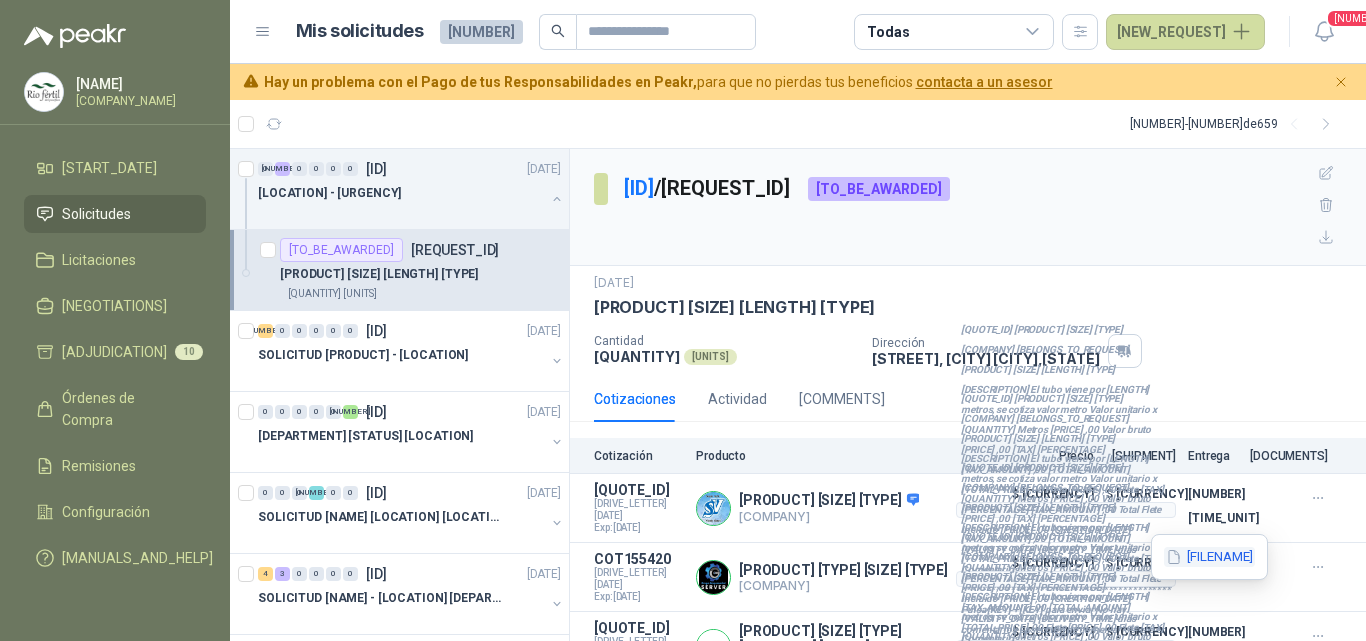 click on "IMG-20250702-WA0000.jpg" at bounding box center [1199, 557] 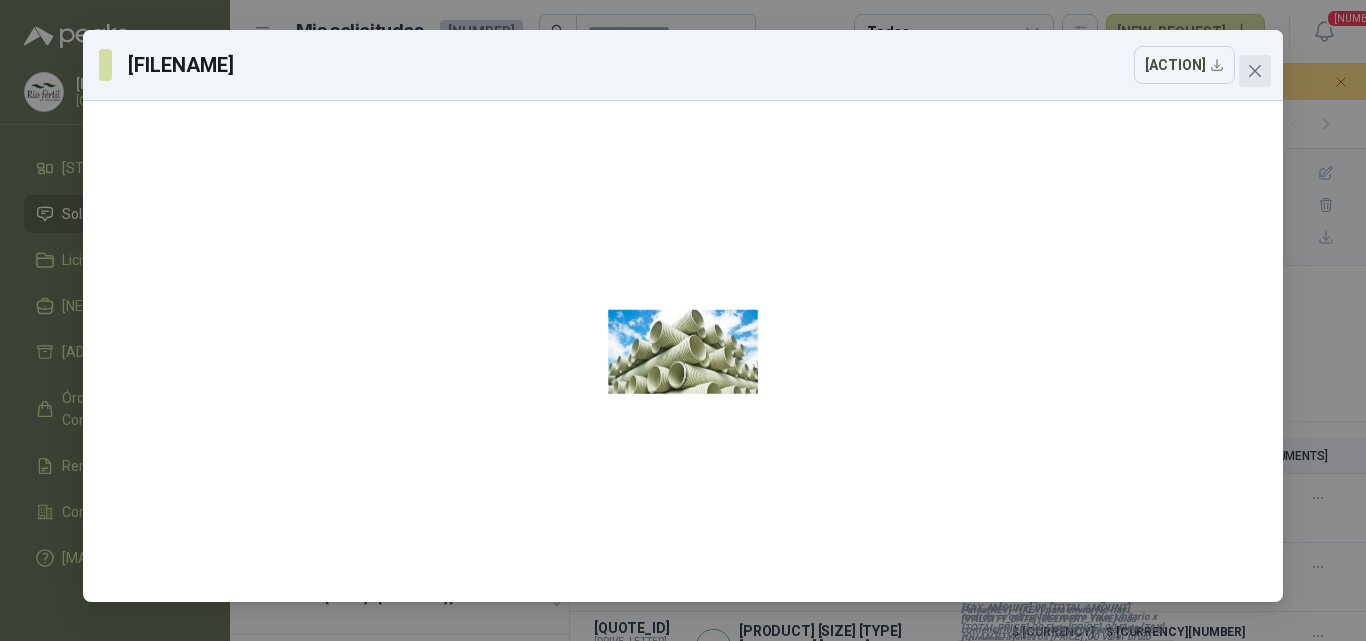 click at bounding box center (1255, 71) 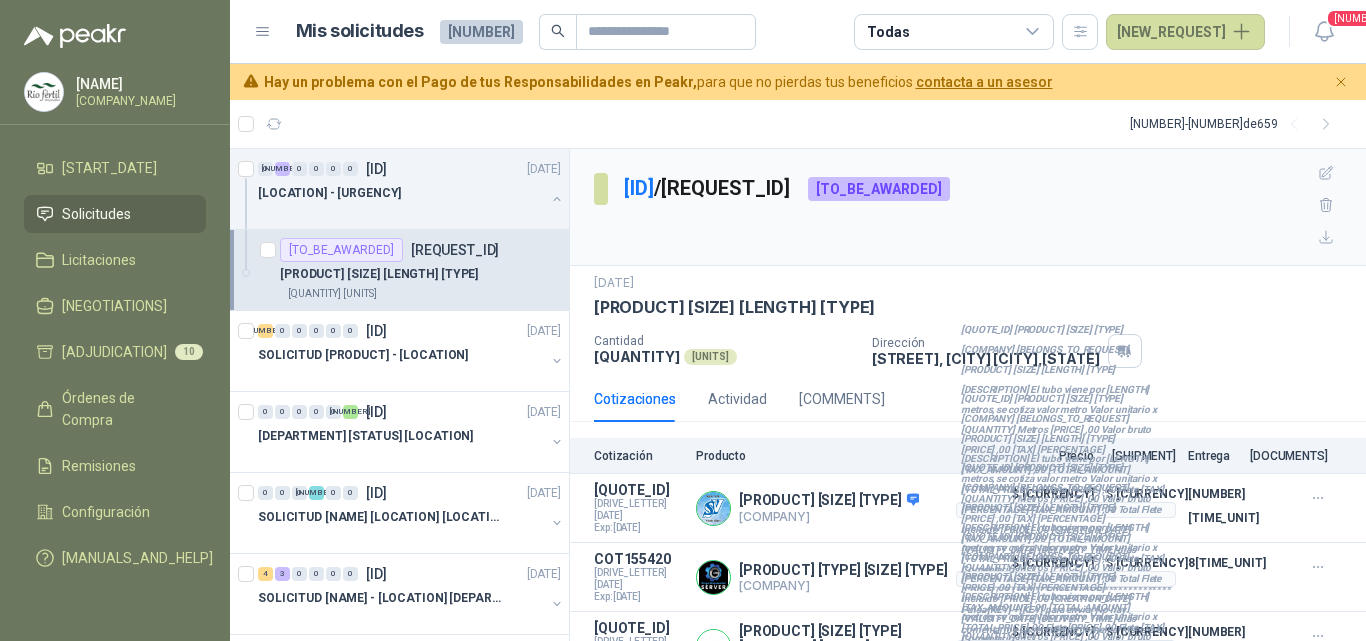 click on "Detalles" at bounding box center (0, 0) 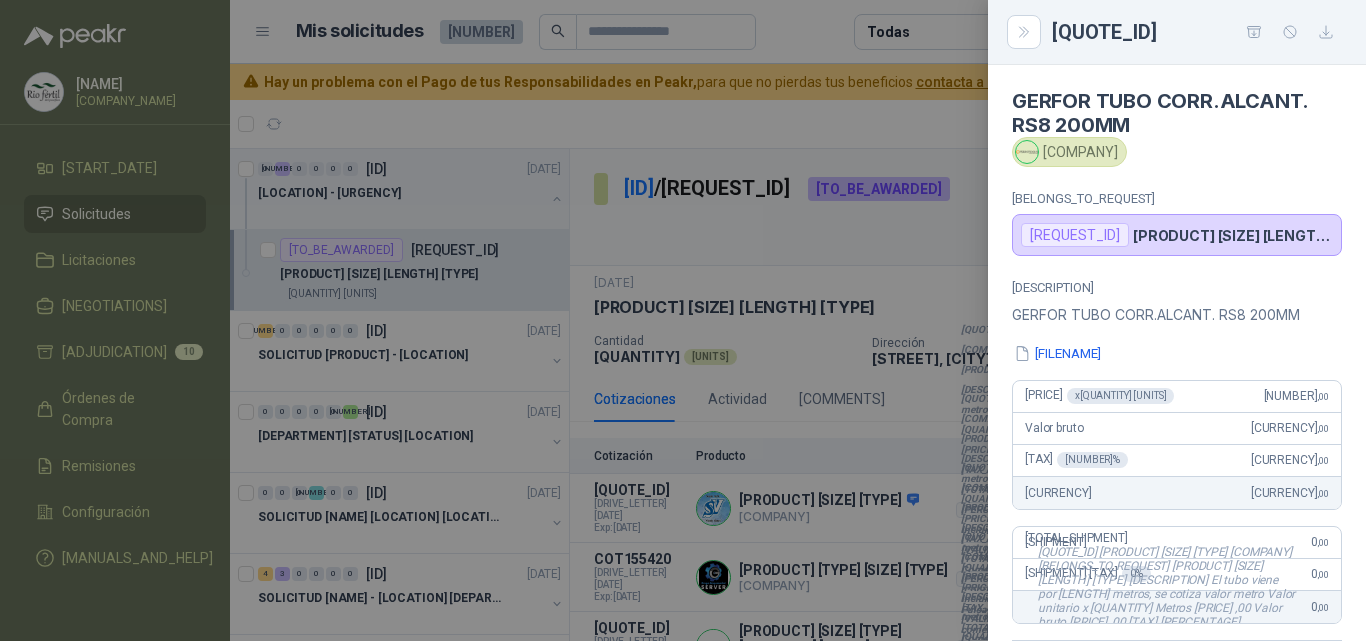 click on "Descripción GERFOR TUBO CORR.ALCANT. RS8 200MM IMG-20250702-WA0000.jpg Valor unitario x 100   Metros 230.317 ,00 Valor bruto 23.031.700 ,00 IVA 19 % 4.376.023 ,00 Total a Pagar 27.407.723 ,00 Flete  0 ,00 Flete IVA 0 % 0 ,00 Total Flete Incluido   0 ,00 Fecha de creación 02/07/2025 Validez 17/07/2025 Días de entrega 8  dias" at bounding box center (1177, 519) 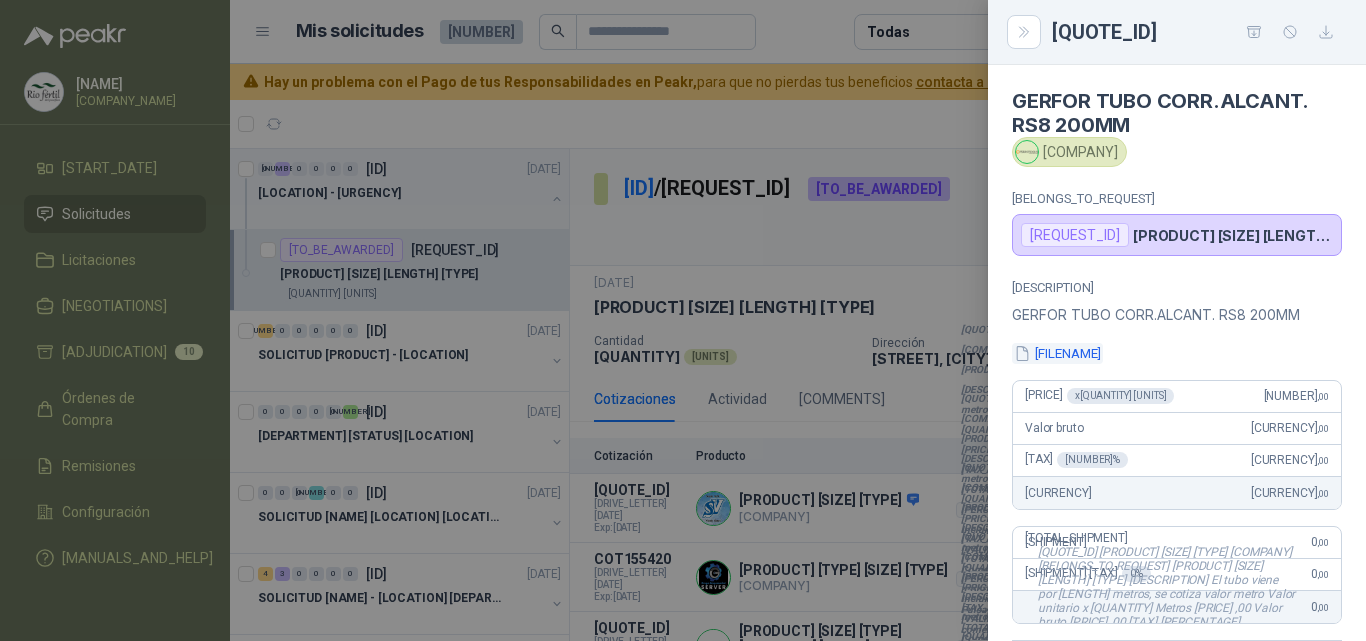 click on "IMG-20250702-WA0000.jpg" at bounding box center [1068, 353] 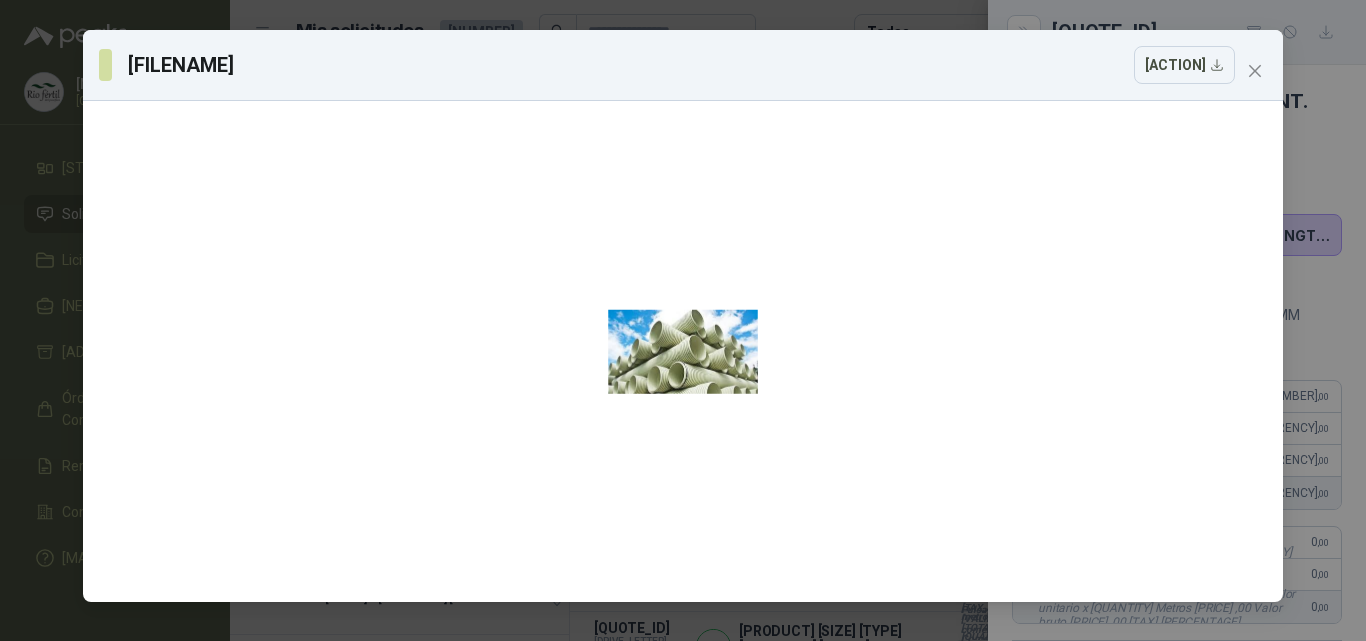 click at bounding box center [1255, 71] 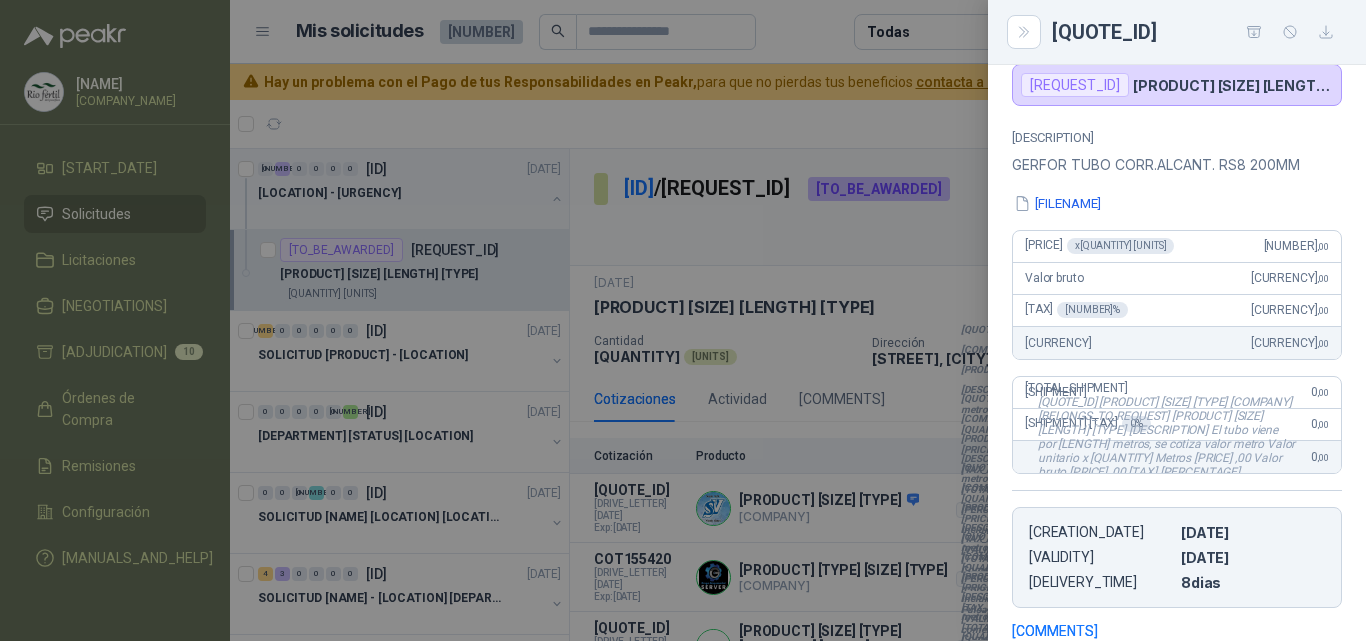 scroll, scrollTop: 300, scrollLeft: 0, axis: vertical 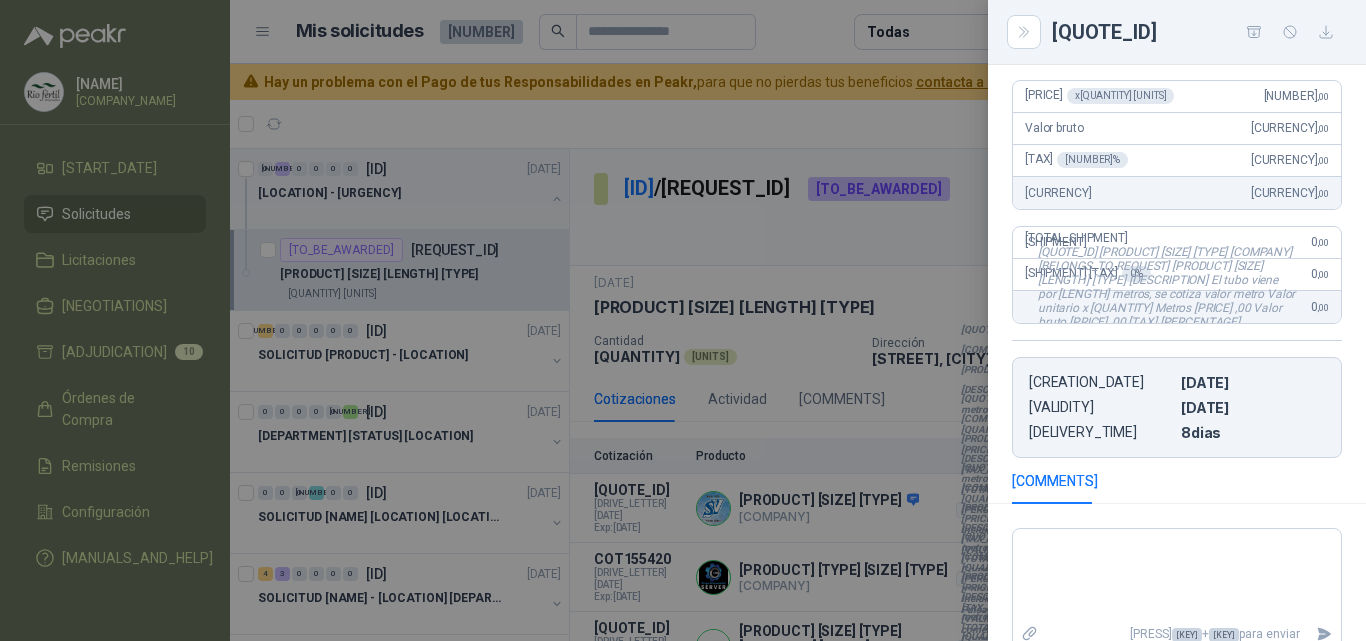 click at bounding box center [683, 320] 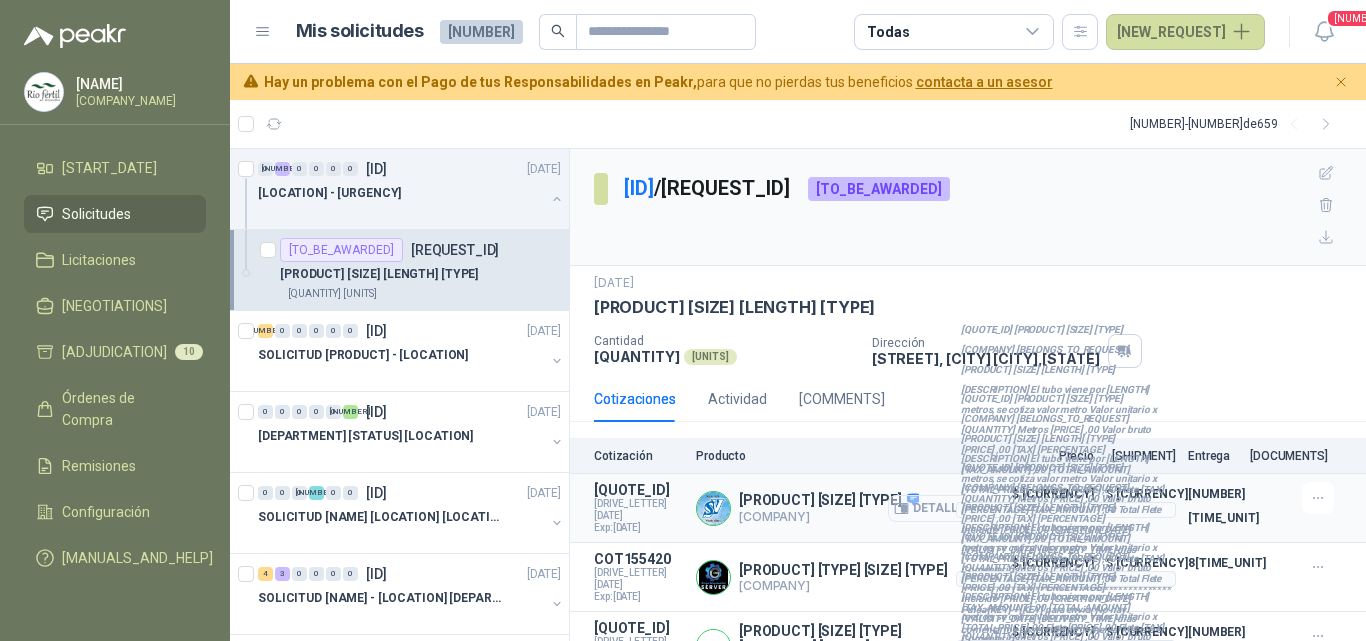 click on "Detalles" at bounding box center (935, 519) 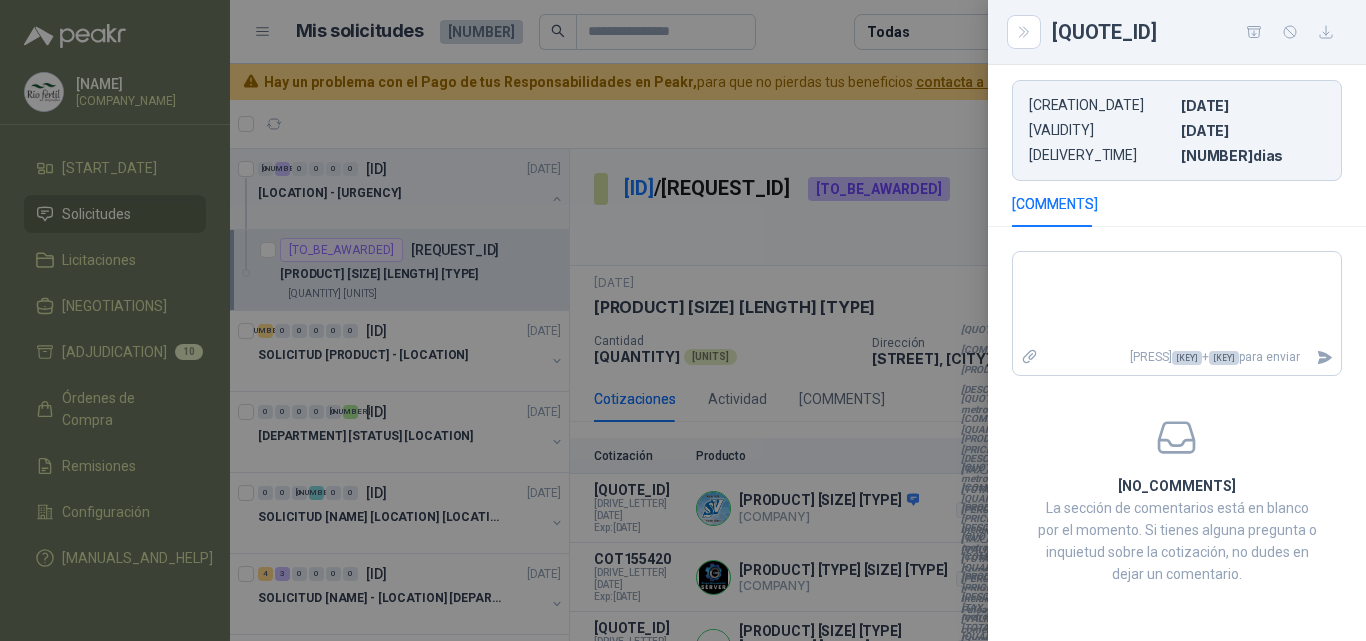 scroll, scrollTop: 580, scrollLeft: 0, axis: vertical 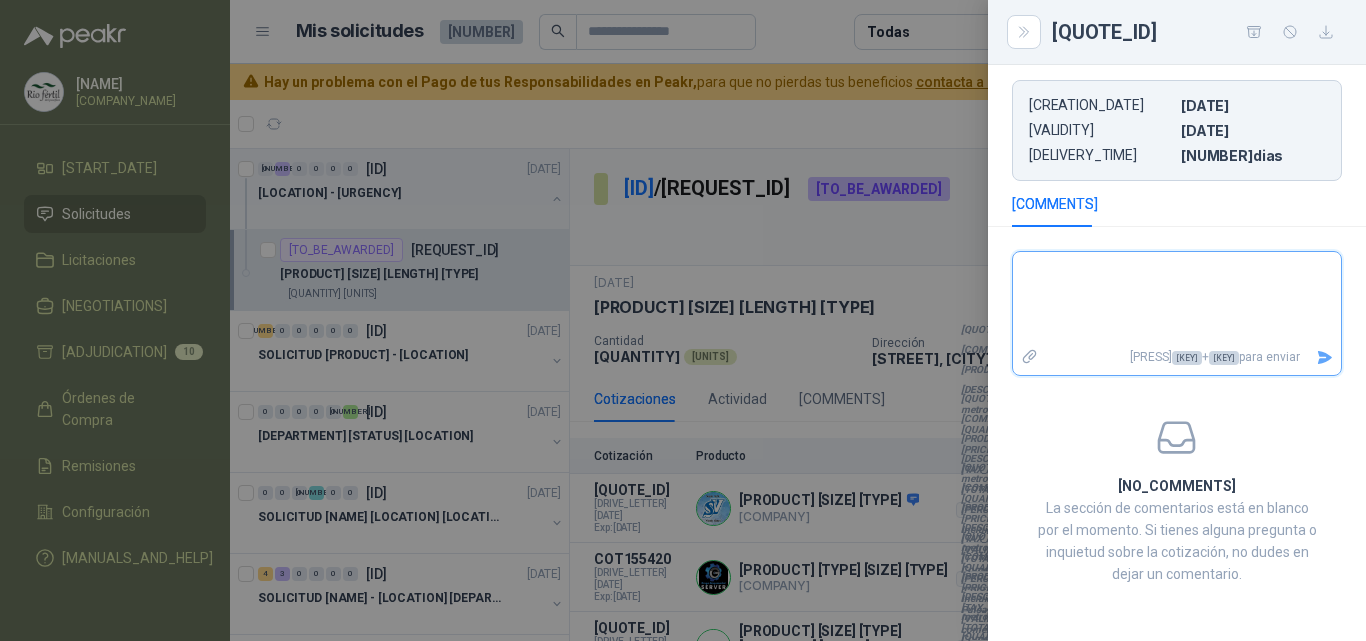 click at bounding box center (1177, 297) 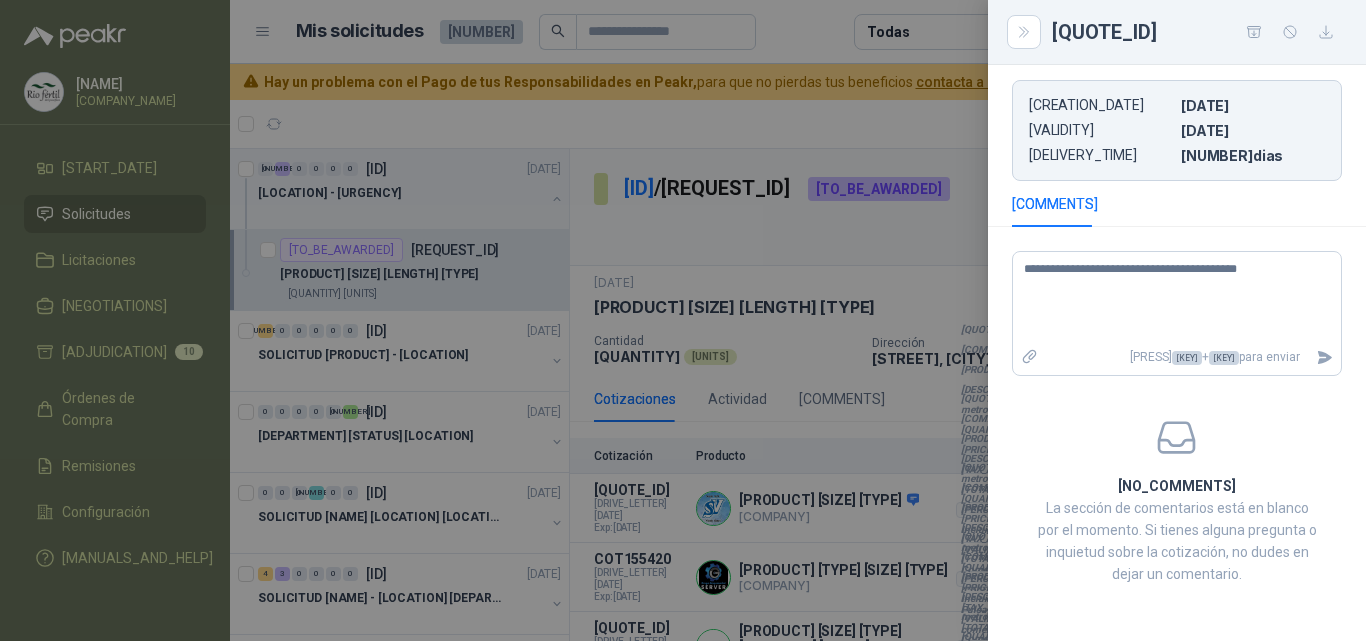 click at bounding box center (683, 320) 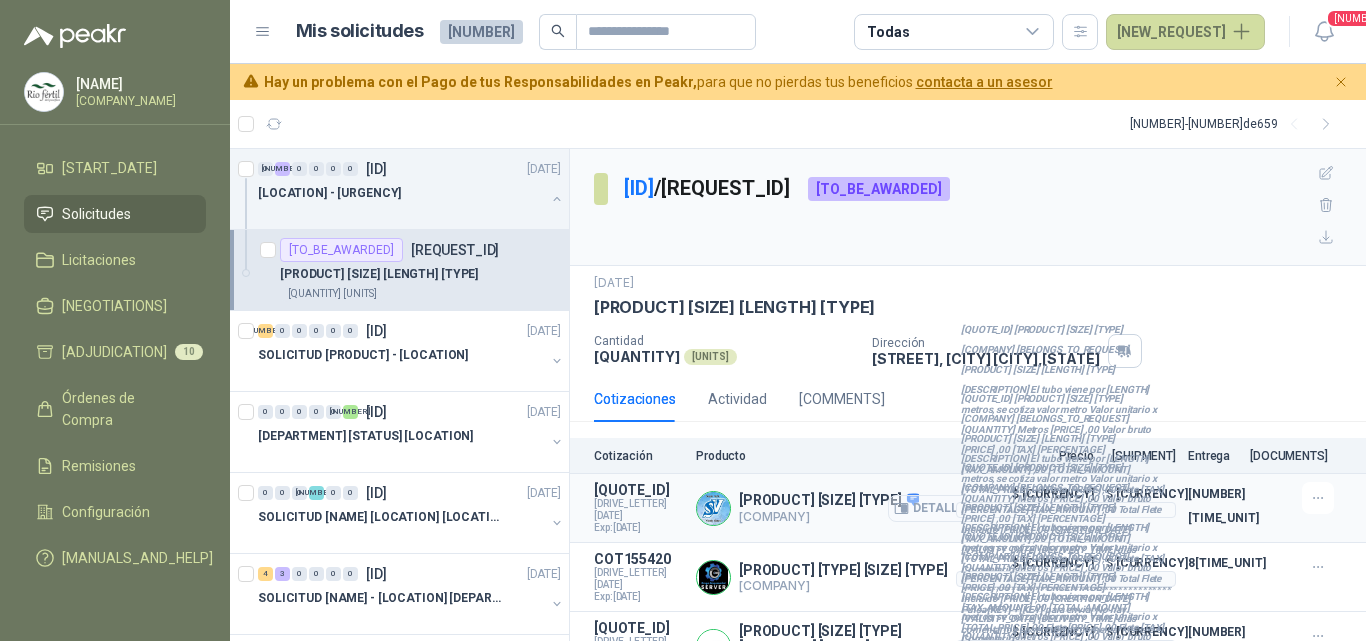 click on "Detalles" at bounding box center [935, 519] 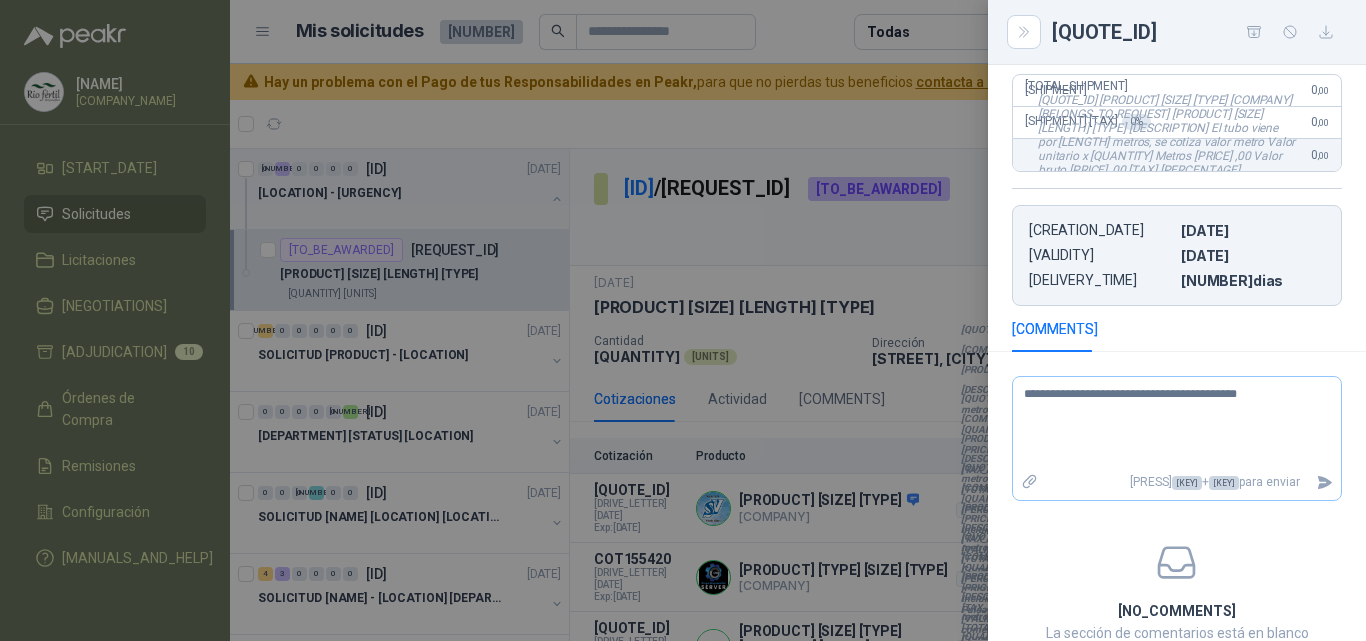 scroll, scrollTop: 580, scrollLeft: 0, axis: vertical 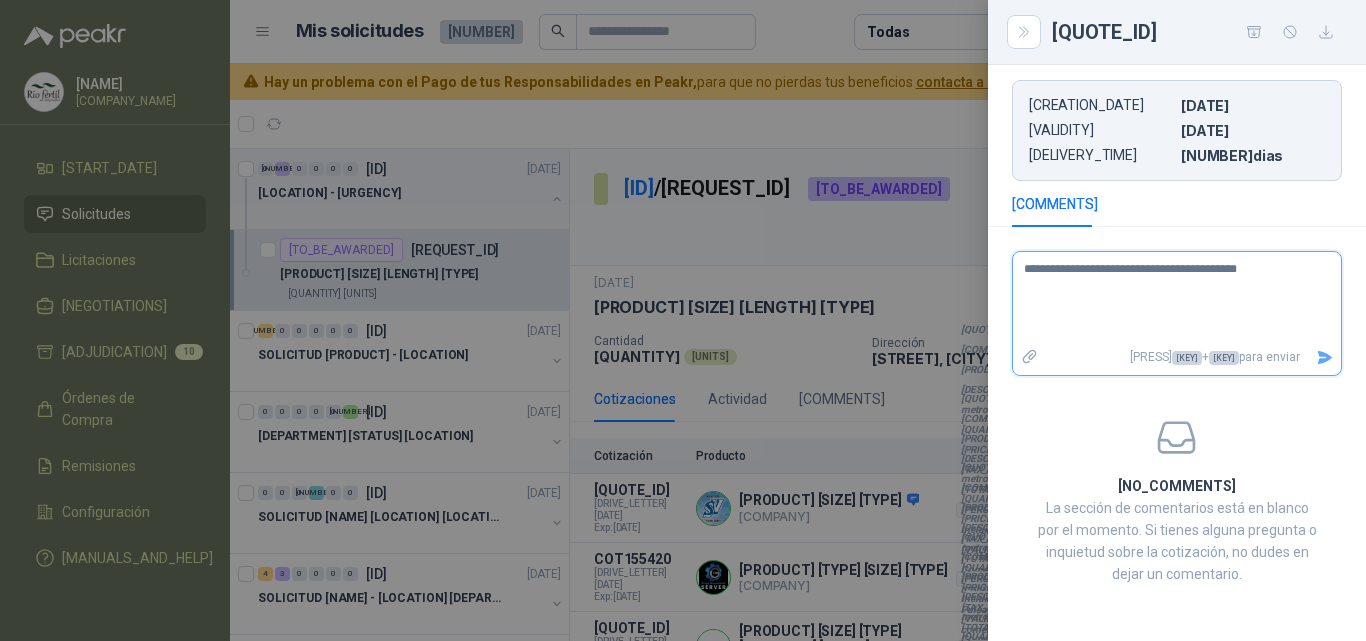 click at bounding box center [1325, 356] 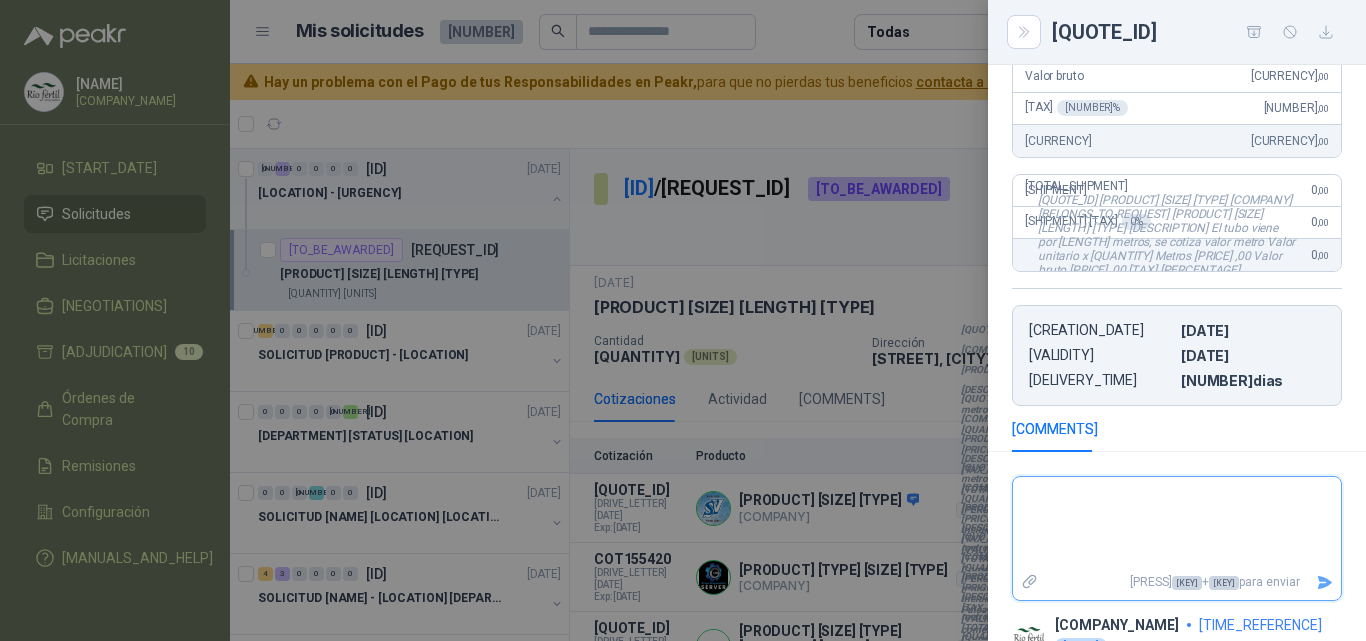 scroll, scrollTop: 420, scrollLeft: 0, axis: vertical 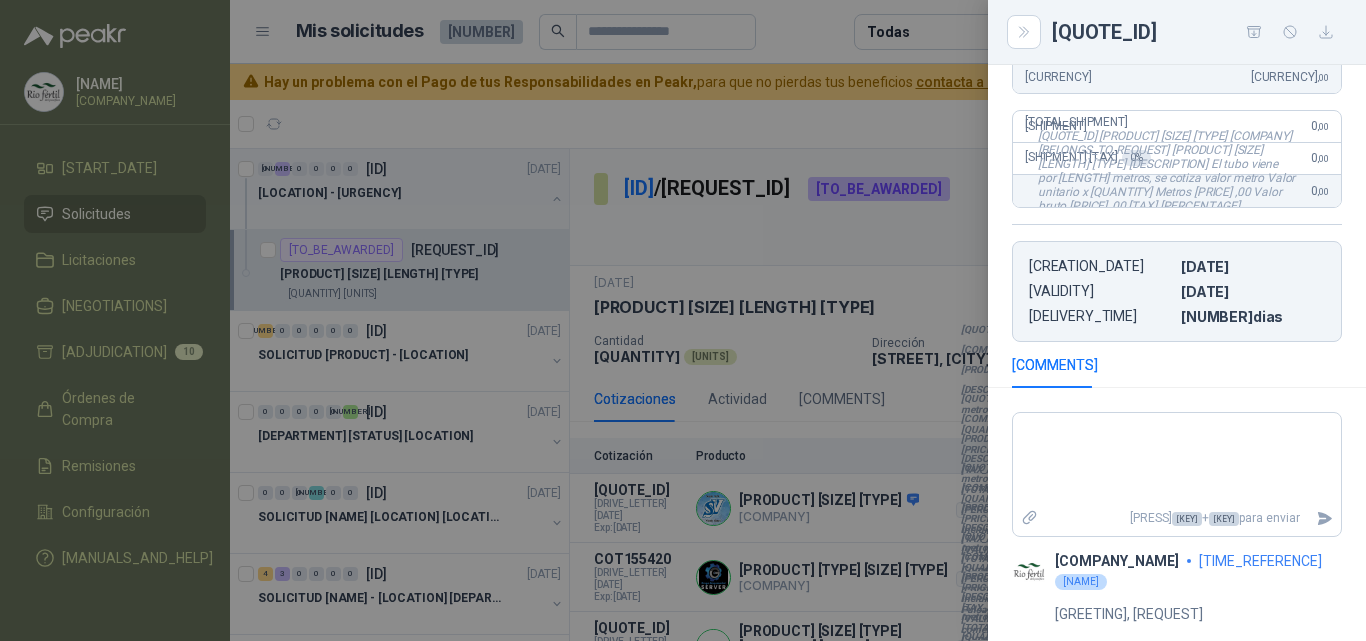 click on "Descripción El tubo viene por 6 metros, se cotiza valor metro Valor unitario x 100   Metros 38.000 ,00 Valor bruto 3.800.000 ,00 IVA 19 % 722.000 ,00 Total a Pagar 4.522.000 ,00 Flete  0 ,00 Flete IVA 0 % 0 ,00 Total Flete Incluido   0 ,00 Fecha de creación 02/07/2025 Validez 17/07/2025 Días de entrega 2  dias" at bounding box center [1177, 113] 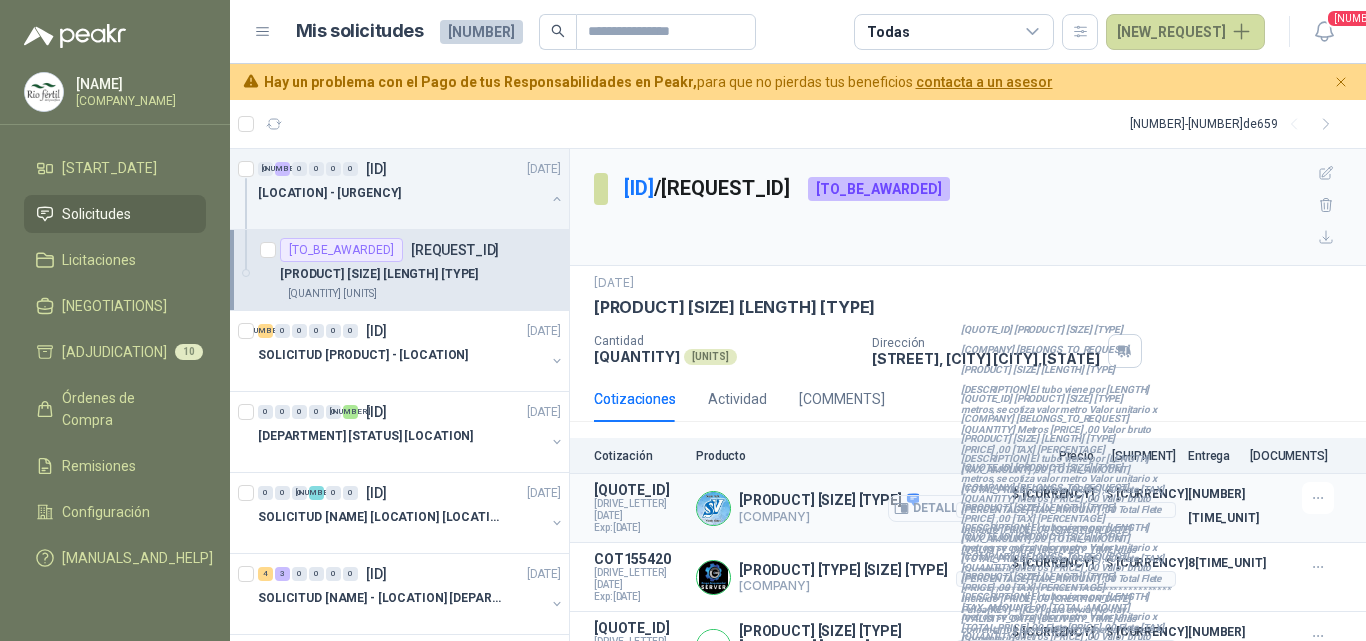 click on "Detalles" at bounding box center [935, 519] 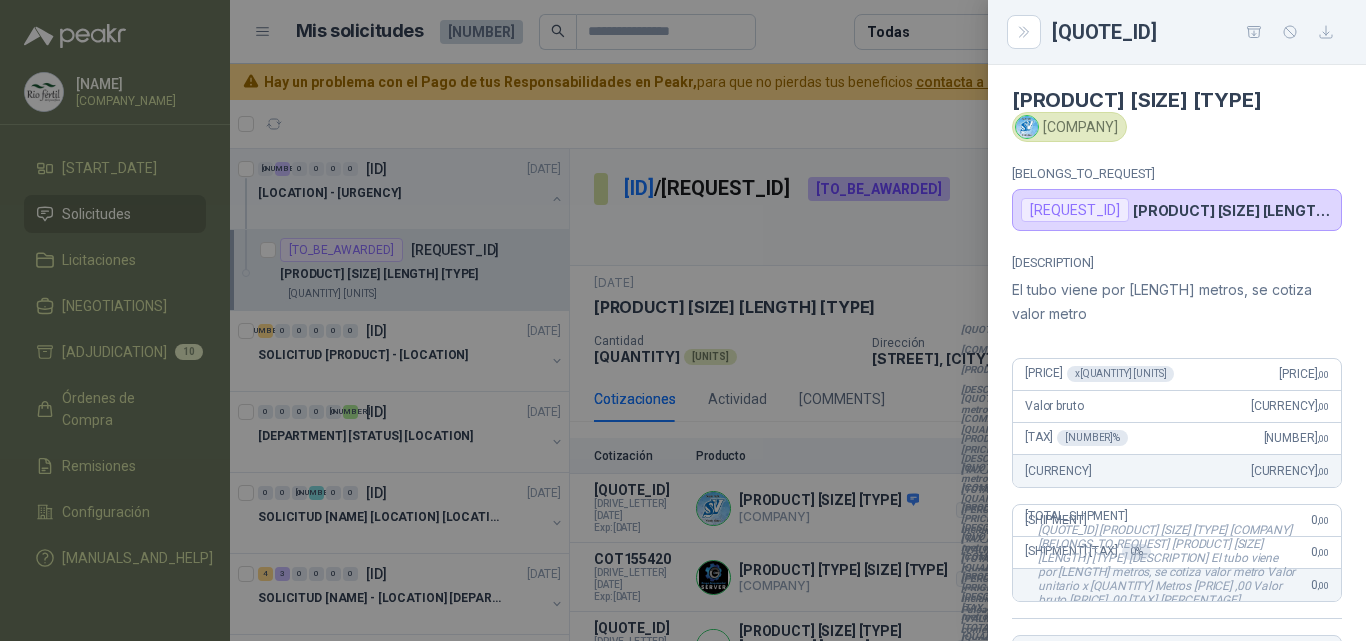 scroll, scrollTop: 0, scrollLeft: 0, axis: both 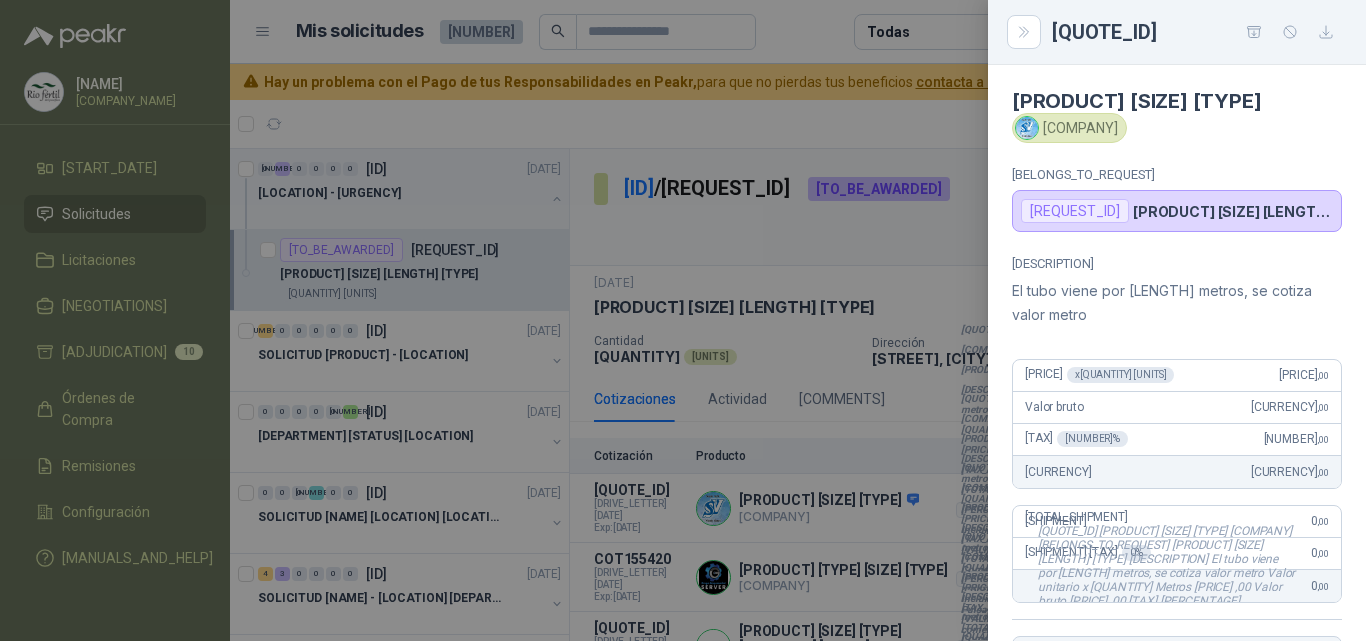 click at bounding box center (683, 320) 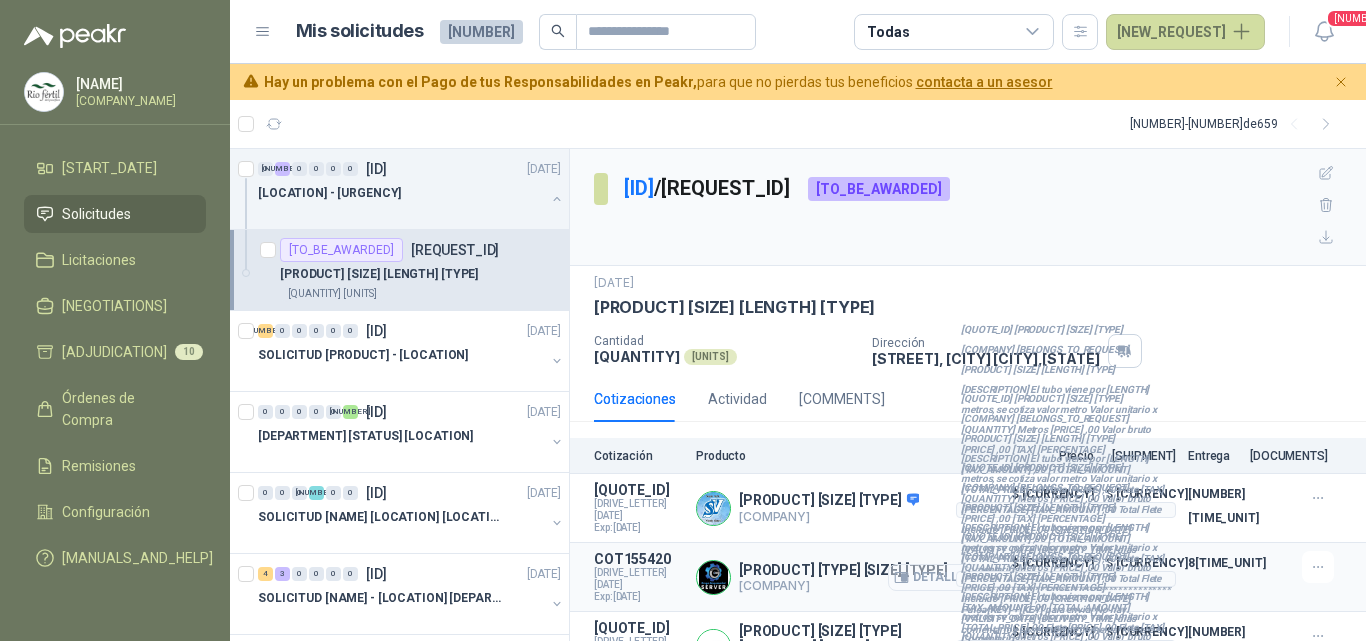 click on "Detalles" at bounding box center [0, 0] 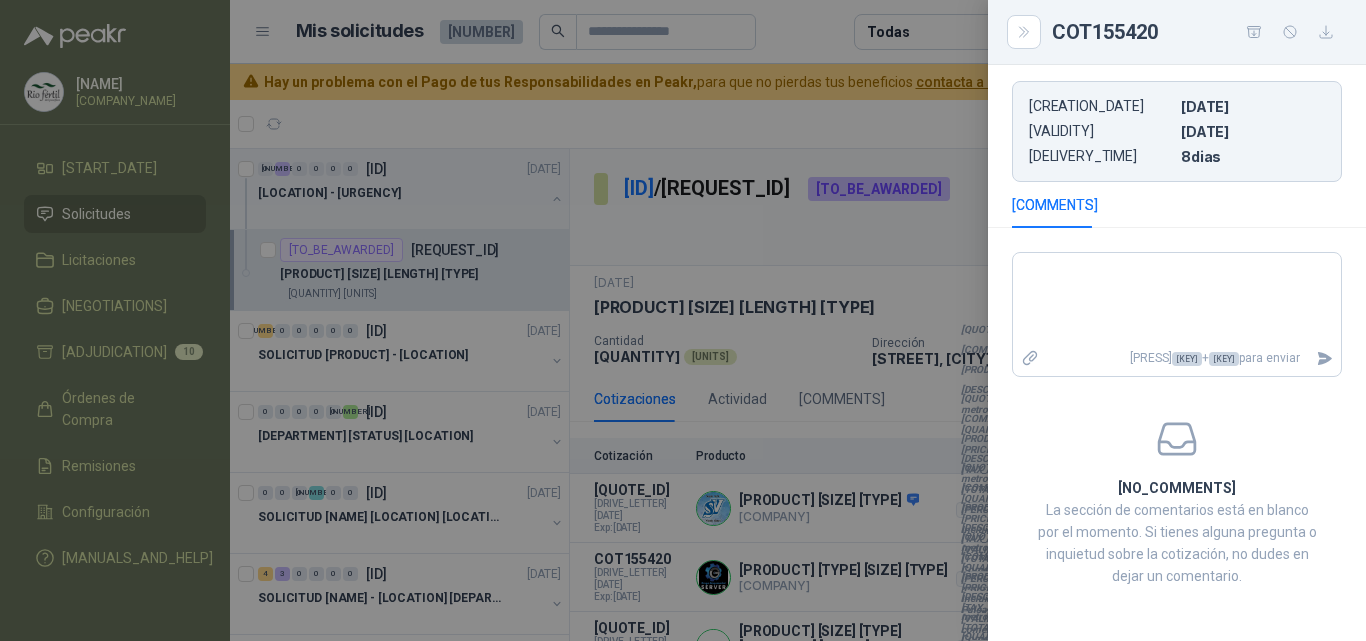 scroll, scrollTop: 500, scrollLeft: 0, axis: vertical 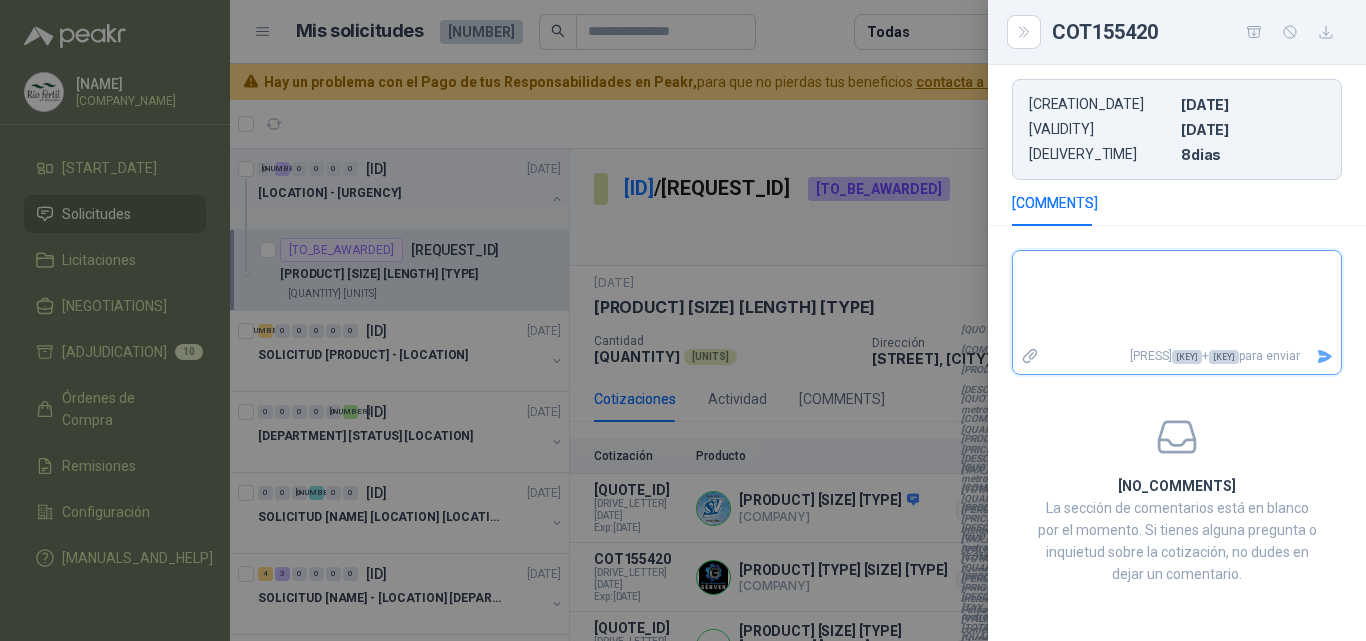 click at bounding box center [1169, 297] 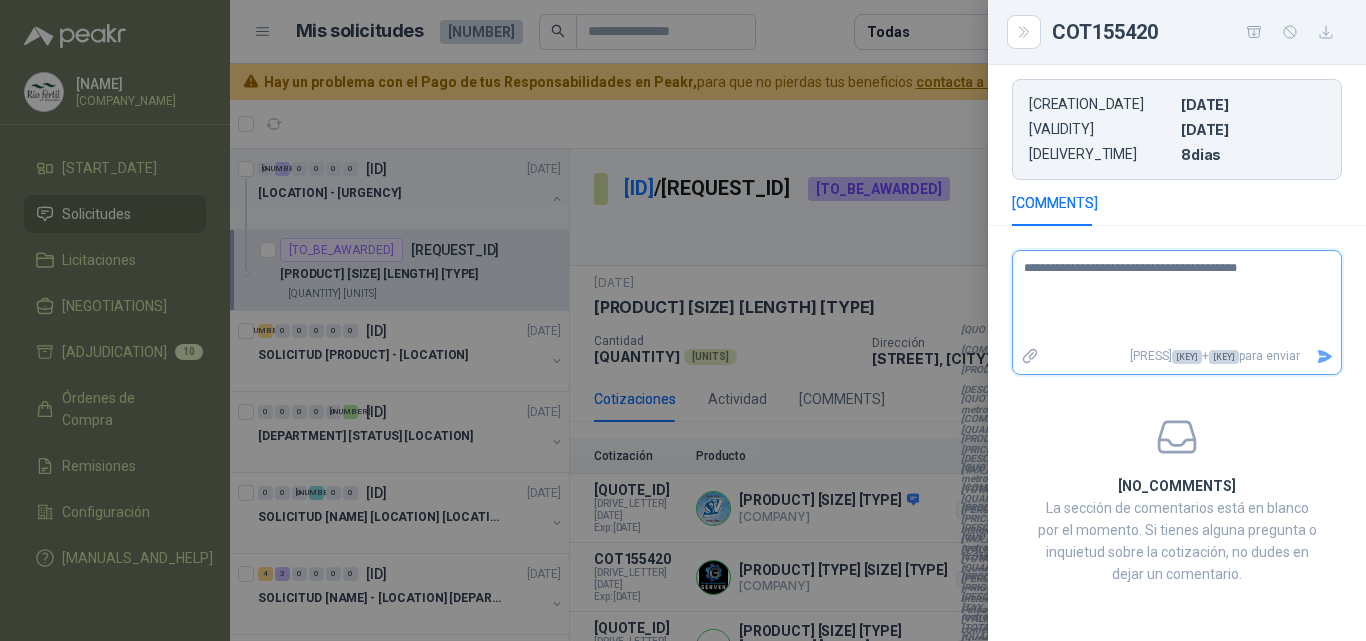 type on "**********" 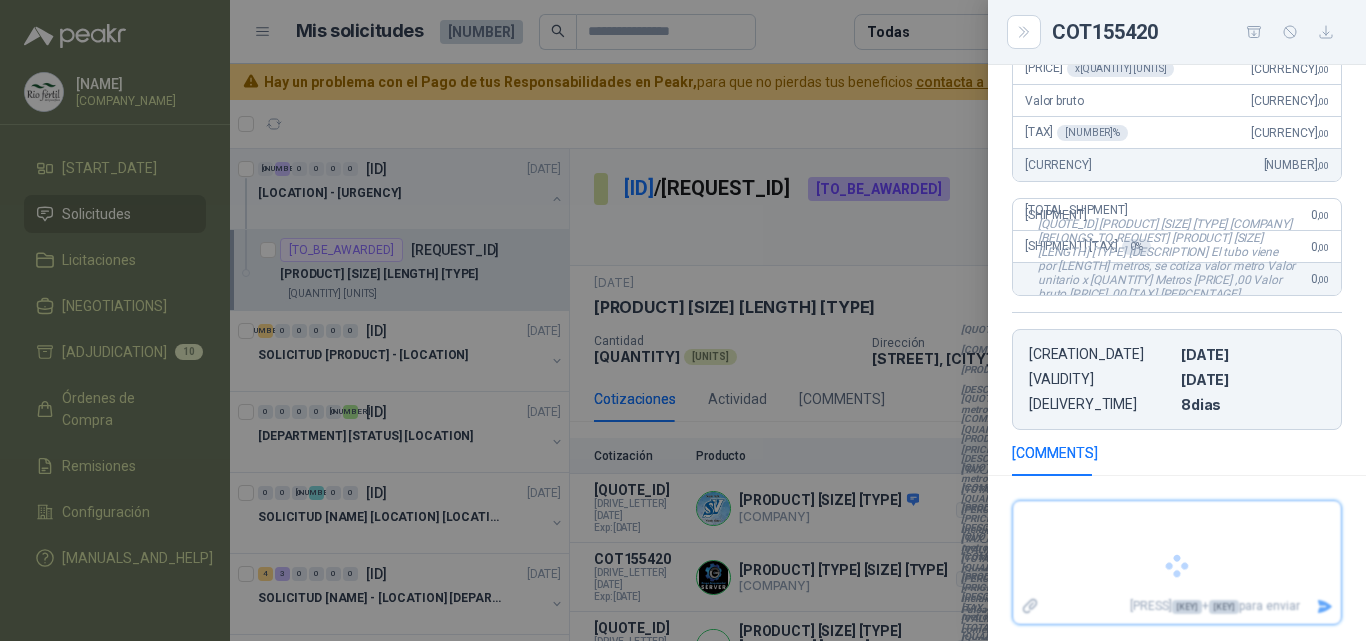 scroll, scrollTop: 357, scrollLeft: 0, axis: vertical 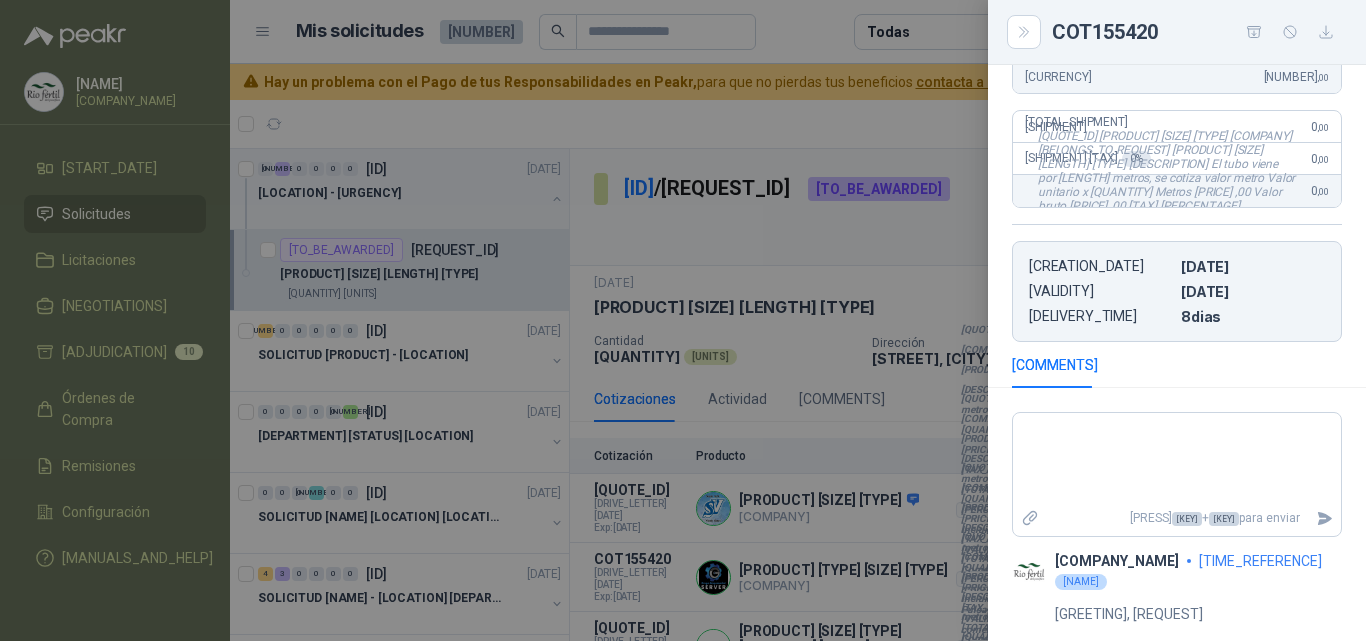 click at bounding box center [683, 320] 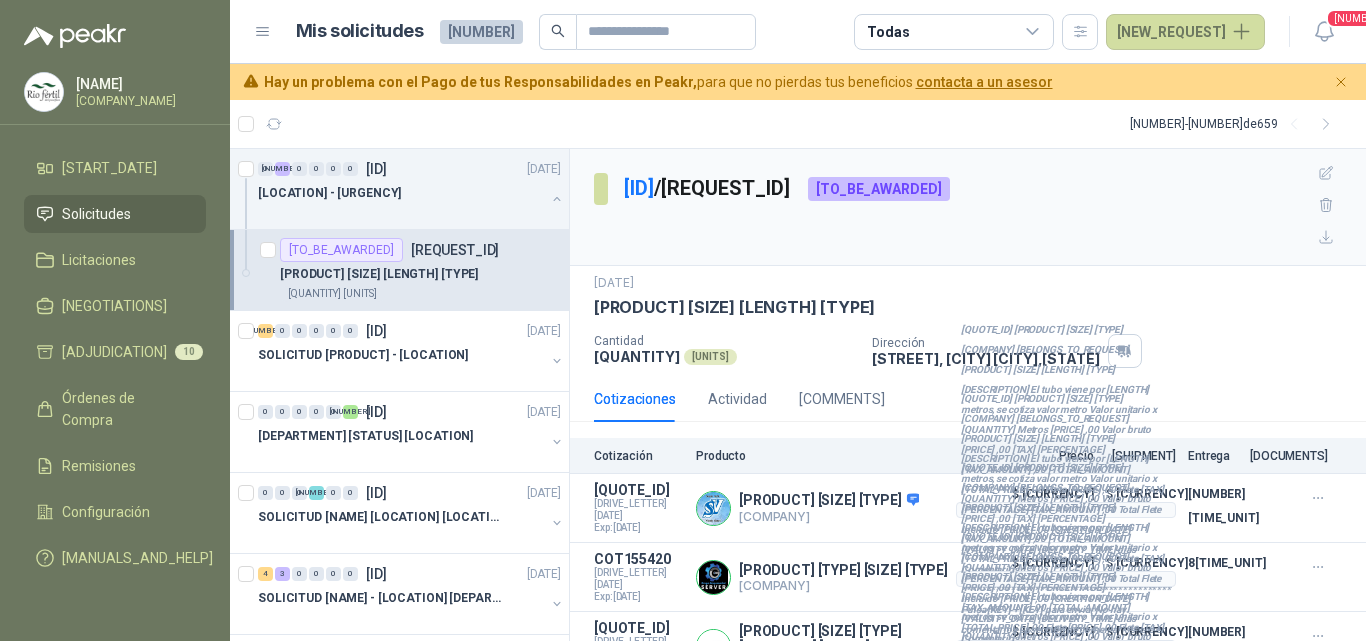 click on "Rio Fertil del Pacífico S.A.S." at bounding box center (141, 102) 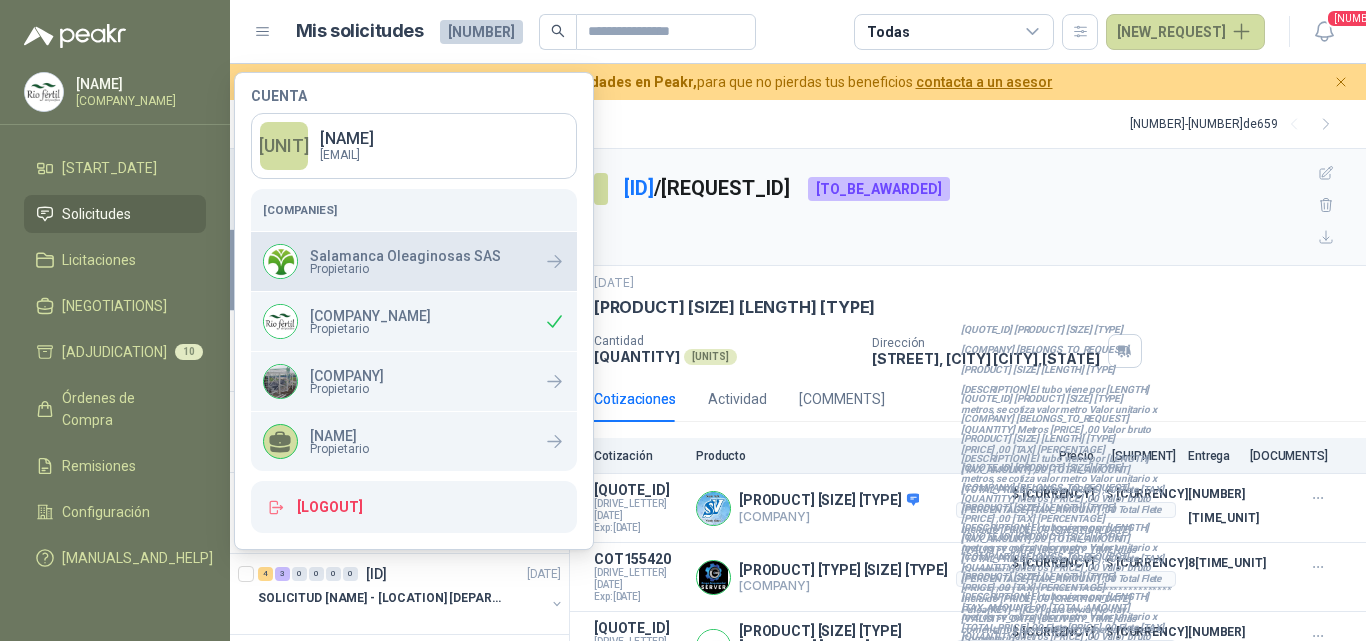 click on "Propietario" at bounding box center [365, 269] 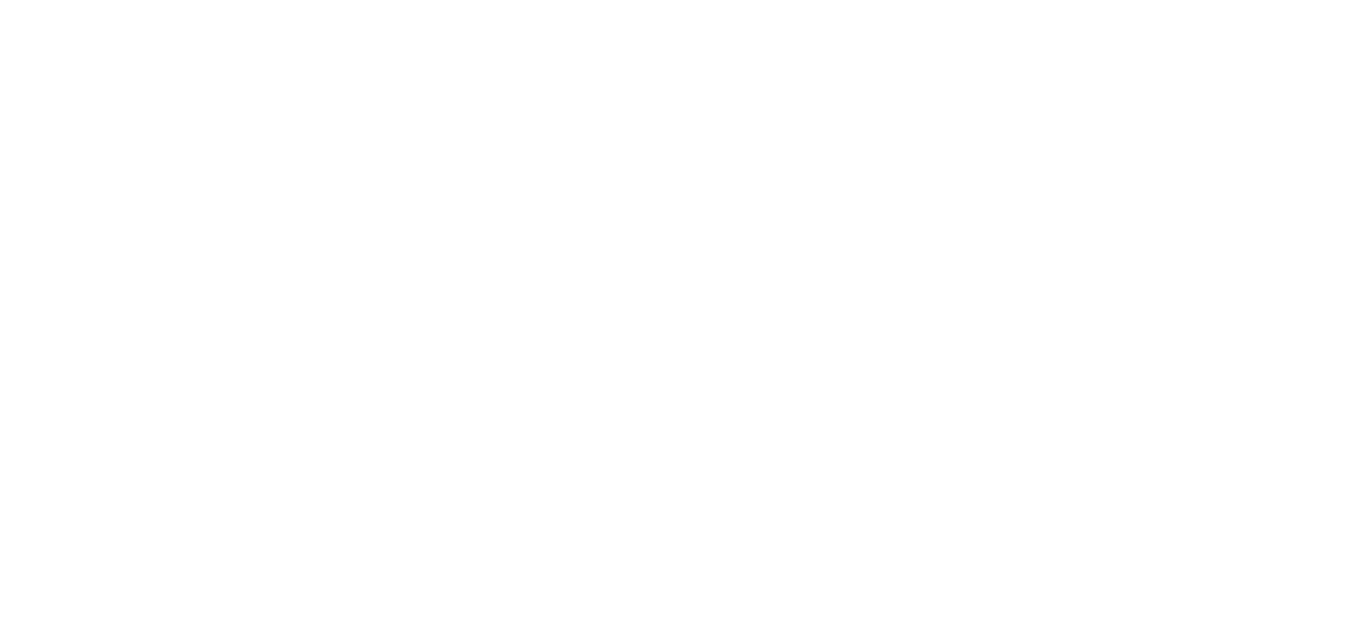 scroll, scrollTop: 0, scrollLeft: 0, axis: both 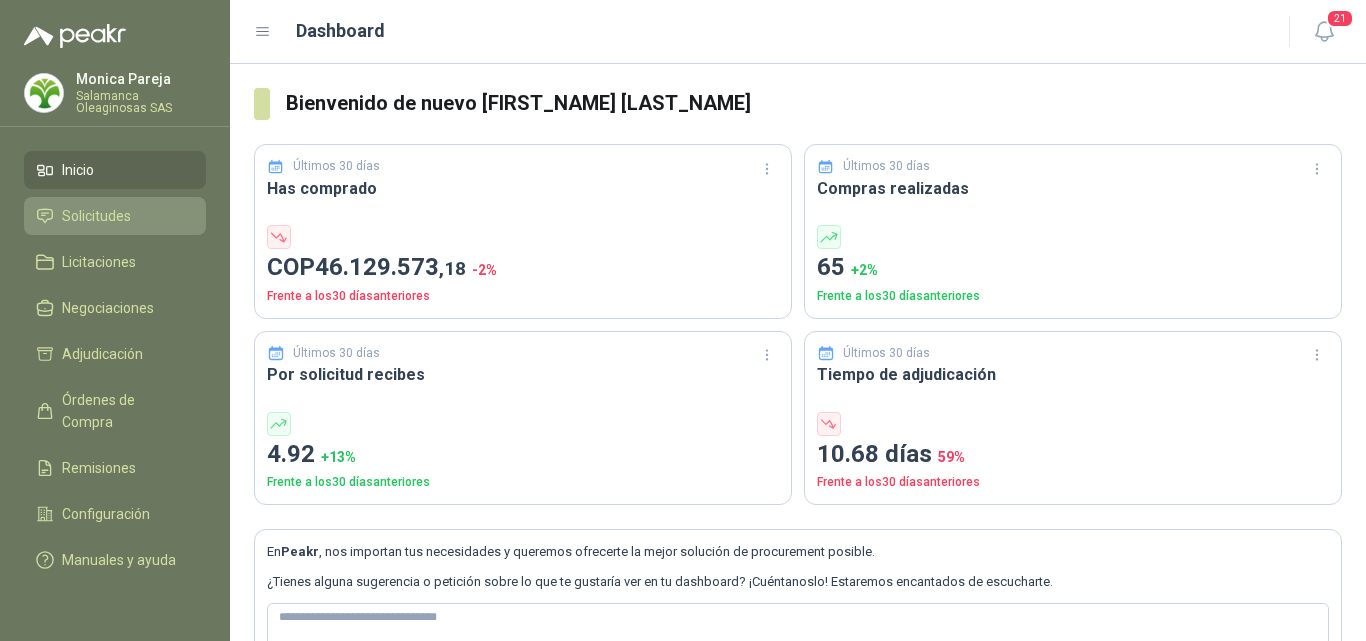 click on "Solicitudes" at bounding box center (96, 216) 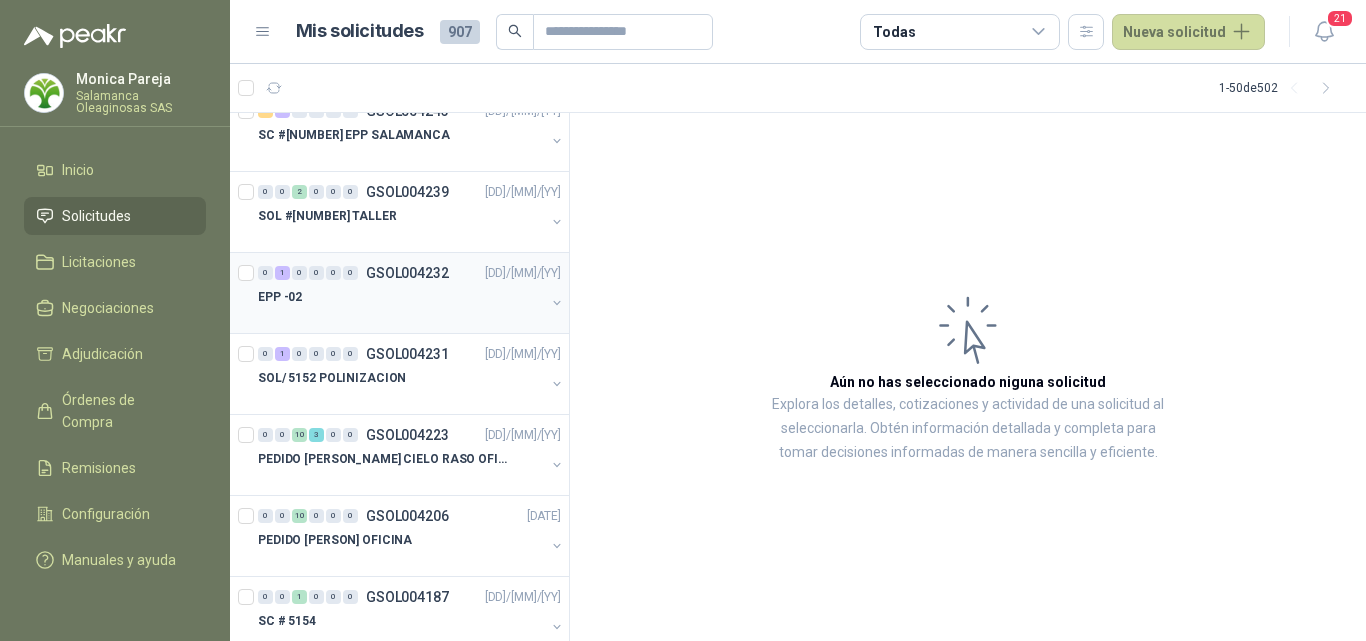 scroll, scrollTop: 300, scrollLeft: 0, axis: vertical 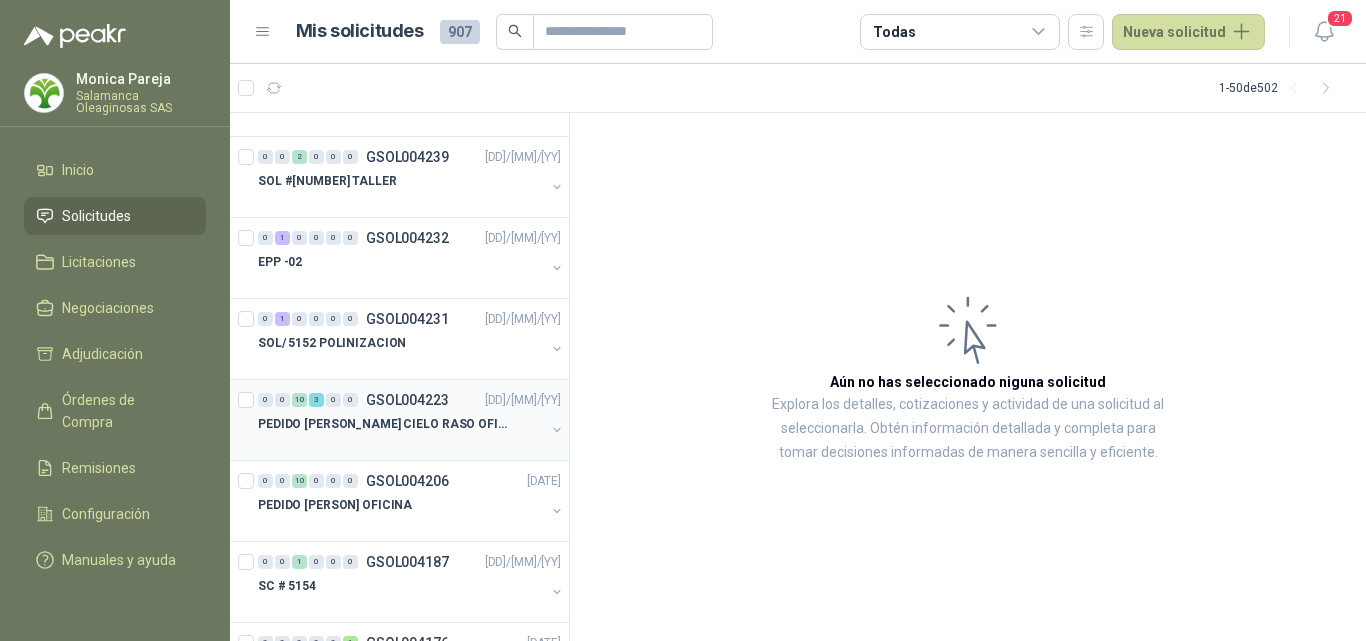 click on "PEDIDO HUMBERTO CHILITO CIELO RASO OFICINA" at bounding box center [382, 424] 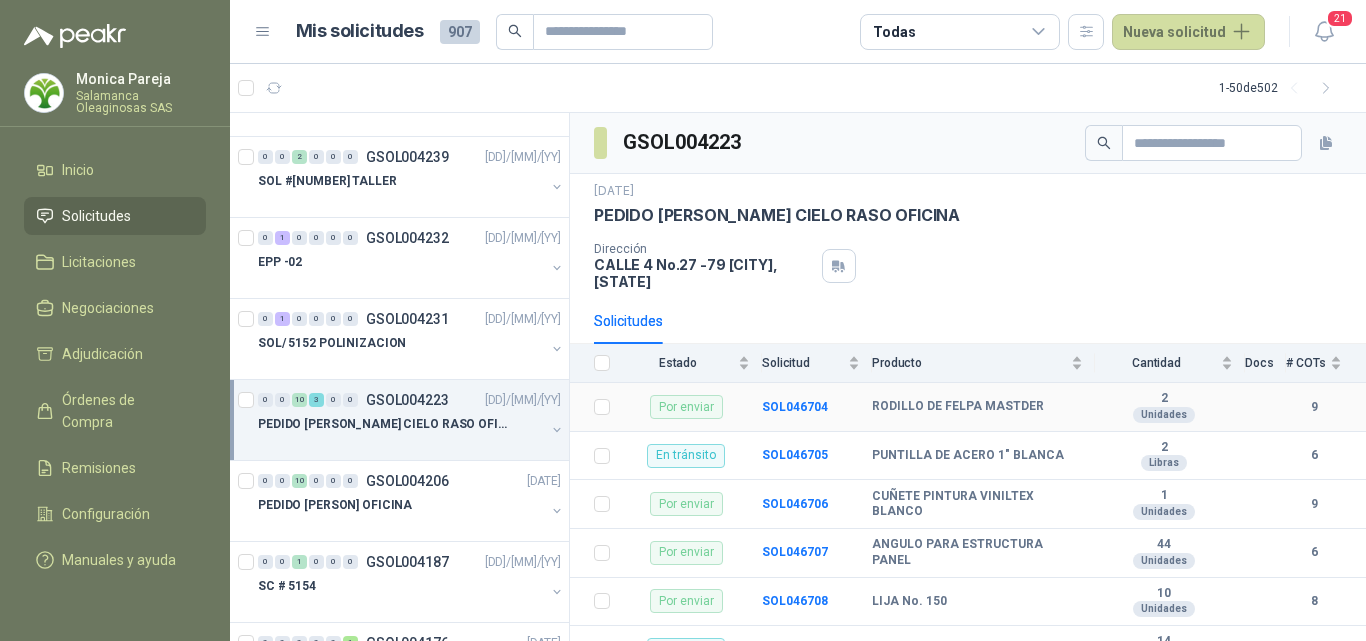 scroll, scrollTop: 100, scrollLeft: 0, axis: vertical 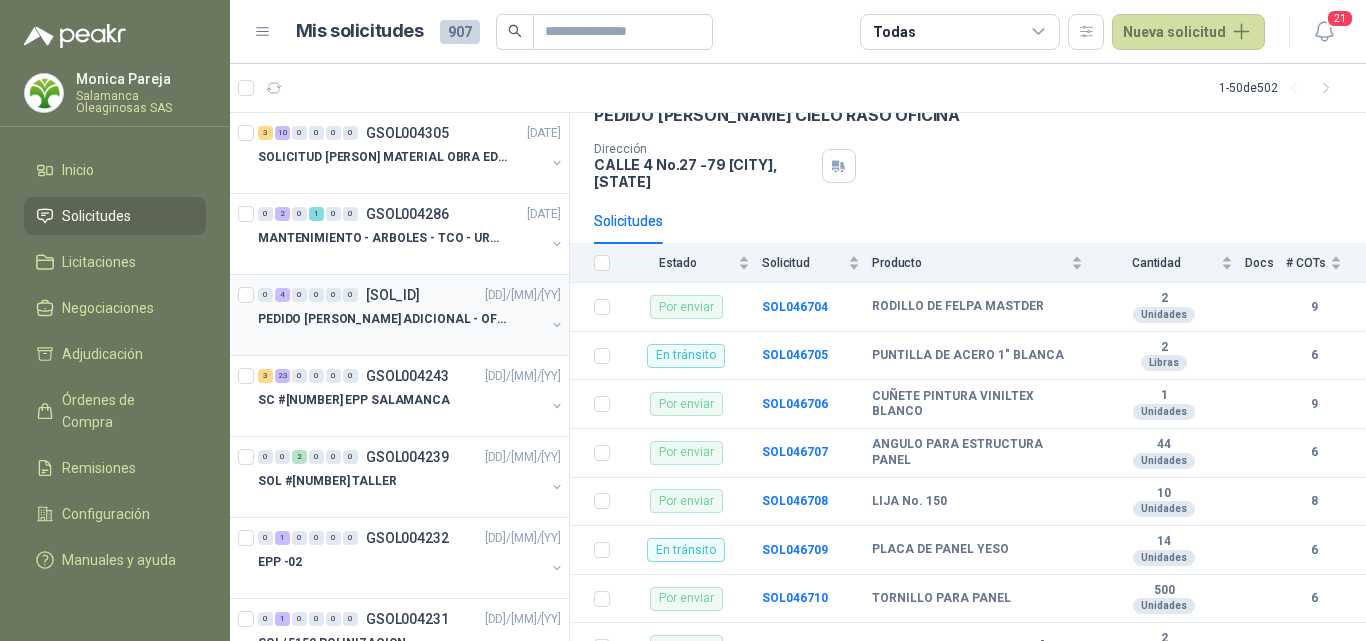 click at bounding box center [401, 339] 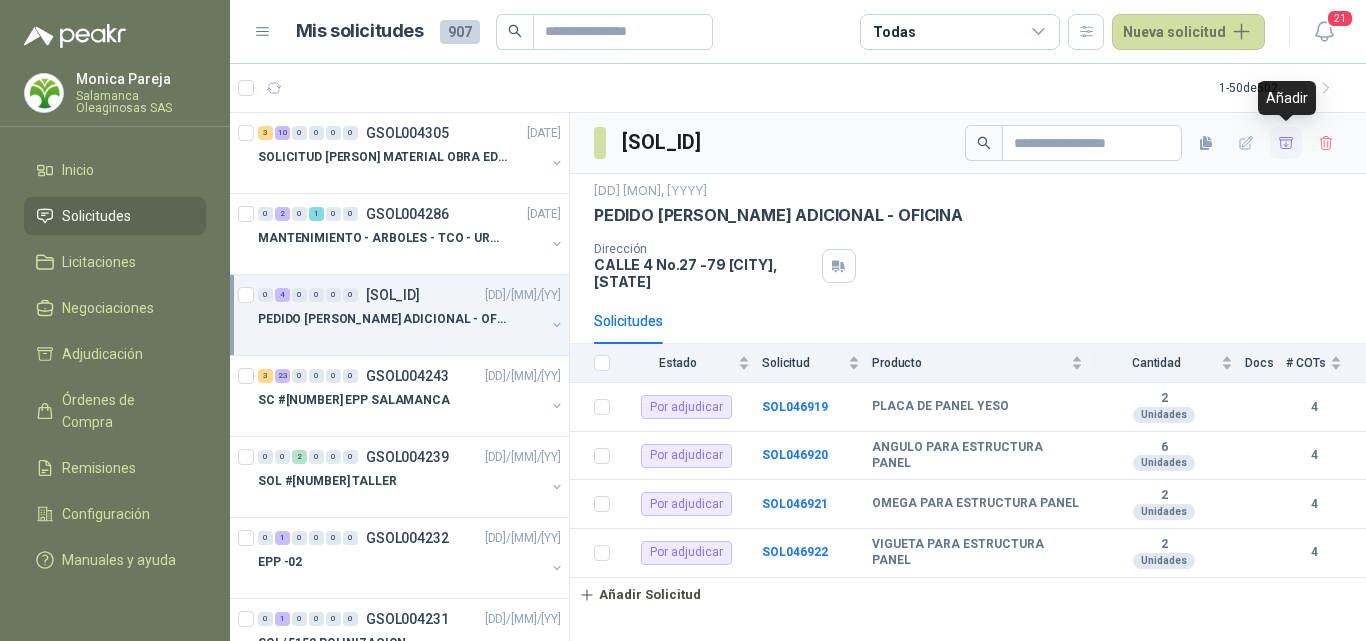 click at bounding box center (1286, 142) 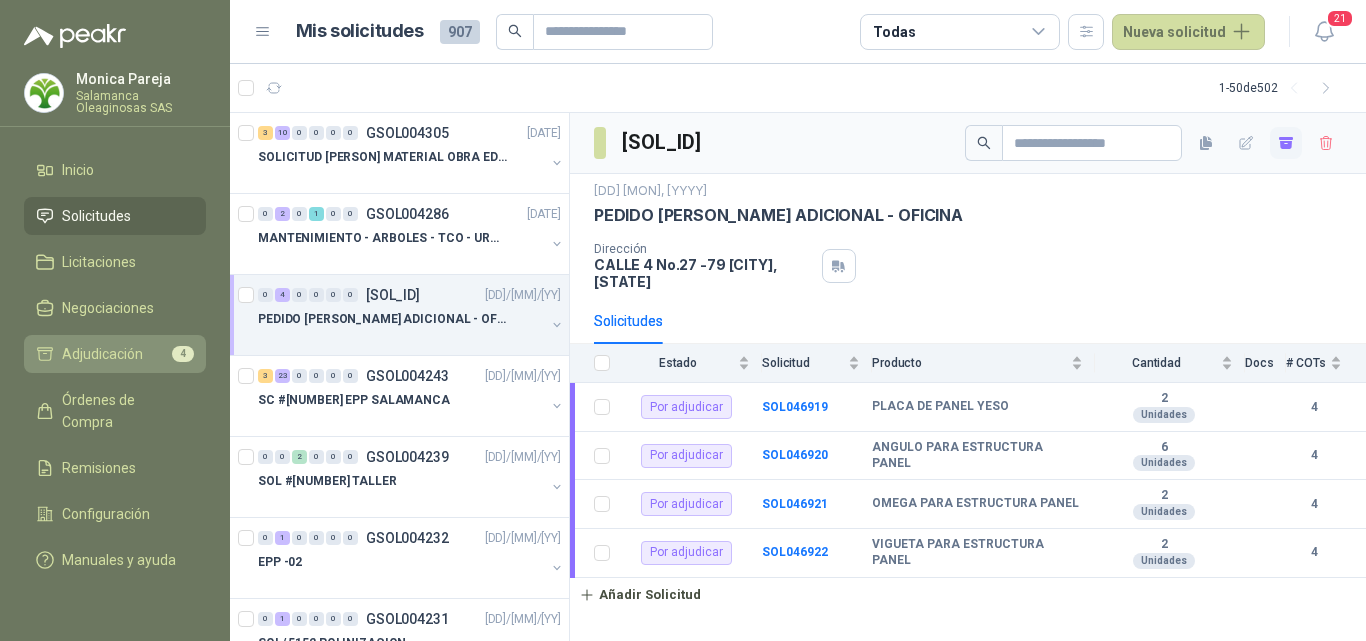click on "[ADJUDICATION]" at bounding box center (102, 354) 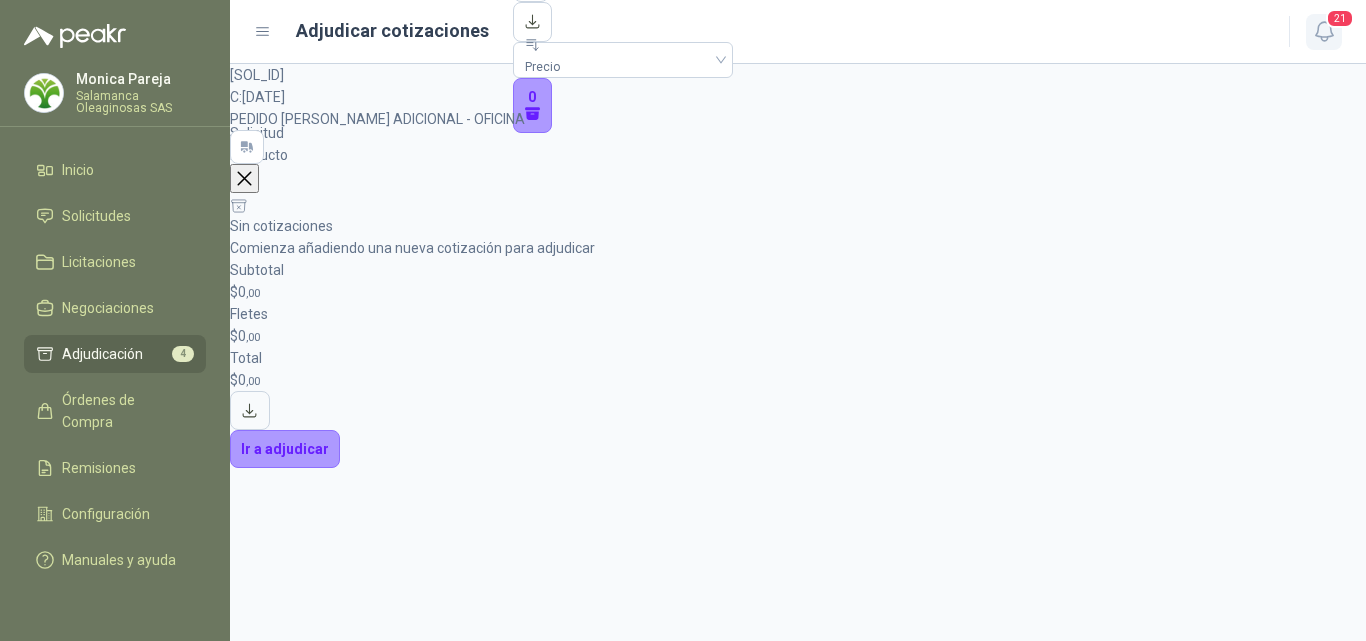 click at bounding box center (244, 178) 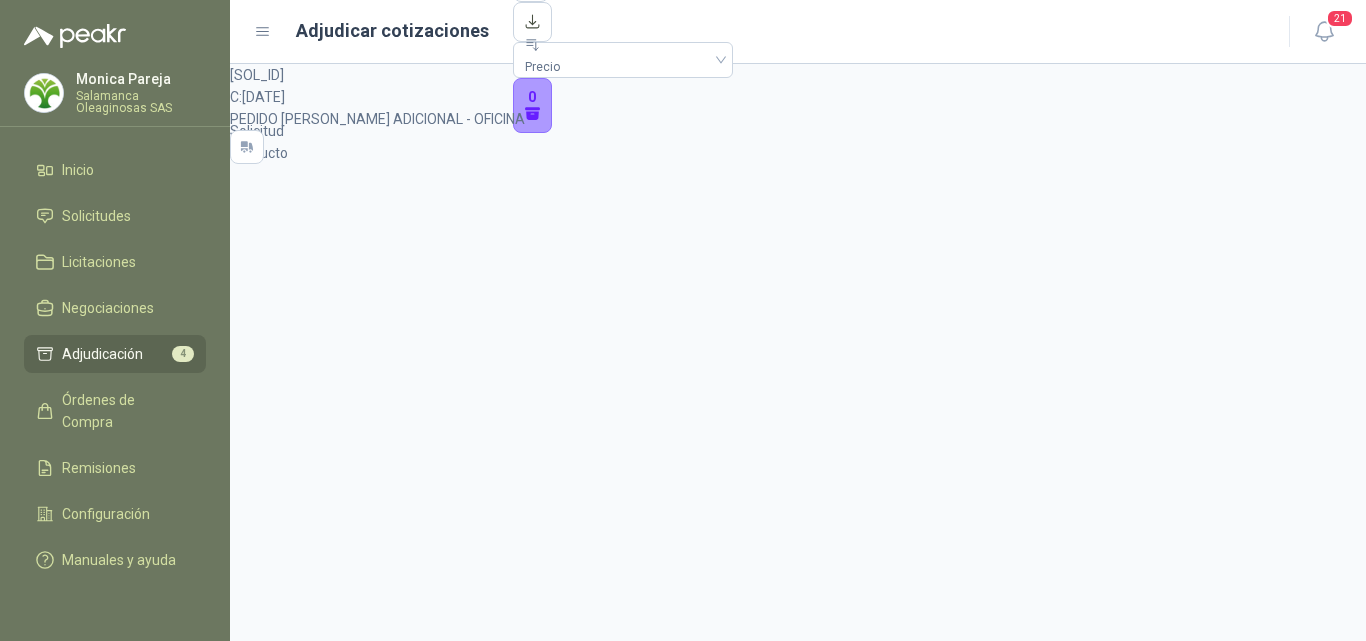 scroll, scrollTop: 0, scrollLeft: 0, axis: both 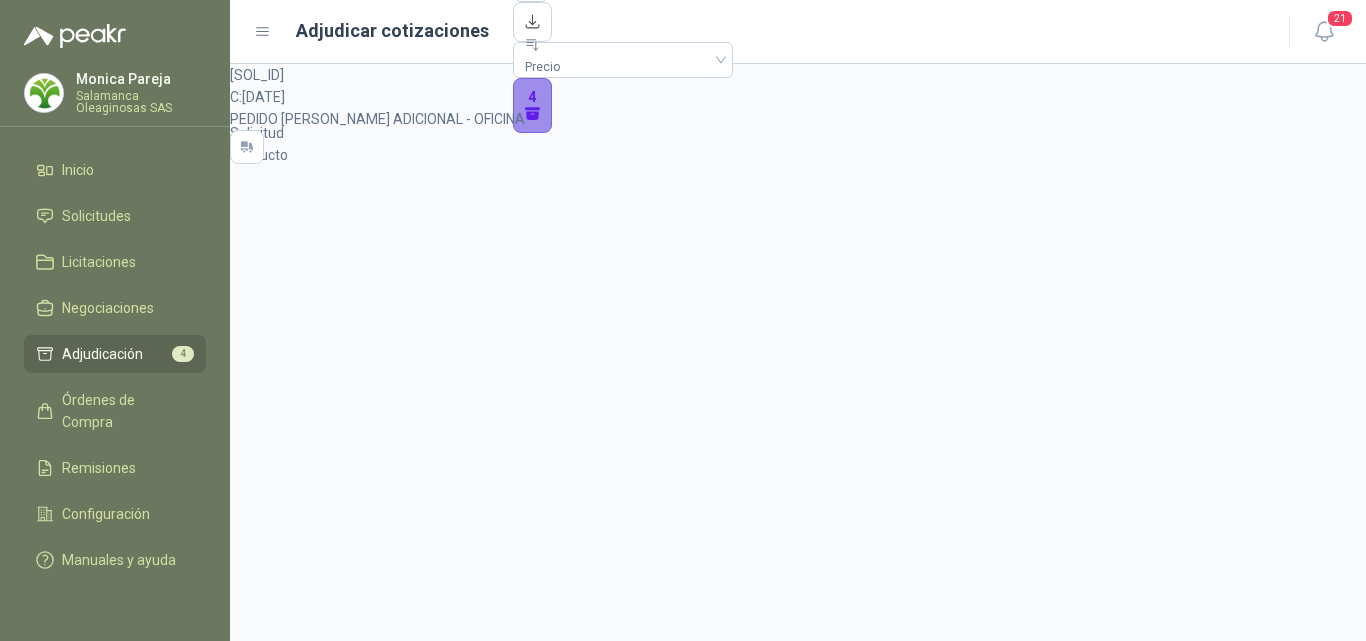 click on "4" at bounding box center (533, 106) 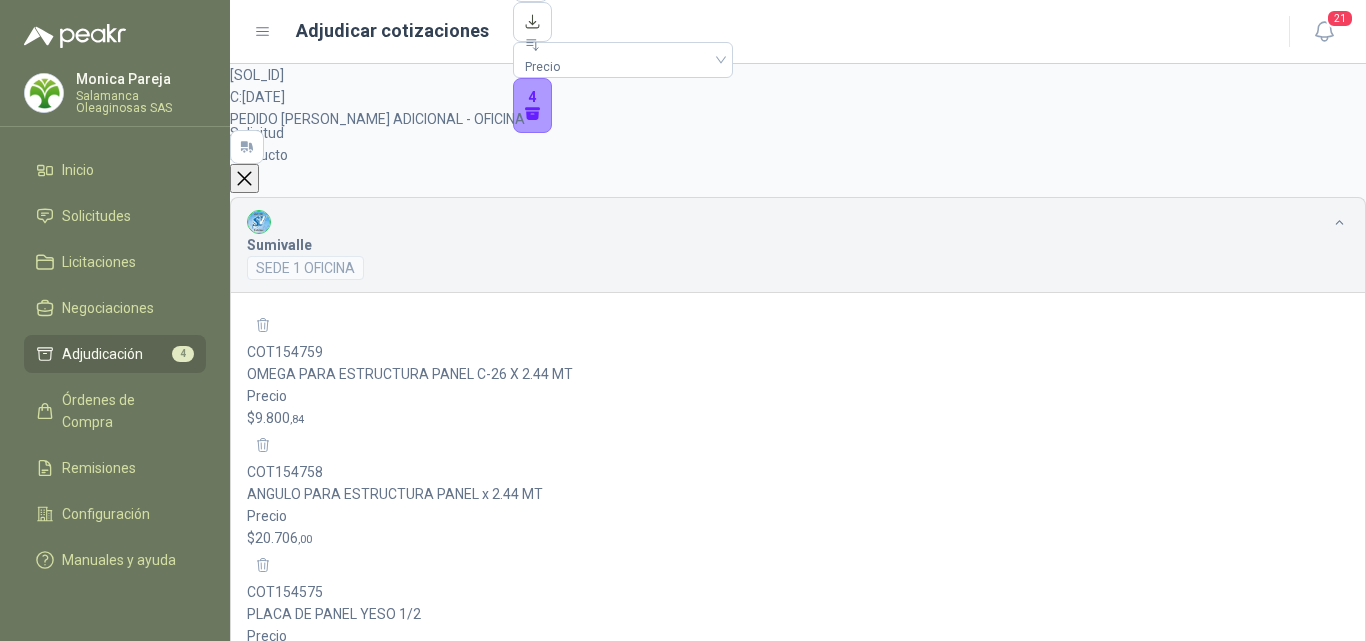click on "Ir a adjudicar" at bounding box center [798, 1021] 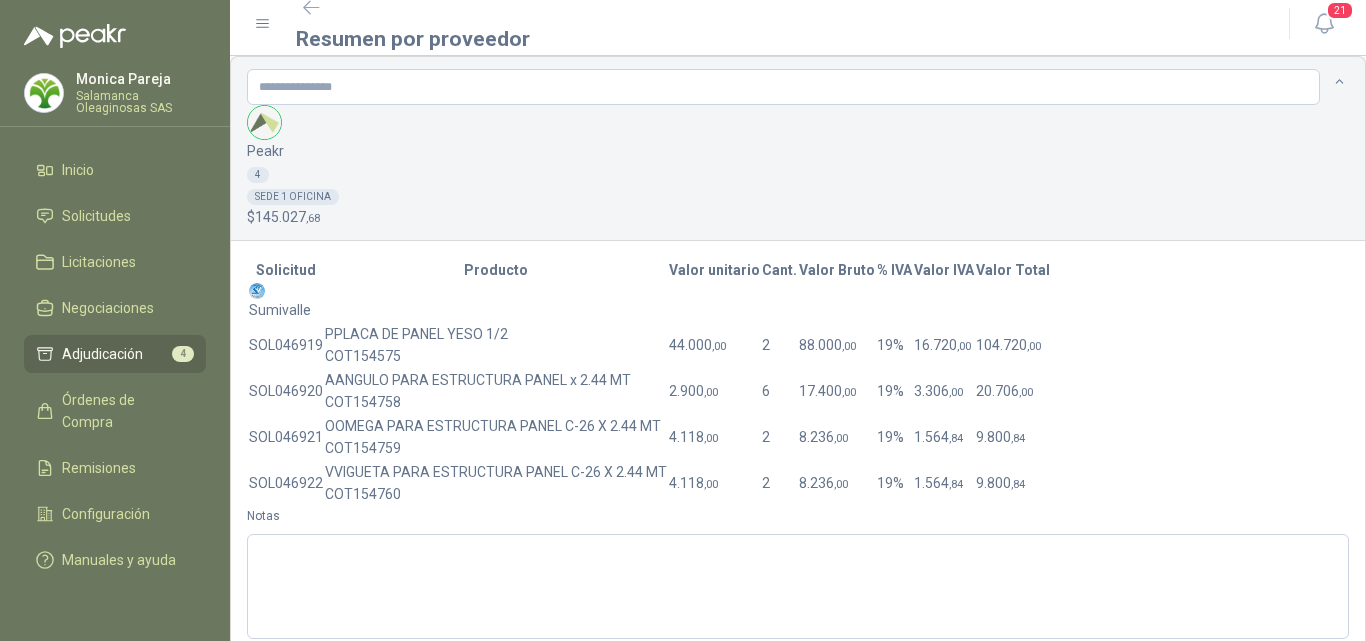 scroll, scrollTop: 0, scrollLeft: 0, axis: both 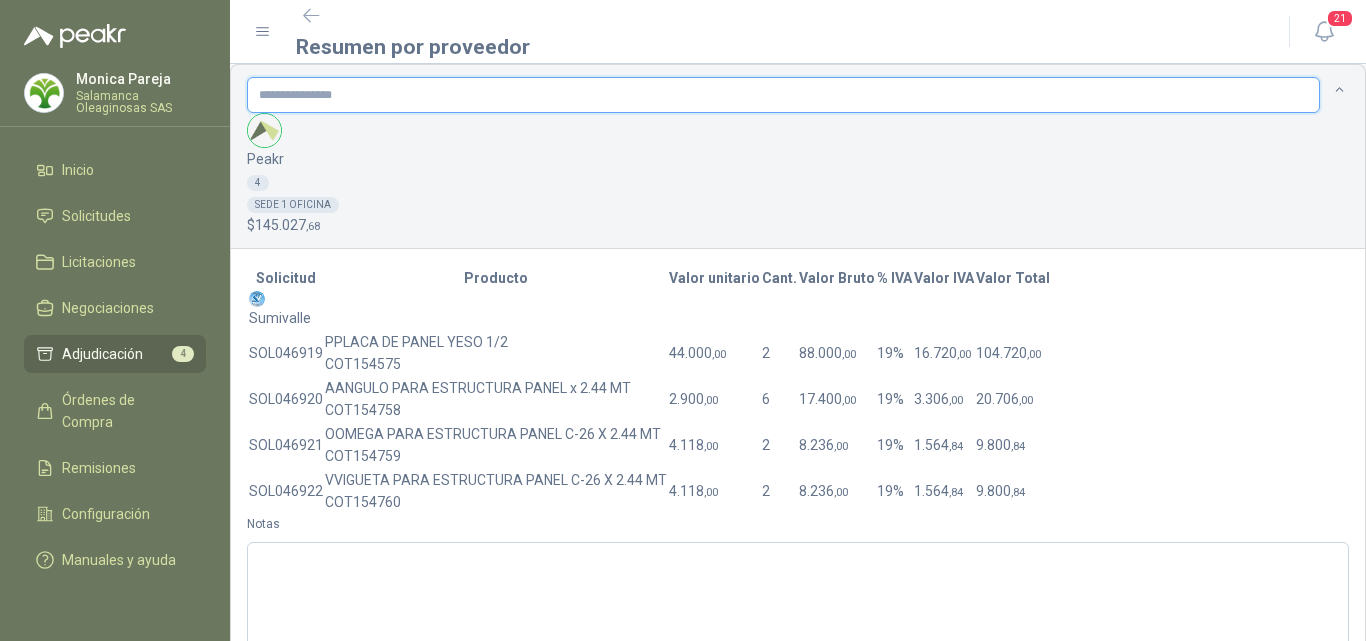 click at bounding box center [783, 95] 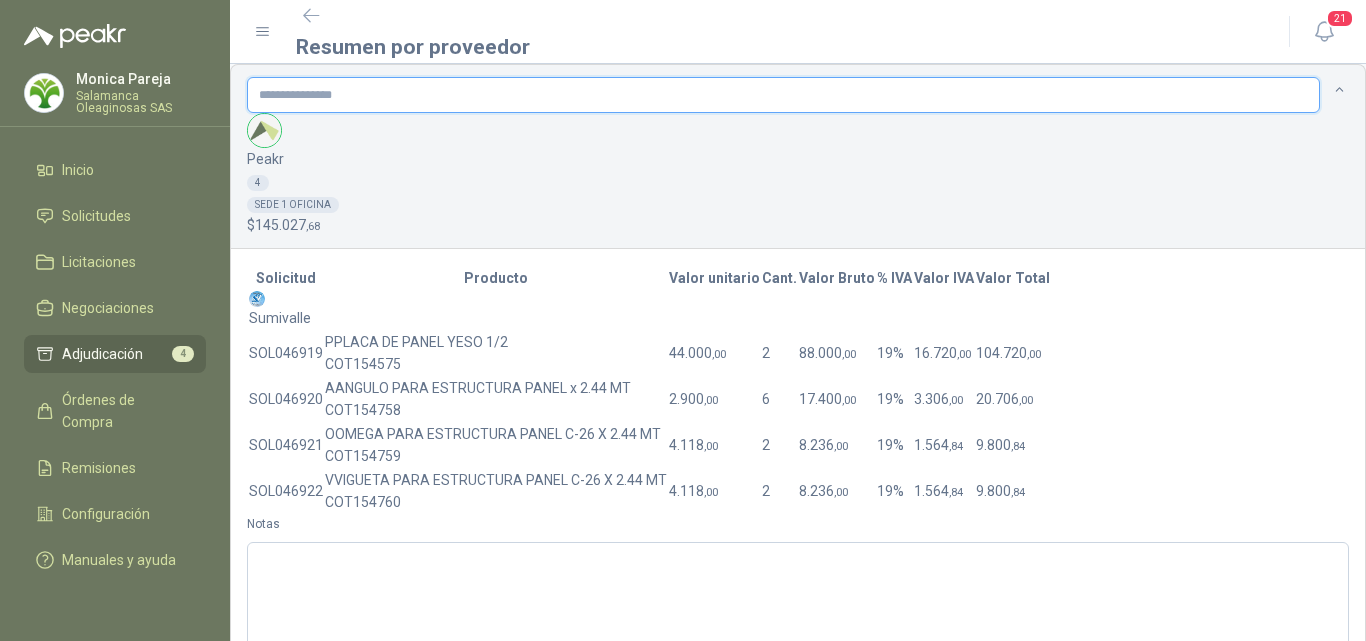 type on "**********" 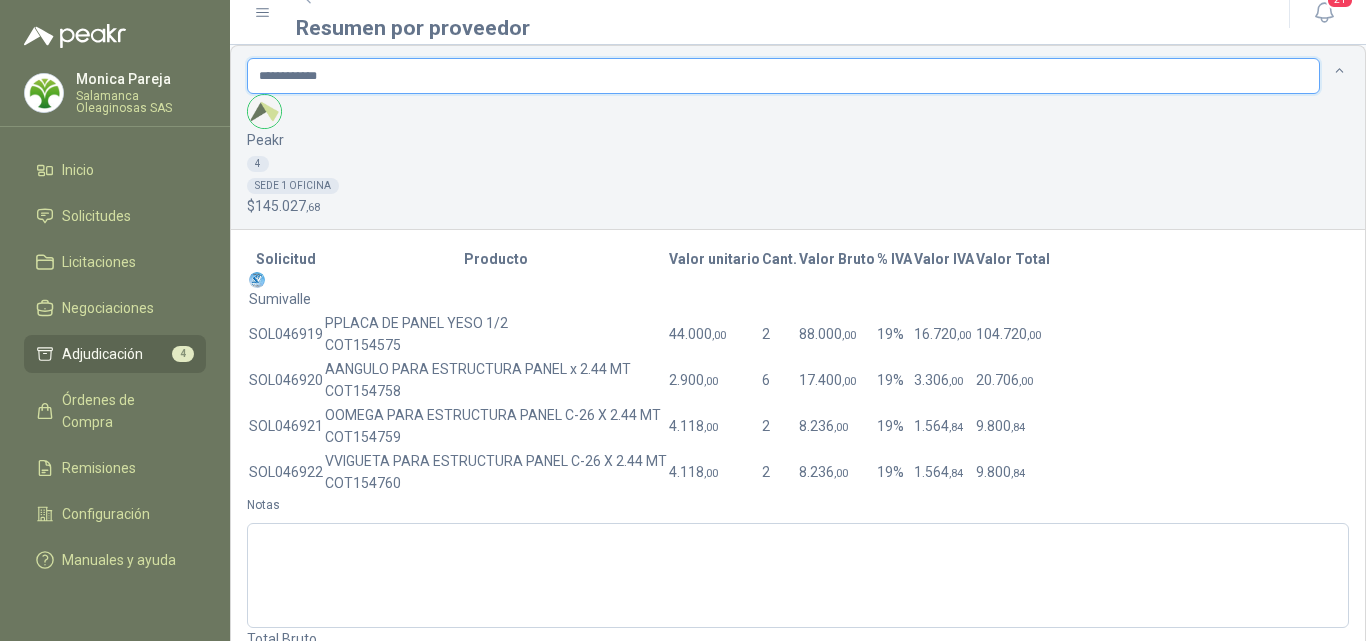 scroll, scrollTop: 23, scrollLeft: 0, axis: vertical 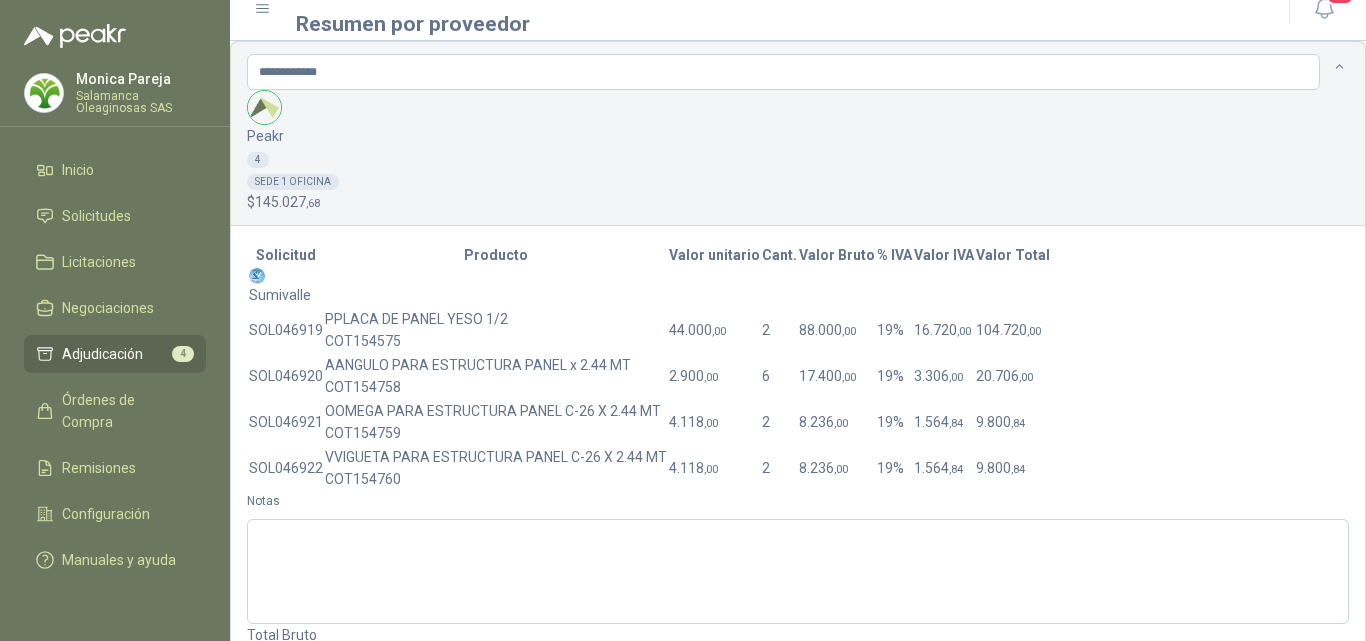 click on "Adjudicar" at bounding box center [273, 880] 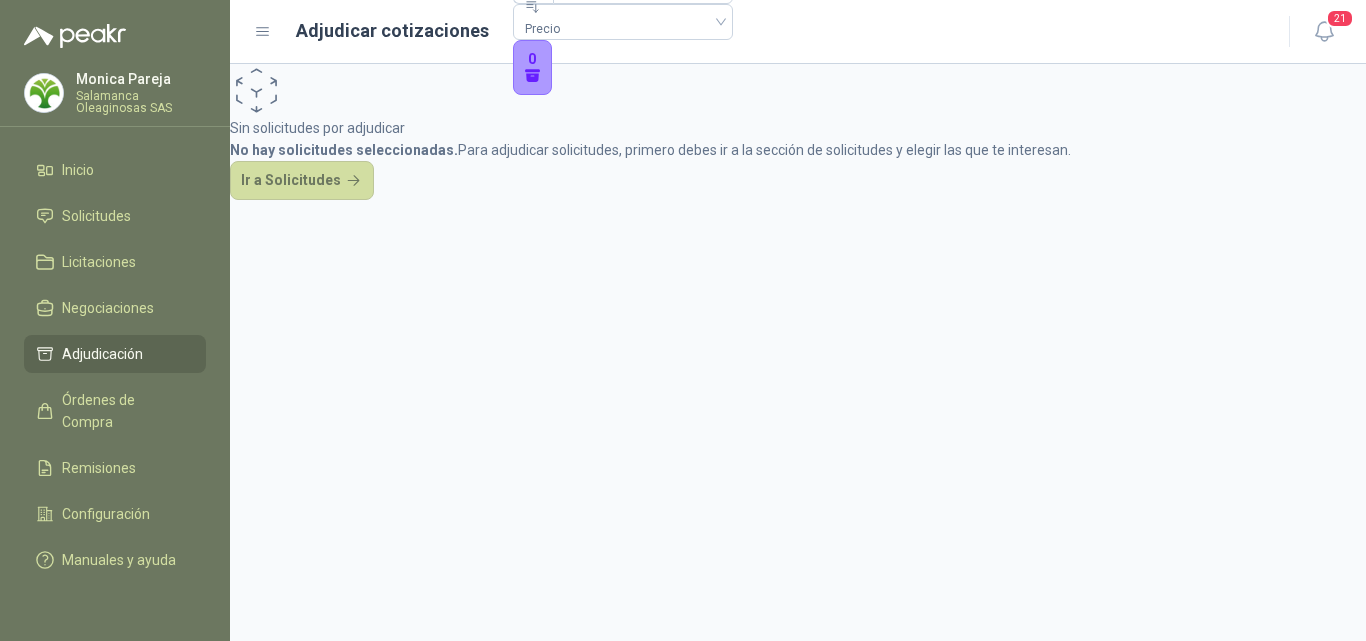 scroll, scrollTop: 0, scrollLeft: 0, axis: both 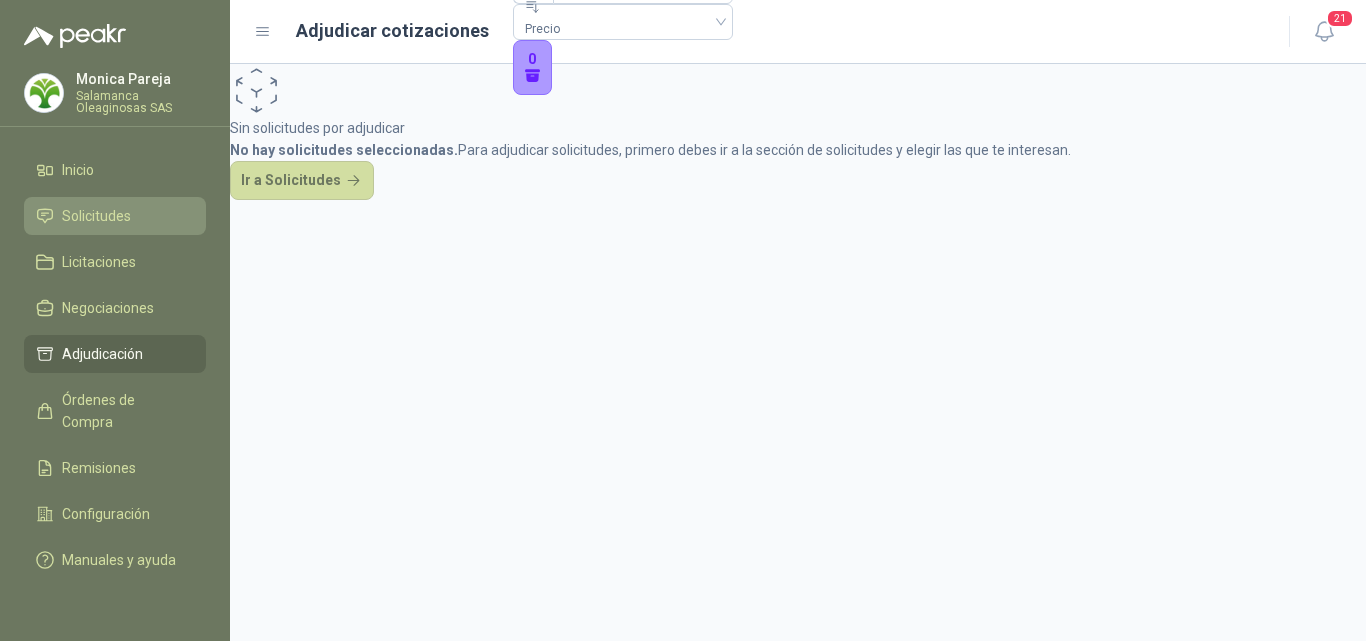 click on "[REQUESTS]" at bounding box center (96, 216) 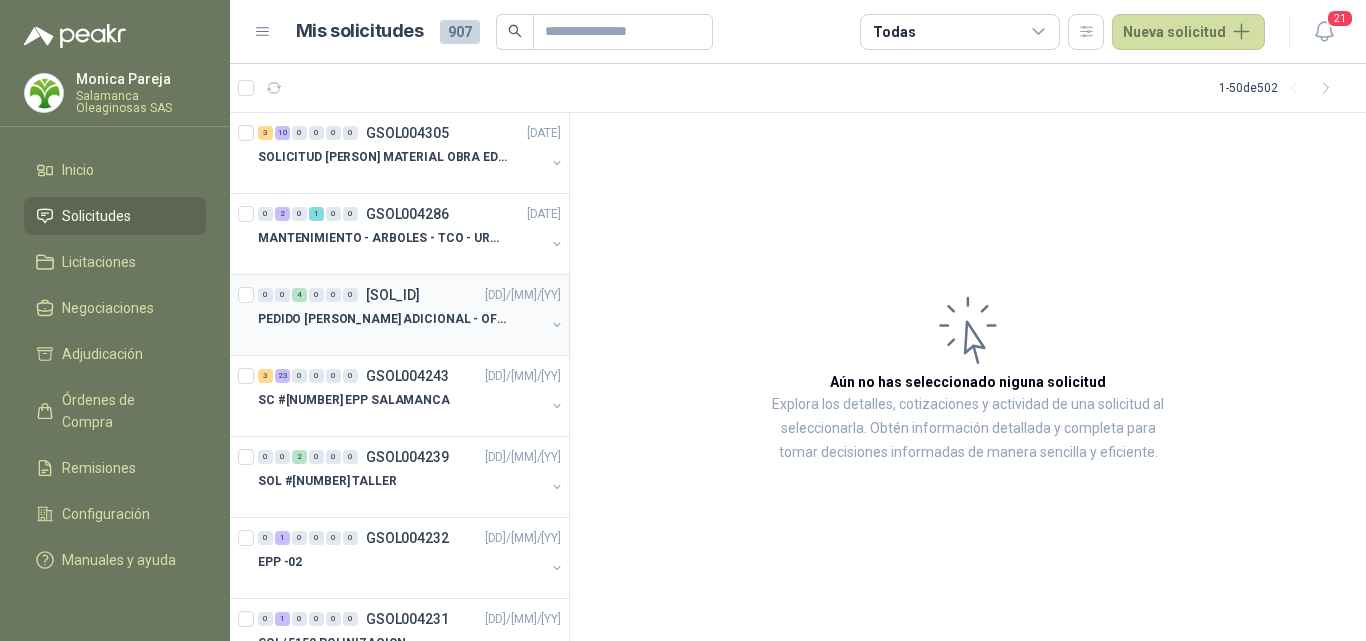 click at bounding box center (401, 339) 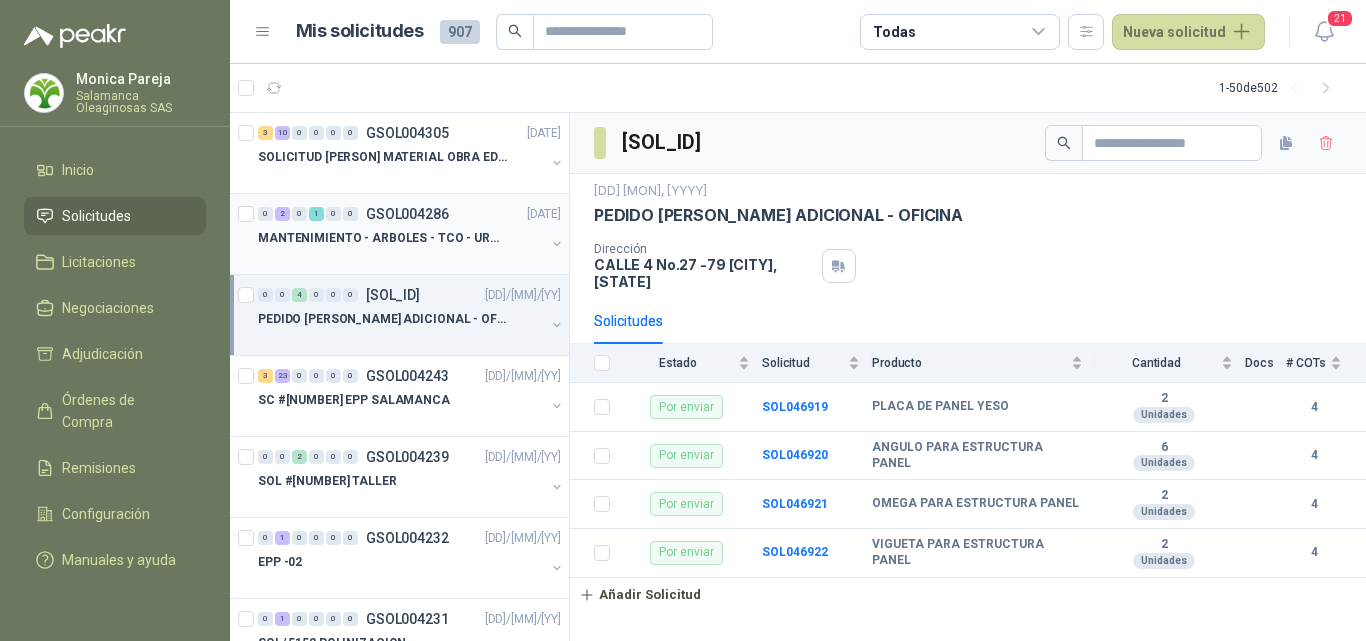 click at bounding box center [401, 258] 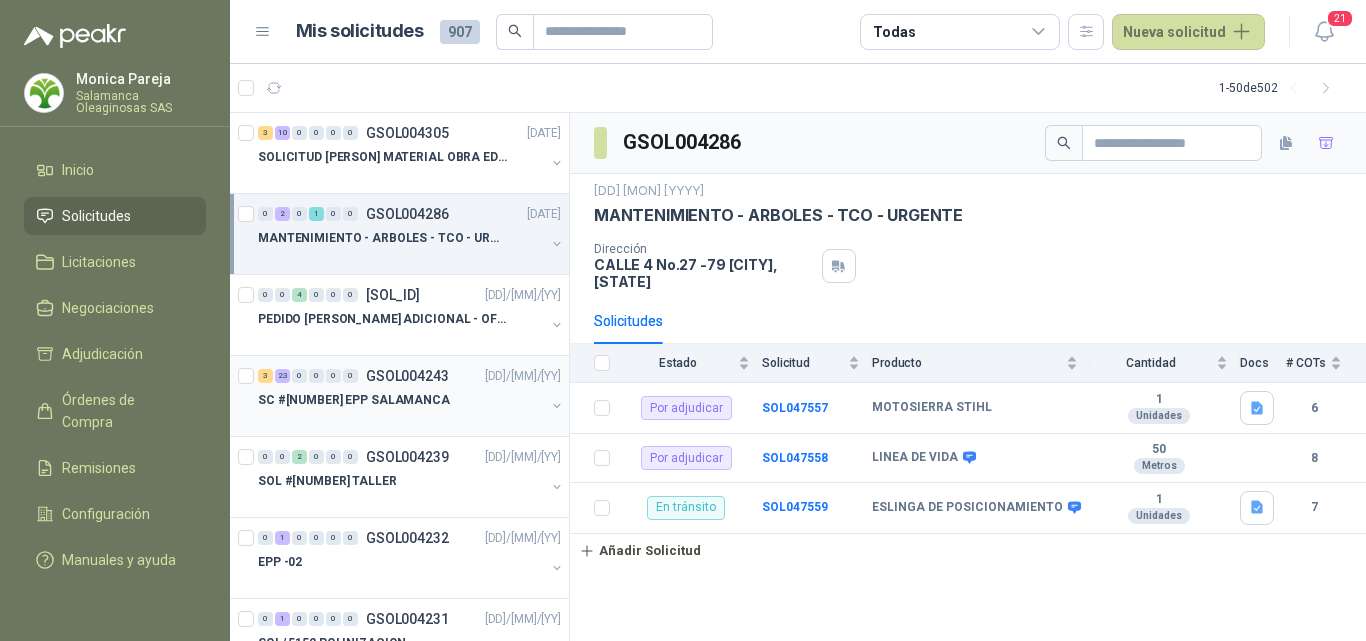 click on "SC #[NUMBER] EPP [COMPANY]" at bounding box center (401, 400) 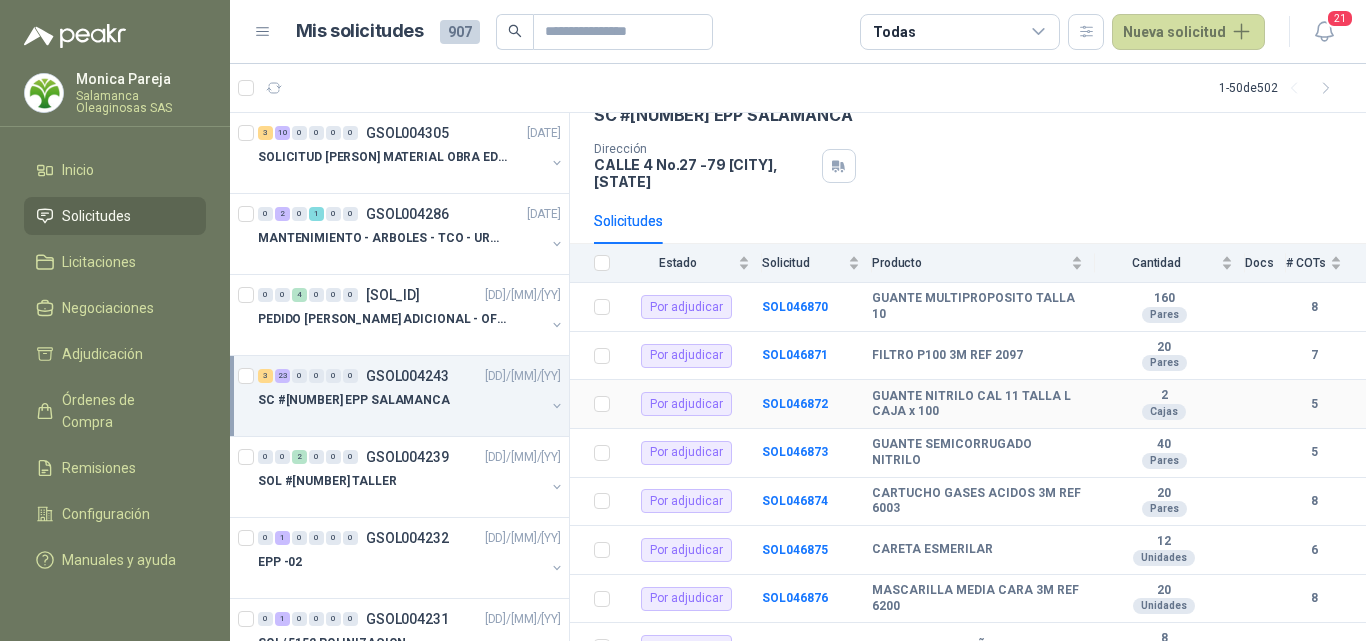 scroll, scrollTop: 200, scrollLeft: 0, axis: vertical 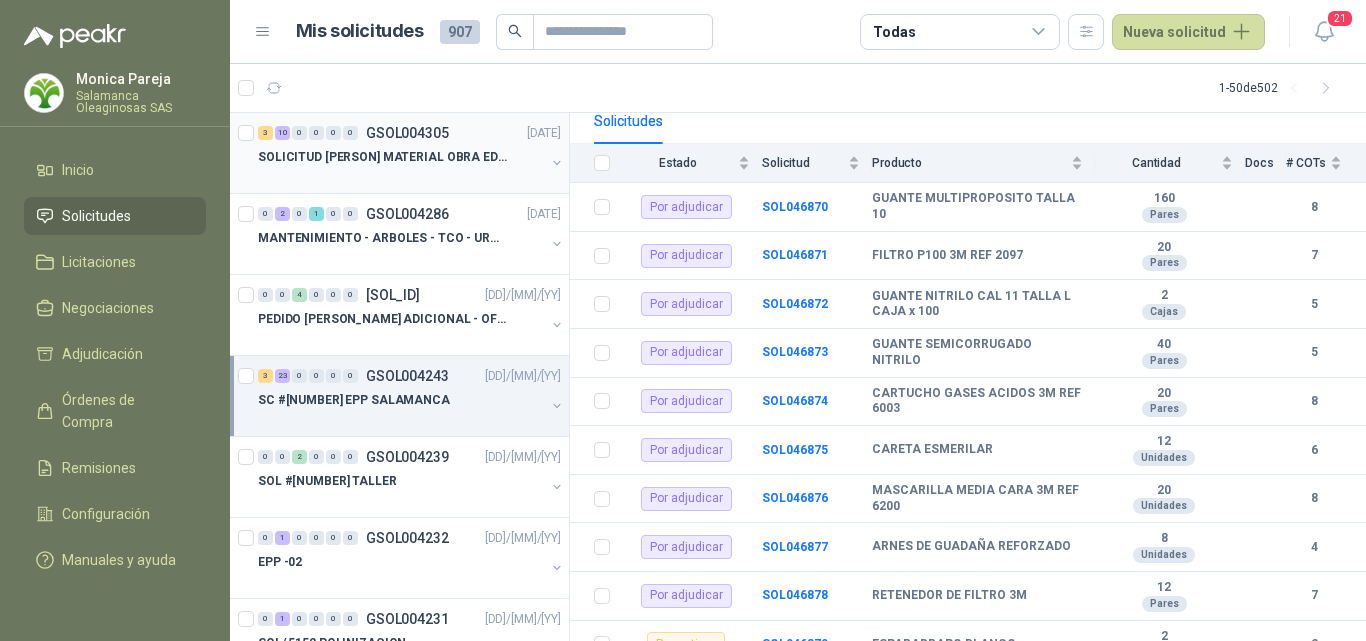 click at bounding box center [401, 177] 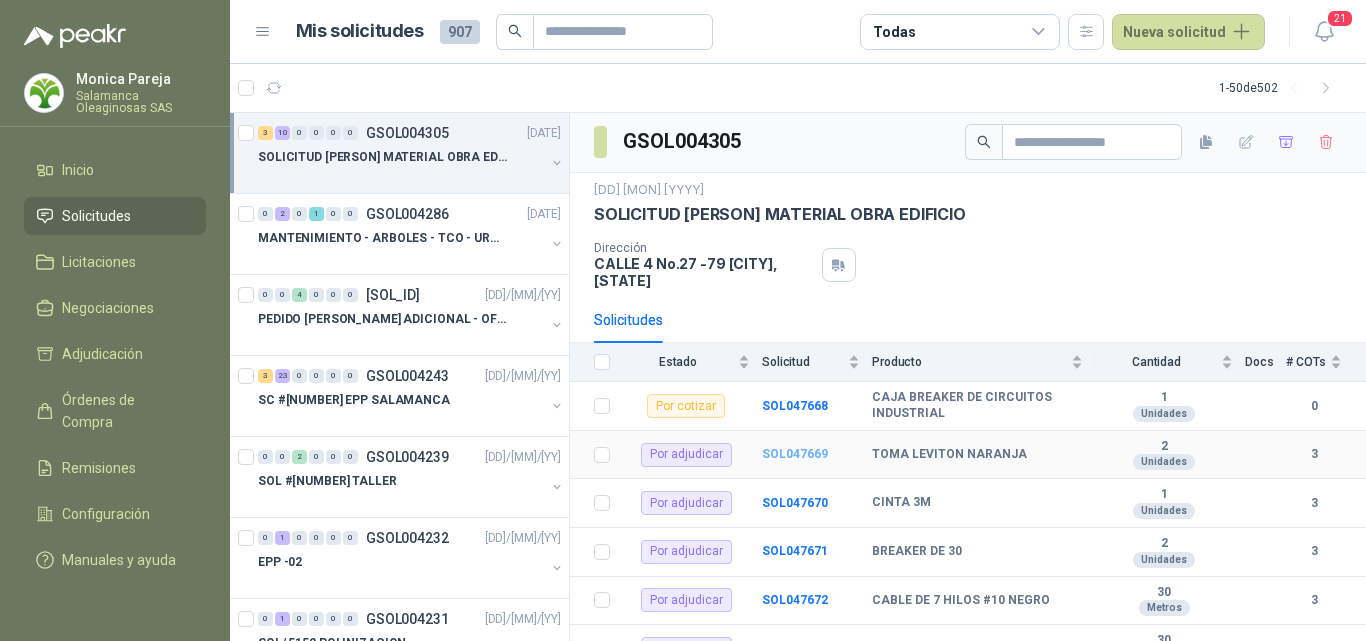 scroll, scrollTop: 0, scrollLeft: 0, axis: both 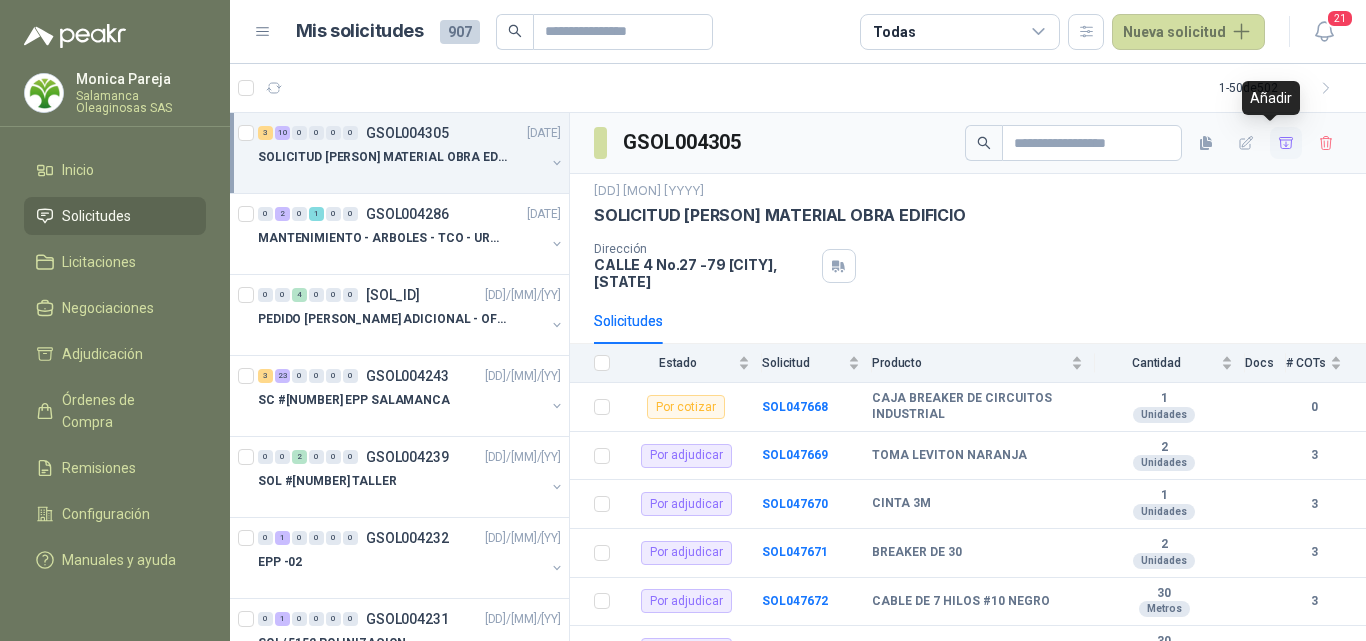 click at bounding box center [1286, 142] 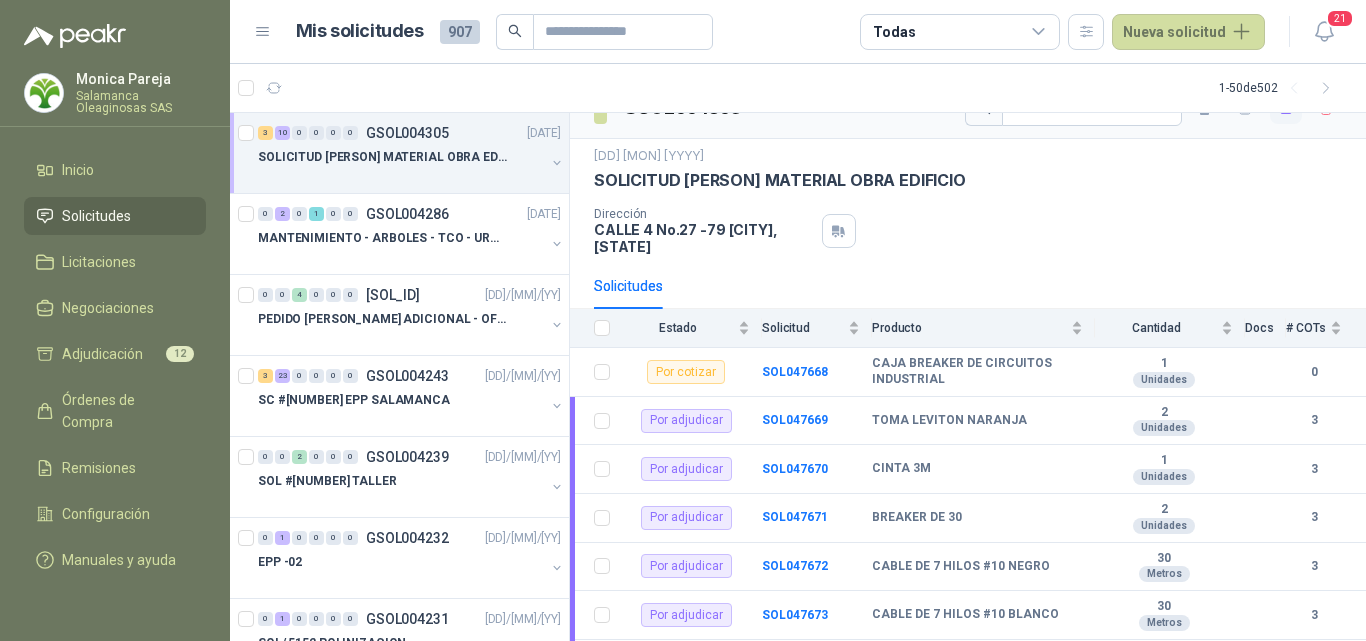scroll, scrollTop: 0, scrollLeft: 0, axis: both 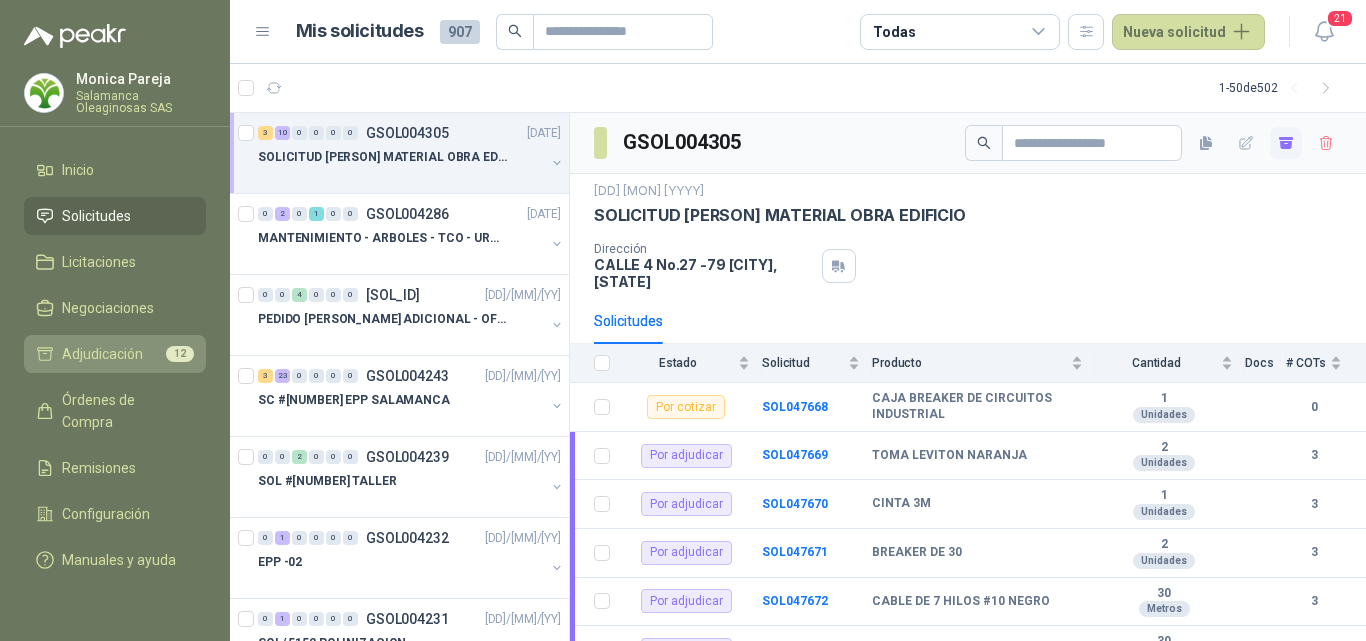 click on "Adjudicación" at bounding box center (102, 354) 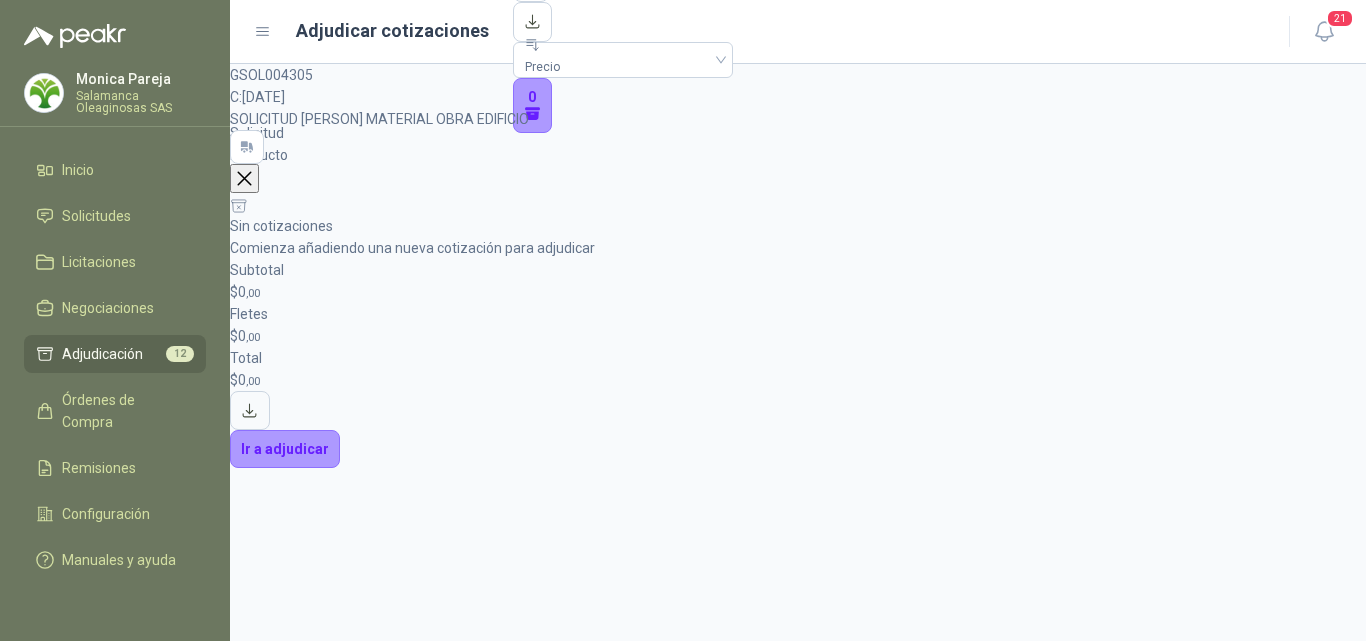 click at bounding box center [244, 178] 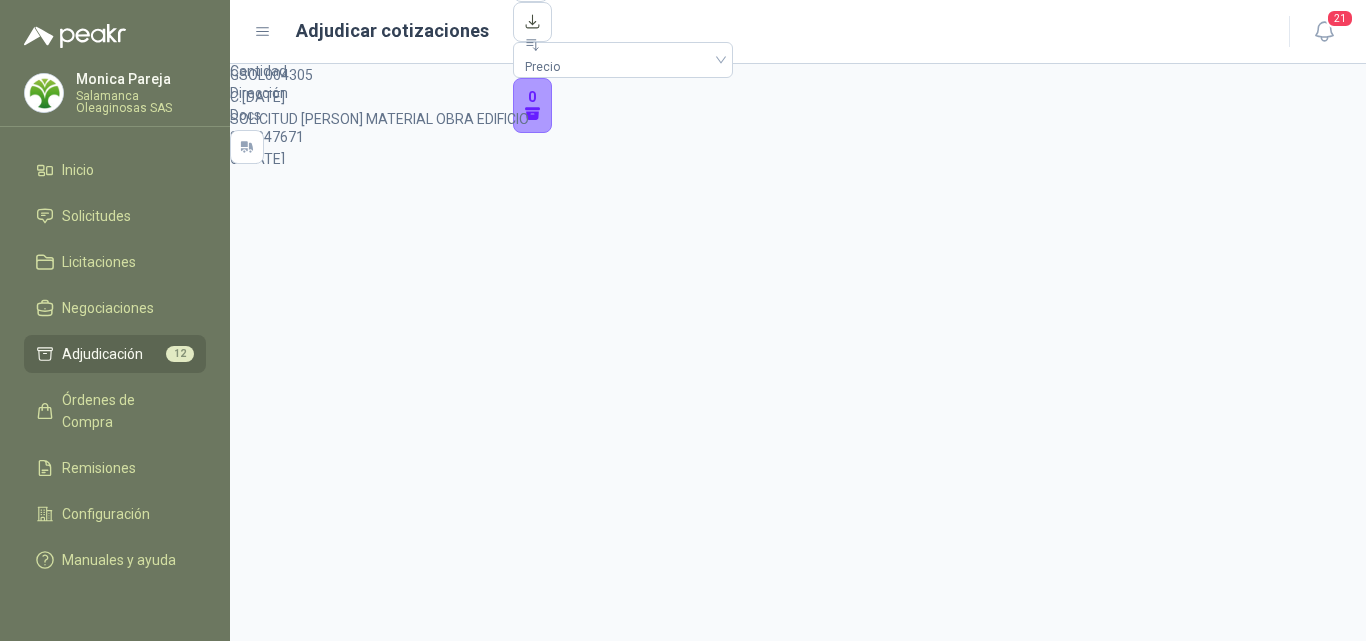 scroll, scrollTop: 0, scrollLeft: 0, axis: both 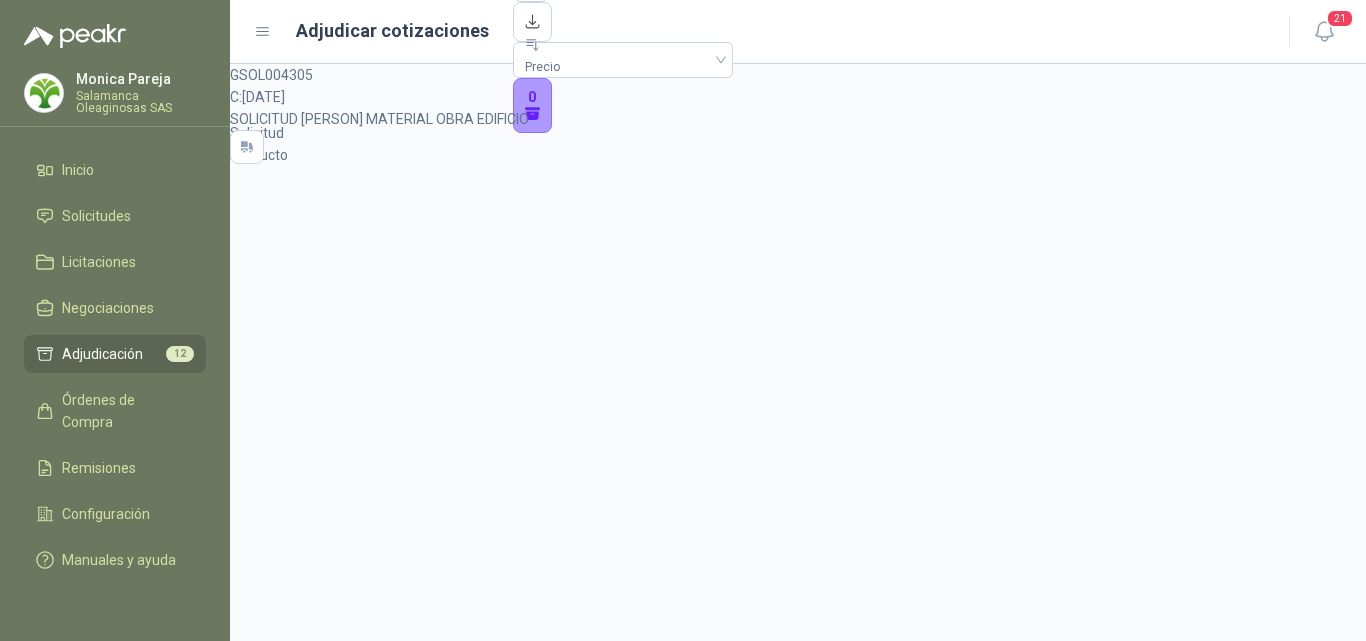 click at bounding box center [247, 1492] 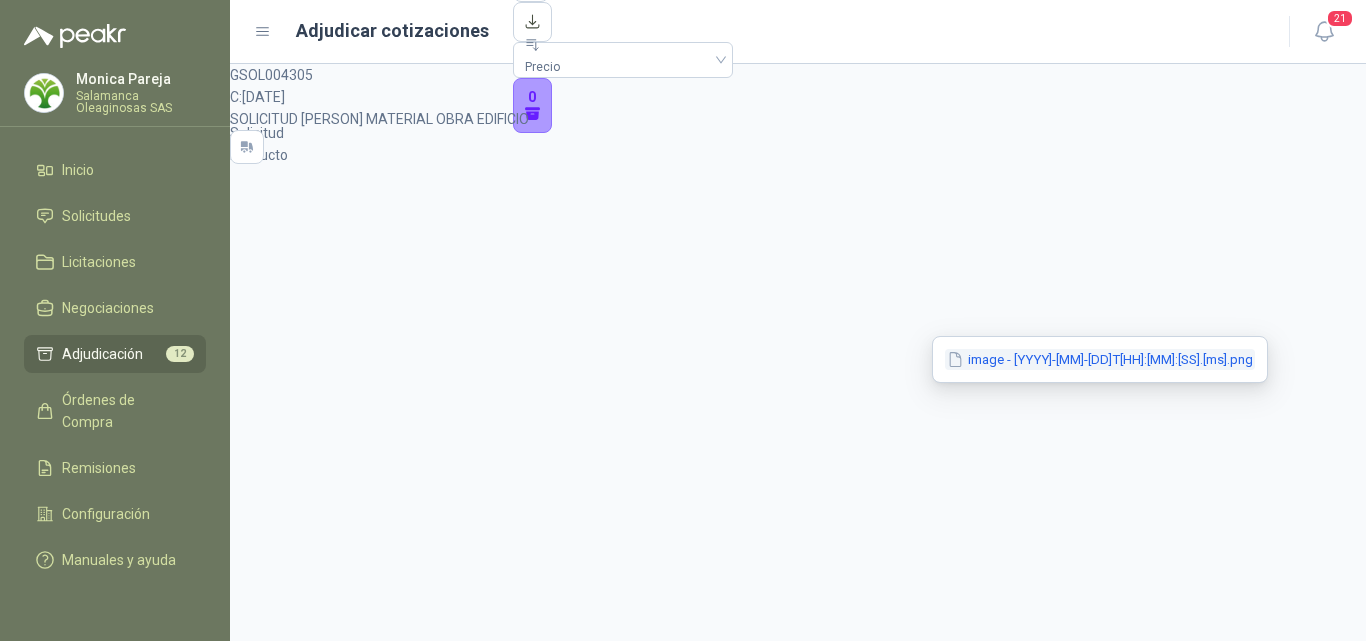 click on "image - 2025-07-01T170525.673.png" at bounding box center (1137, 359) 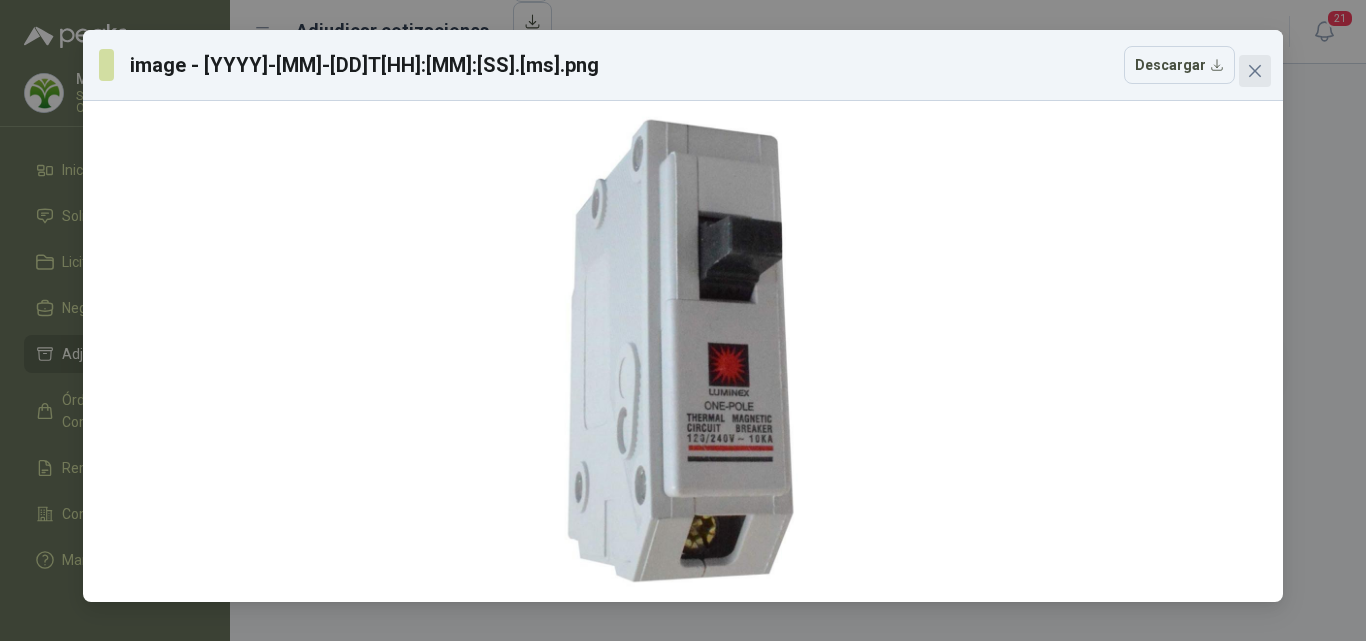 click at bounding box center [1255, 71] 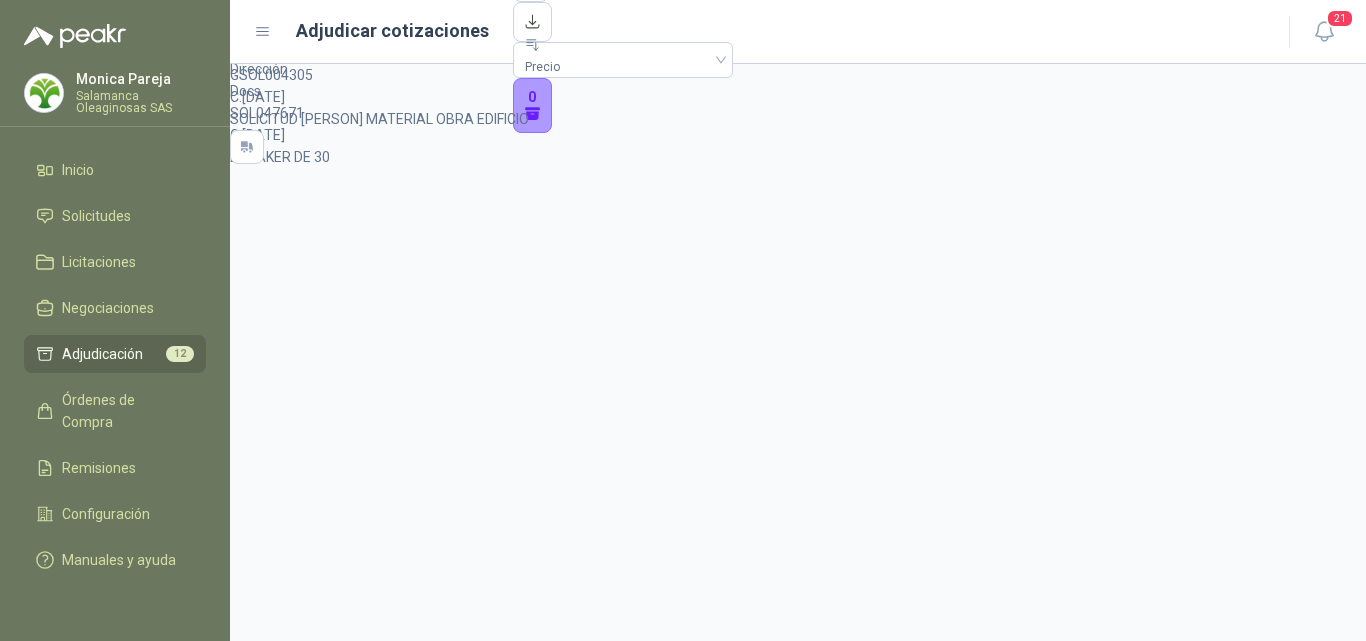 scroll, scrollTop: 100, scrollLeft: 0, axis: vertical 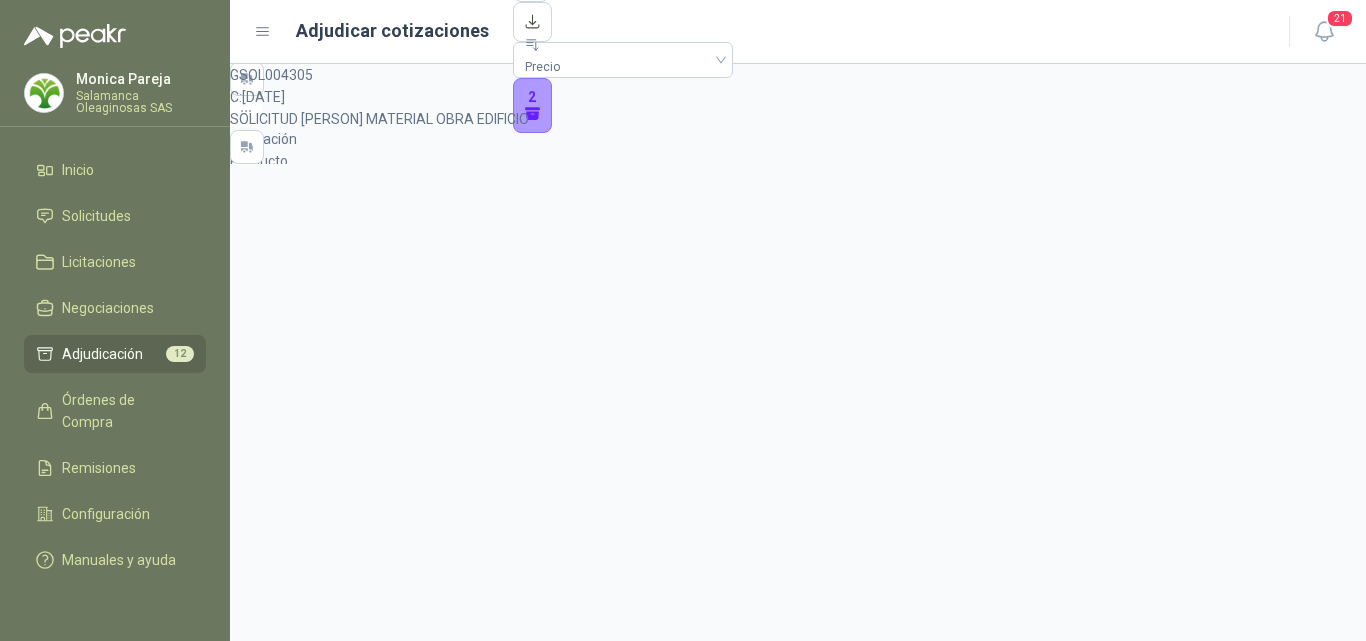 click on "Detalles" at bounding box center (256, 1707) 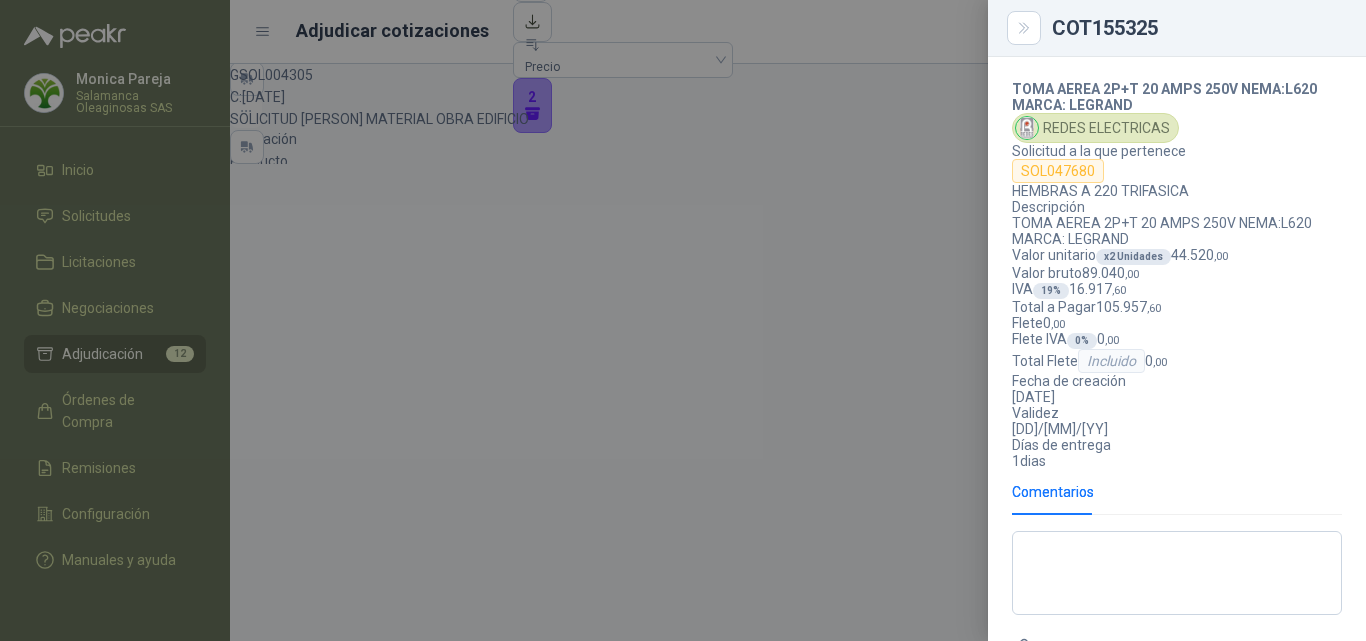 click at bounding box center (683, 320) 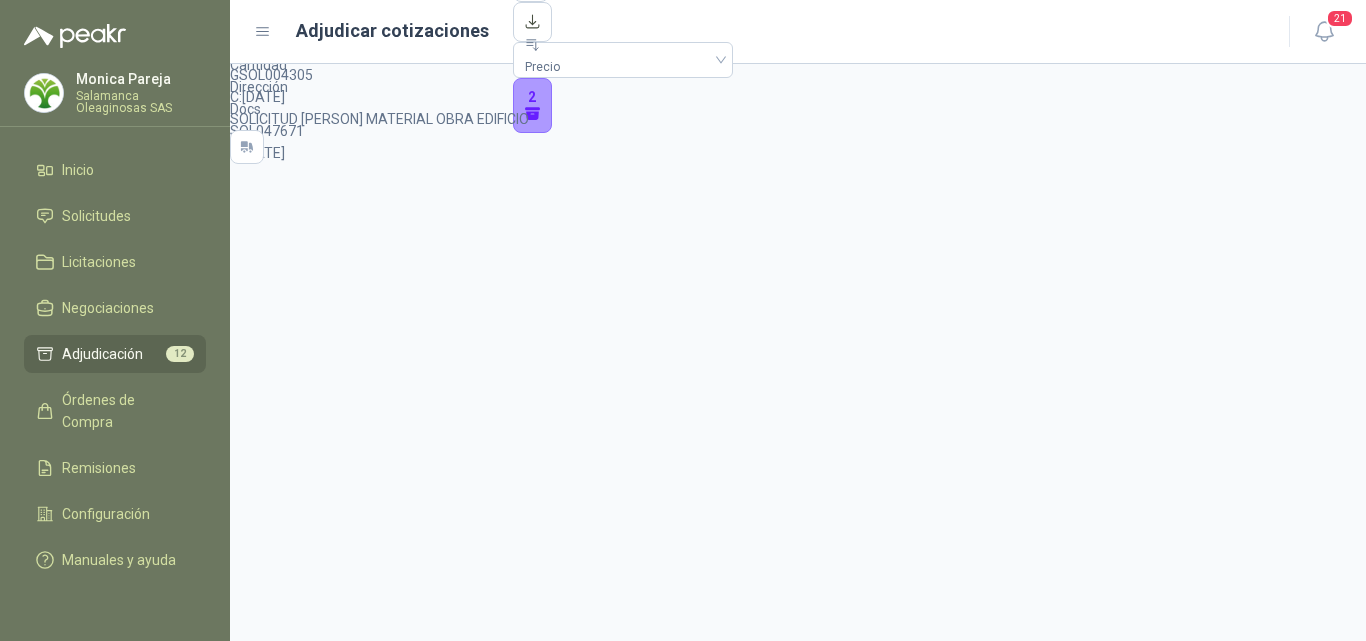 scroll, scrollTop: 0, scrollLeft: 0, axis: both 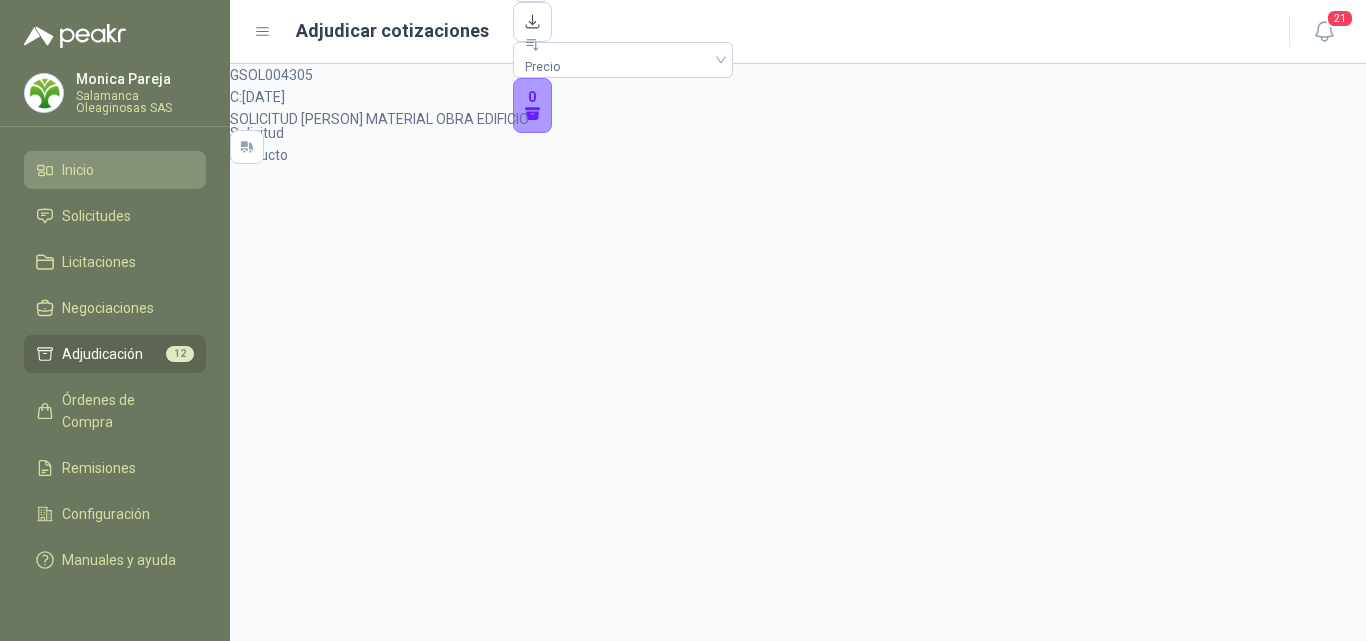click on "Inicio" at bounding box center (78, 170) 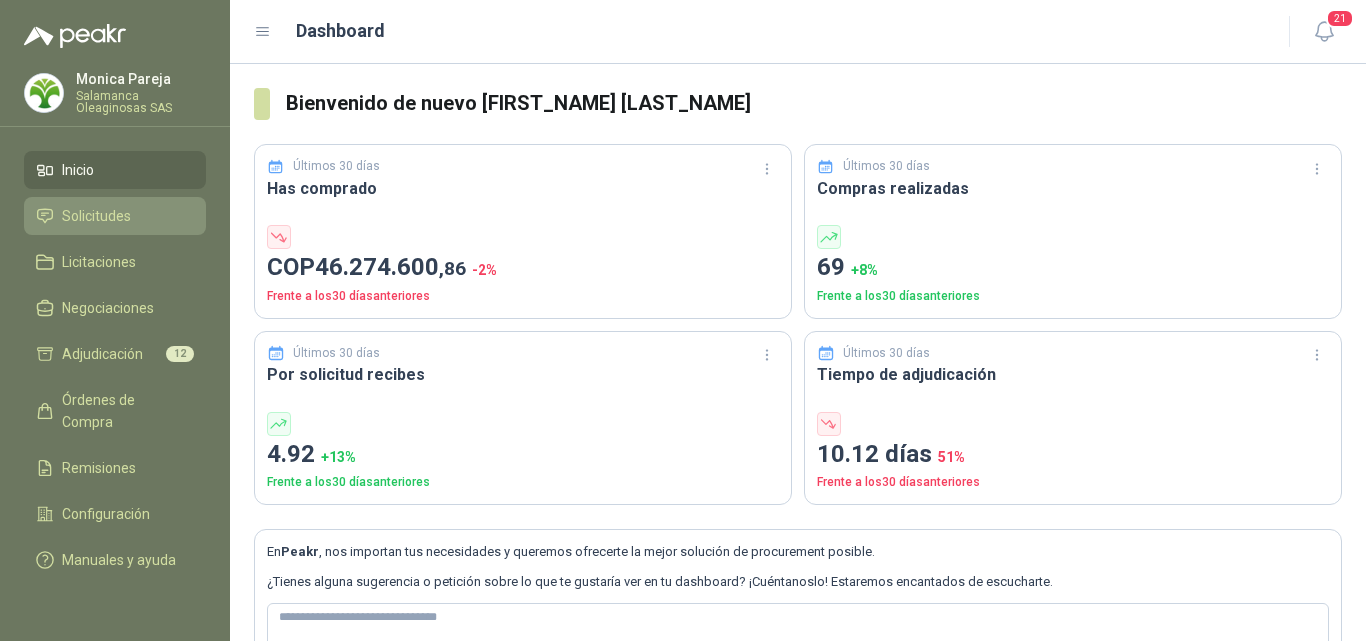 click on "Solicitudes" at bounding box center (115, 216) 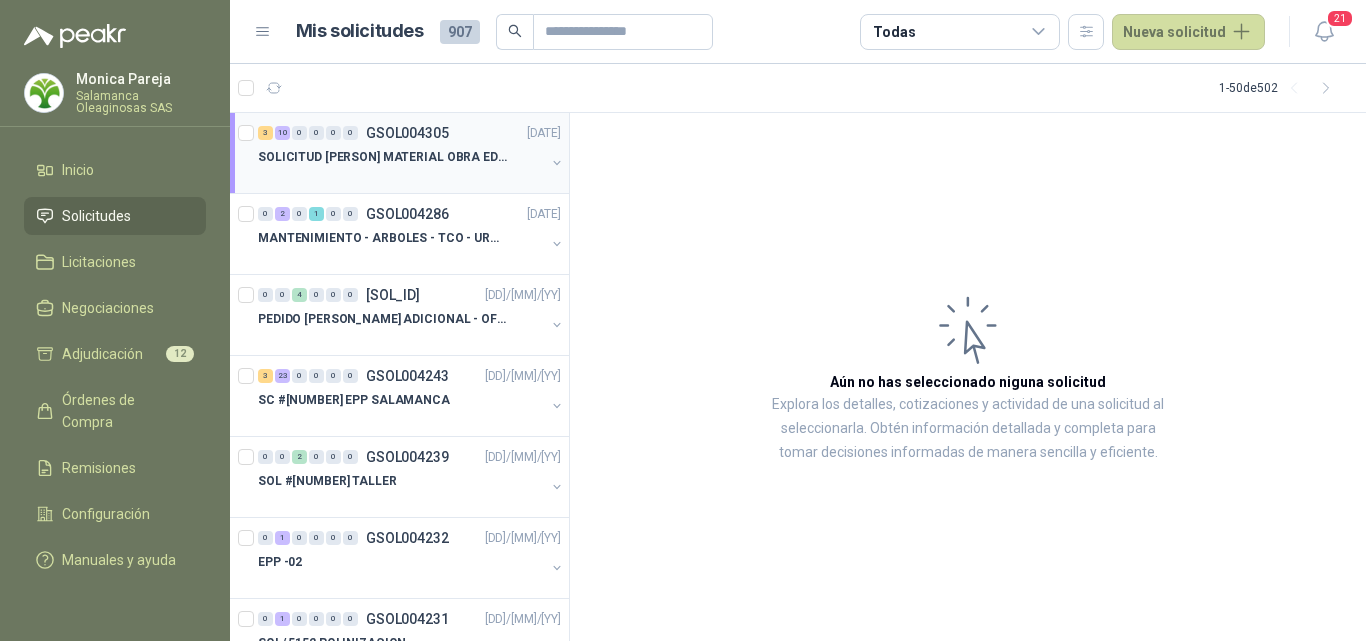 click at bounding box center [401, 177] 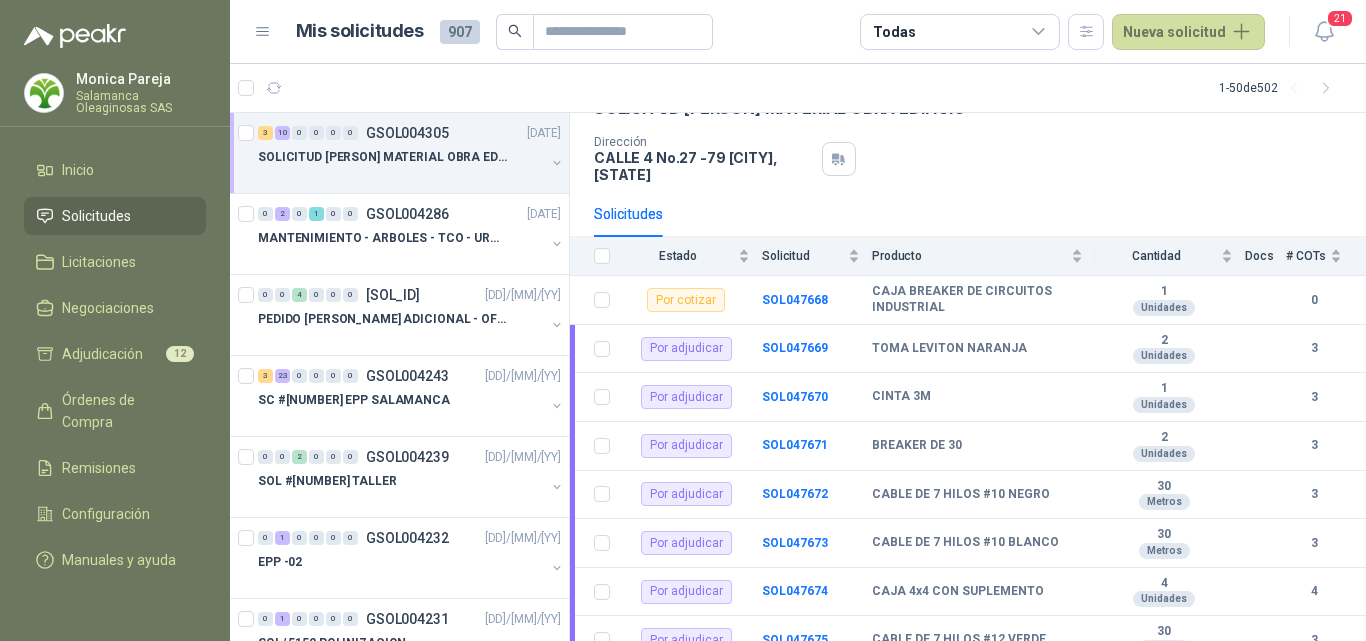 scroll, scrollTop: 0, scrollLeft: 0, axis: both 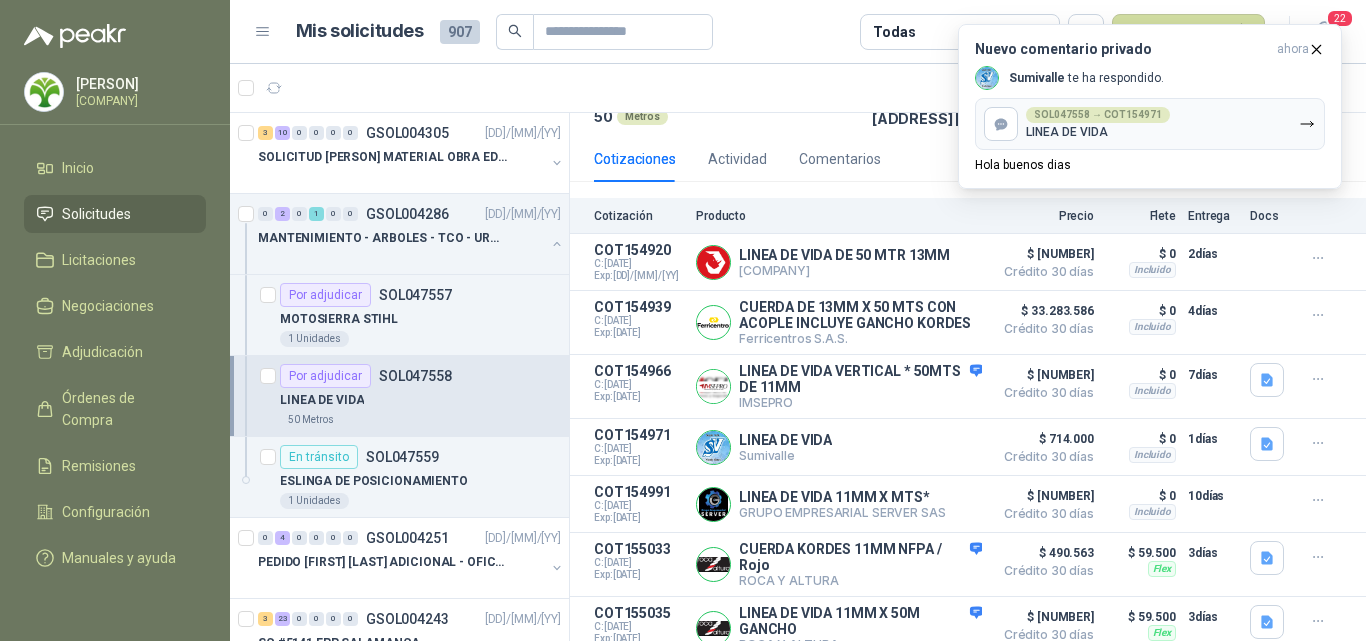 click on "Detalles" at bounding box center (0, 0) 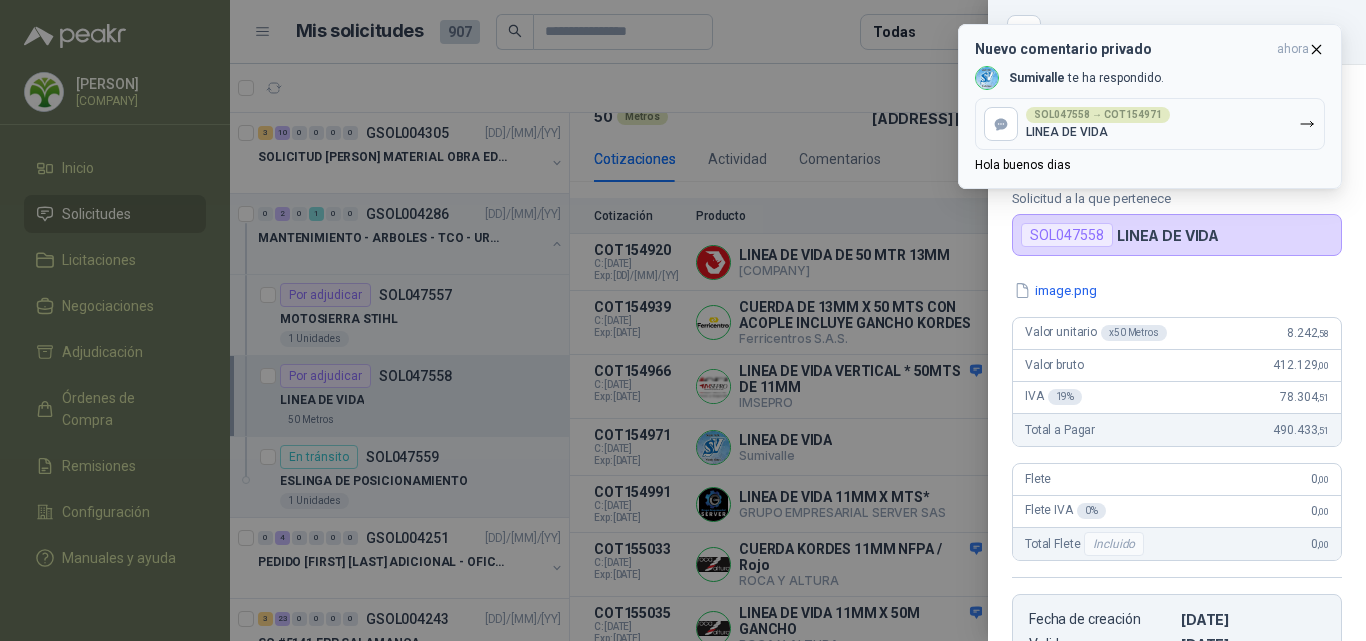 click on "SOL047558 → COT154971 LINEA DE VIDA" at bounding box center [1150, 124] 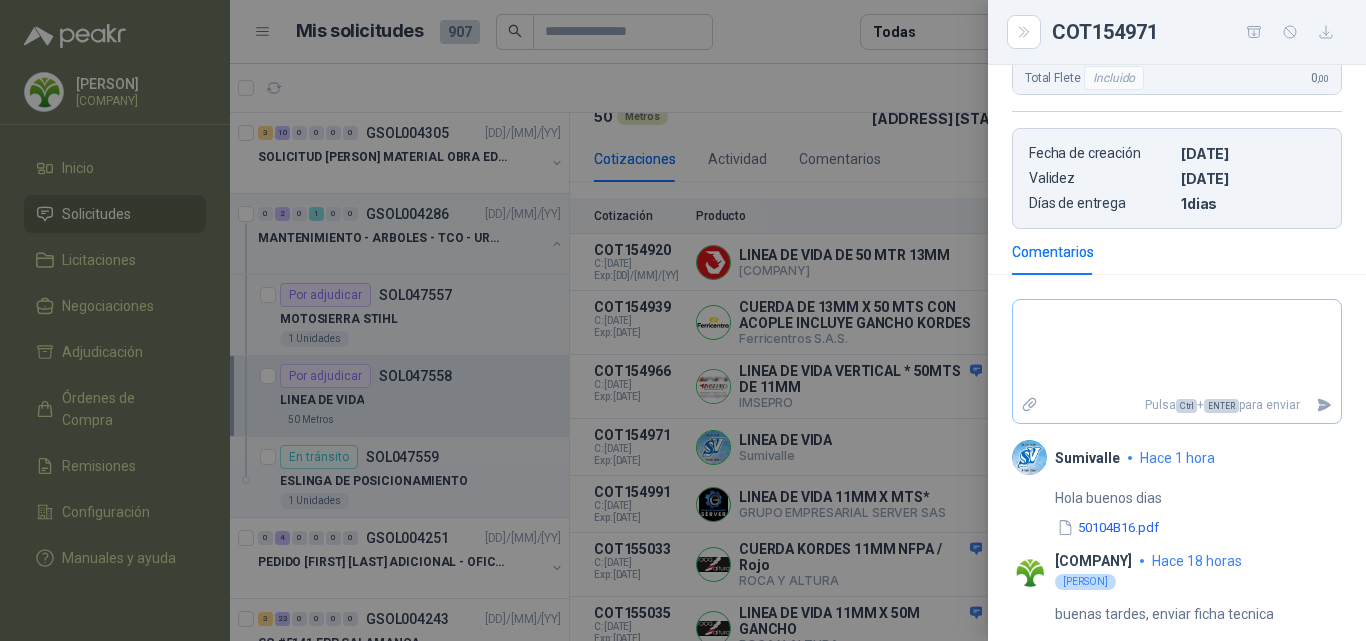 scroll, scrollTop: 460, scrollLeft: 0, axis: vertical 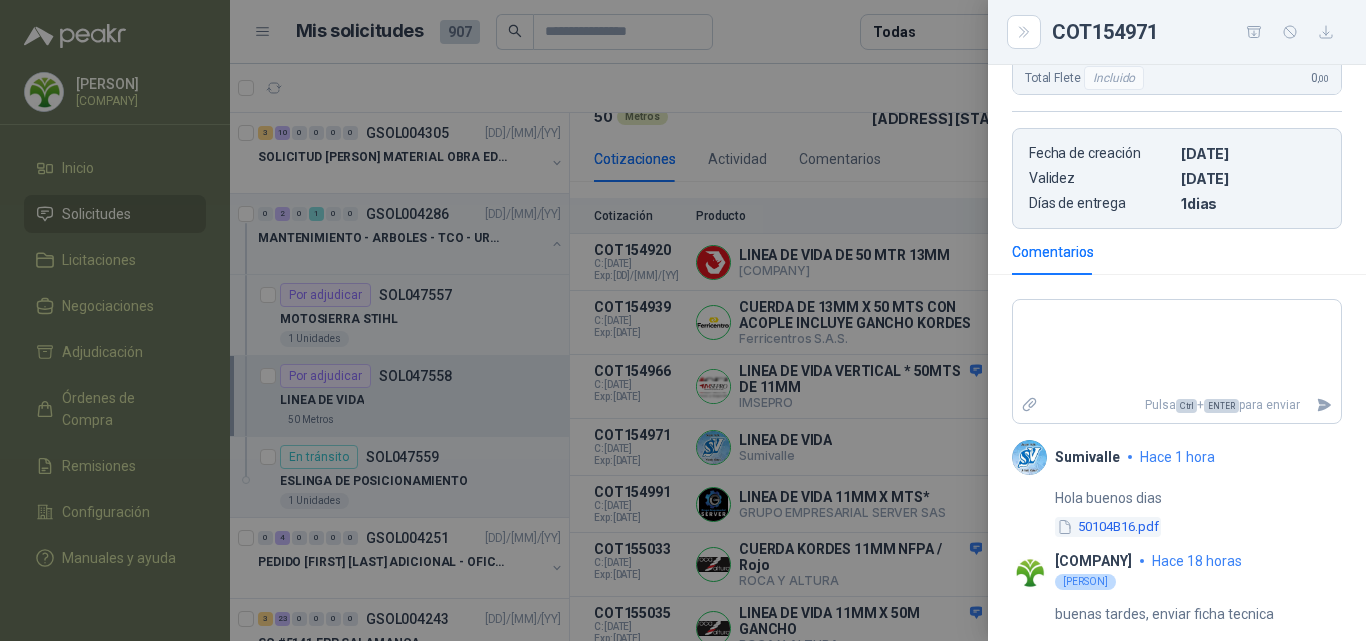 click on "50104B16.pdf" at bounding box center (1108, 527) 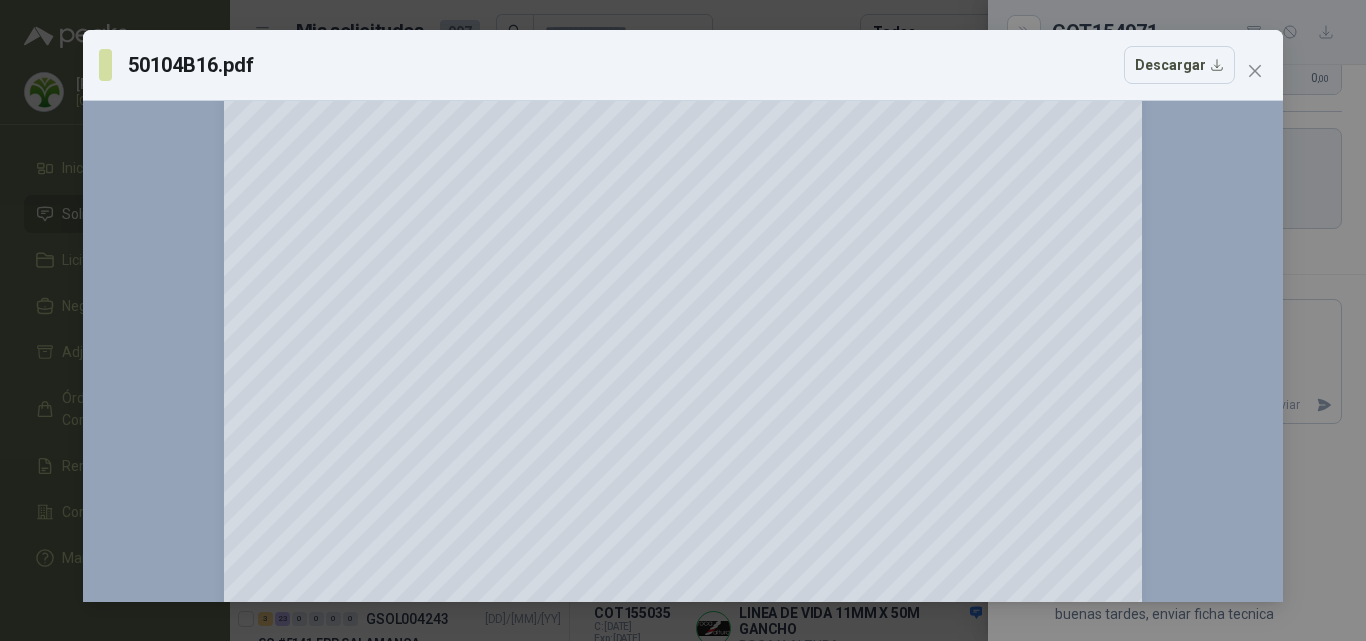 scroll, scrollTop: 300, scrollLeft: 0, axis: vertical 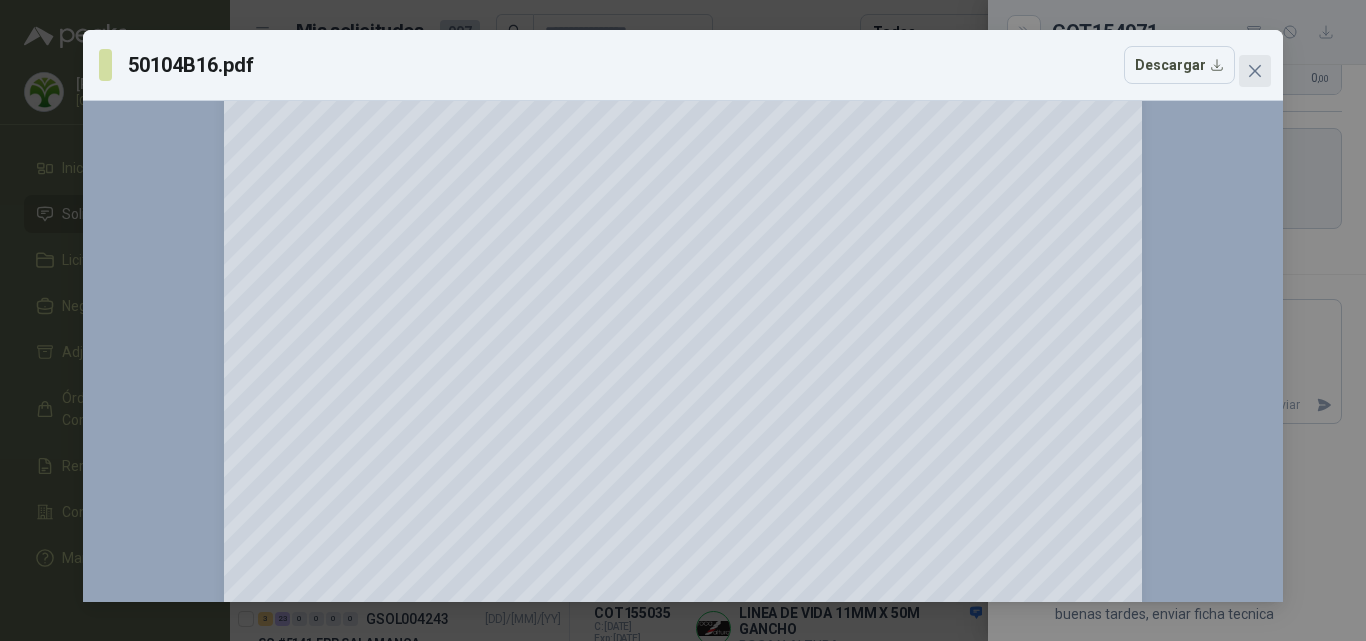 click at bounding box center (1255, 71) 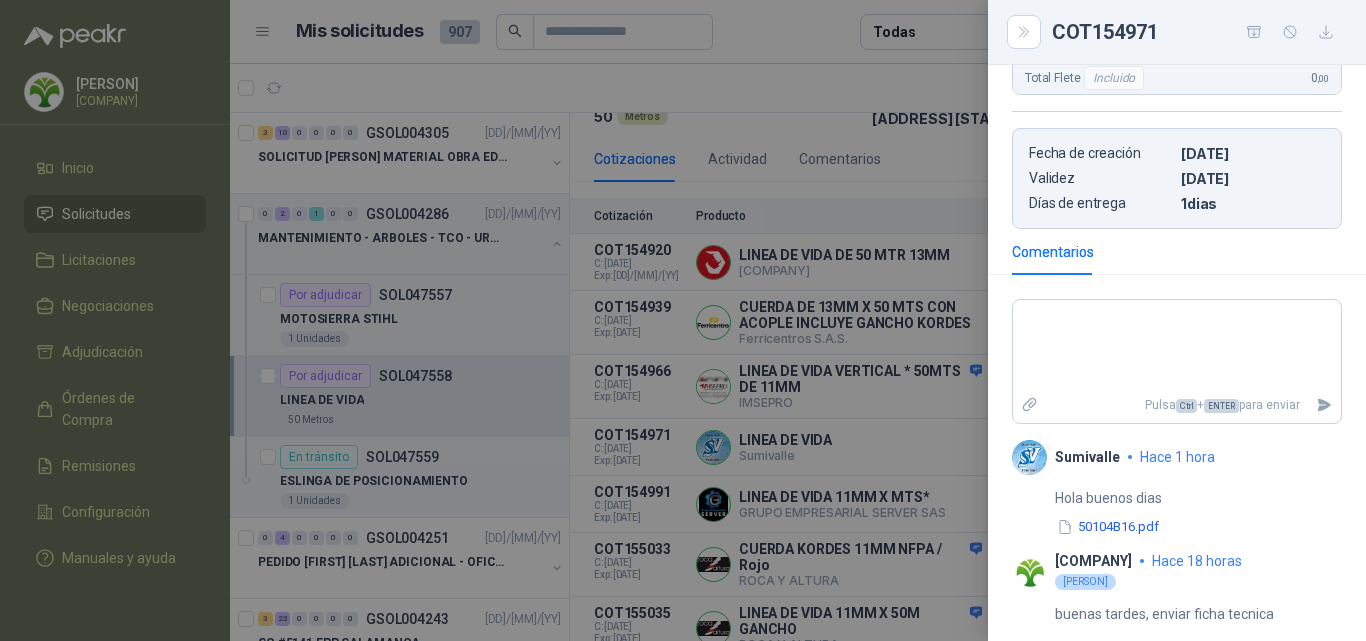 click at bounding box center [683, 320] 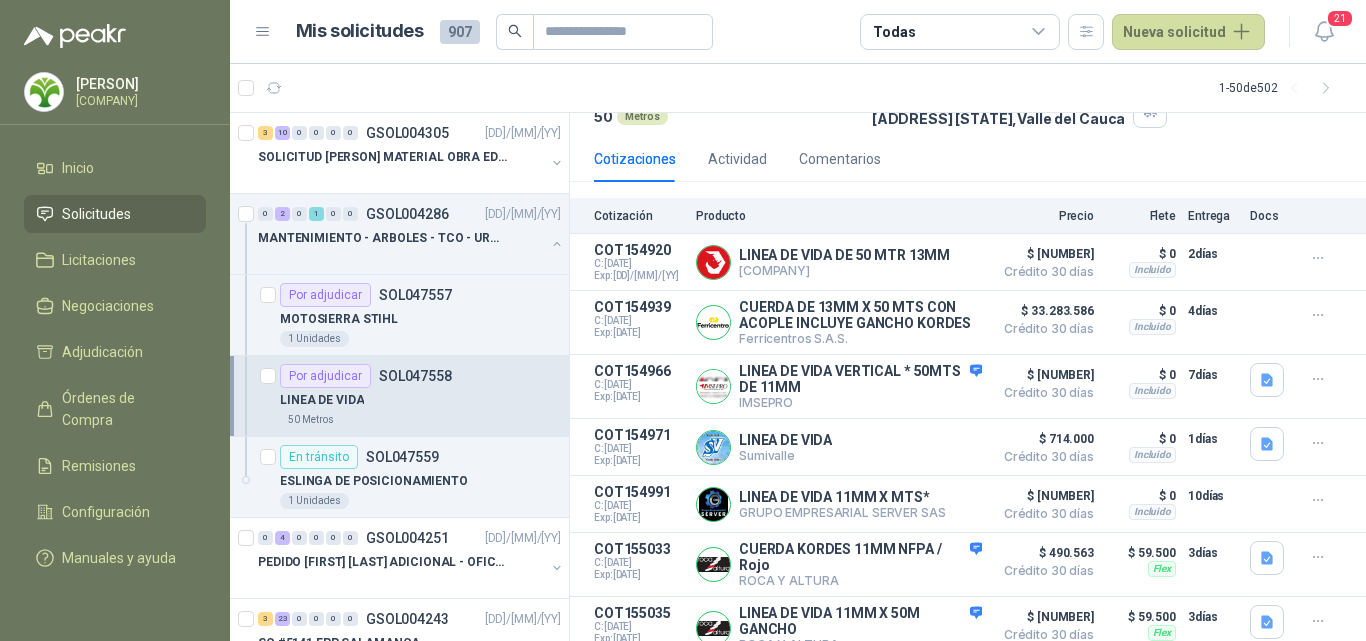 click on "[DETAILS]" at bounding box center (0, 0) 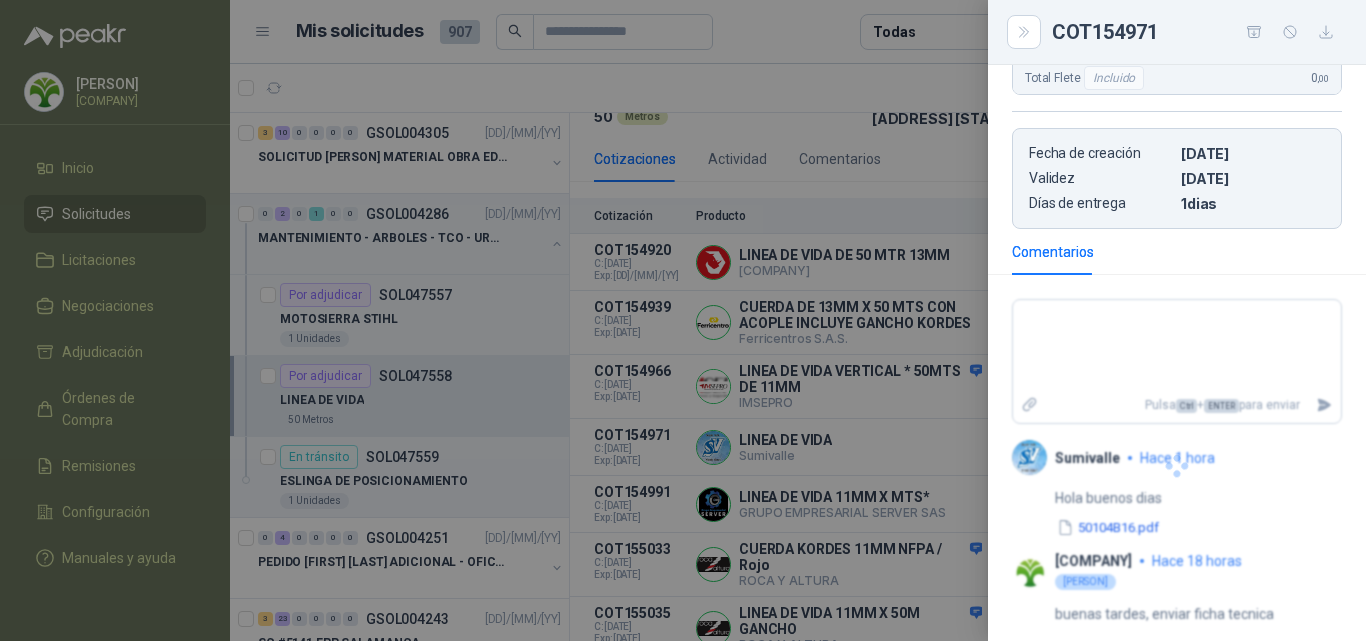 scroll, scrollTop: 371, scrollLeft: 0, axis: vertical 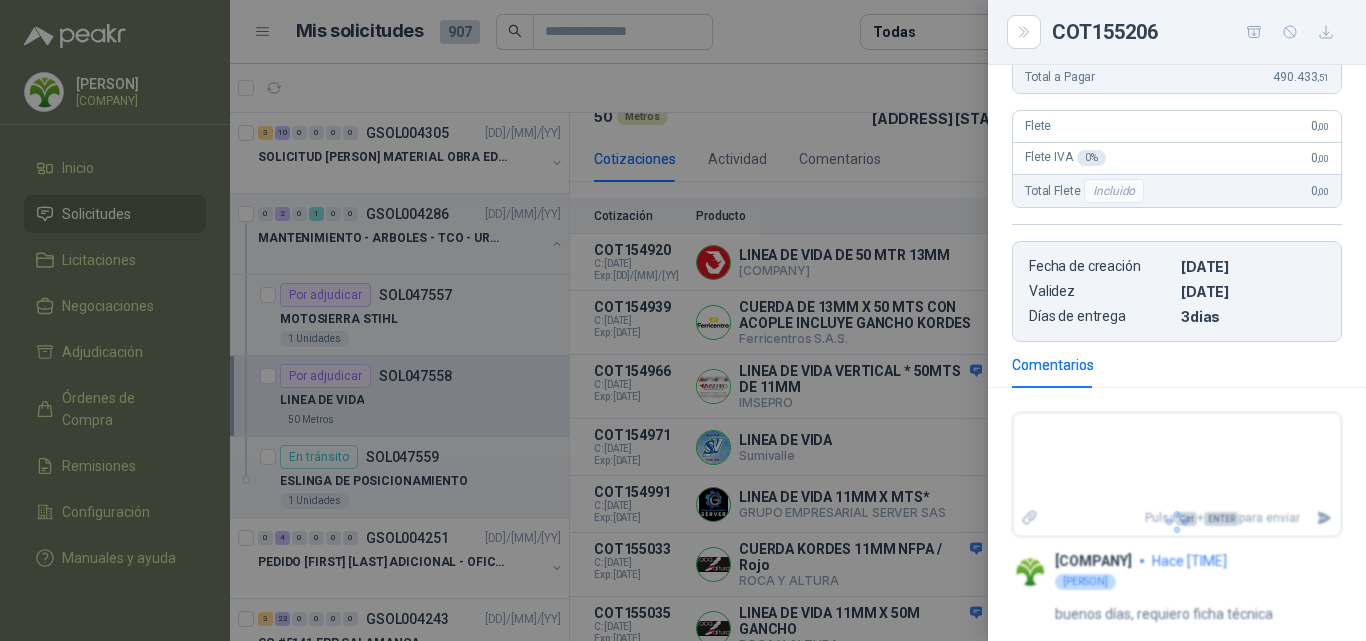 click at bounding box center [683, 320] 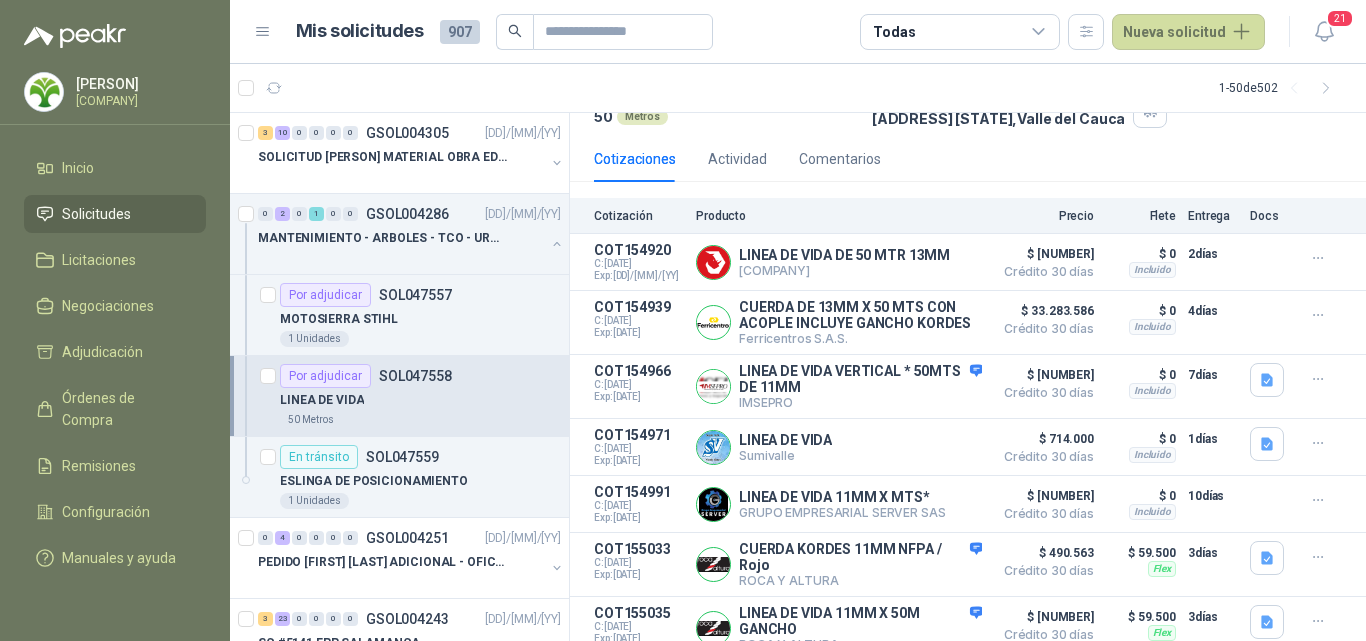 click at bounding box center (1267, 380) 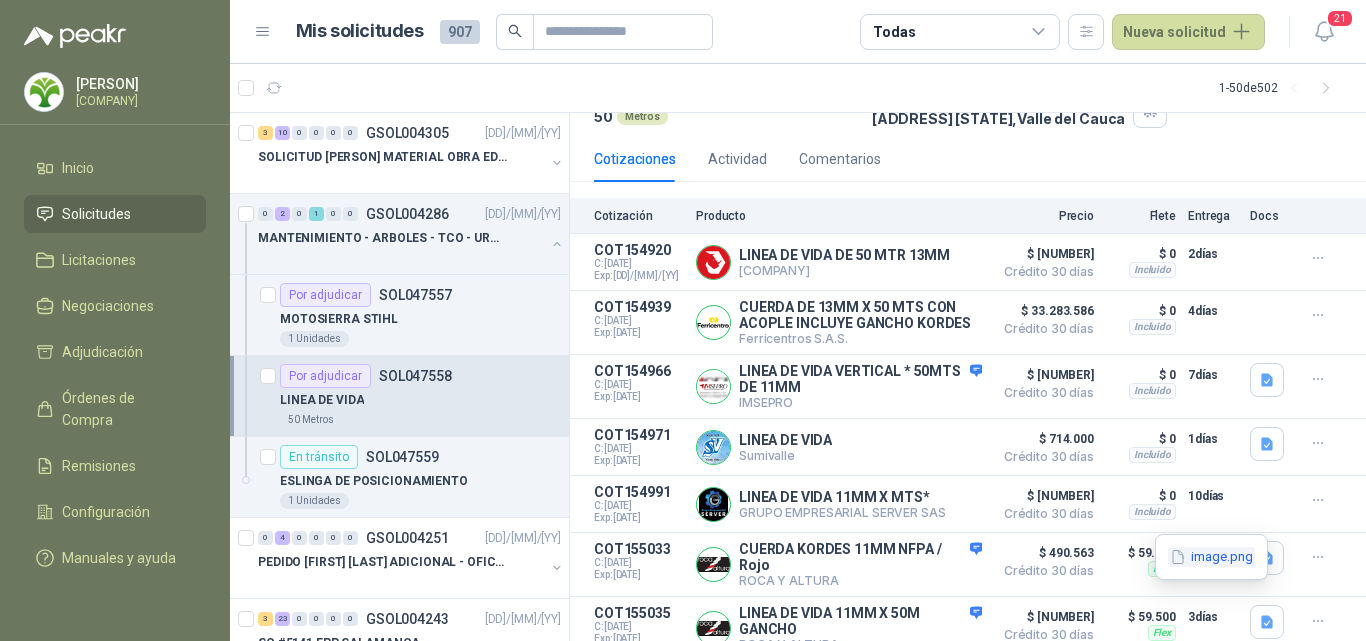 click on "image.png" at bounding box center [1211, 557] 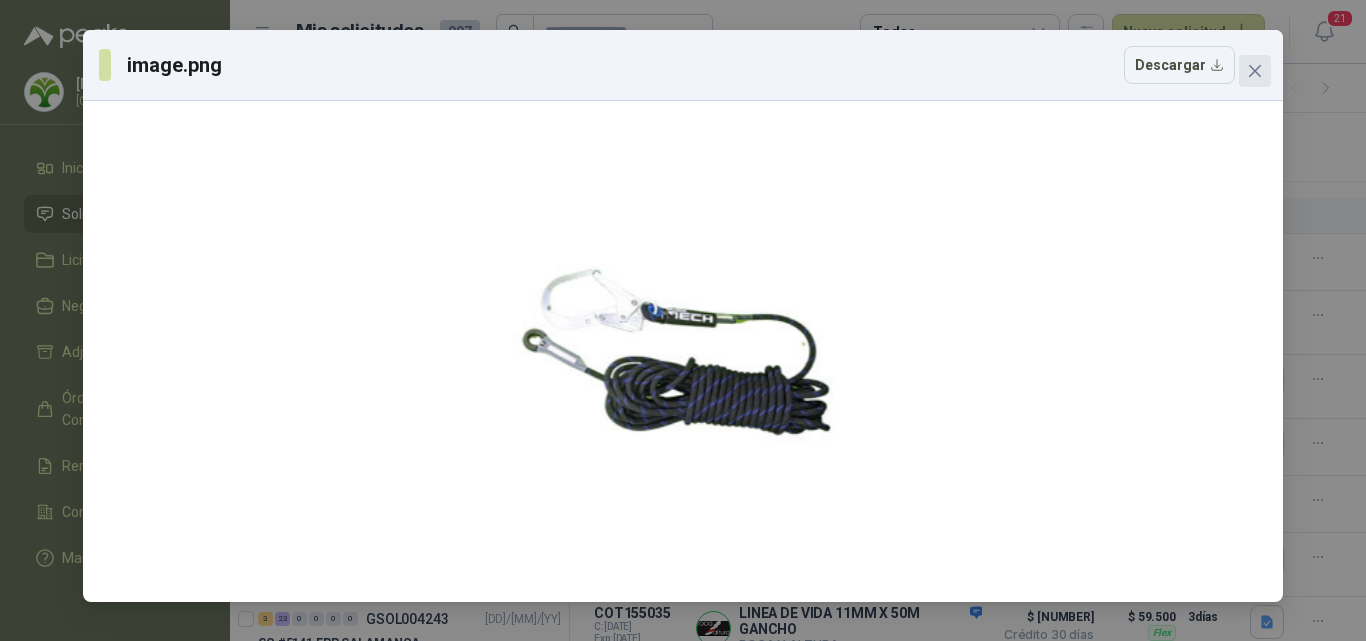 click at bounding box center [1255, 71] 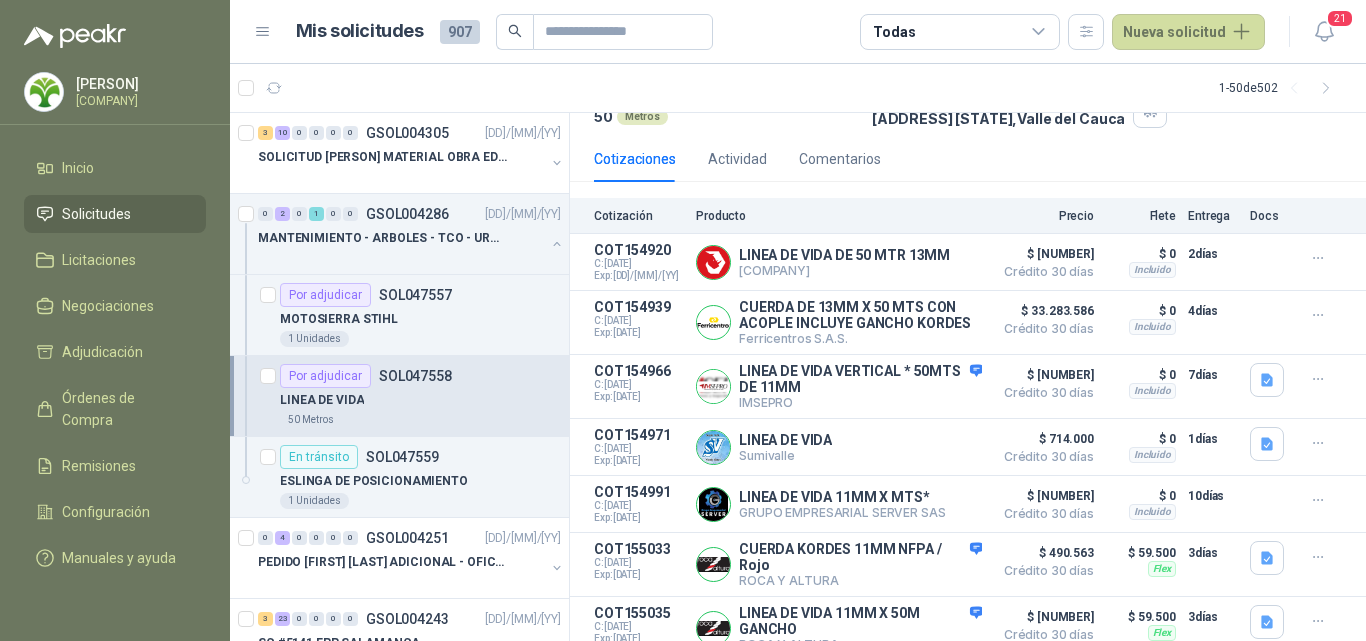 click at bounding box center (1318, 258) 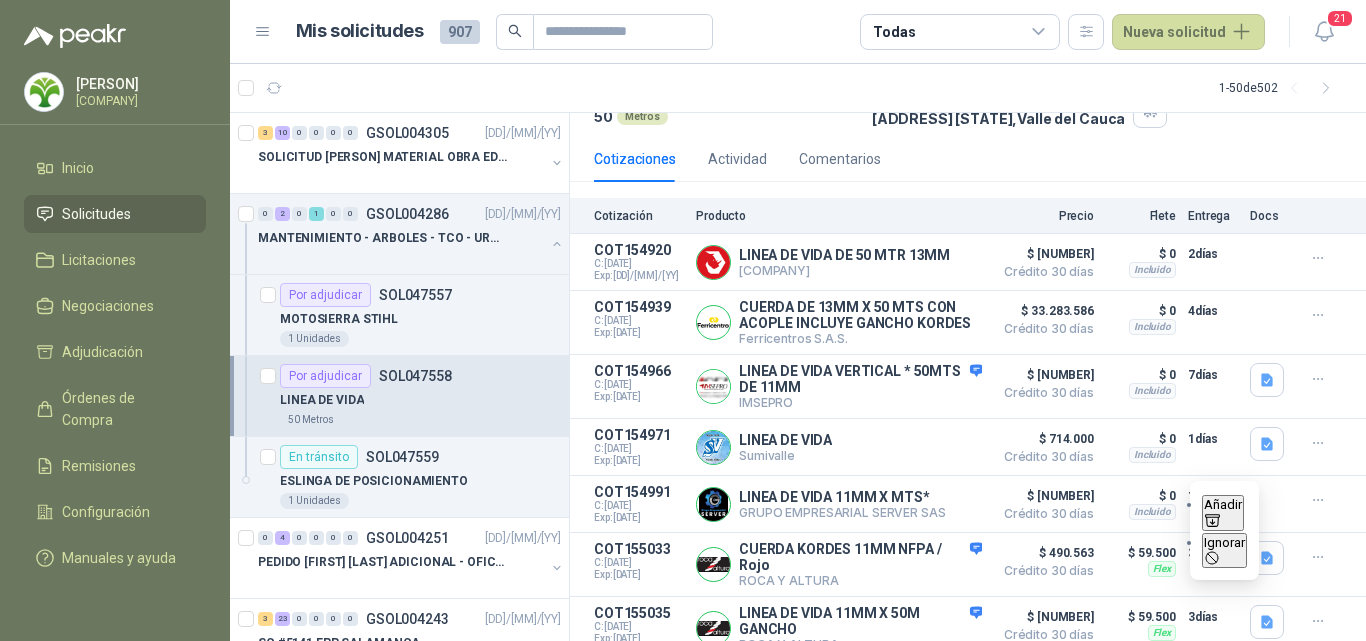 click at bounding box center (1318, 685) 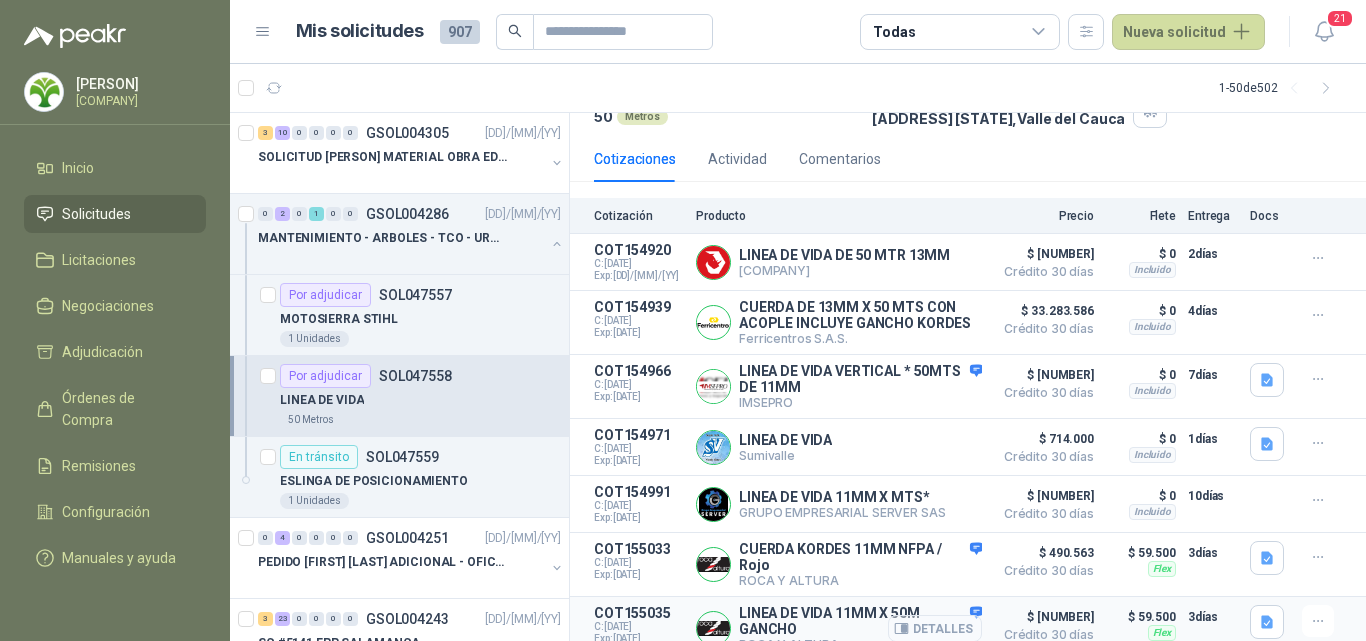 click on "Detalles" at bounding box center (0, 0) 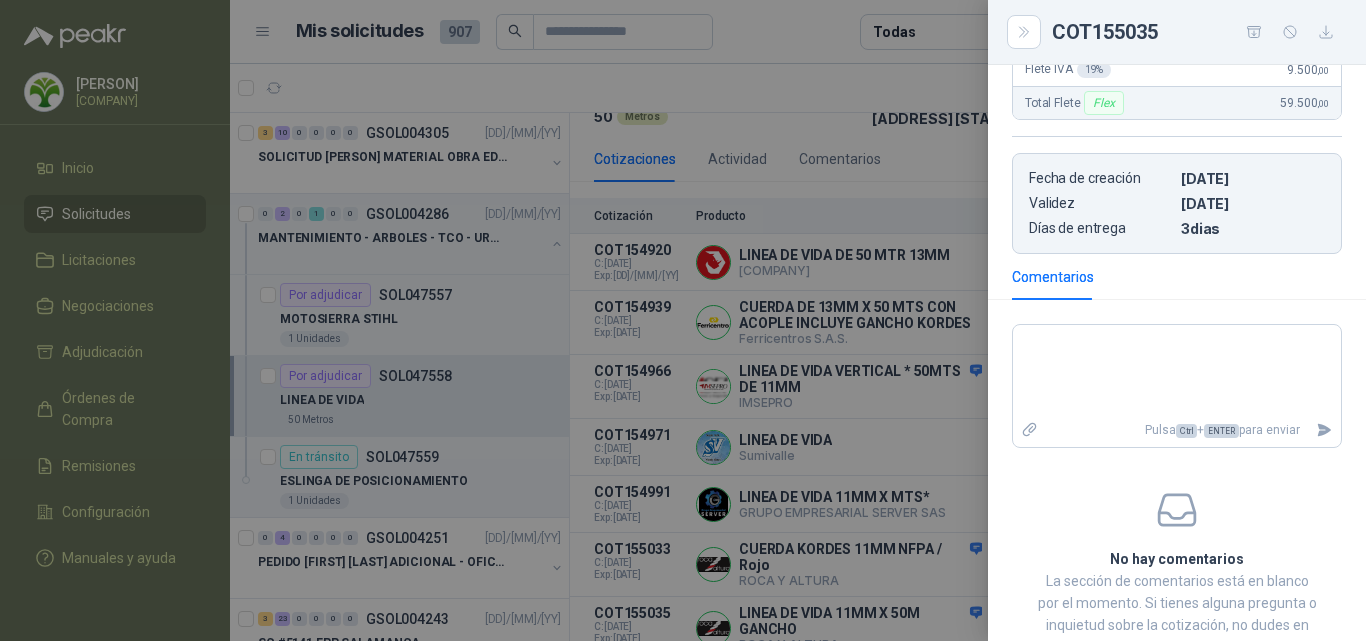 scroll, scrollTop: 601, scrollLeft: 0, axis: vertical 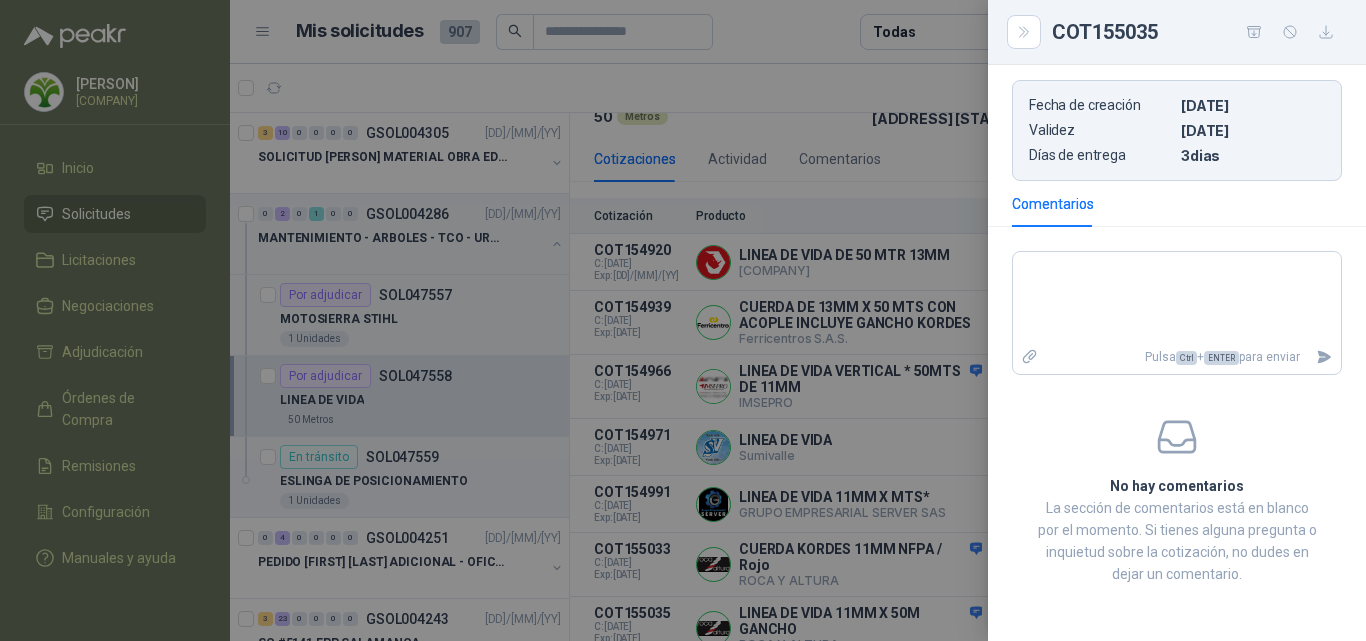 click at bounding box center (683, 320) 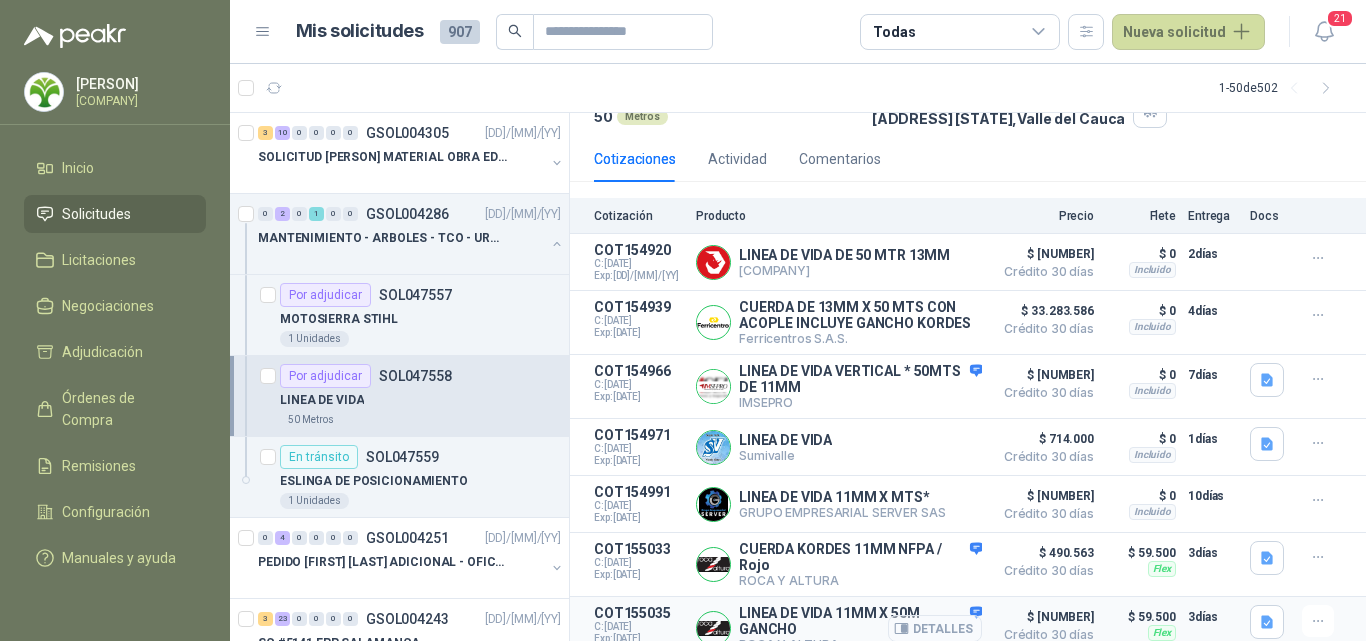 click on "Detalles" at bounding box center [0, 0] 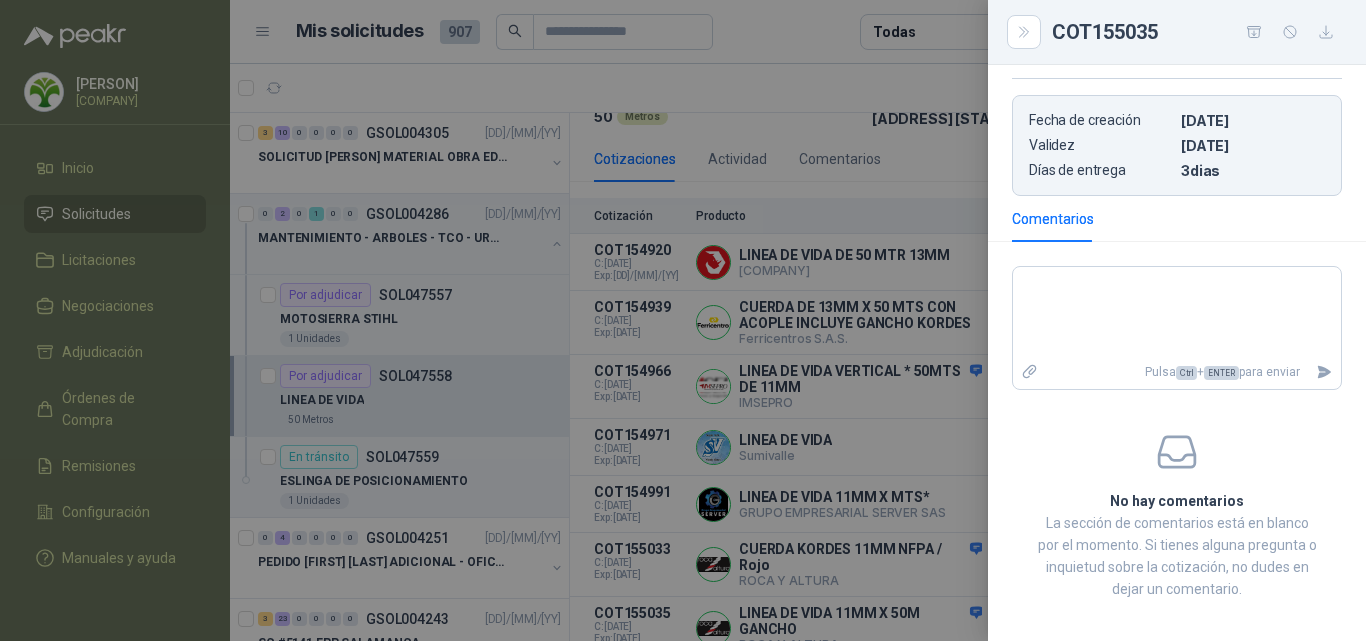 scroll, scrollTop: 601, scrollLeft: 0, axis: vertical 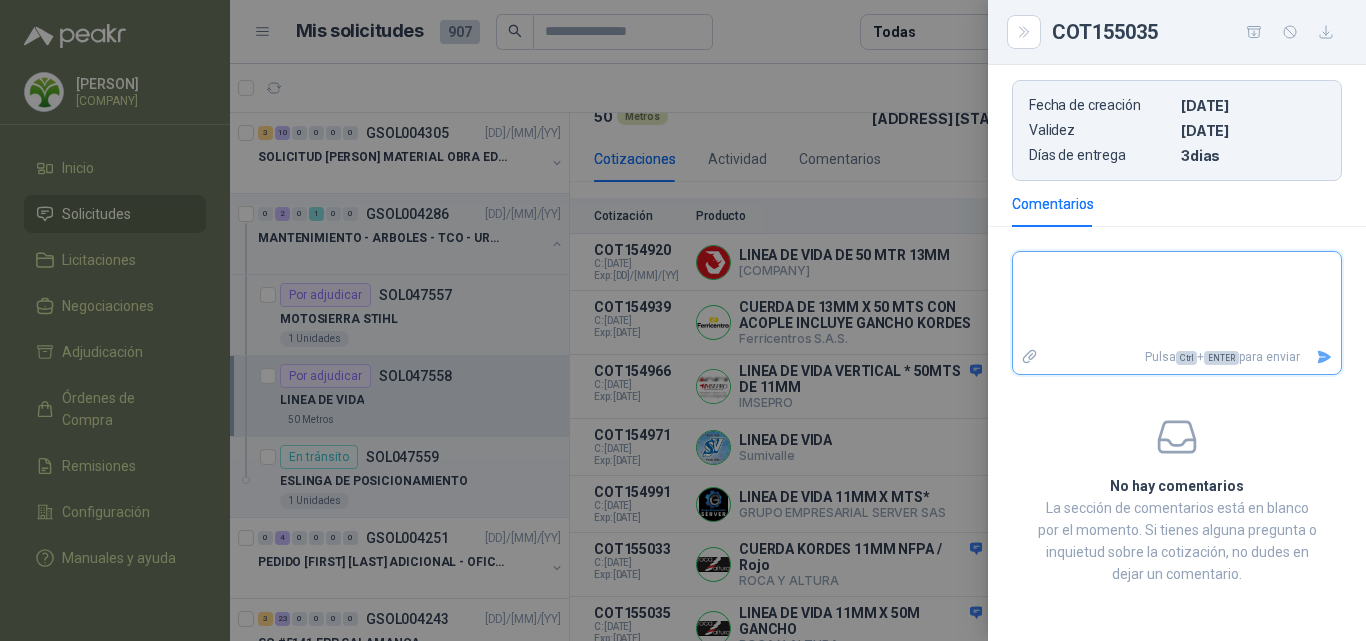 click at bounding box center (1177, 298) 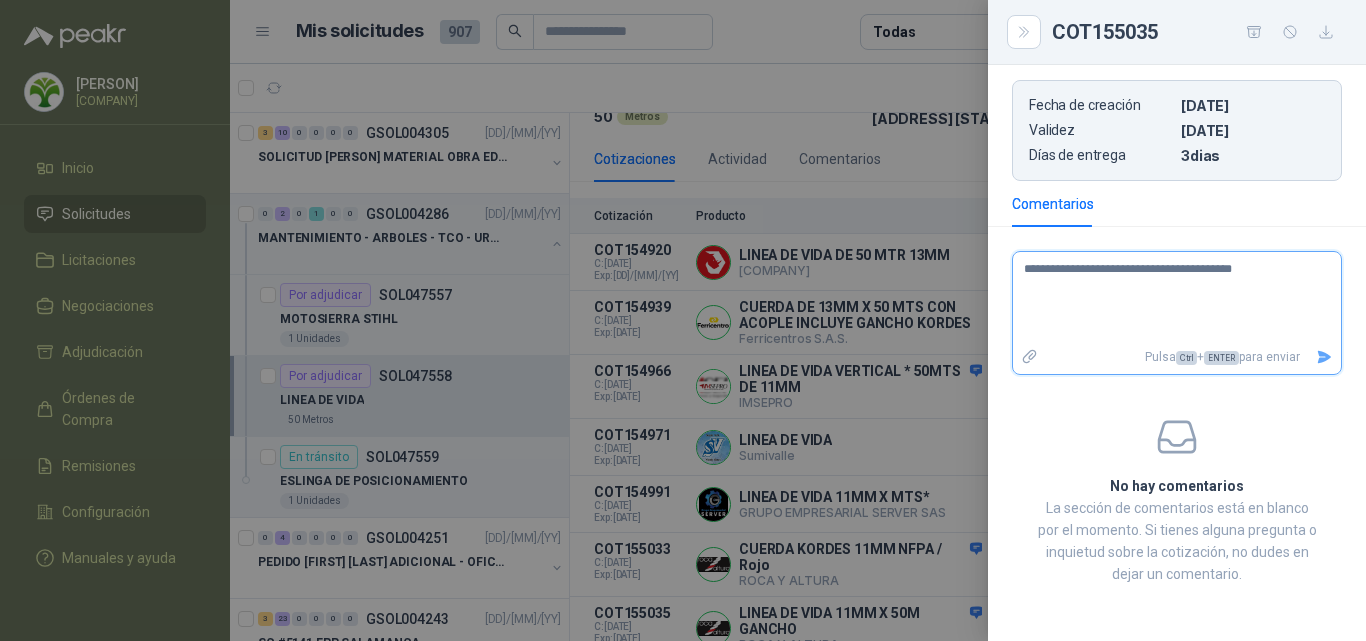 type on "**********" 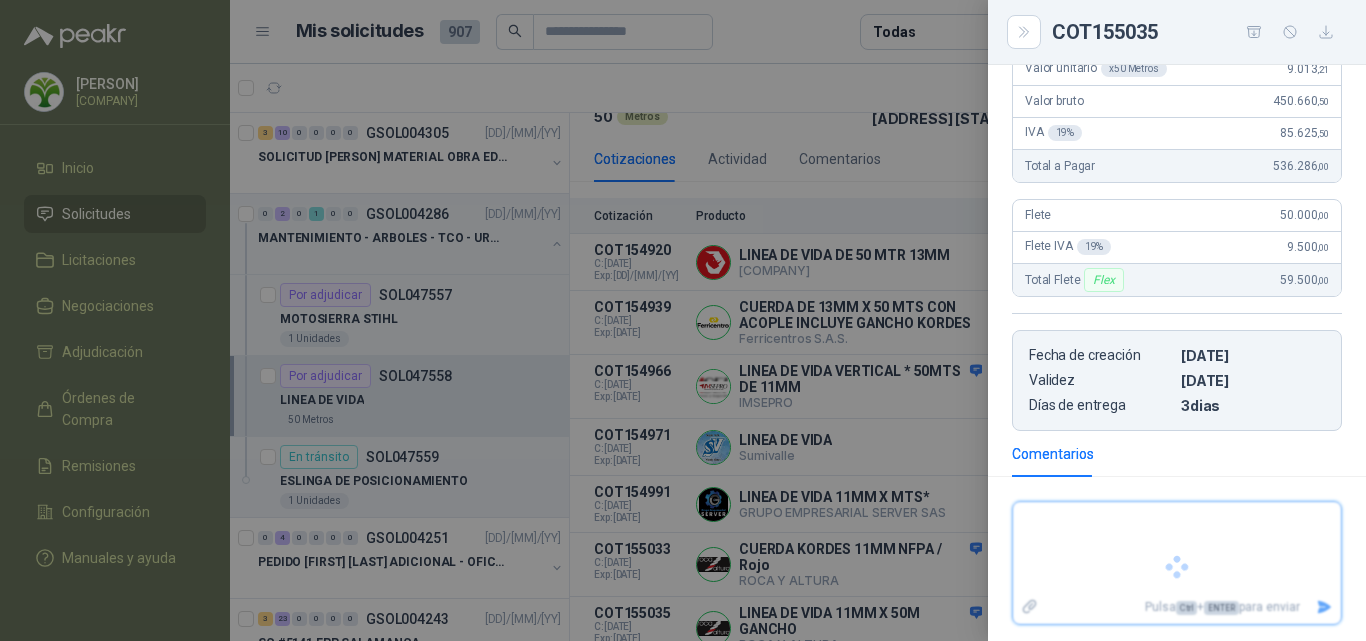 scroll, scrollTop: 440, scrollLeft: 0, axis: vertical 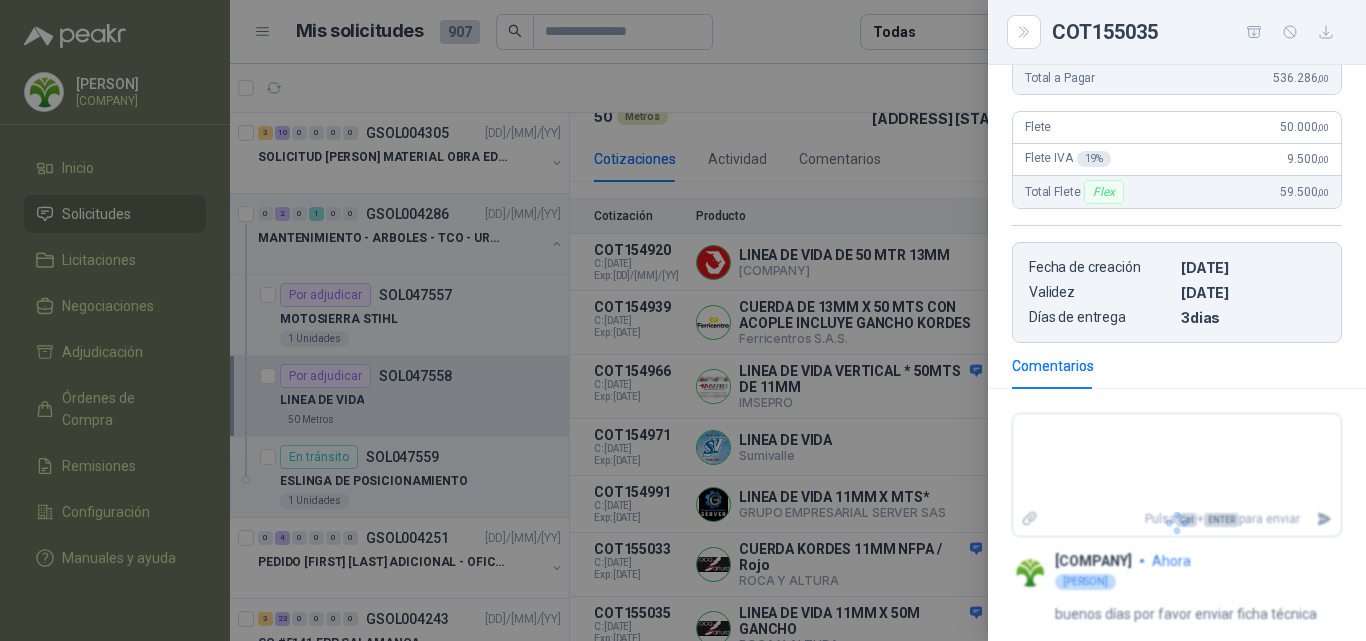 click at bounding box center (683, 320) 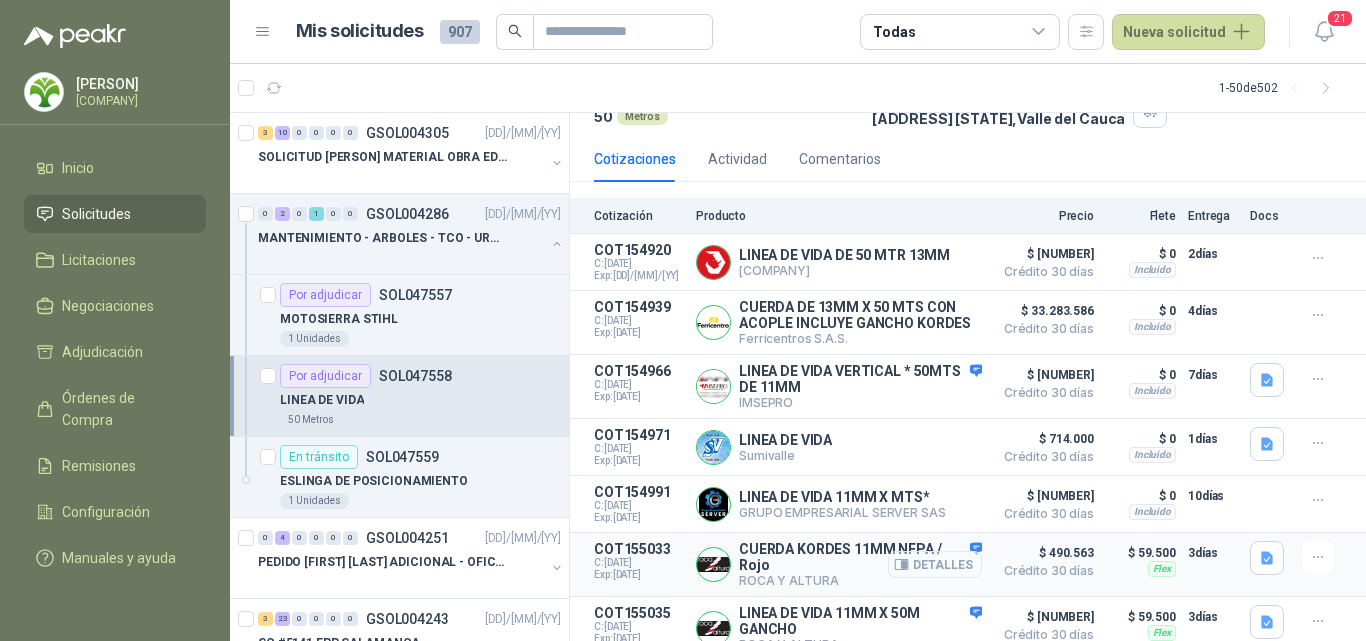 click on "Detalles" at bounding box center (0, 0) 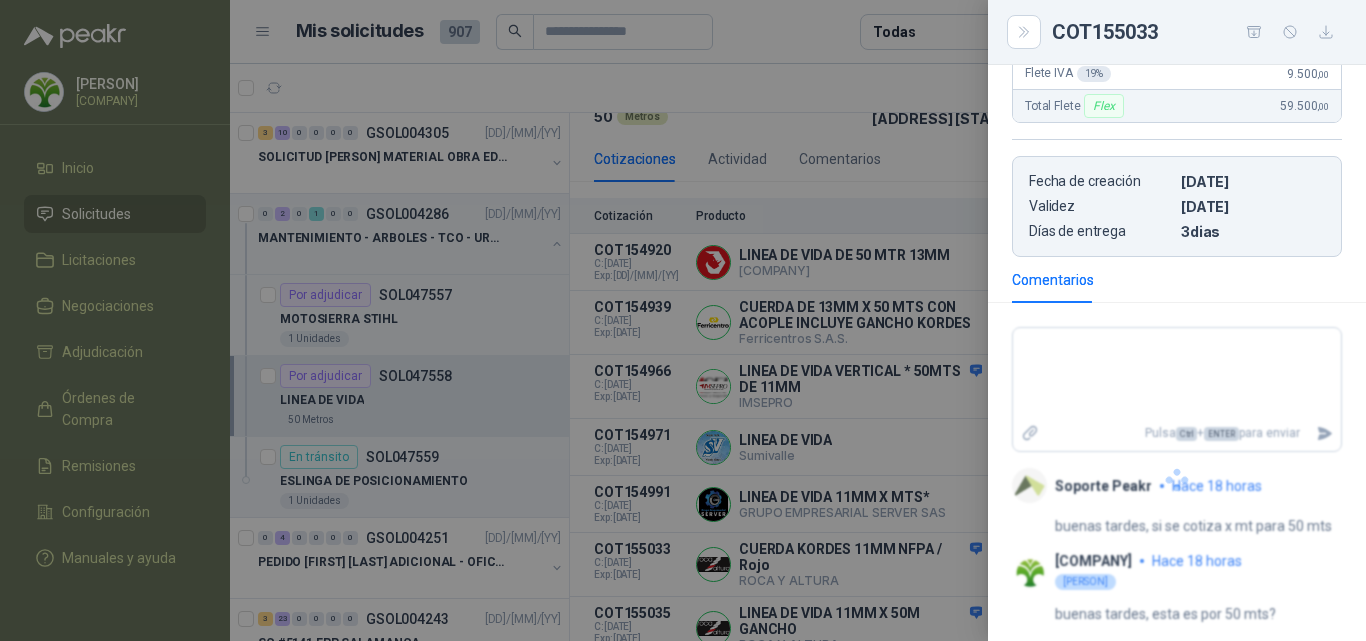 scroll, scrollTop: 660, scrollLeft: 0, axis: vertical 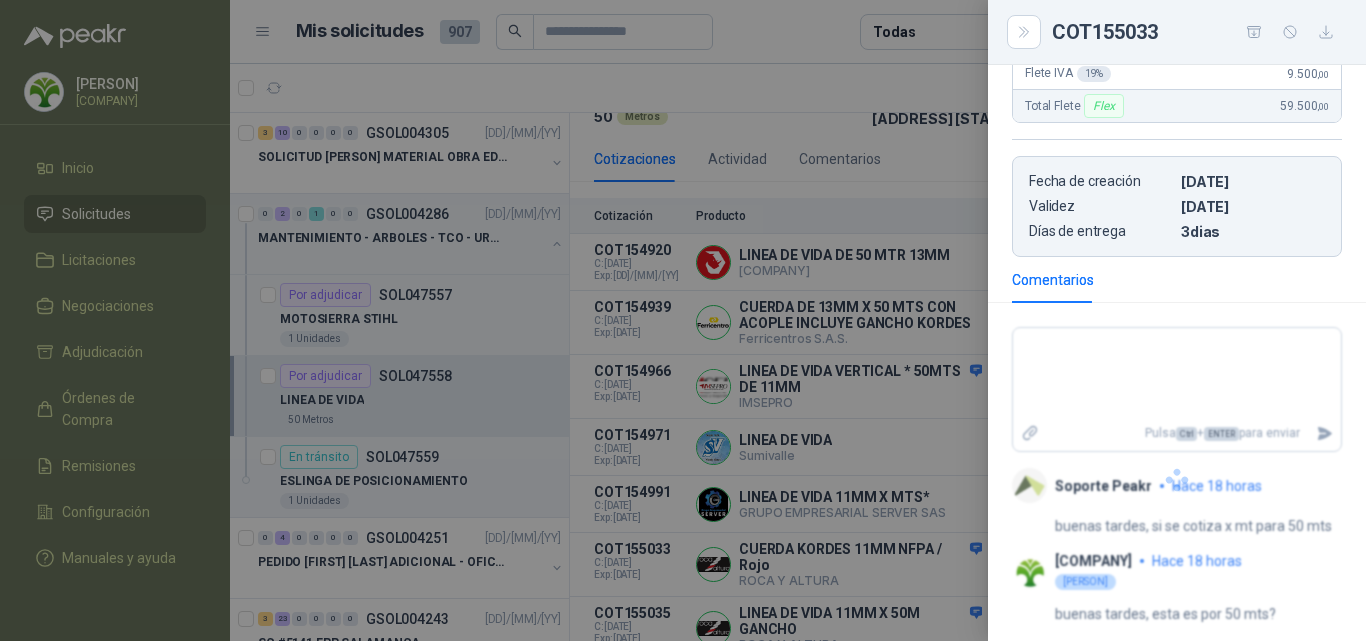 click at bounding box center (683, 320) 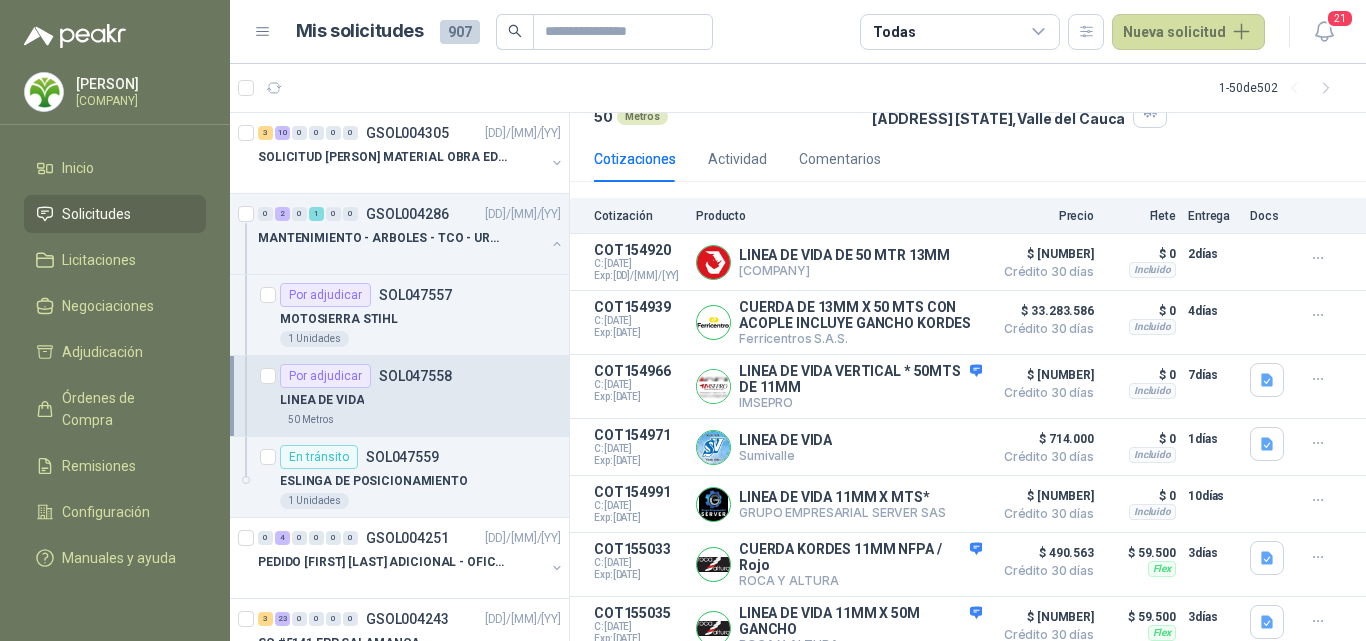click on "Detalles" at bounding box center (0, 0) 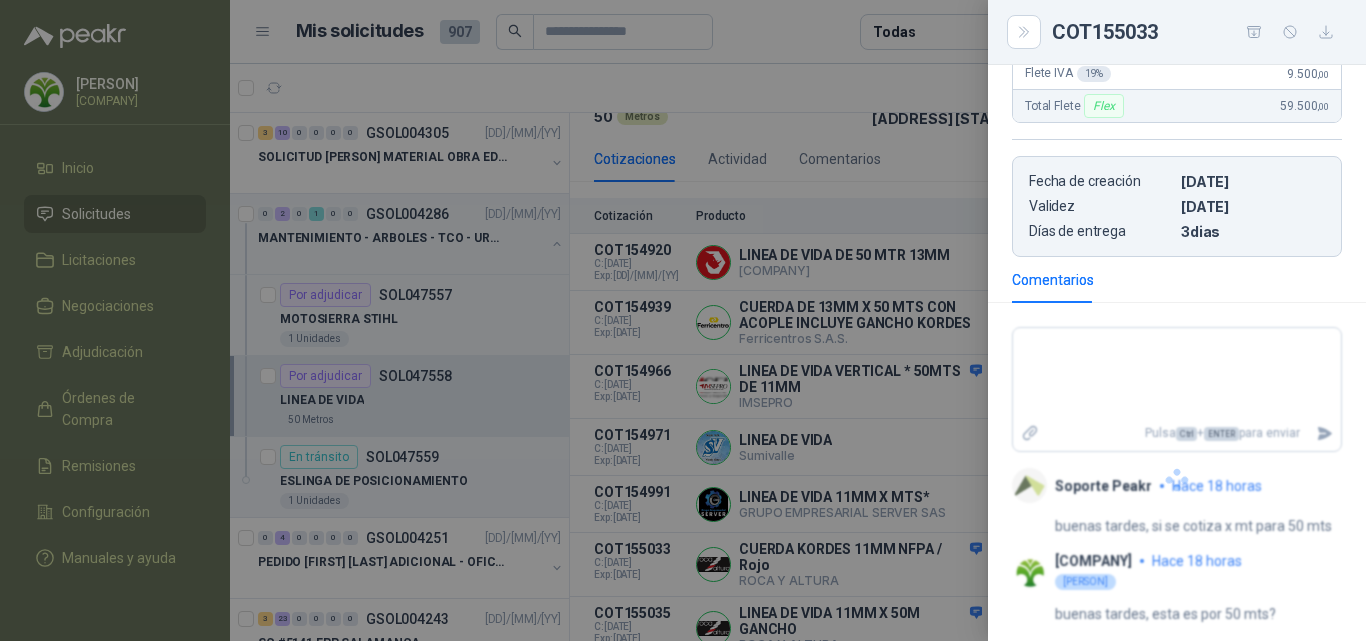 scroll, scrollTop: 478, scrollLeft: 0, axis: vertical 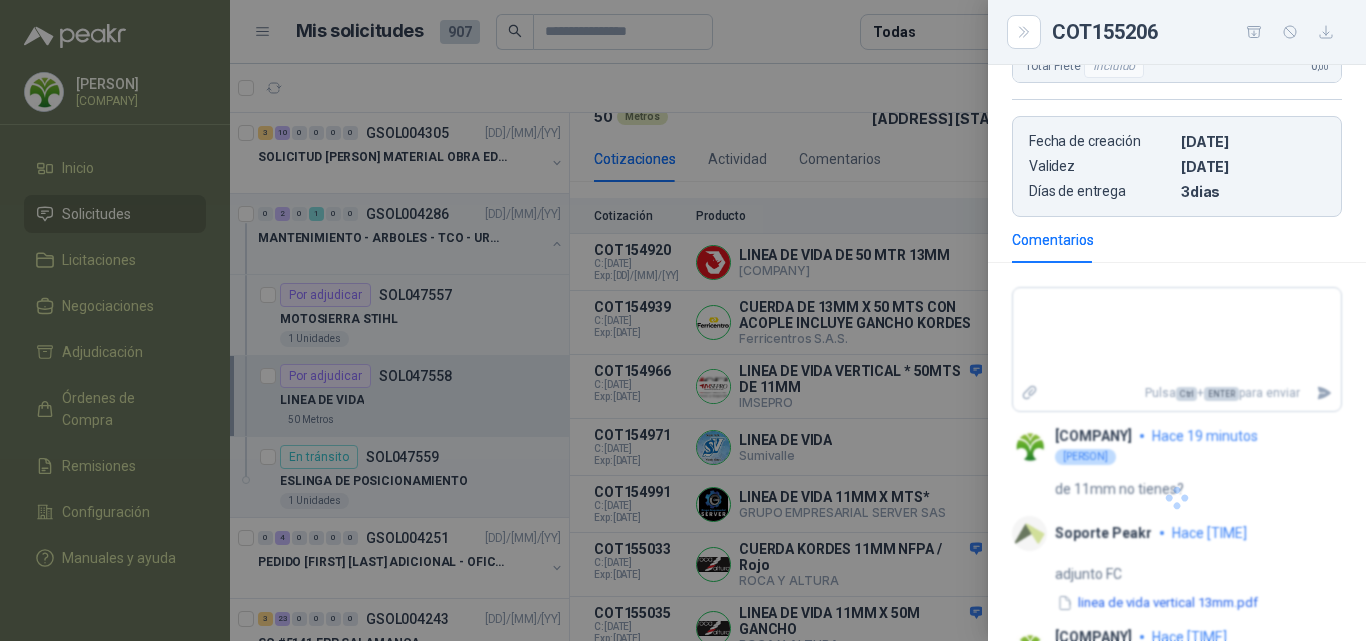 click at bounding box center [683, 320] 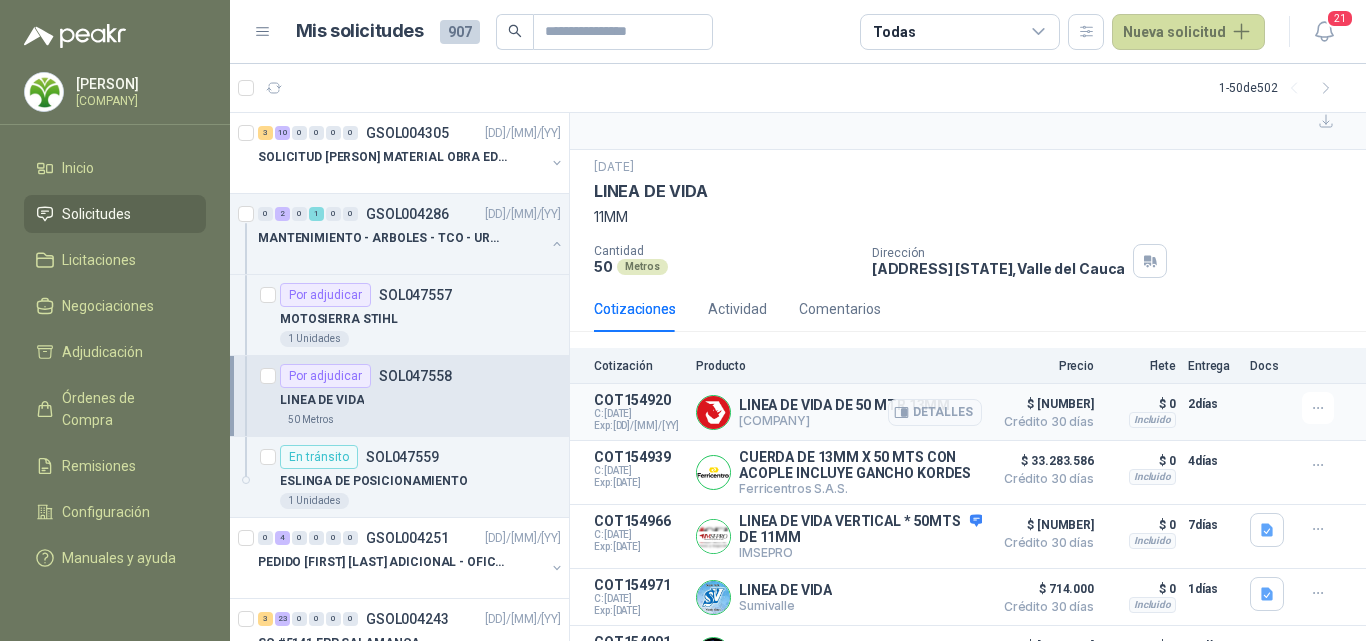 scroll, scrollTop: 0, scrollLeft: 0, axis: both 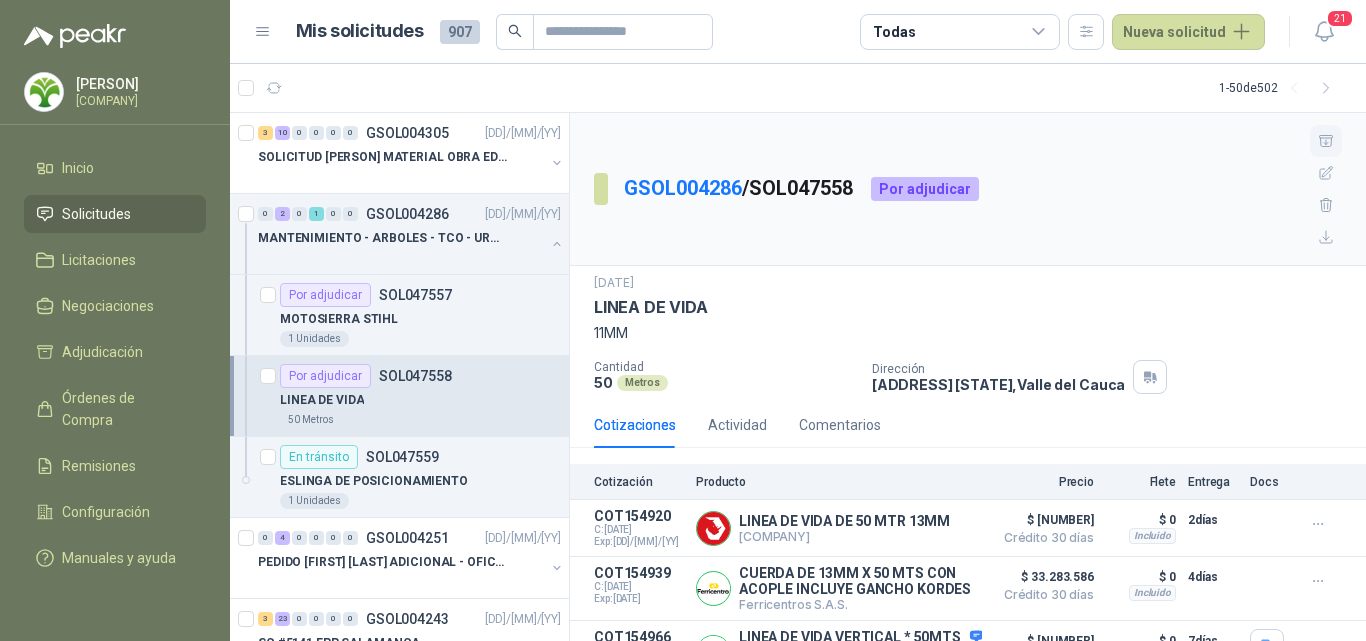 click at bounding box center (1326, 141) 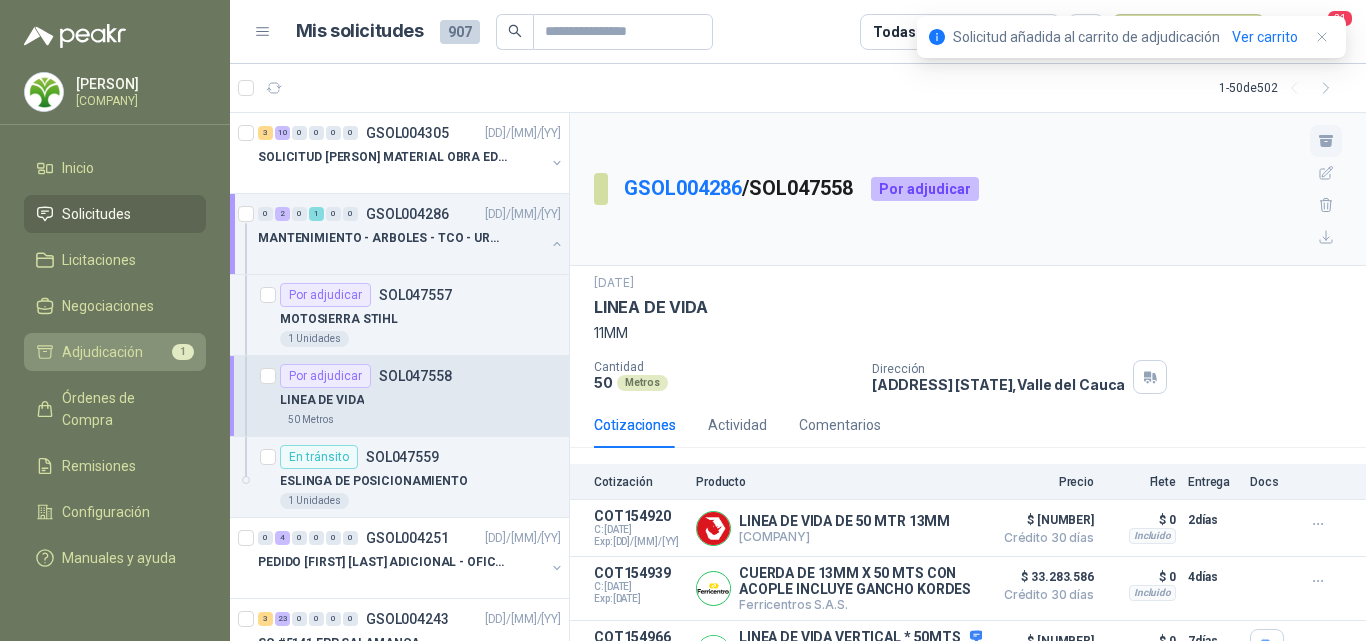 click on "Adjudicación 1" at bounding box center [115, 352] 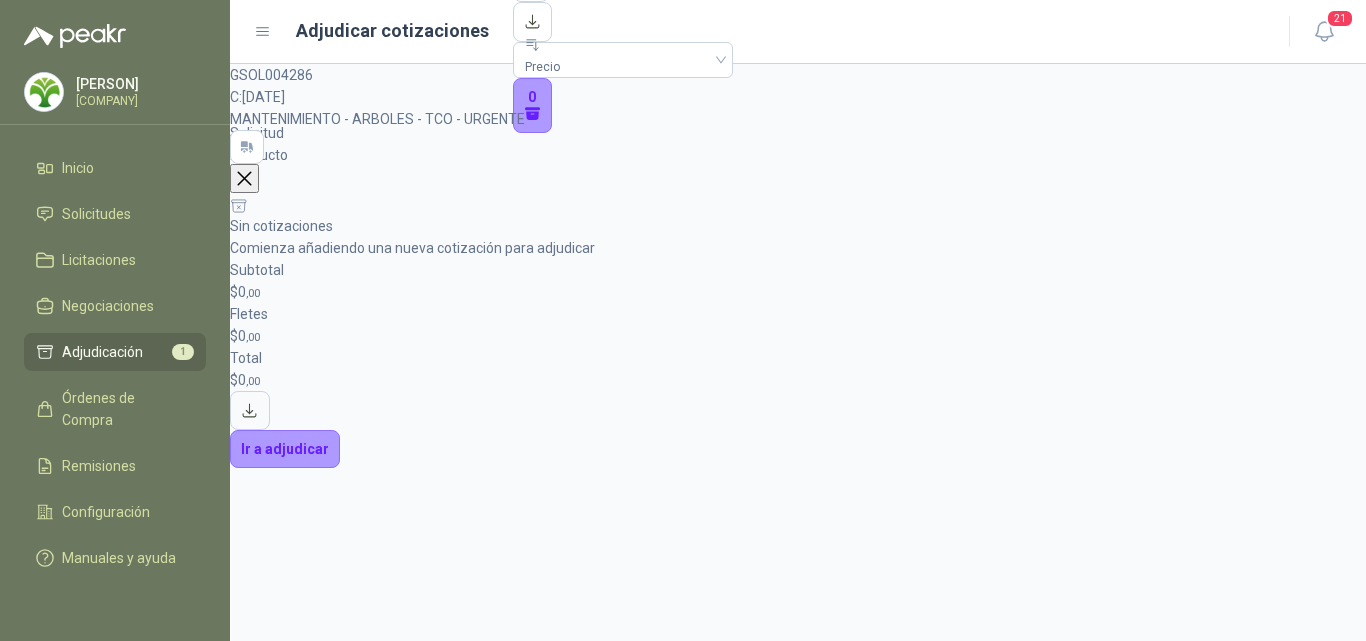 click at bounding box center (244, 178) 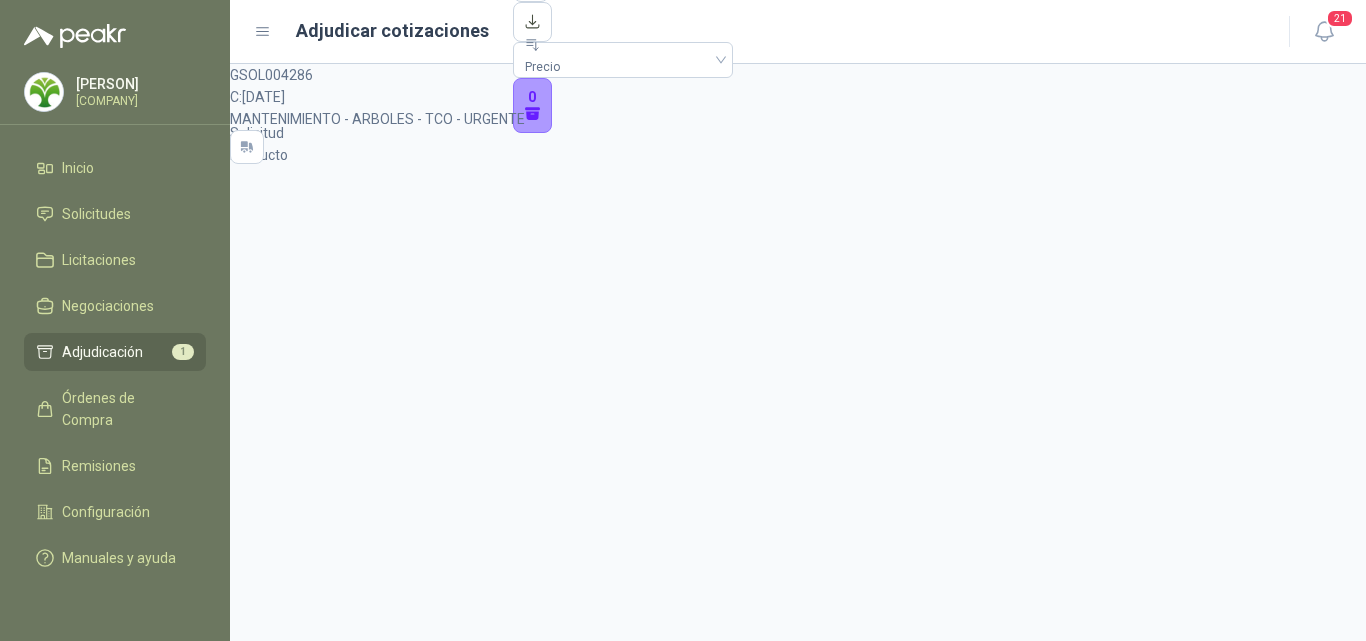 scroll, scrollTop: 86, scrollLeft: 0, axis: vertical 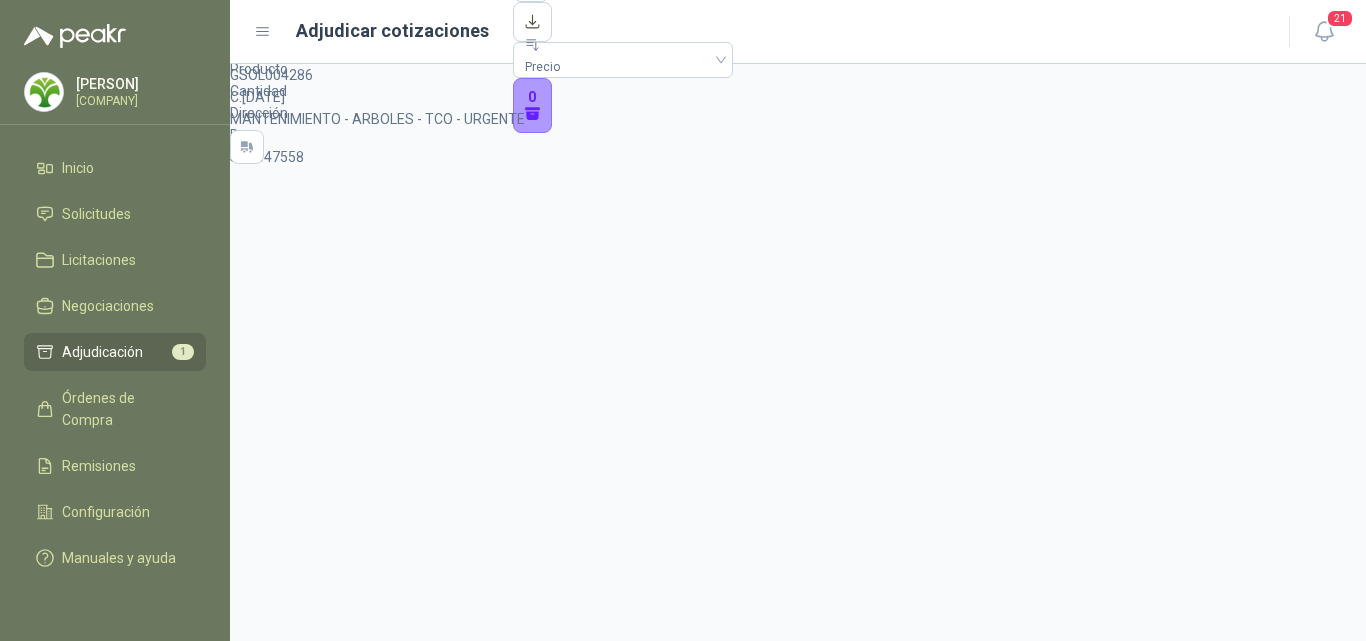 click at bounding box center [247, 814] 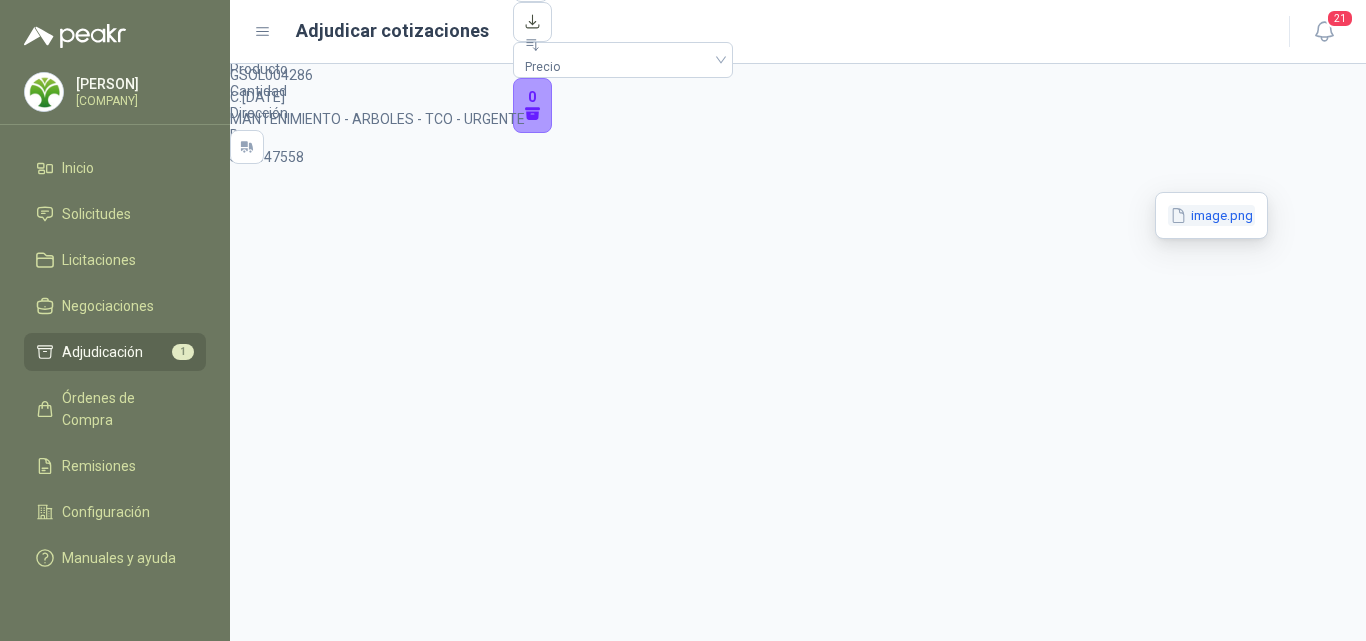 click on "image.png" at bounding box center [1211, 215] 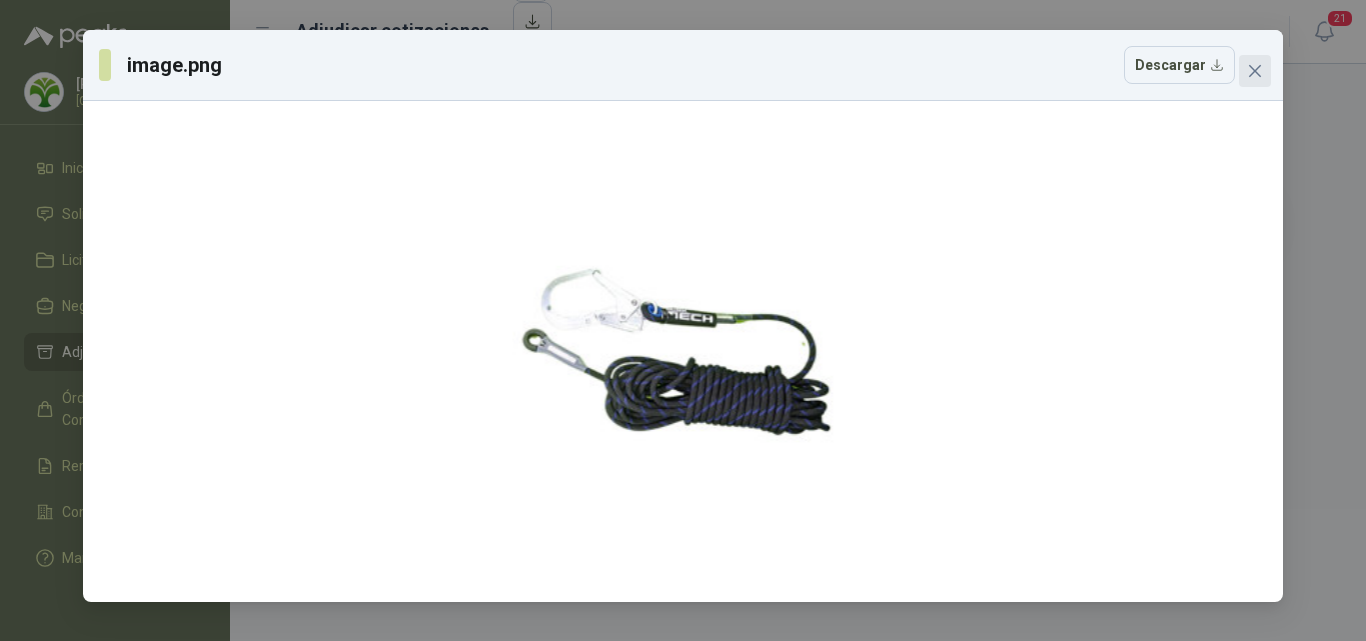 click at bounding box center [1255, 71] 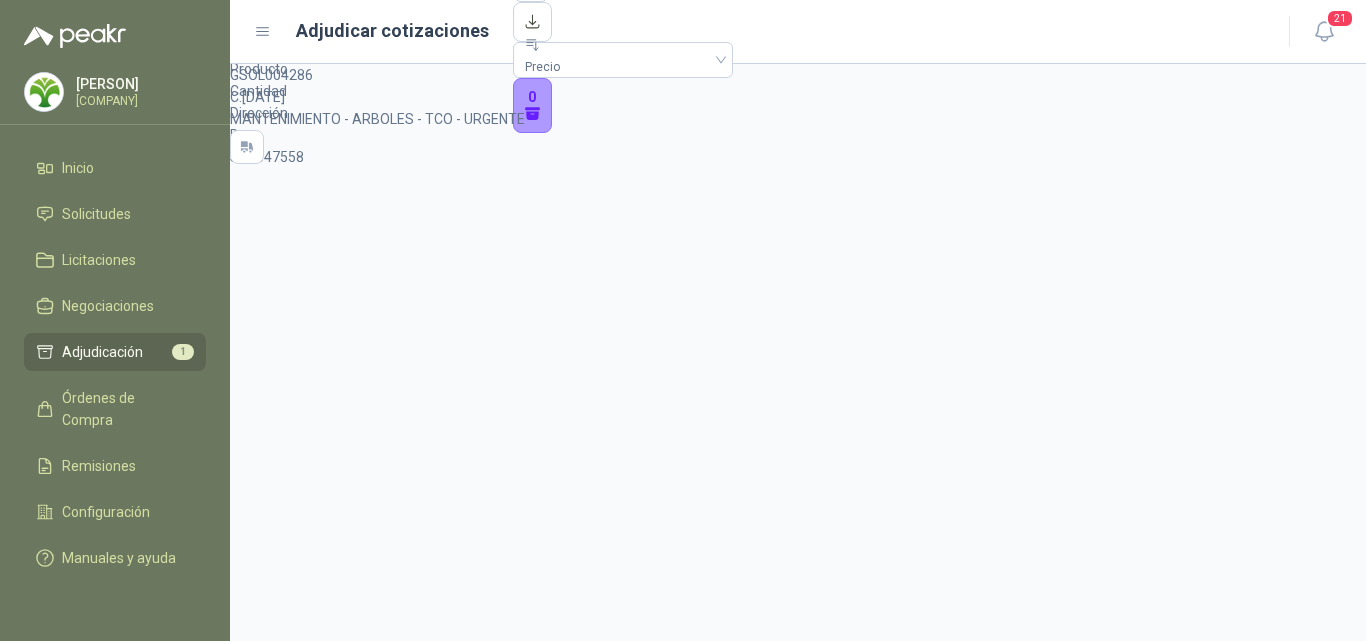 click on "Detalles" at bounding box center [256, 667] 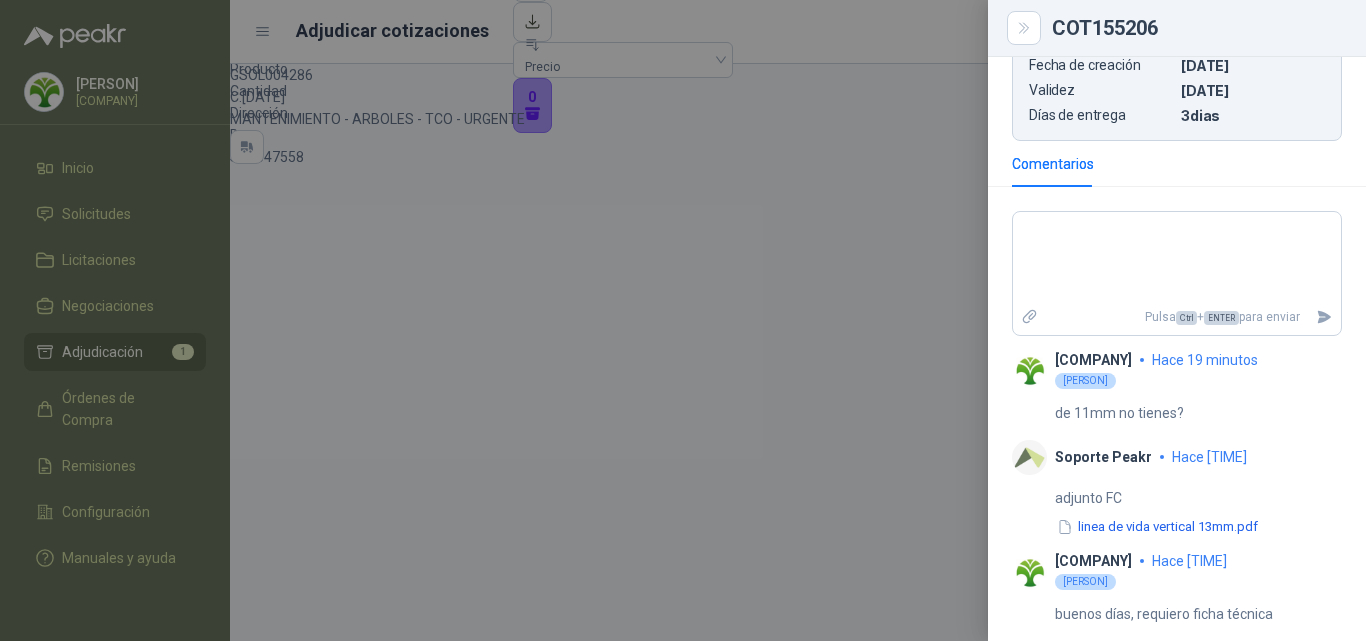scroll, scrollTop: 582, scrollLeft: 0, axis: vertical 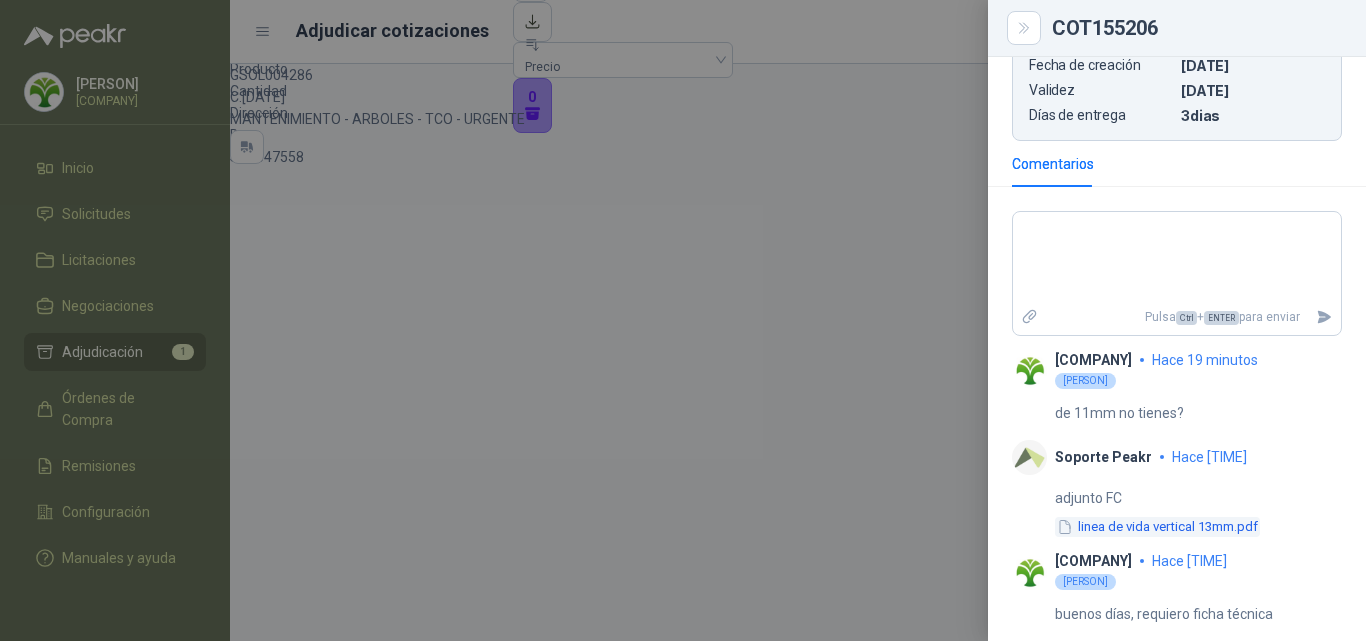 click on "linea de vida vertical 13mm.pdf" at bounding box center [1157, 527] 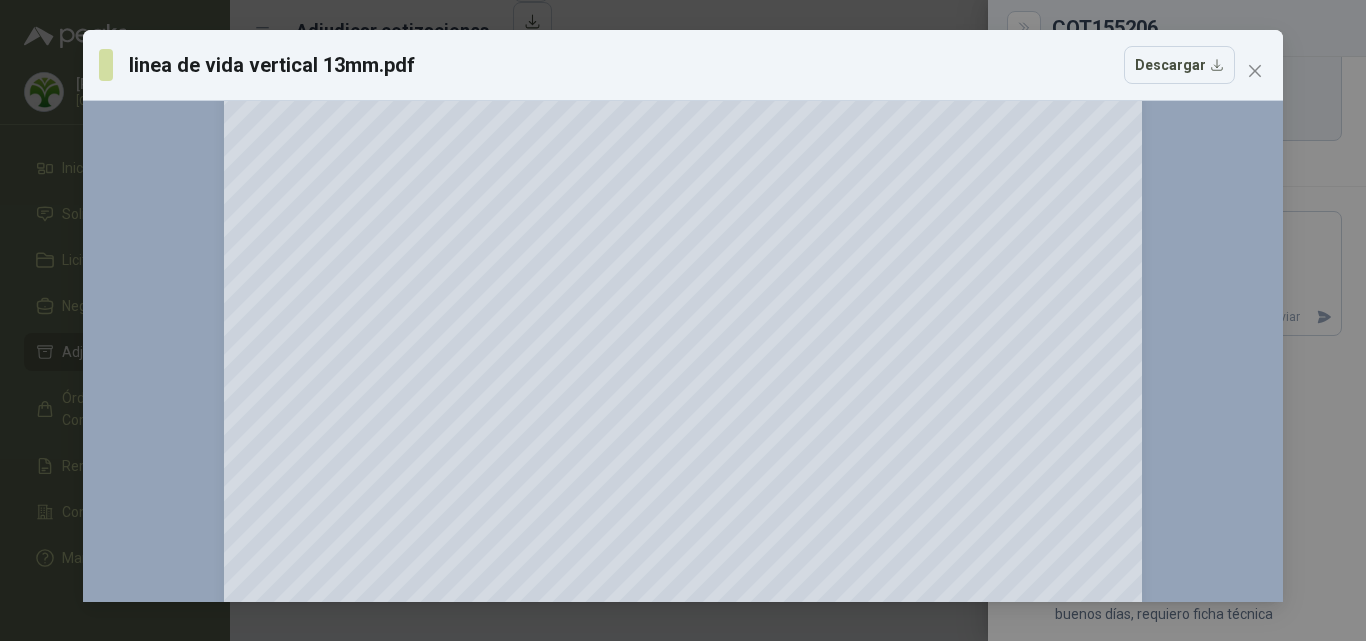 scroll, scrollTop: 0, scrollLeft: 0, axis: both 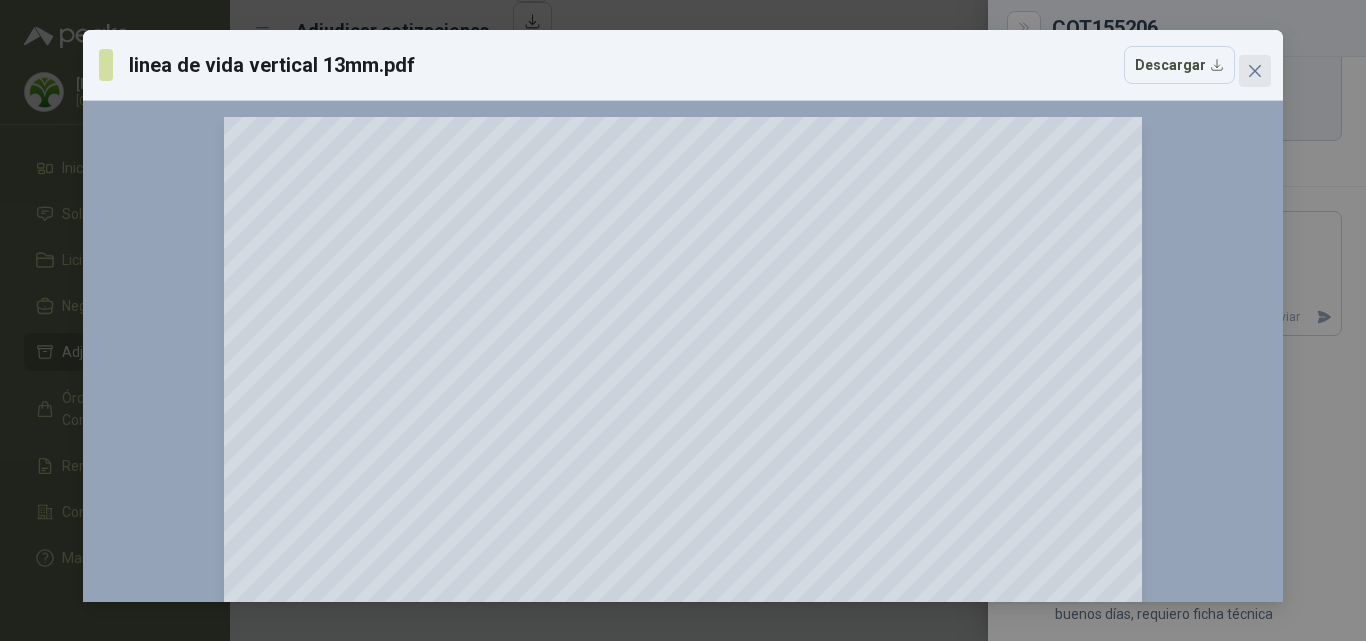 click at bounding box center [1255, 71] 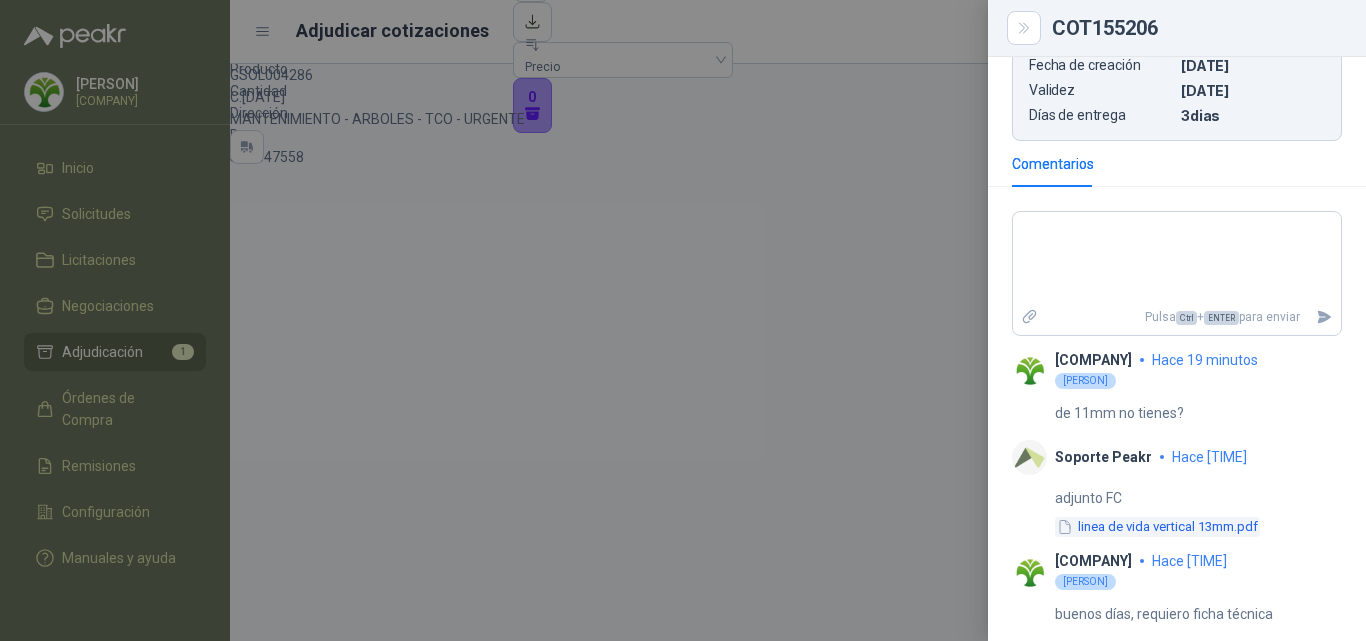 click on "linea de vida vertical 13mm.pdf" at bounding box center (1157, 527) 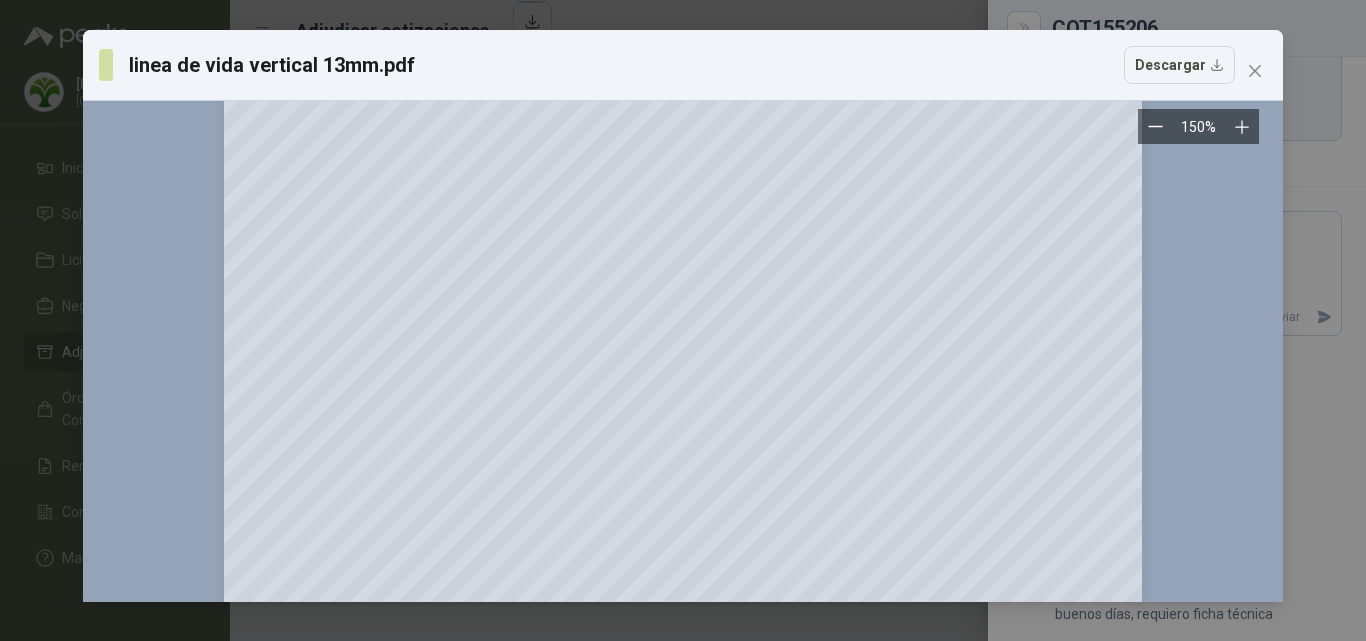 scroll, scrollTop: 0, scrollLeft: 0, axis: both 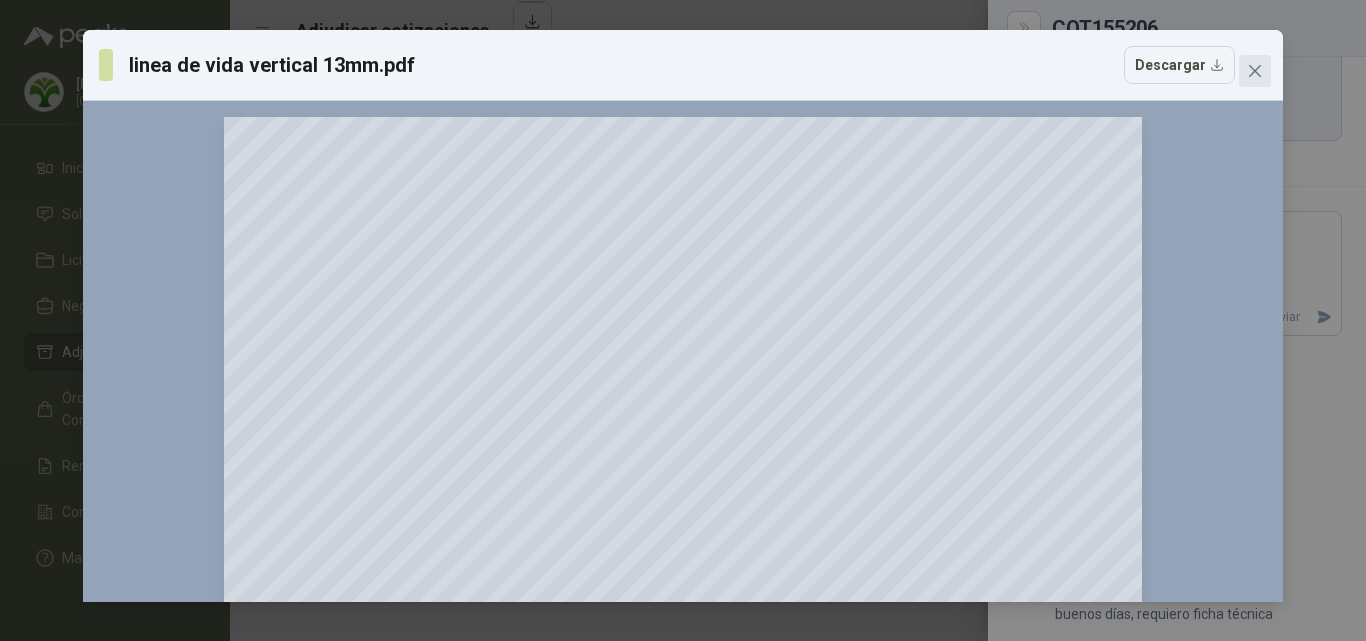 click at bounding box center (1255, 71) 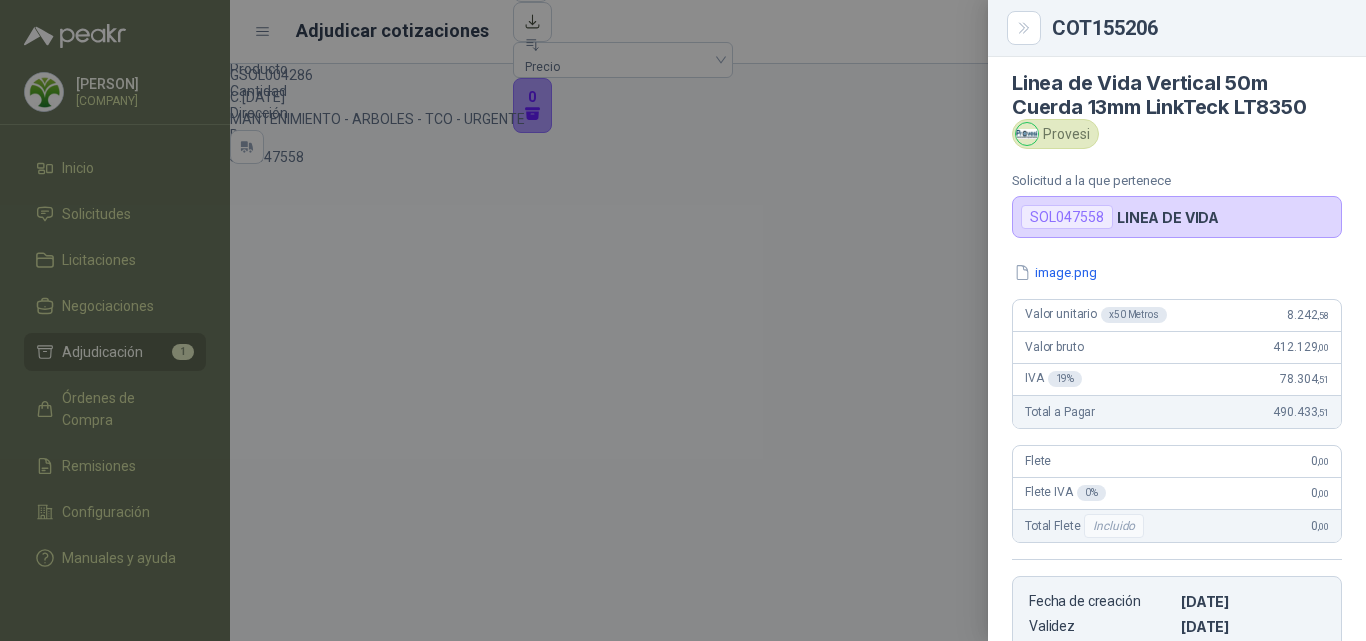 scroll, scrollTop: 0, scrollLeft: 0, axis: both 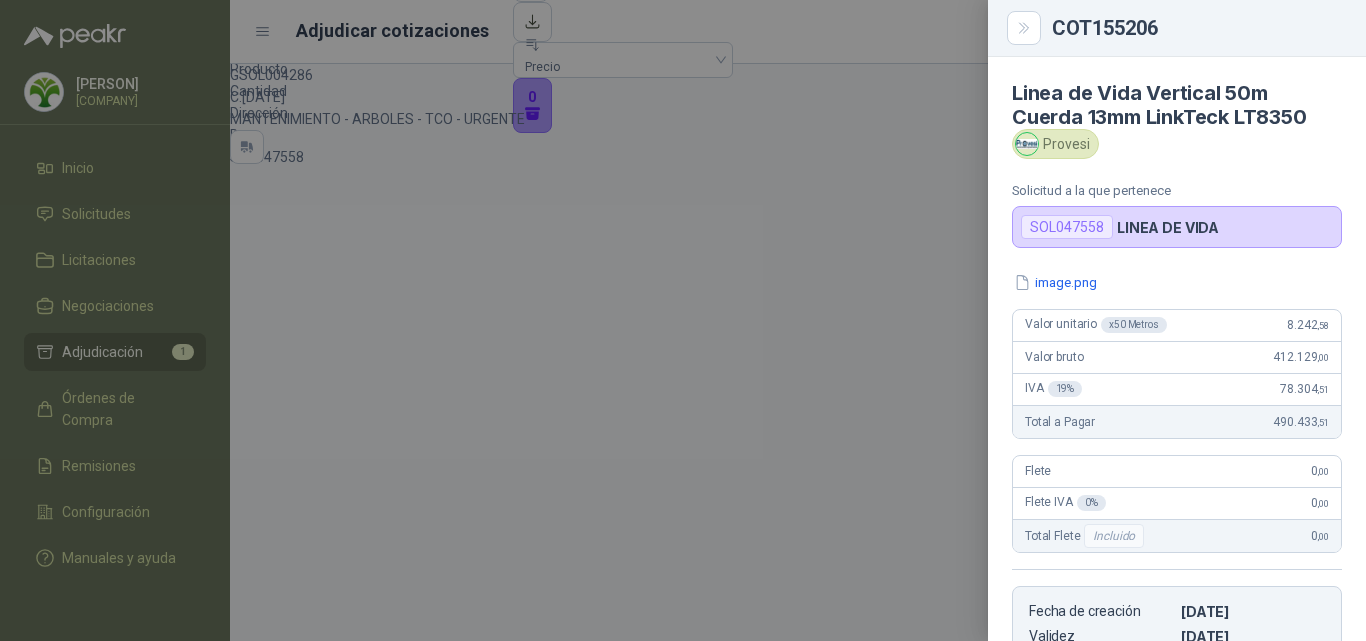 click at bounding box center (683, 320) 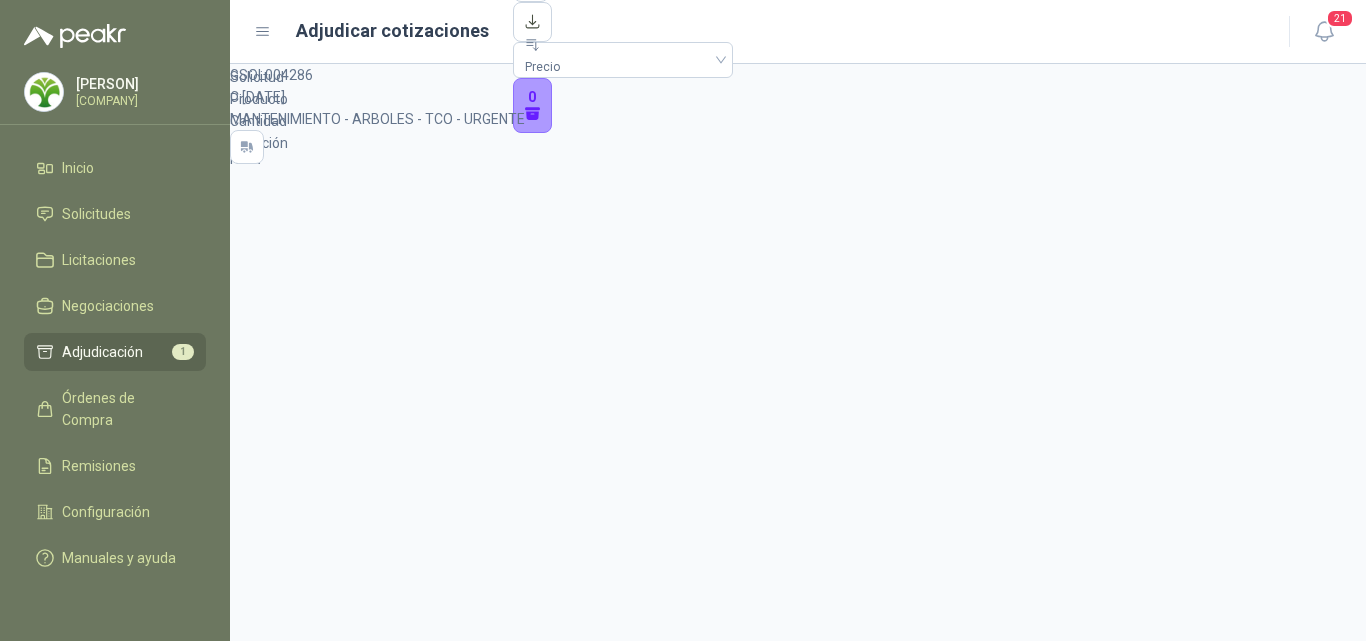 scroll, scrollTop: 86, scrollLeft: 0, axis: vertical 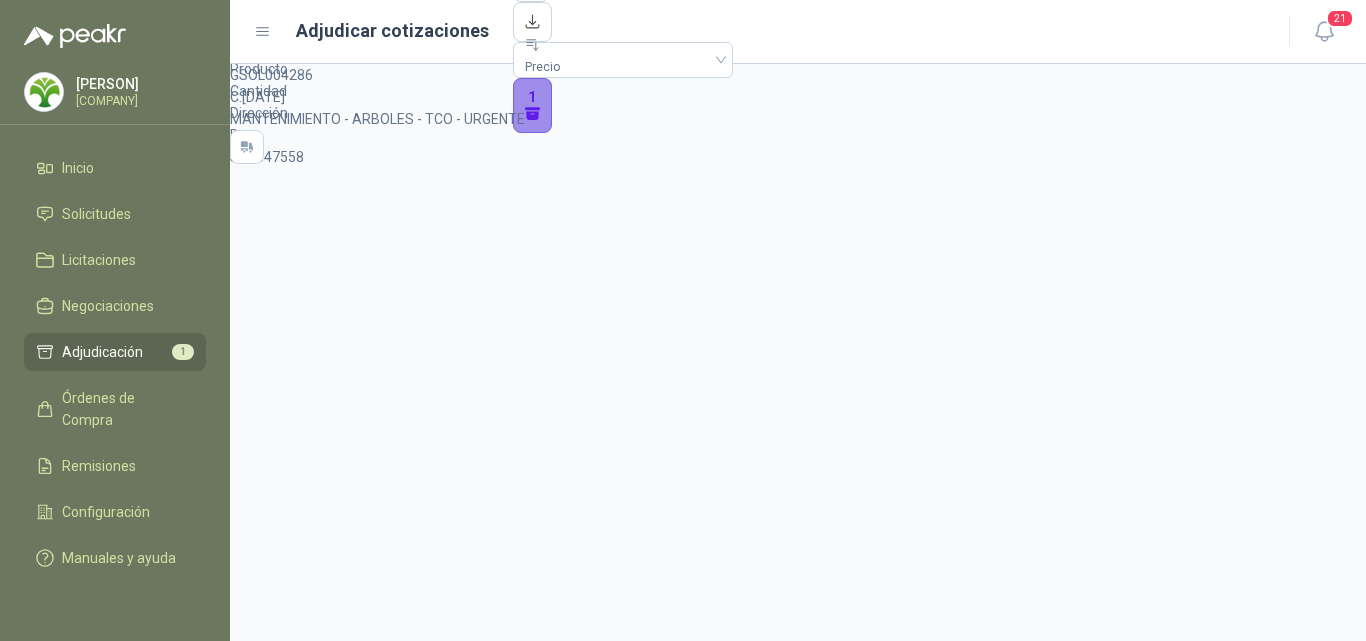 click on "1" at bounding box center [557, 106] 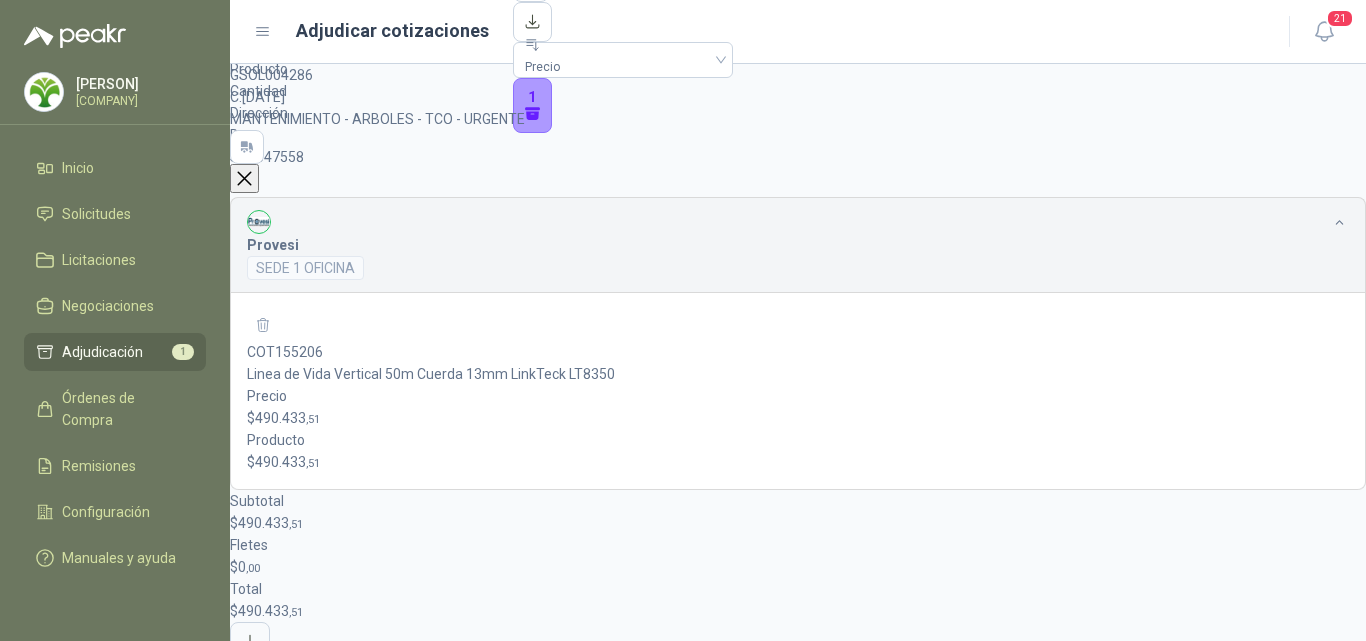 click on "Ir a adjudicar" at bounding box center [285, 681] 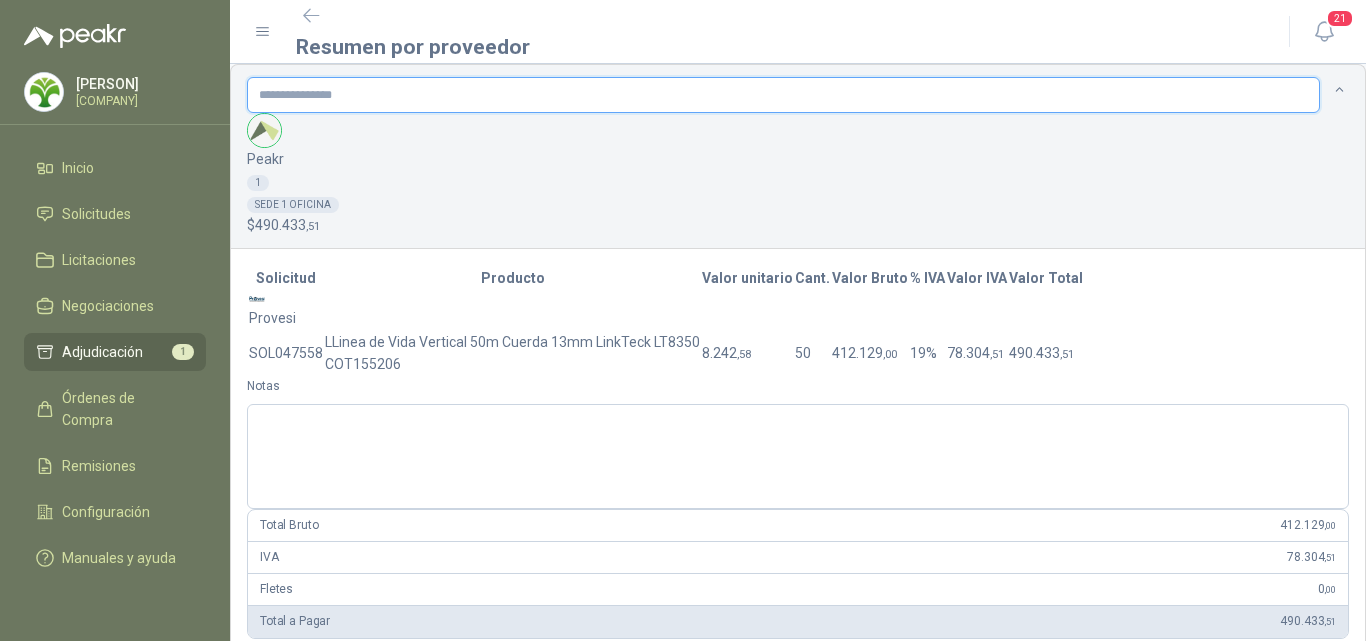 click at bounding box center [783, 95] 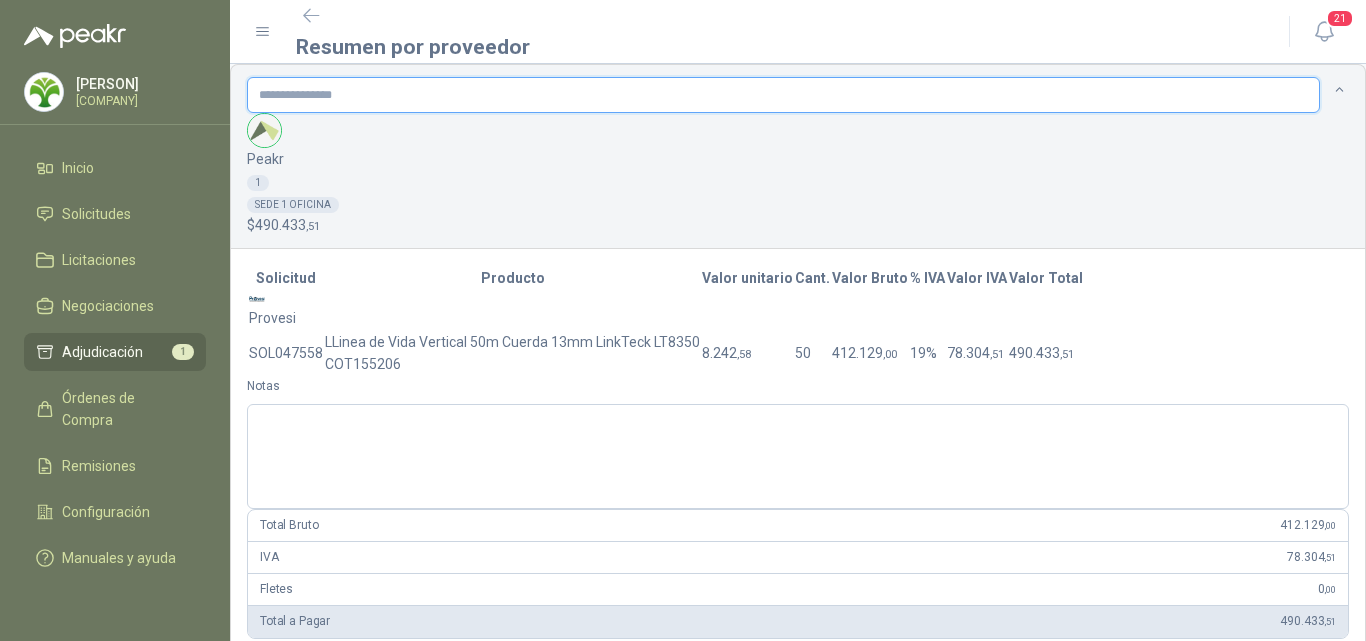type on "**********" 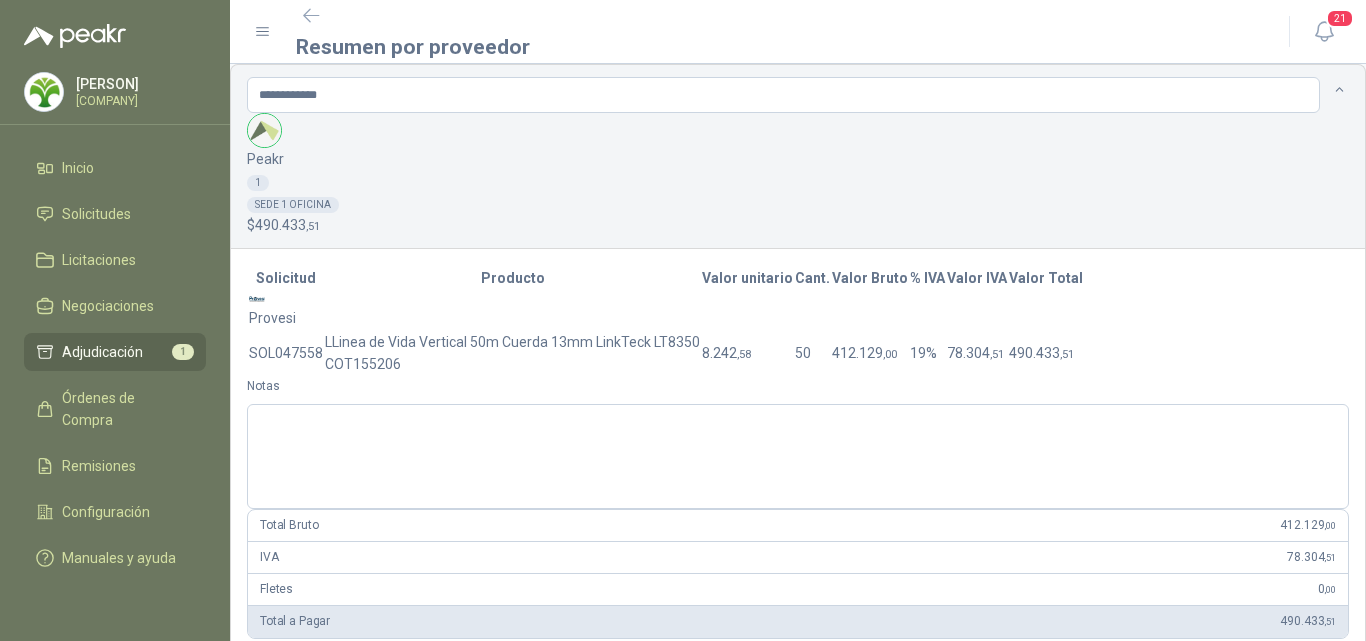 click on "Adjudicar" at bounding box center (273, 719) 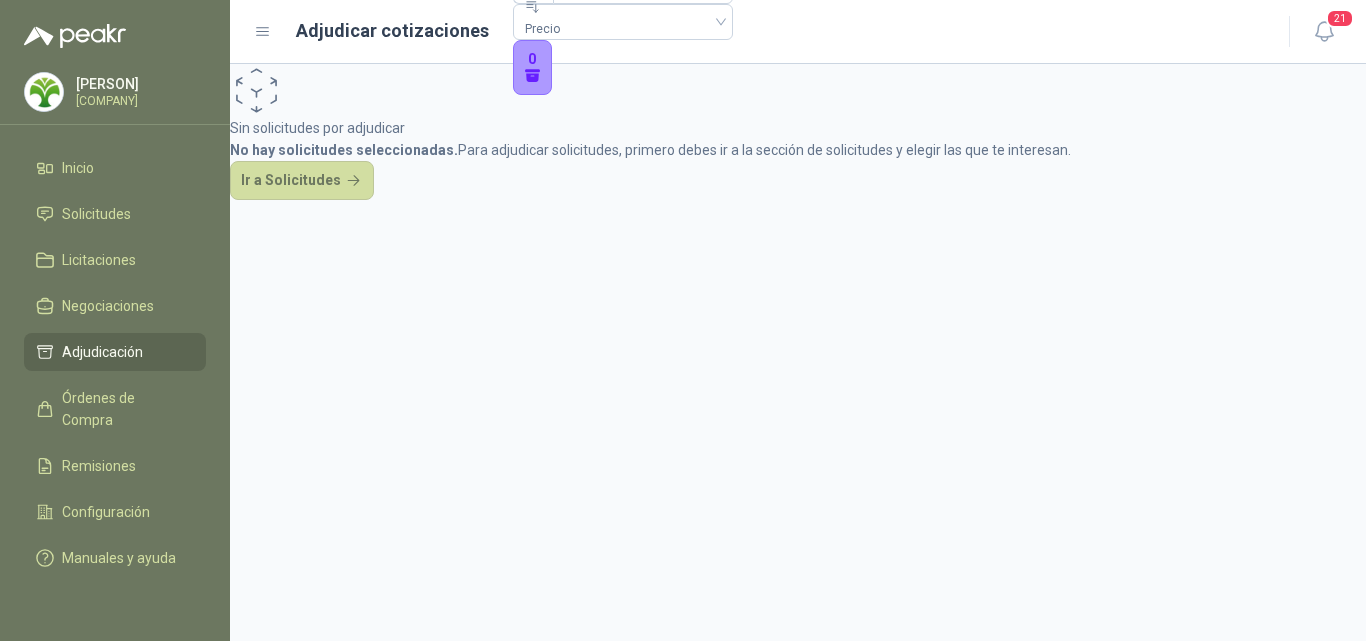 click on "Adjudicación" at bounding box center (115, 352) 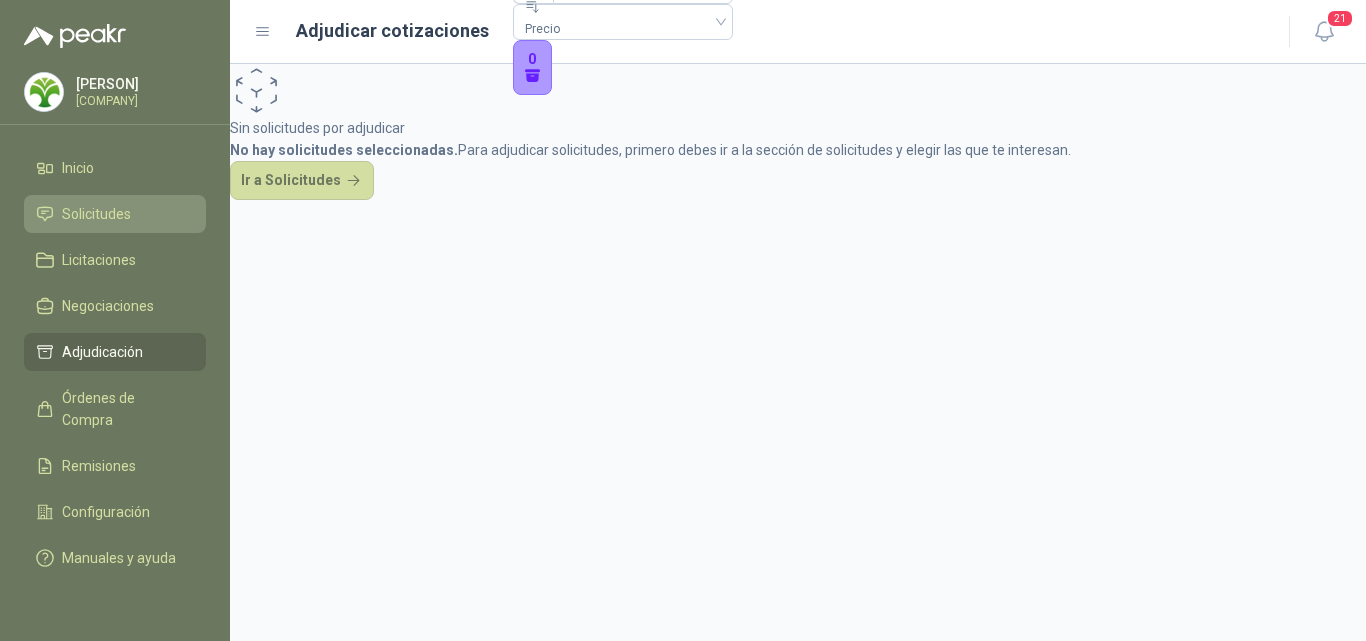 click on "Solicitudes" at bounding box center [115, 214] 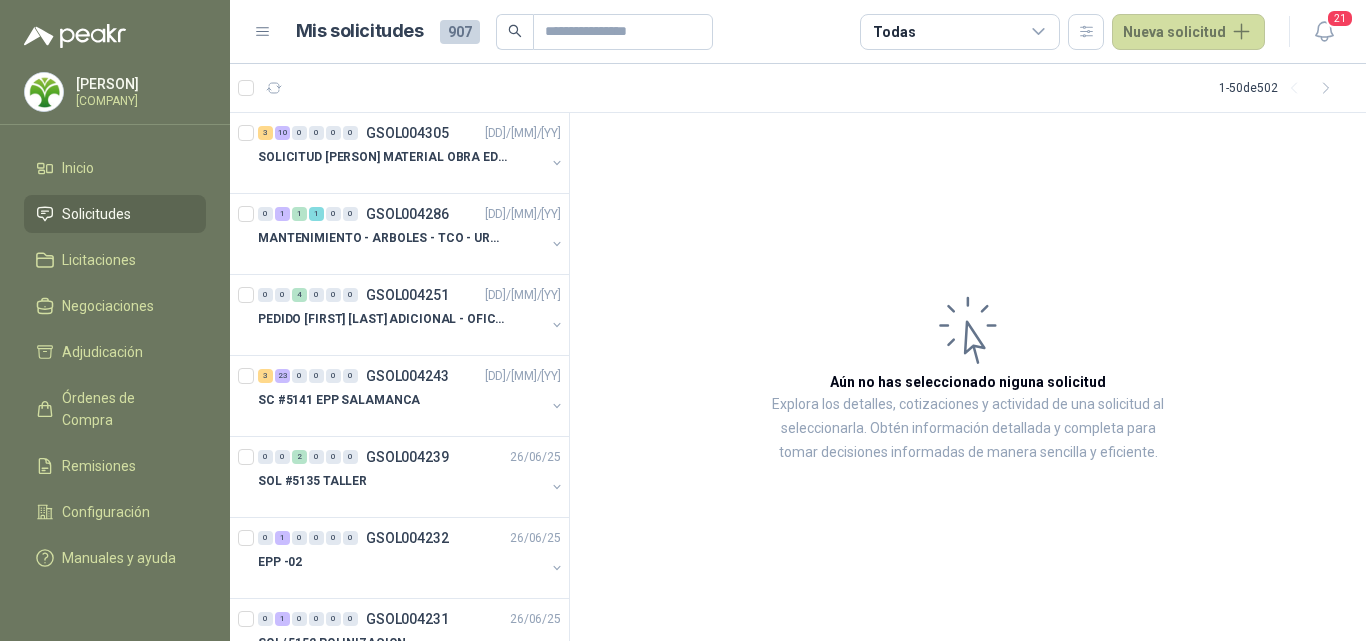 click on "Salamanca Oleaginosas SAS" at bounding box center [138, 101] 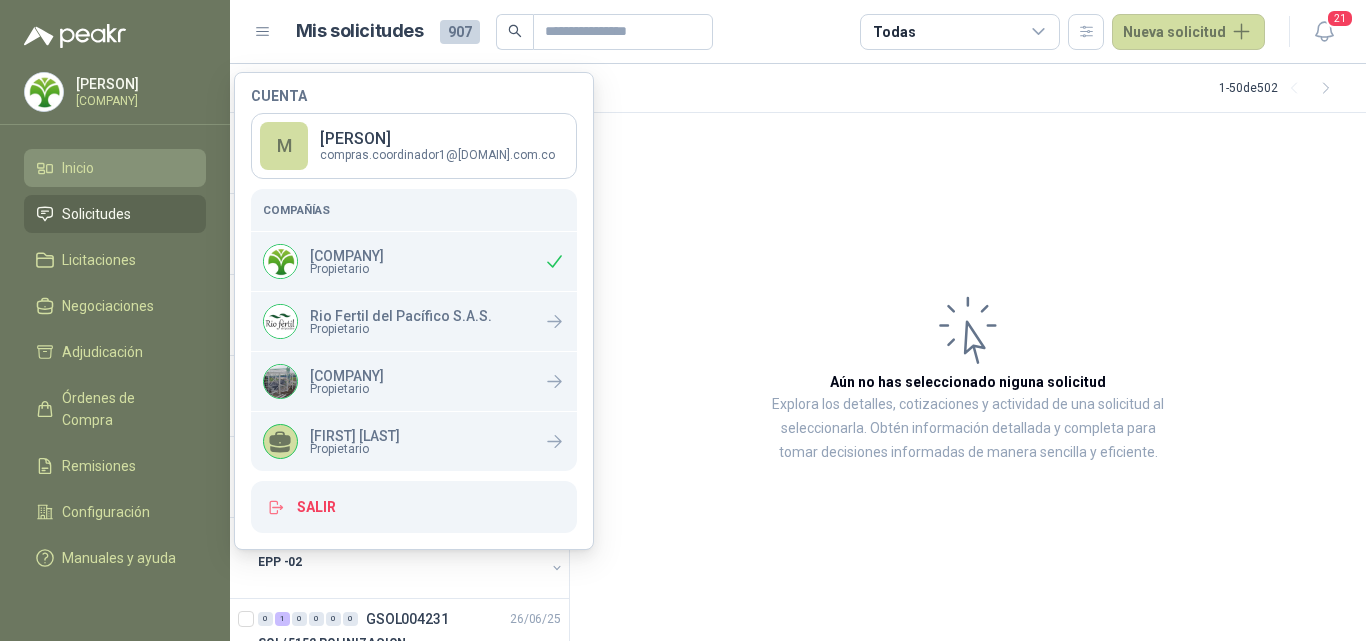 click on "Inicio" at bounding box center [115, 168] 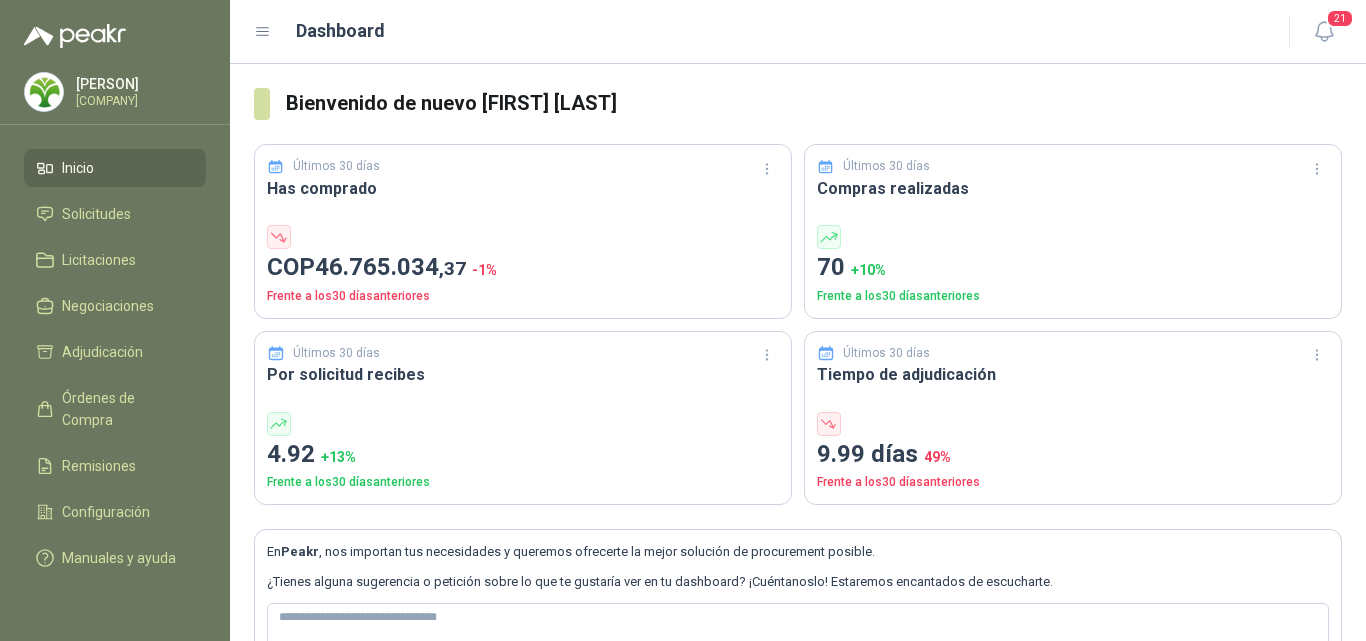 click on "Monica Pareja   Salamanca Oleaginosas SAS" at bounding box center [115, 98] 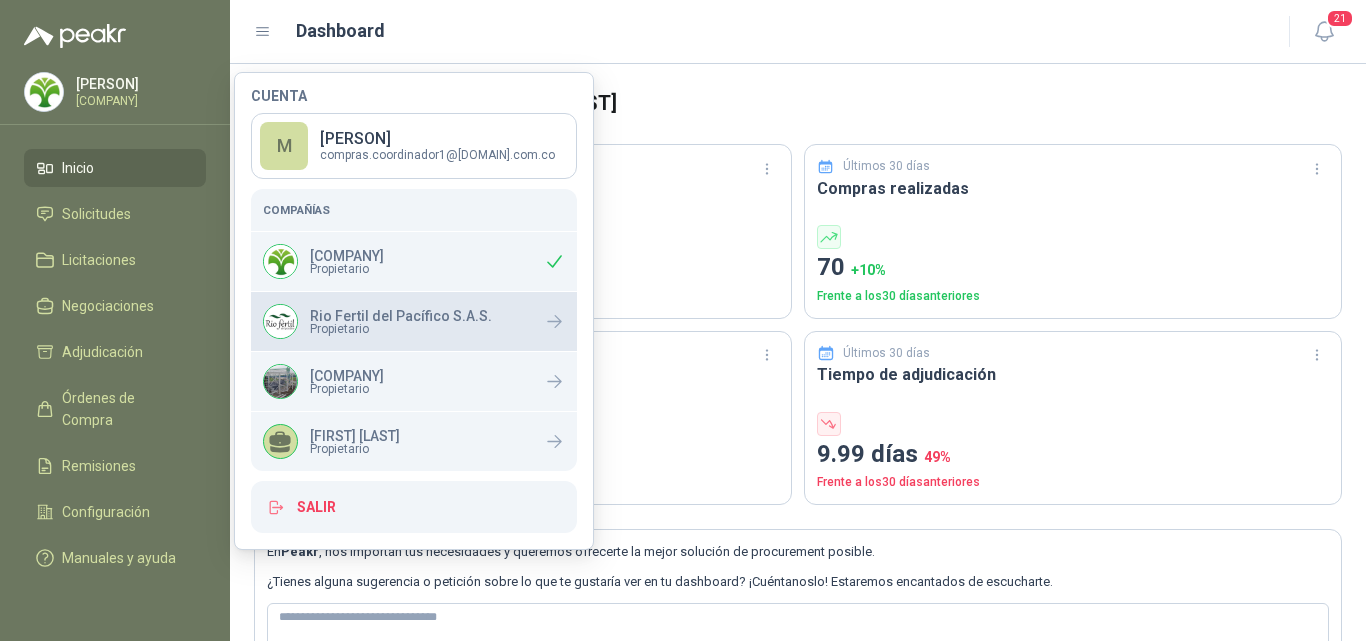 click on "Propietario" at bounding box center (401, 329) 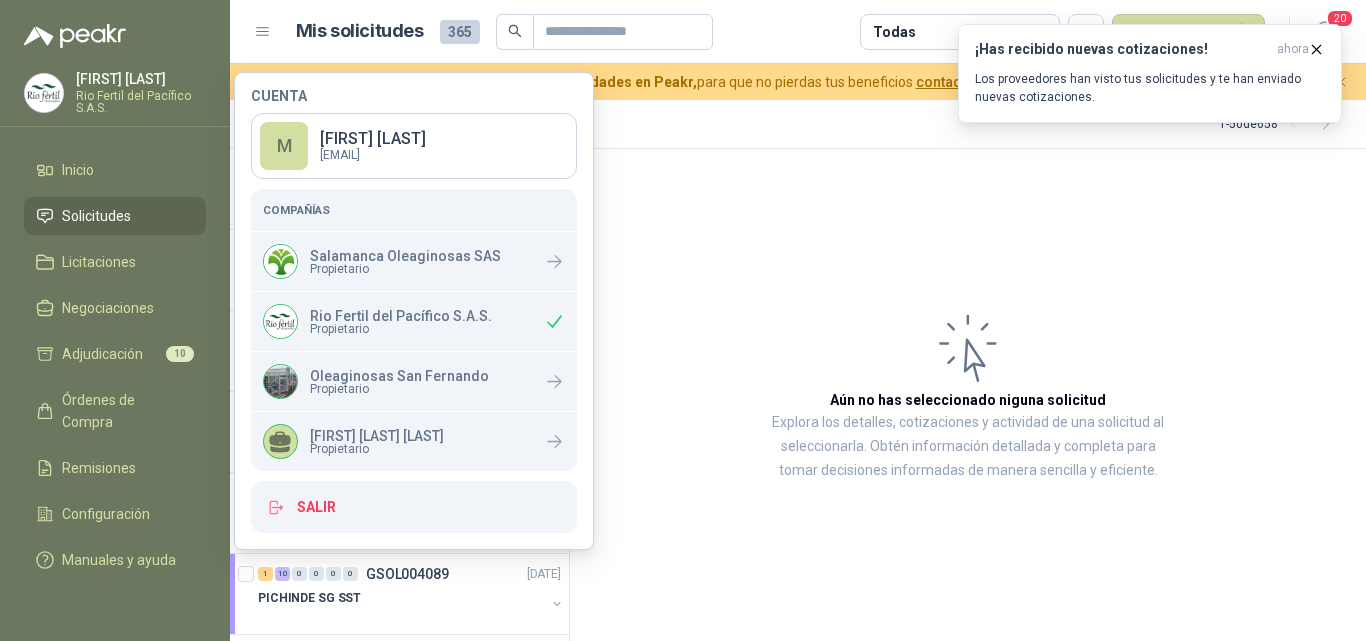 scroll, scrollTop: 0, scrollLeft: 0, axis: both 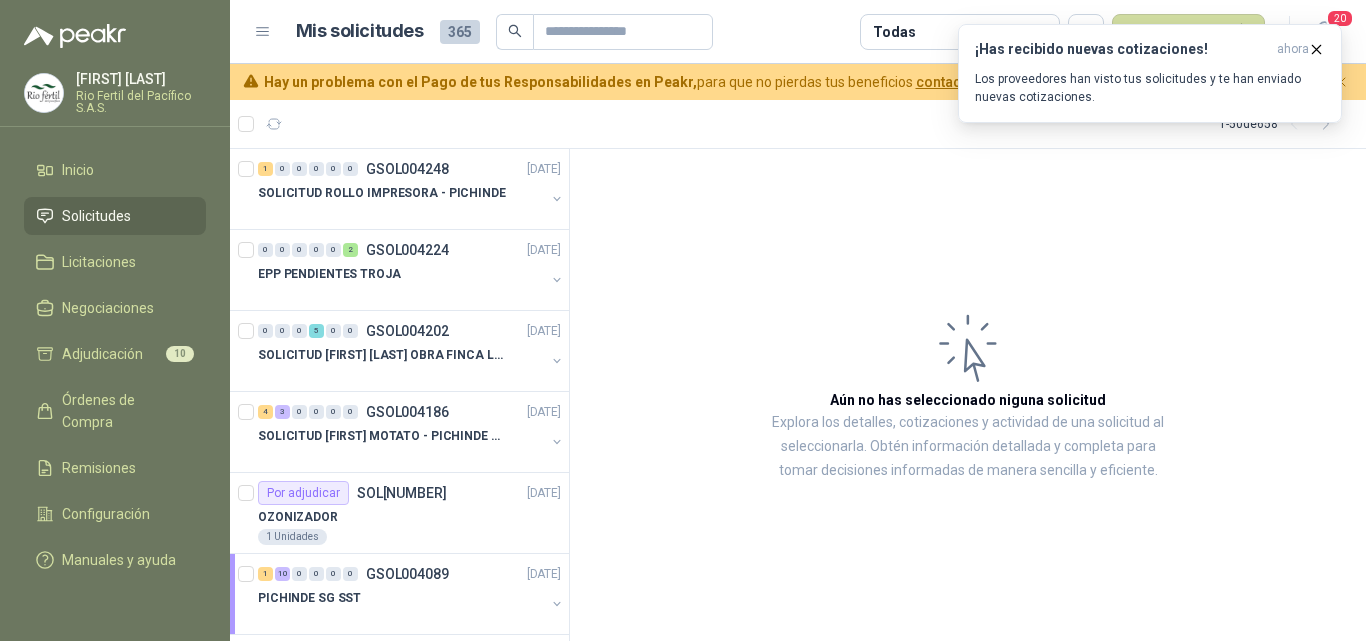 click on "Aún no has seleccionado niguna solicitud Explora los detalles, cotizaciones y actividad de una solicitud al seleccionarla. Obtén información detallada y   completa para tomar decisiones informadas de manera sencilla y eficiente." at bounding box center [968, 395] 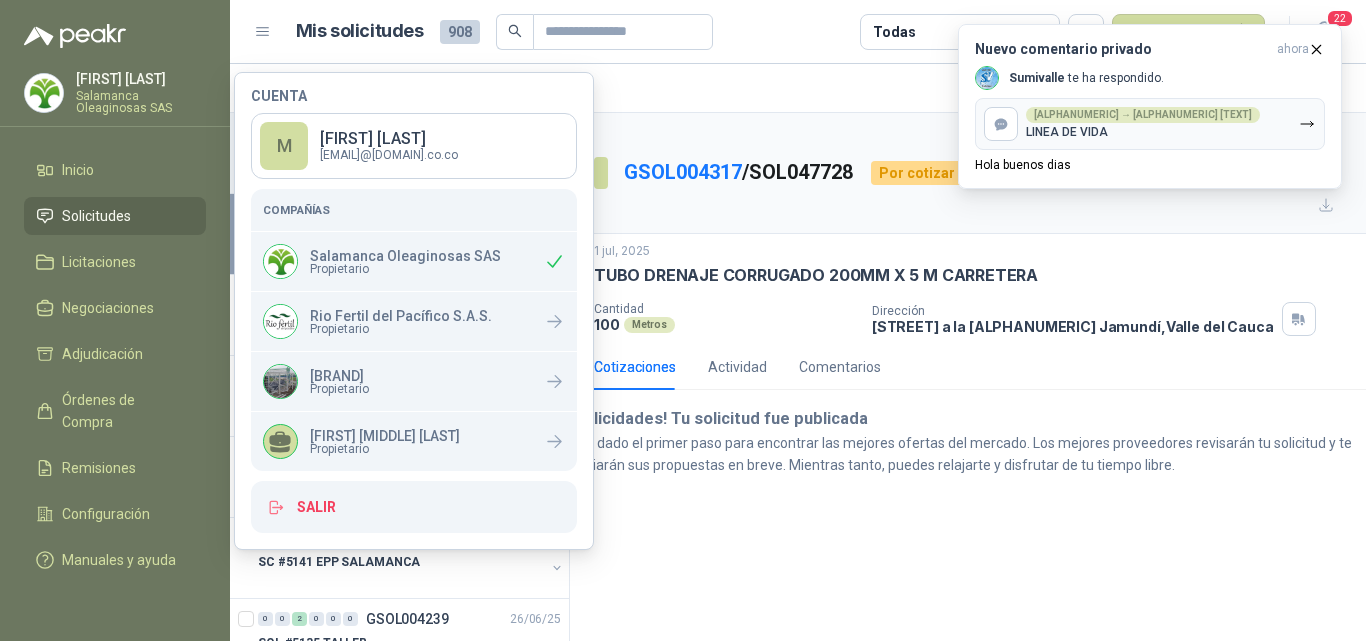 scroll, scrollTop: 0, scrollLeft: 0, axis: both 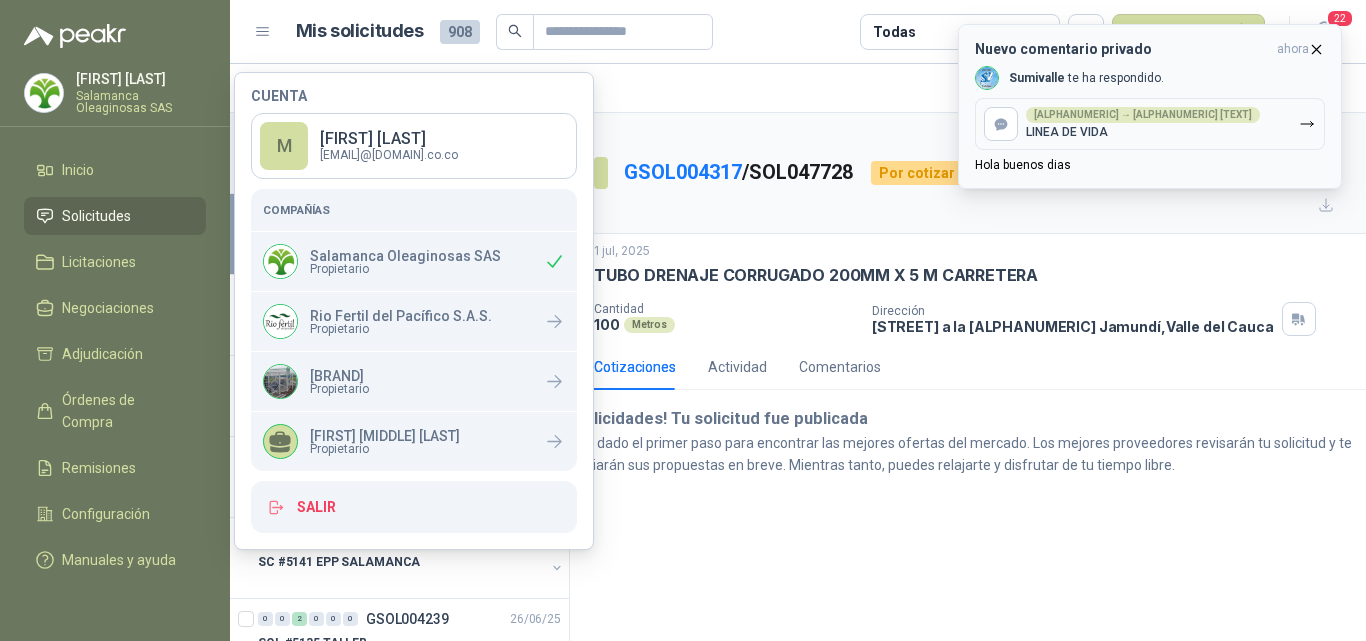 click on "SOL047558 → COT154971 LINEA DE VIDA" at bounding box center [1150, 124] 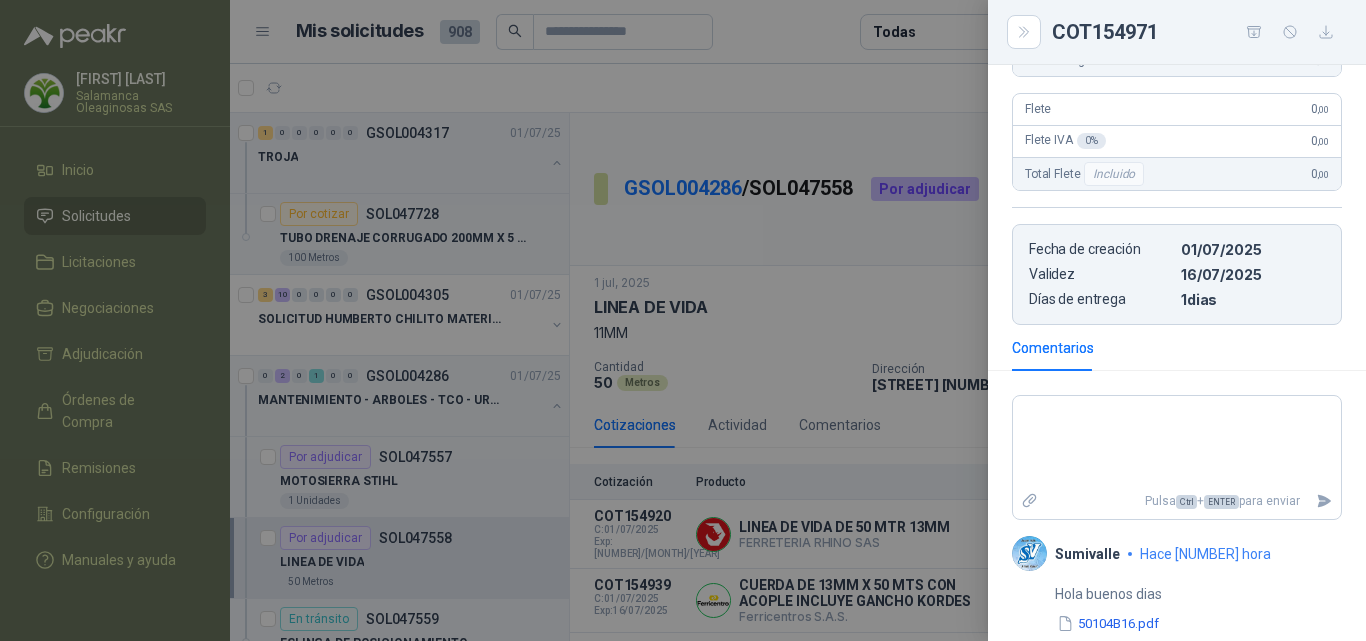 scroll, scrollTop: 460, scrollLeft: 0, axis: vertical 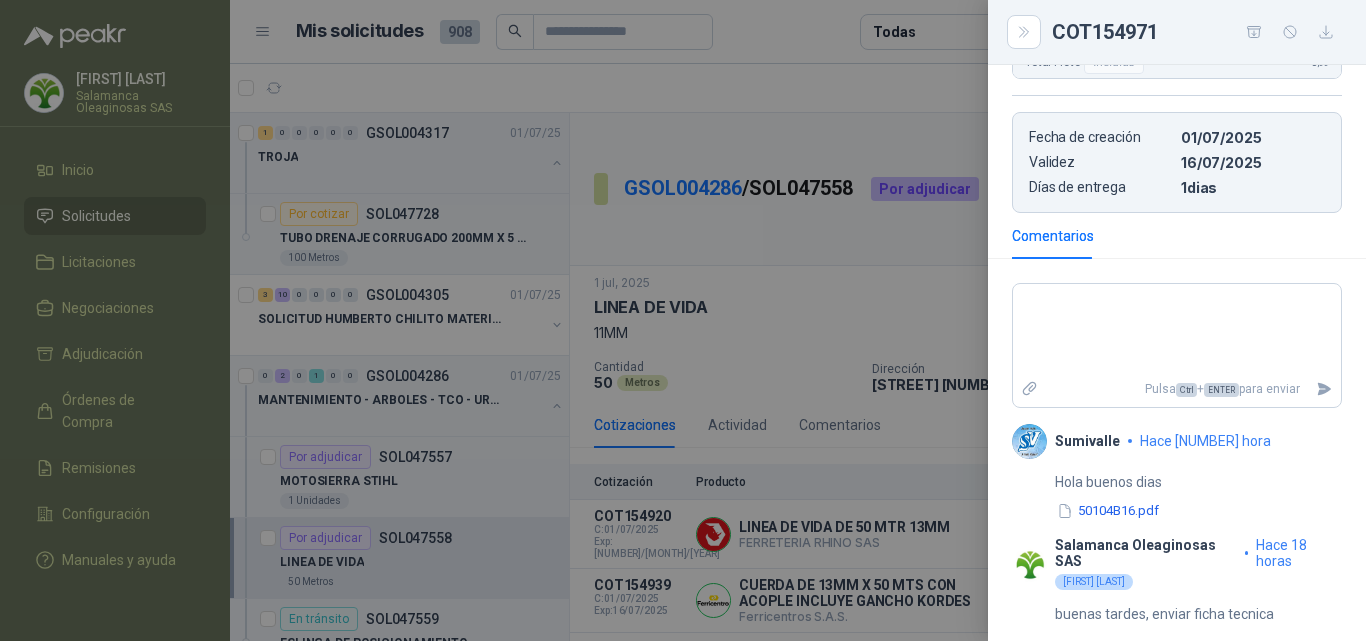 click at bounding box center [683, 320] 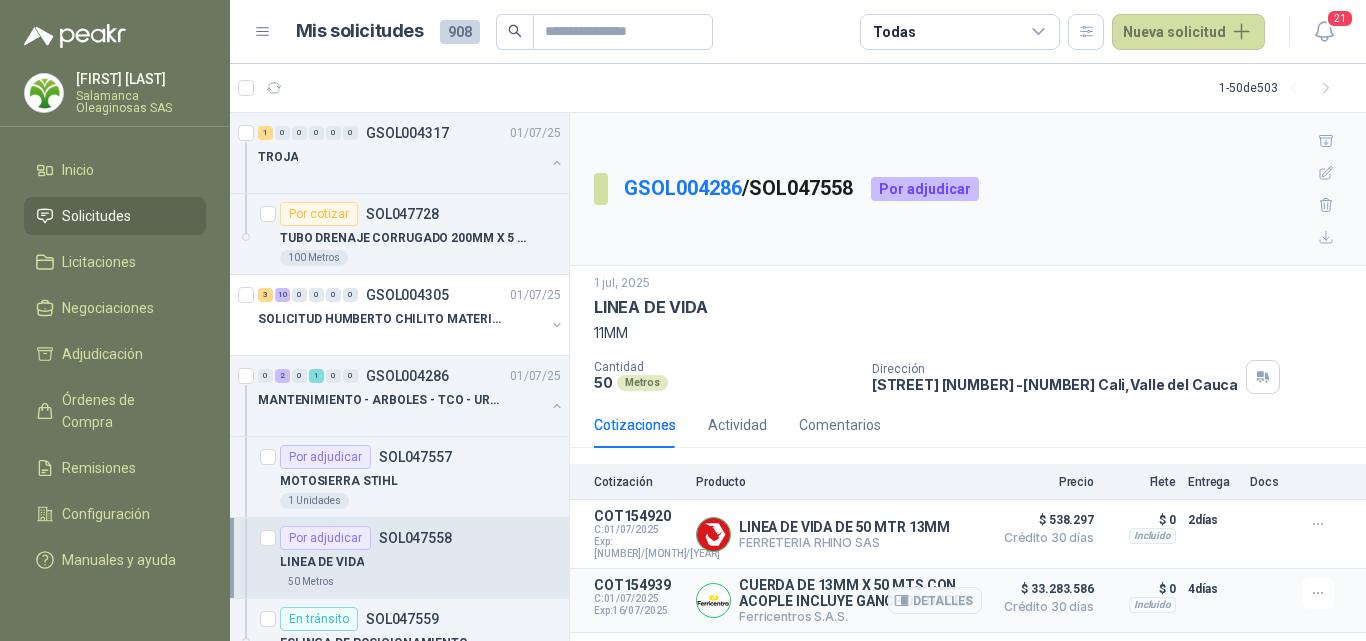 scroll, scrollTop: 266, scrollLeft: 0, axis: vertical 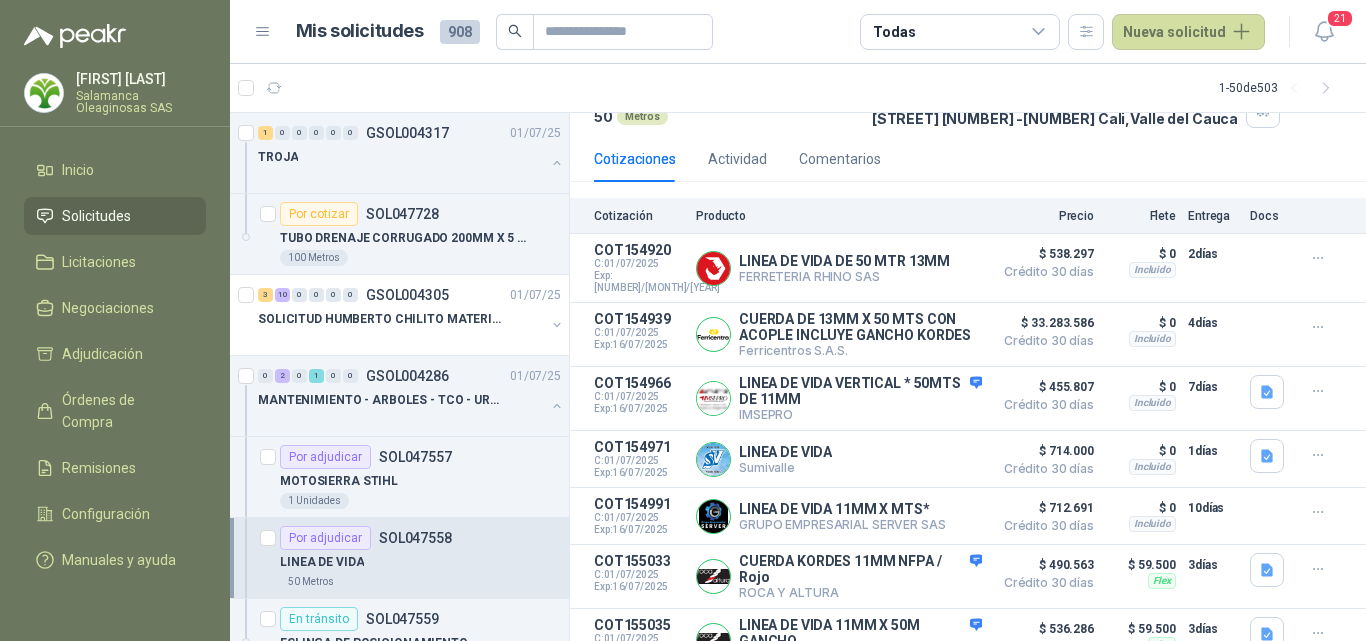 click on "Detalles" at bounding box center [0, 0] 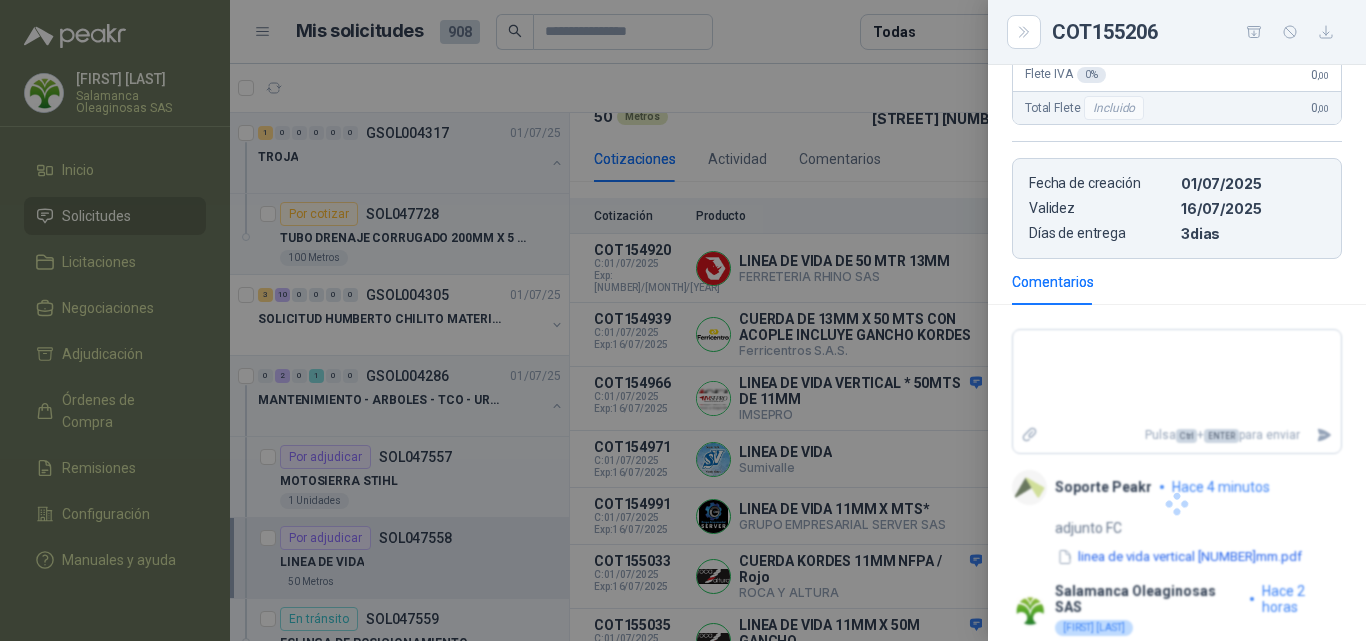 scroll, scrollTop: 484, scrollLeft: 0, axis: vertical 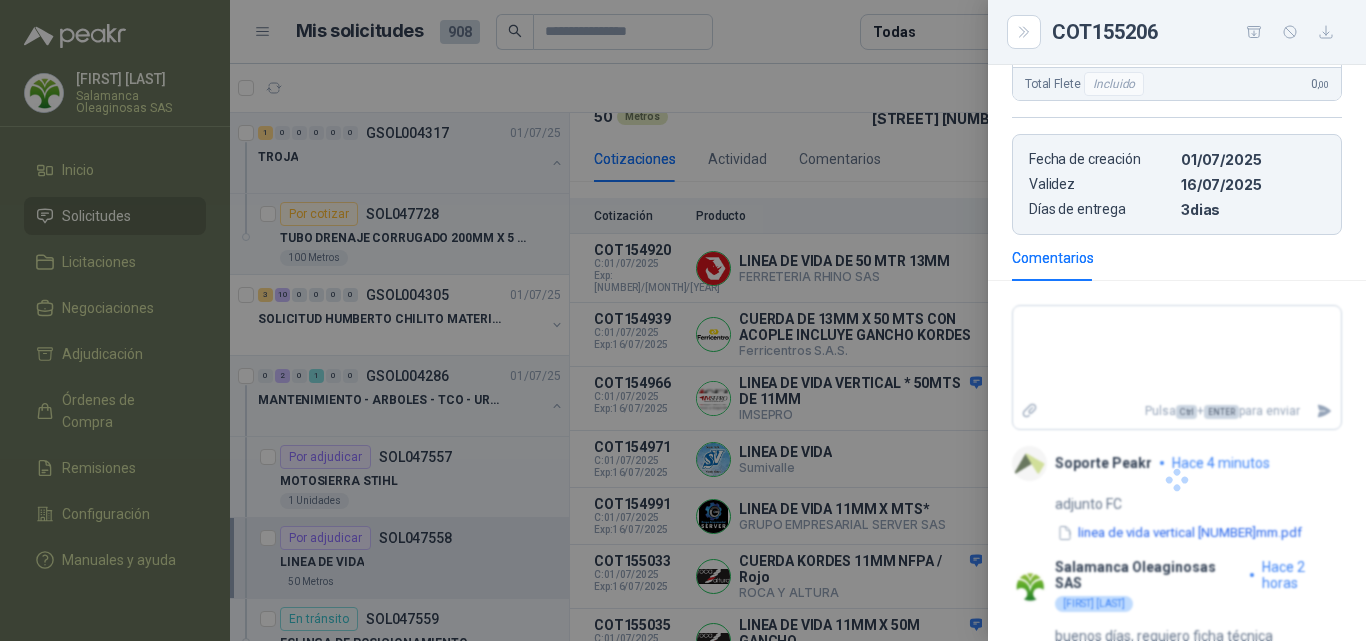 click at bounding box center [683, 320] 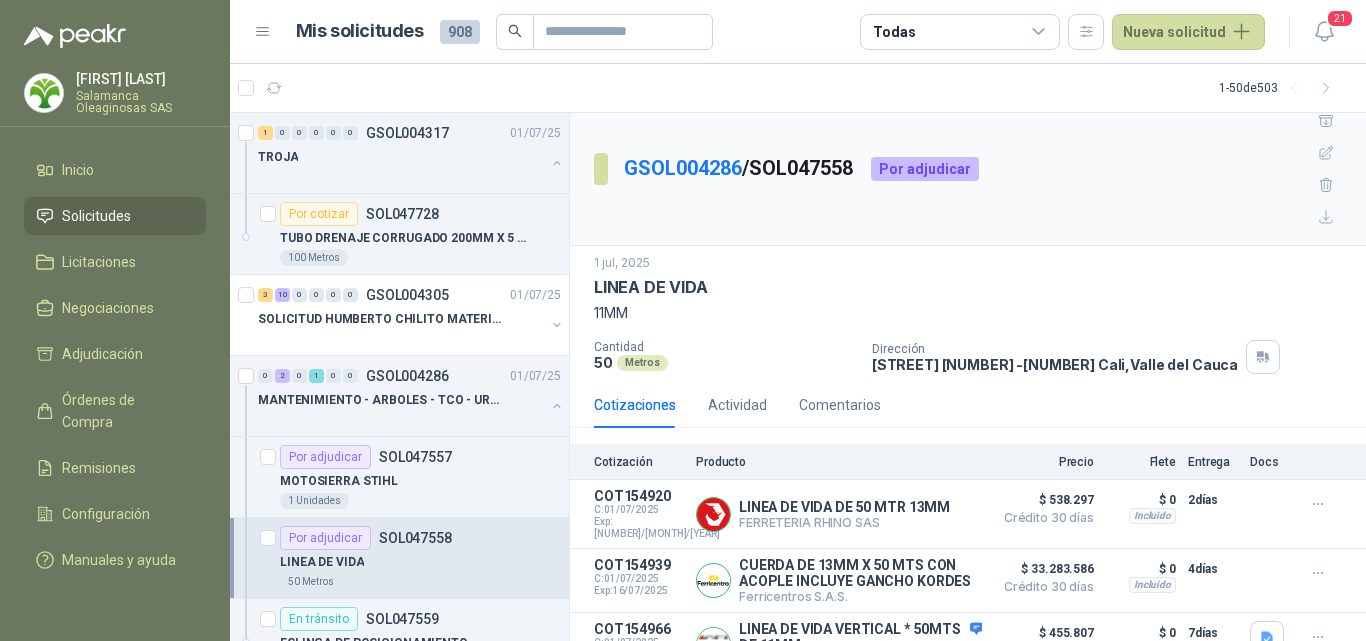 scroll, scrollTop: 0, scrollLeft: 0, axis: both 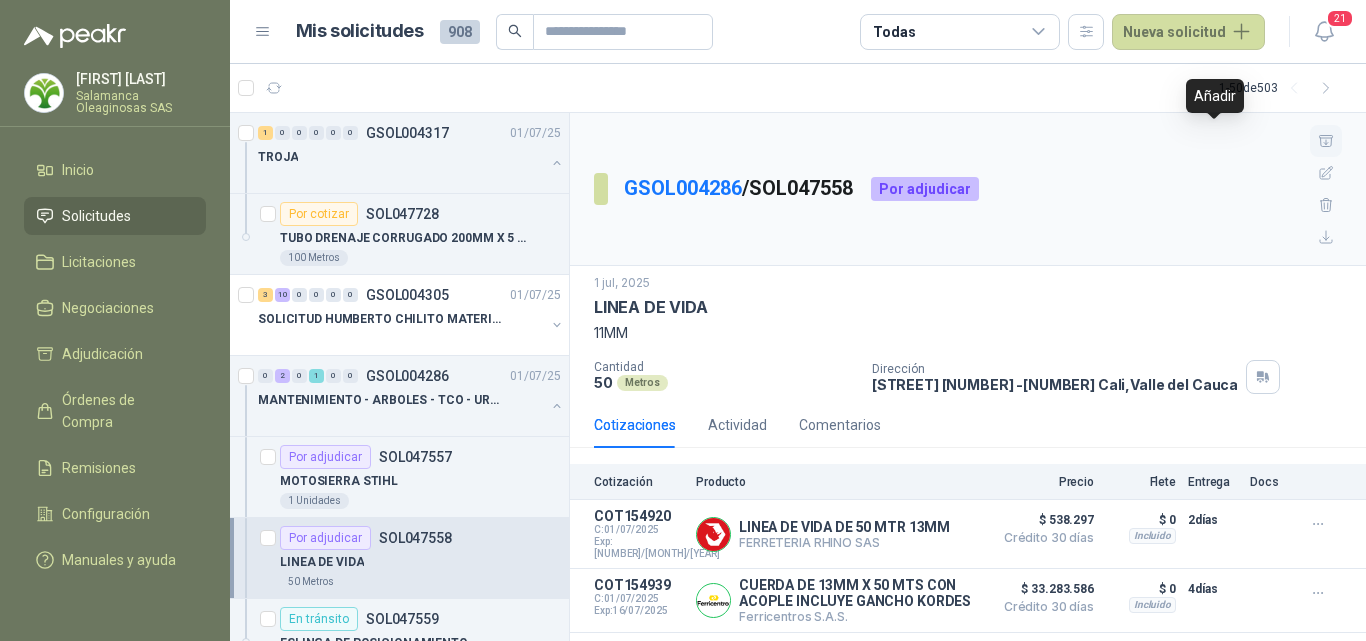 click at bounding box center (1326, 140) 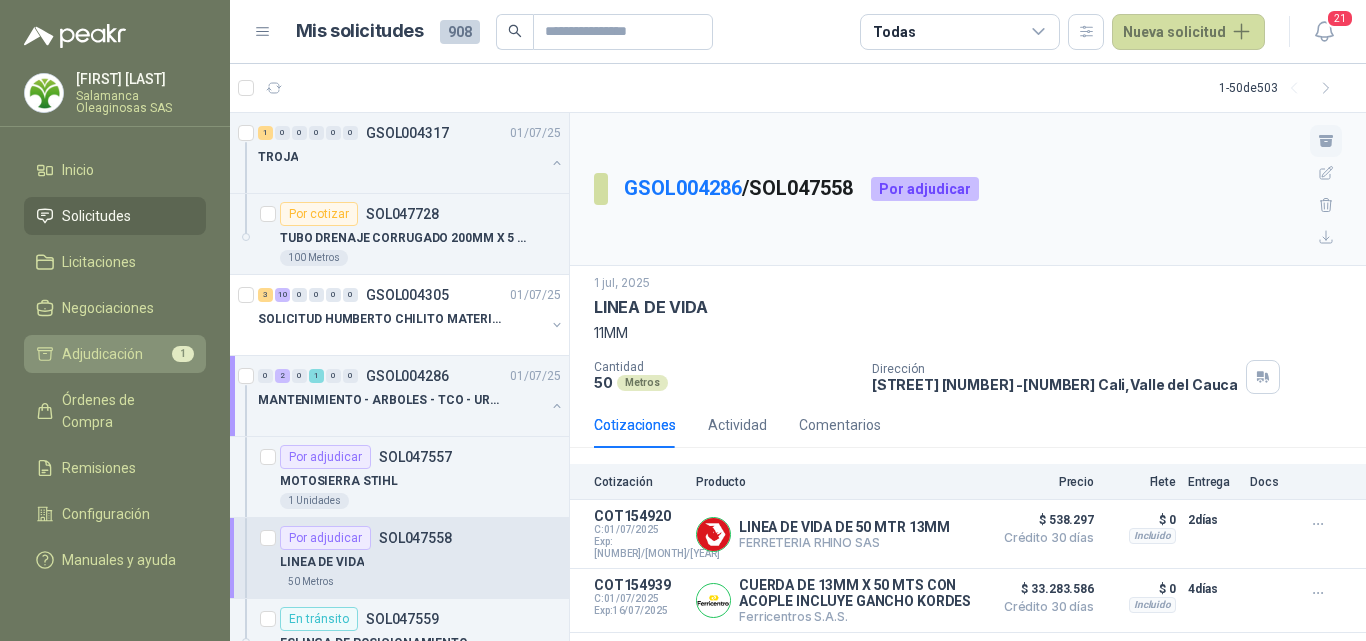 click on "[ADJUDICATION]" at bounding box center [102, 354] 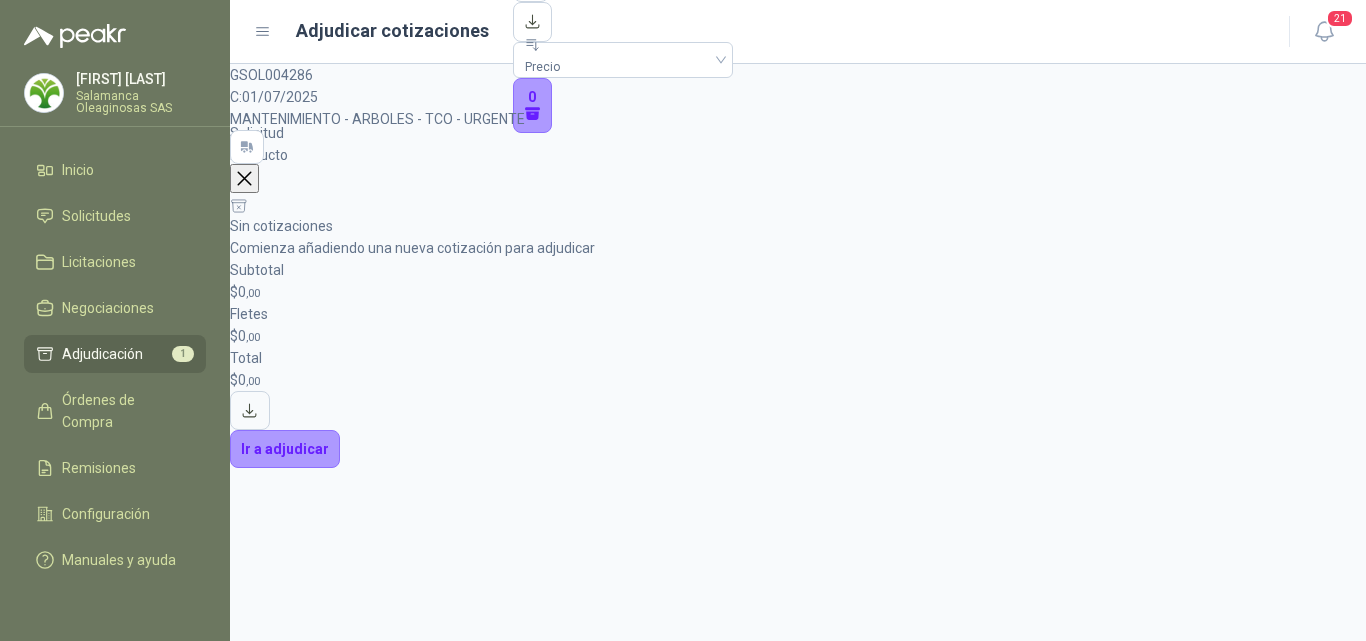 click at bounding box center (244, 178) 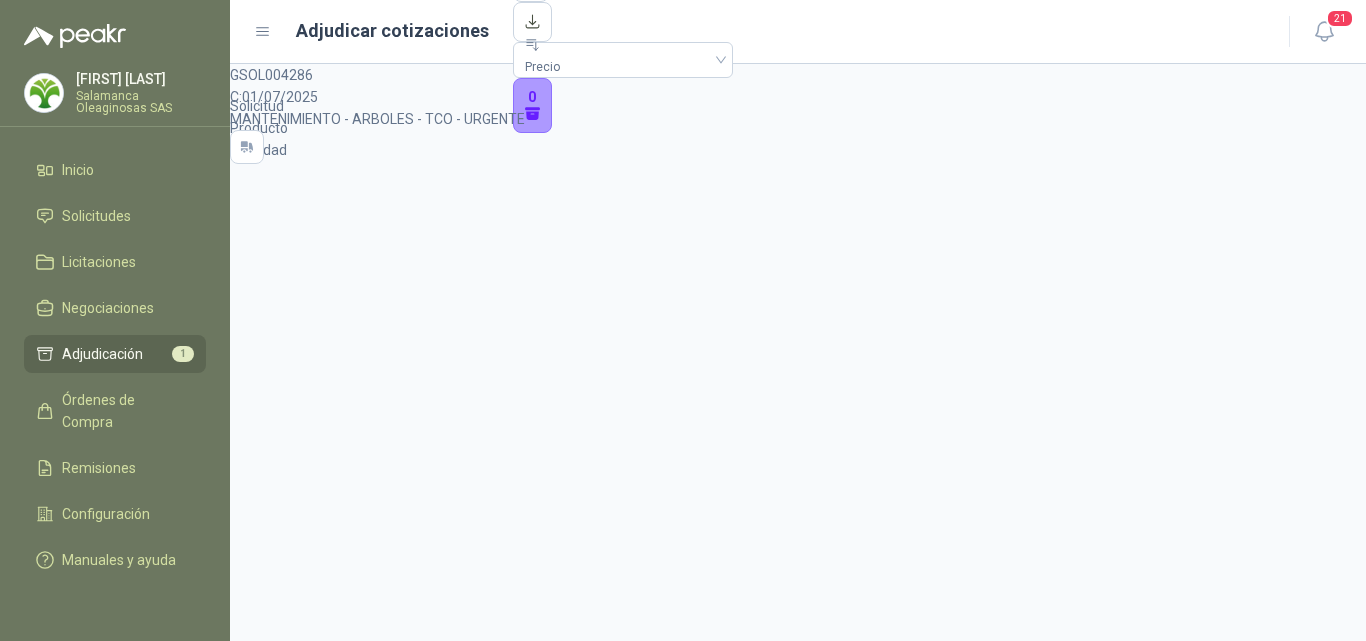 scroll, scrollTop: 0, scrollLeft: 0, axis: both 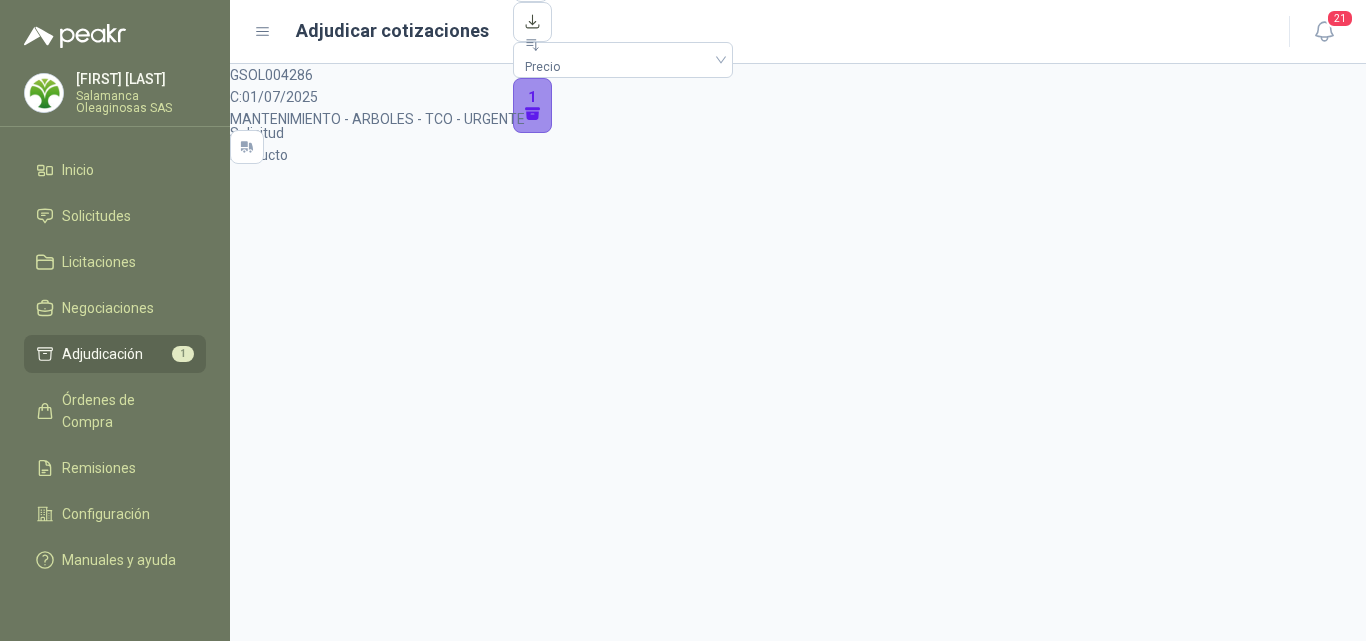 click on "[NUMBER]" at bounding box center (533, 106) 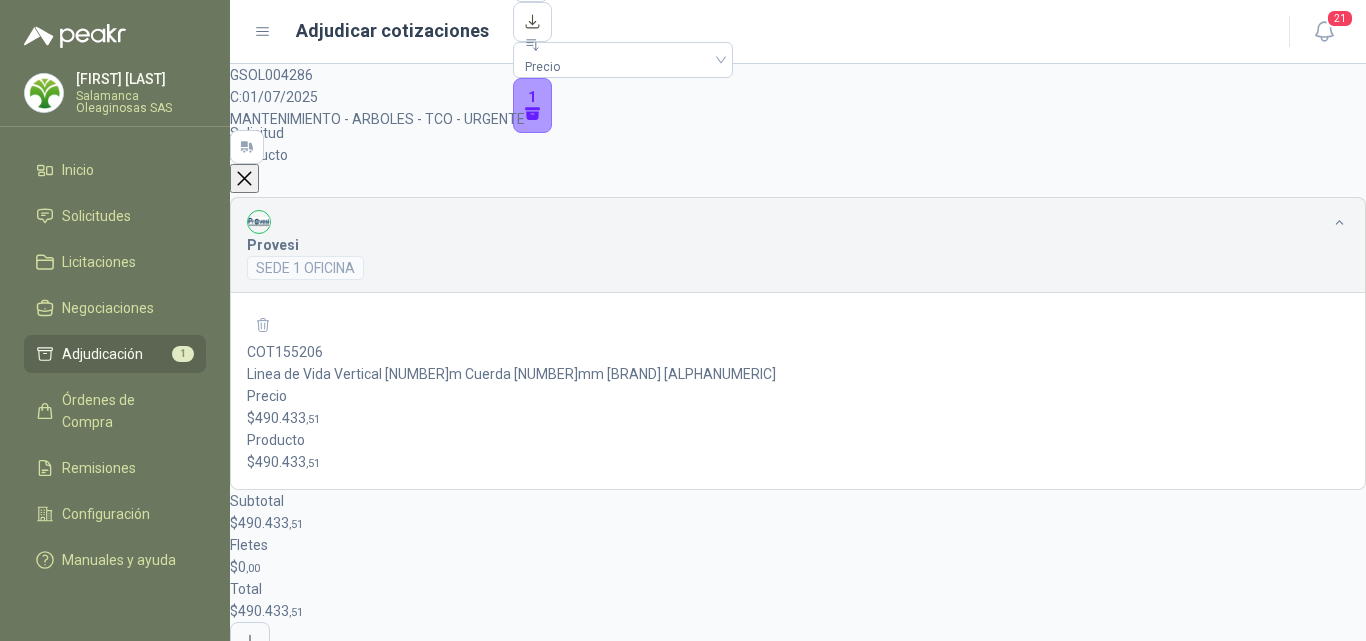 click on "Ir a adjudicar" at bounding box center [285, 681] 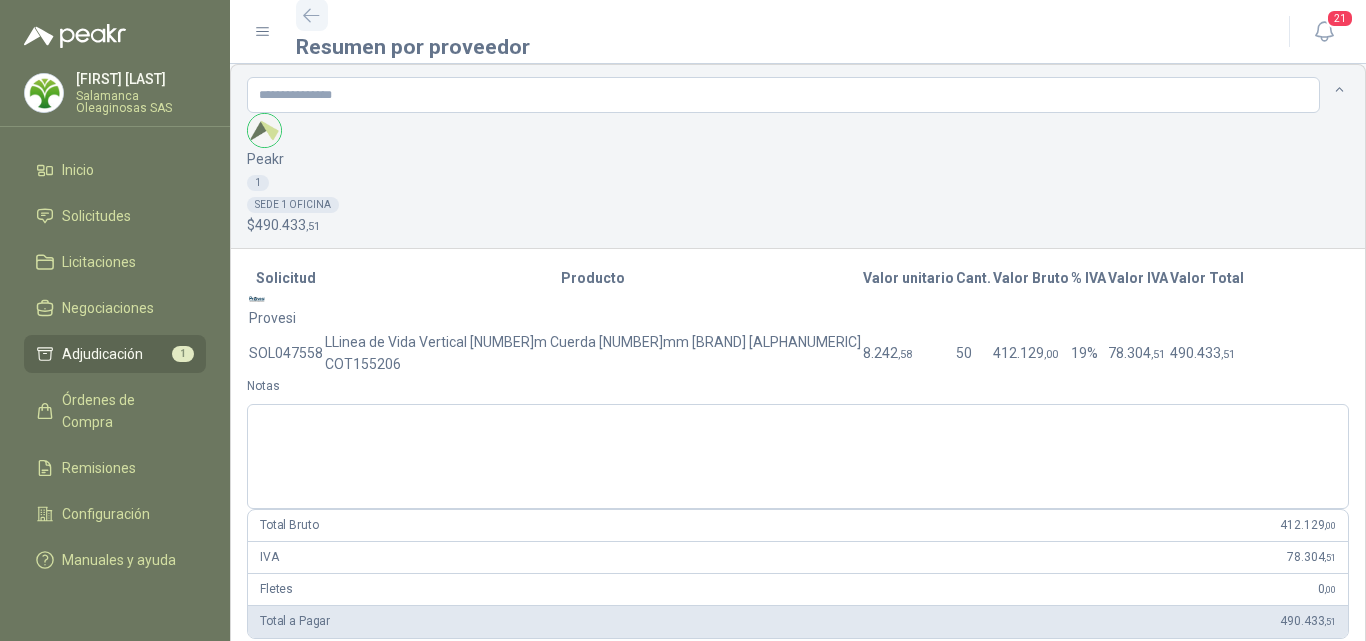 click at bounding box center (311, 15) 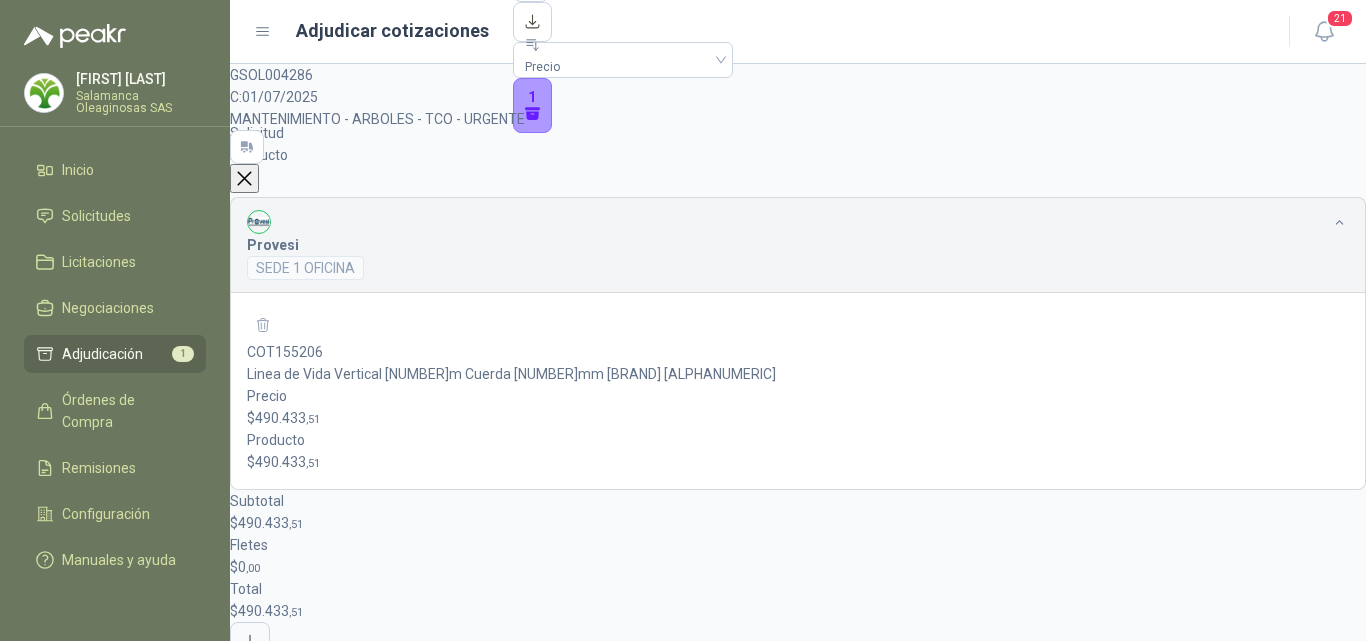 click at bounding box center (244, 178) 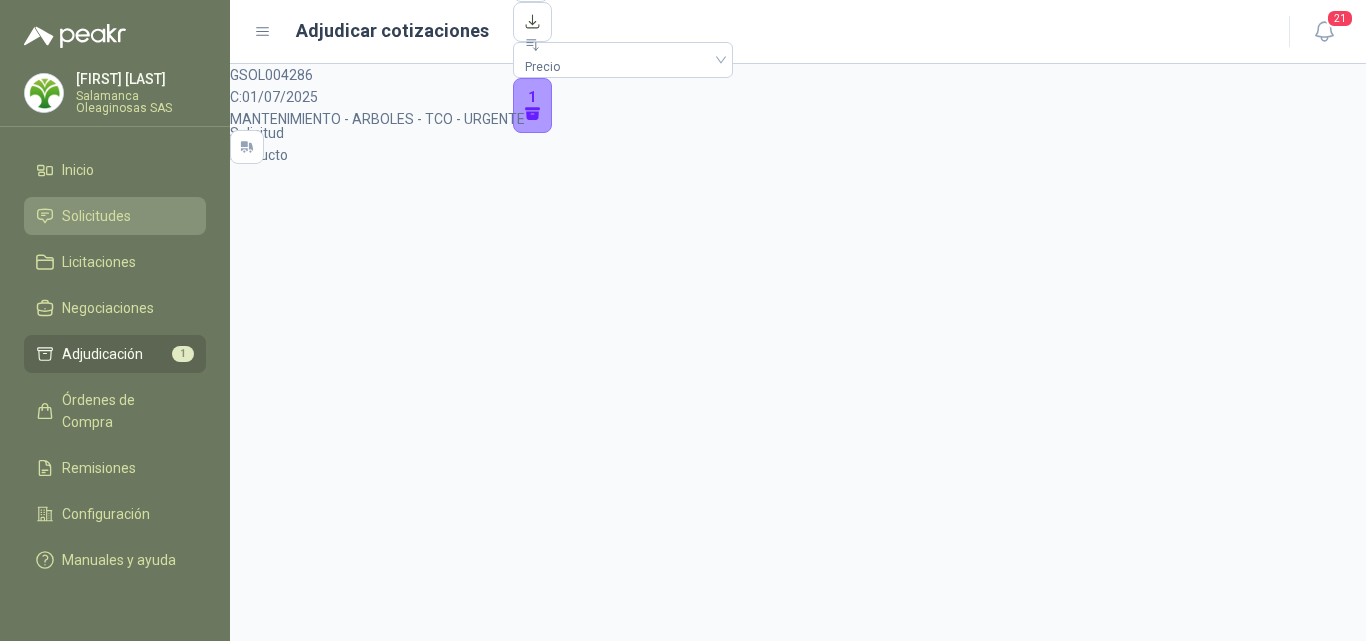 click on "Solicitudes" at bounding box center (96, 216) 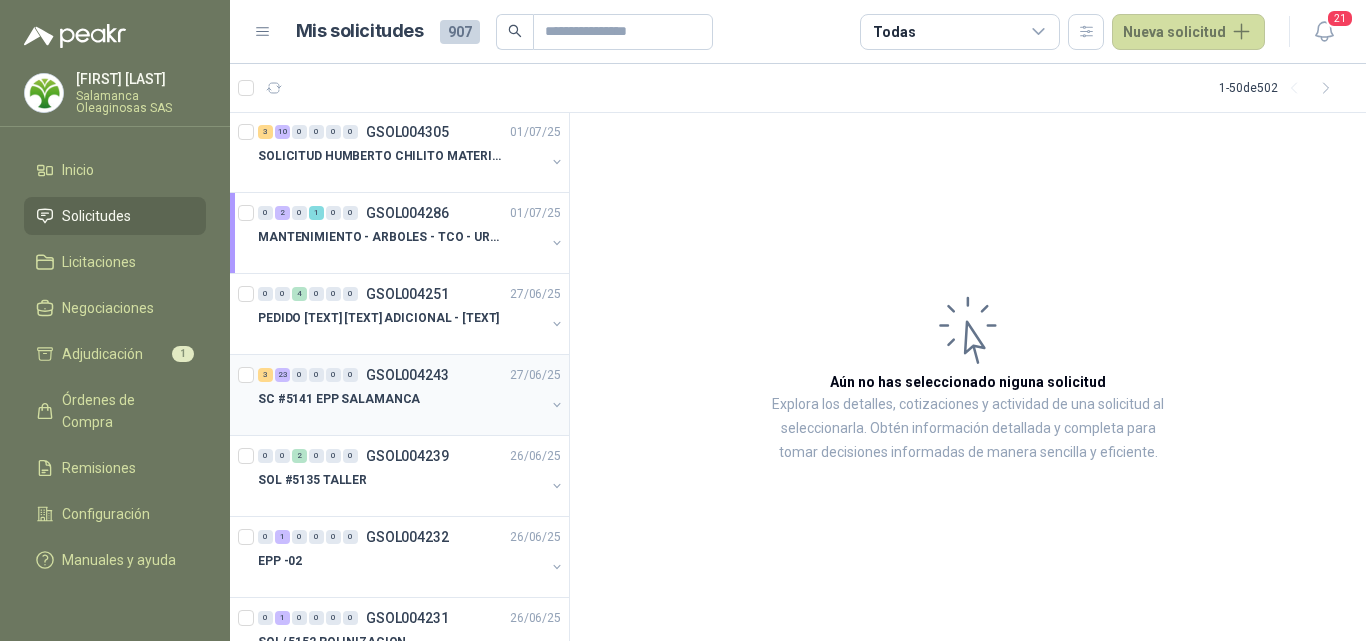 scroll, scrollTop: 0, scrollLeft: 0, axis: both 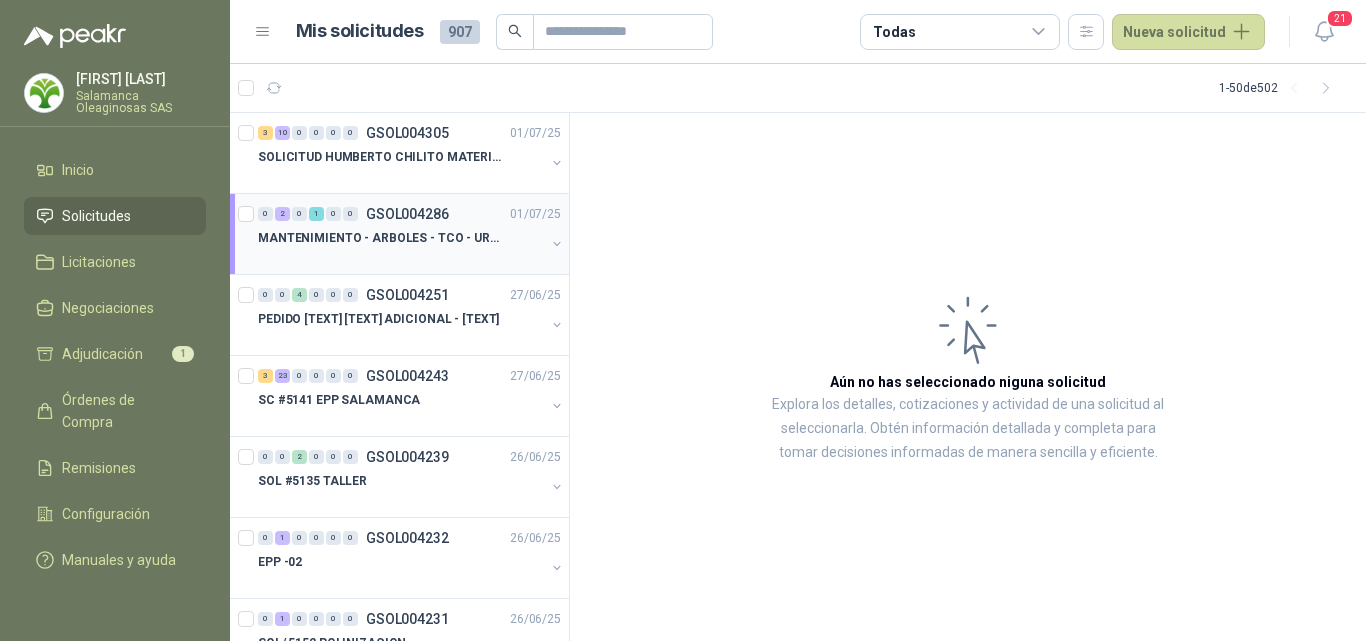 click on "MANTENIMIENTO - ARBOLES - TCO - URGENTE" at bounding box center [382, 238] 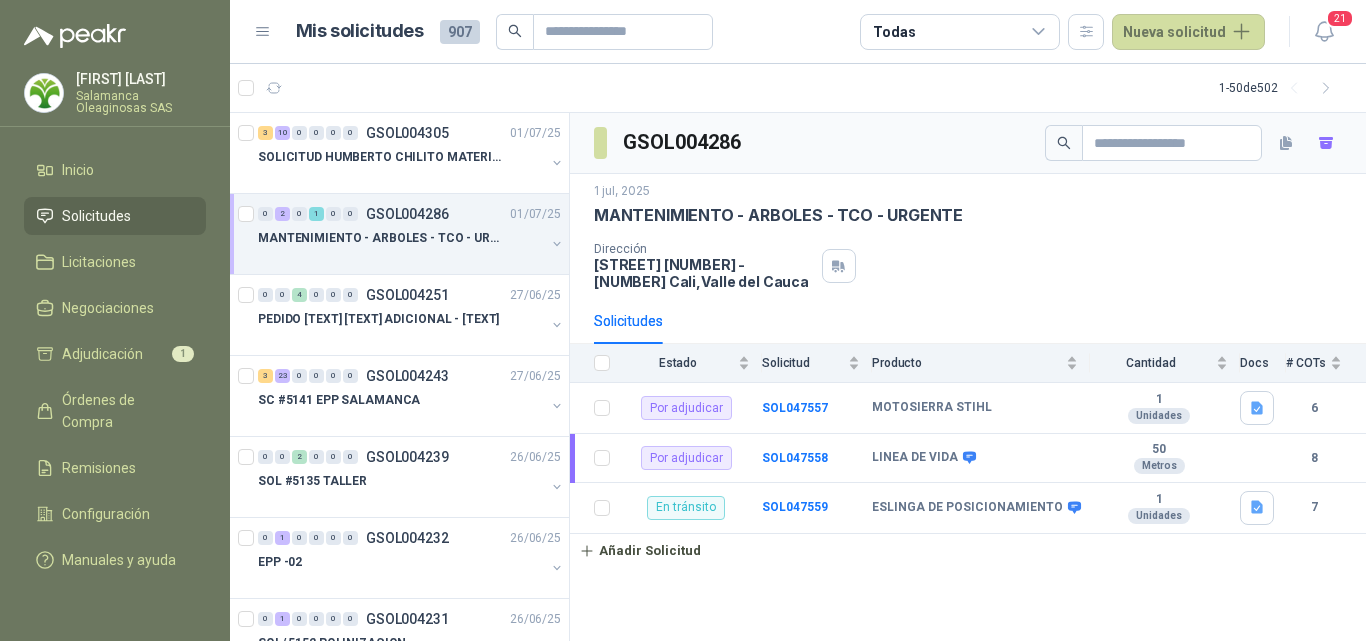 click on "Solicitudes" at bounding box center (115, 216) 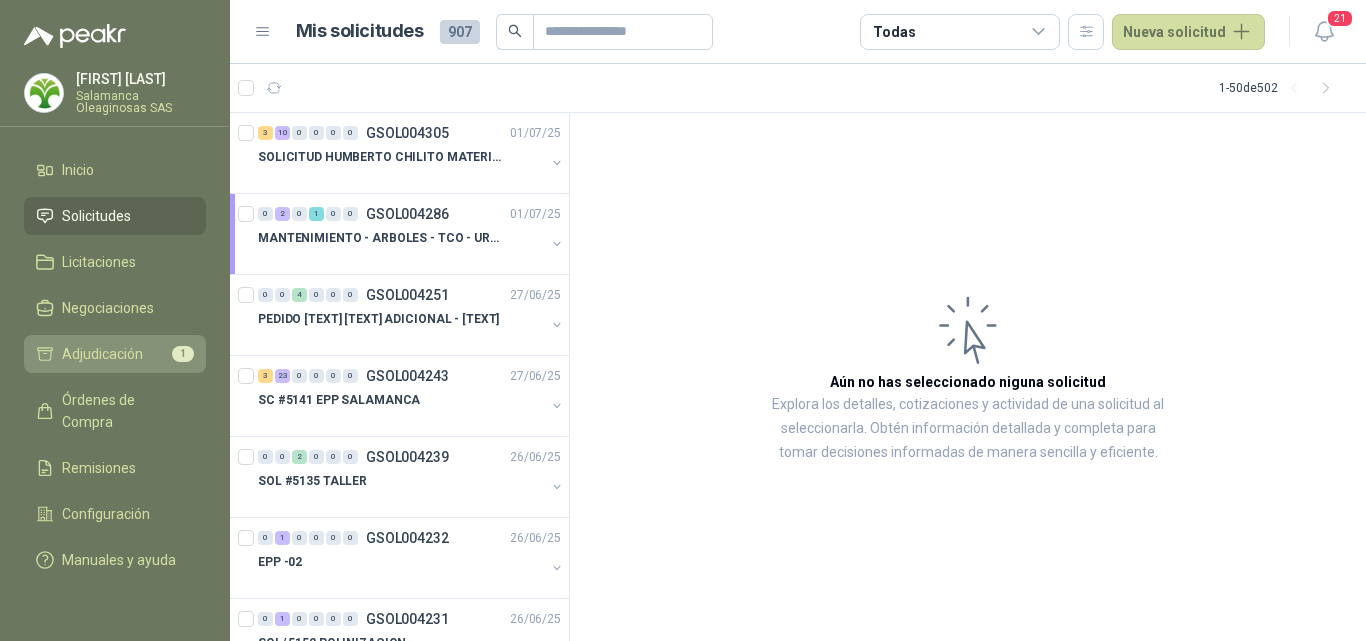 click on "Adjudicación" at bounding box center [102, 354] 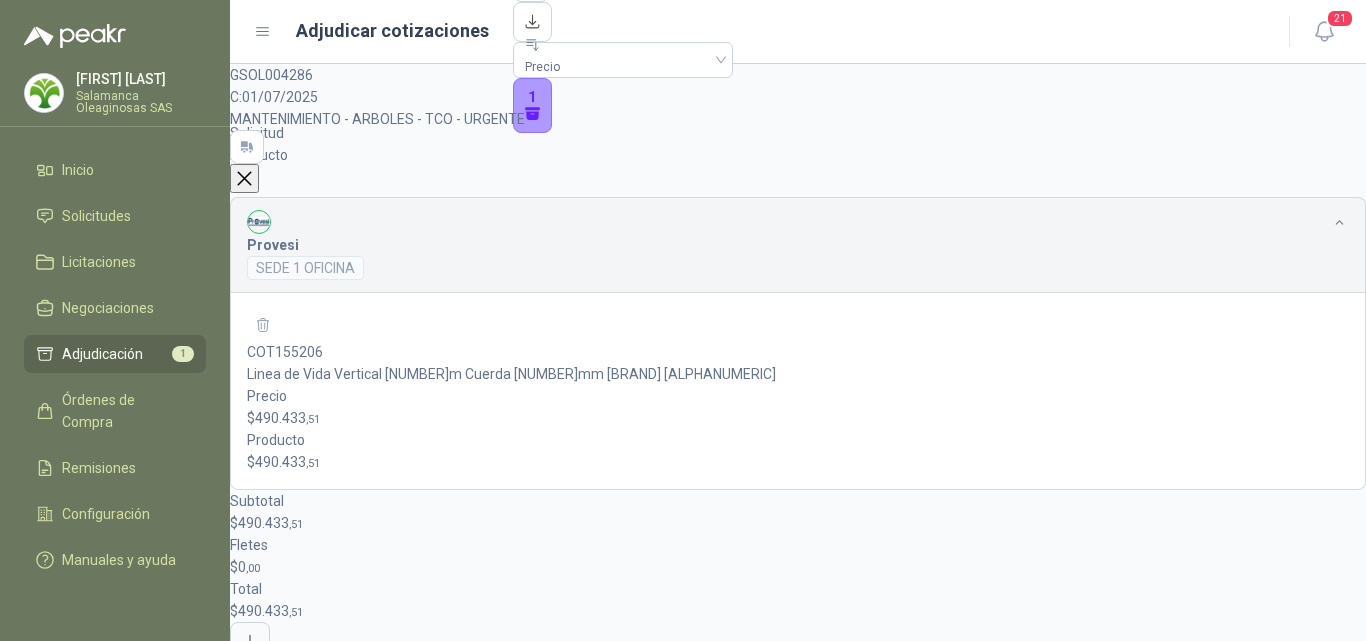 click at bounding box center (244, 178) 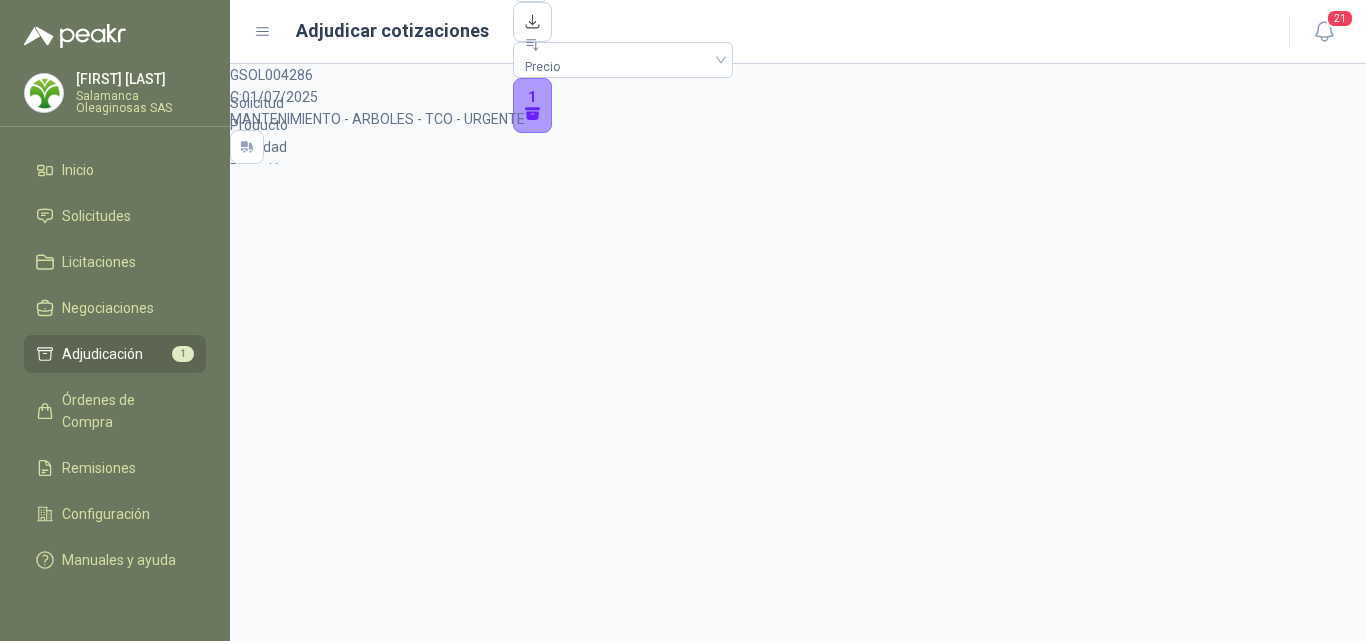 scroll, scrollTop: 0, scrollLeft: 0, axis: both 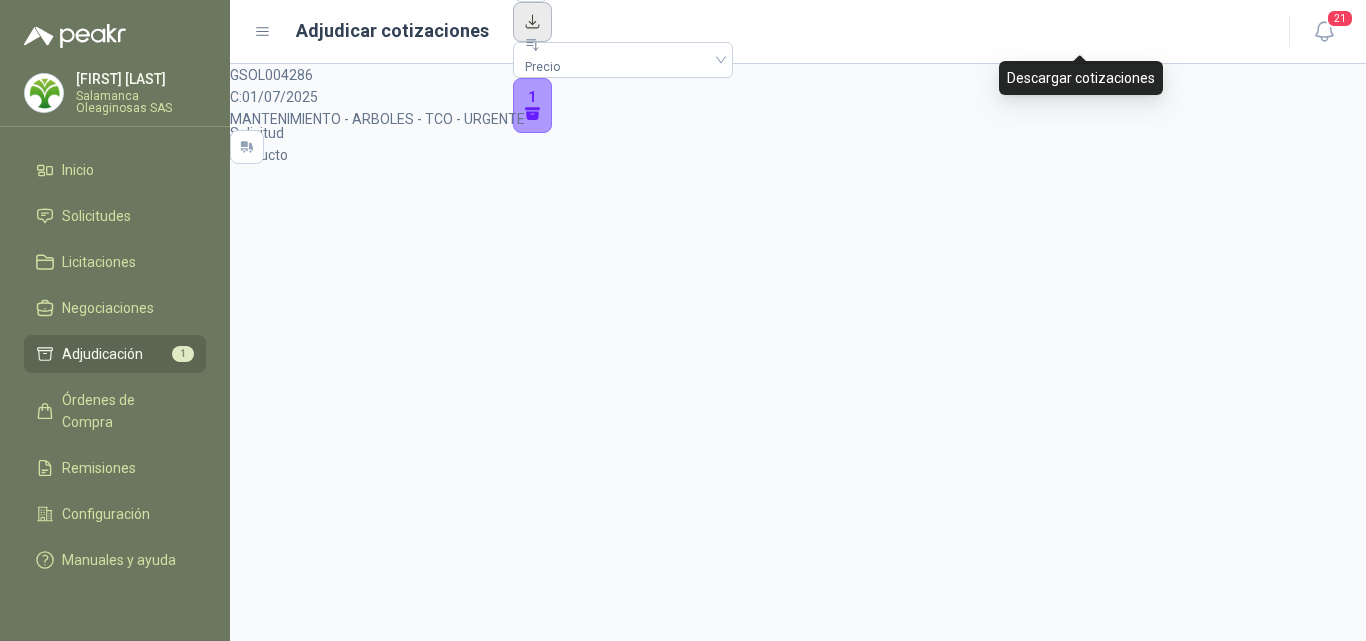 click at bounding box center [533, 22] 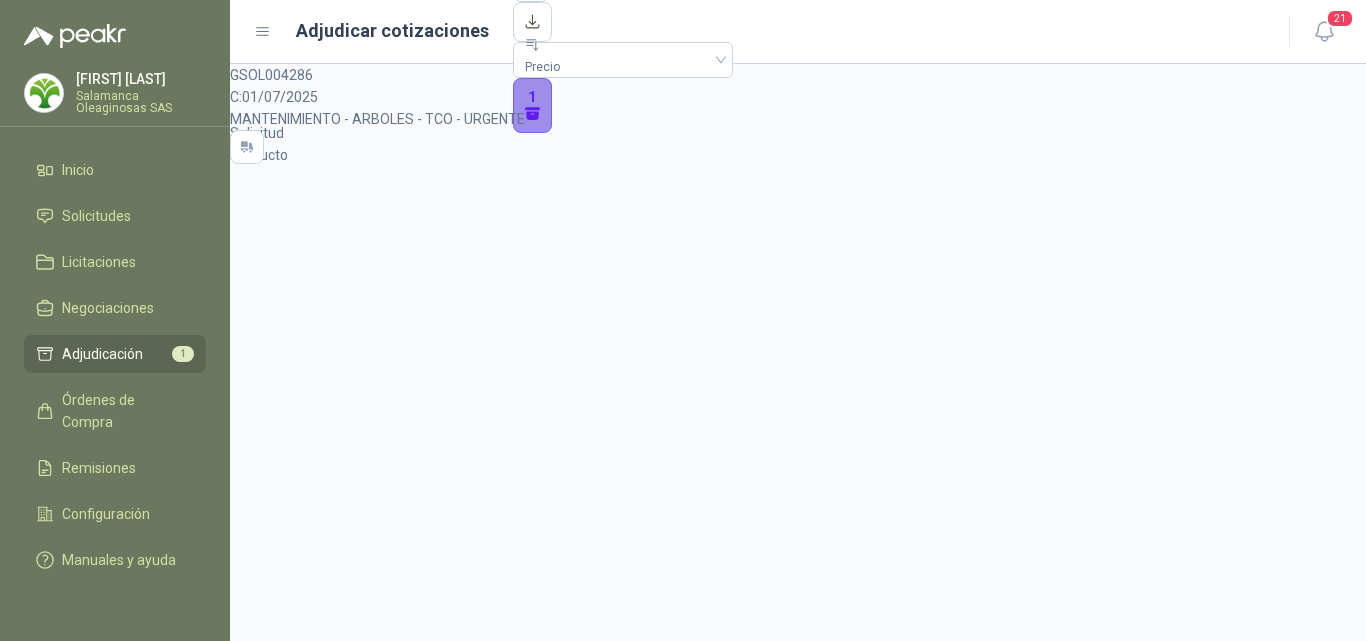 click on "1" at bounding box center (533, 106) 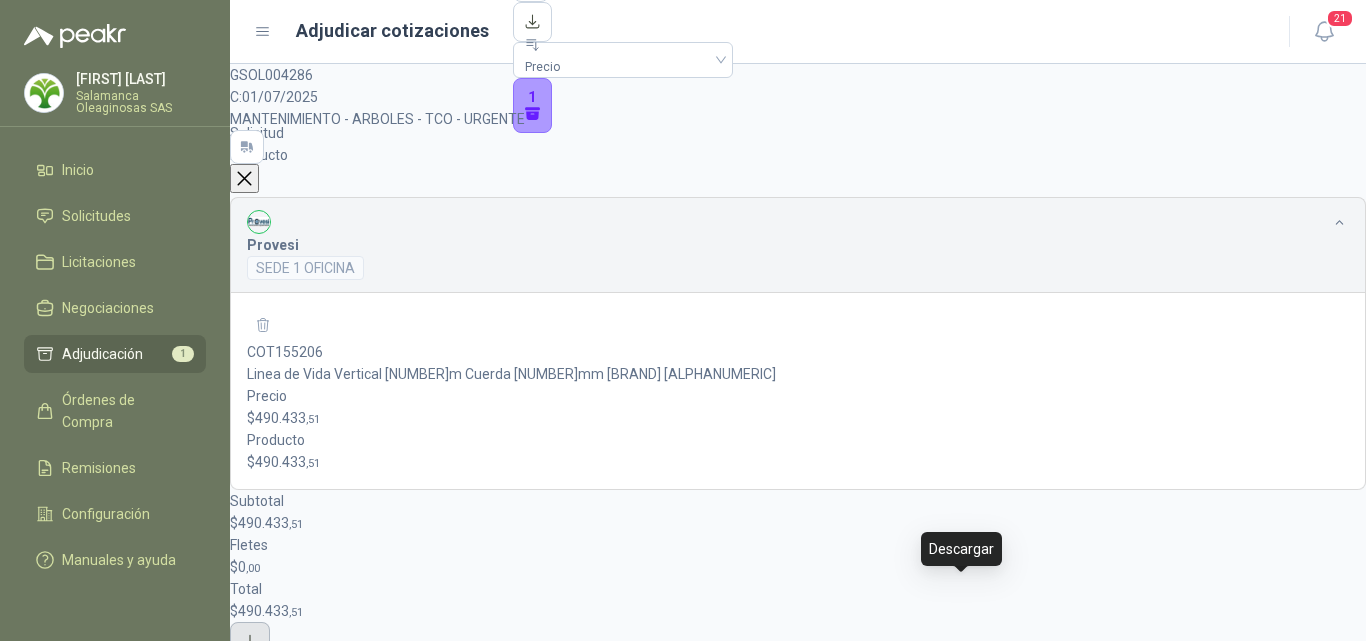 click at bounding box center [250, 642] 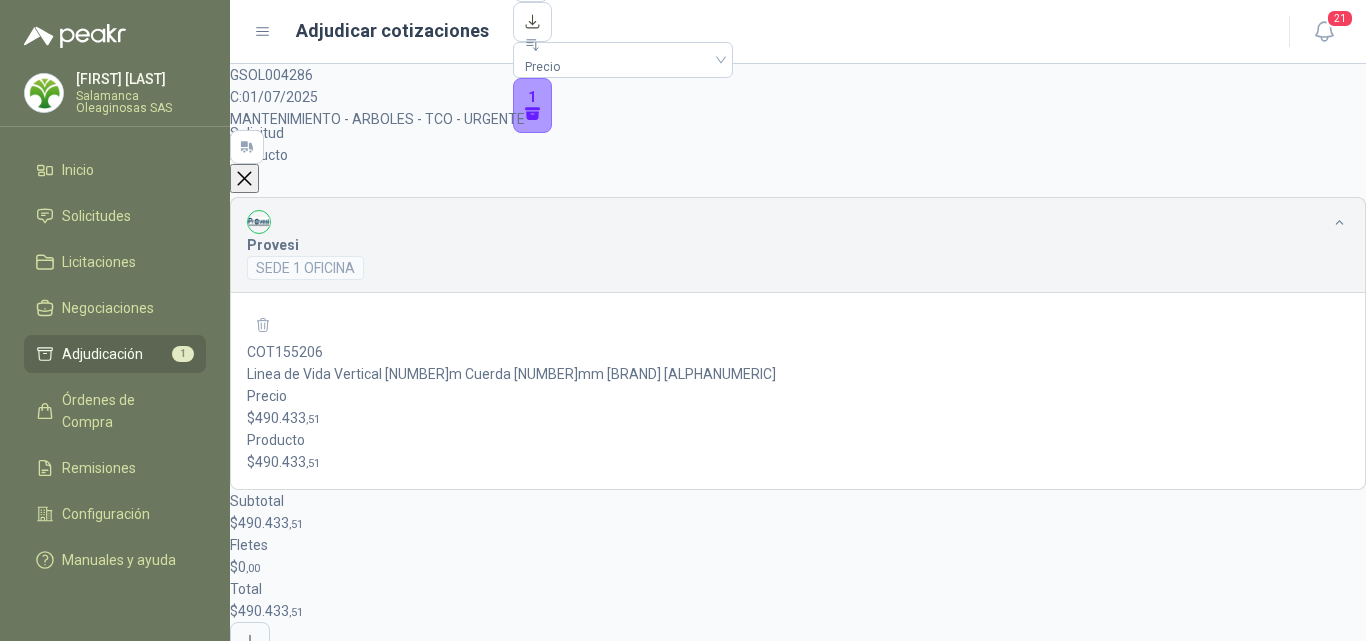 click at bounding box center (244, 178) 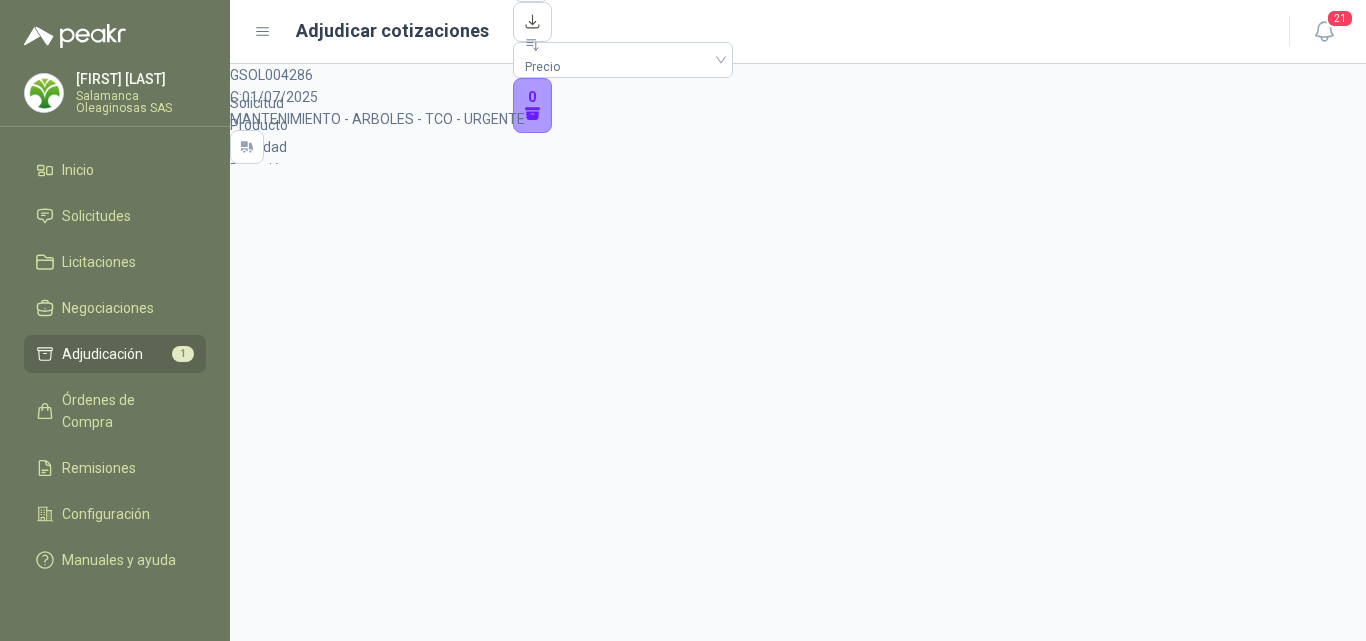 scroll, scrollTop: 0, scrollLeft: 0, axis: both 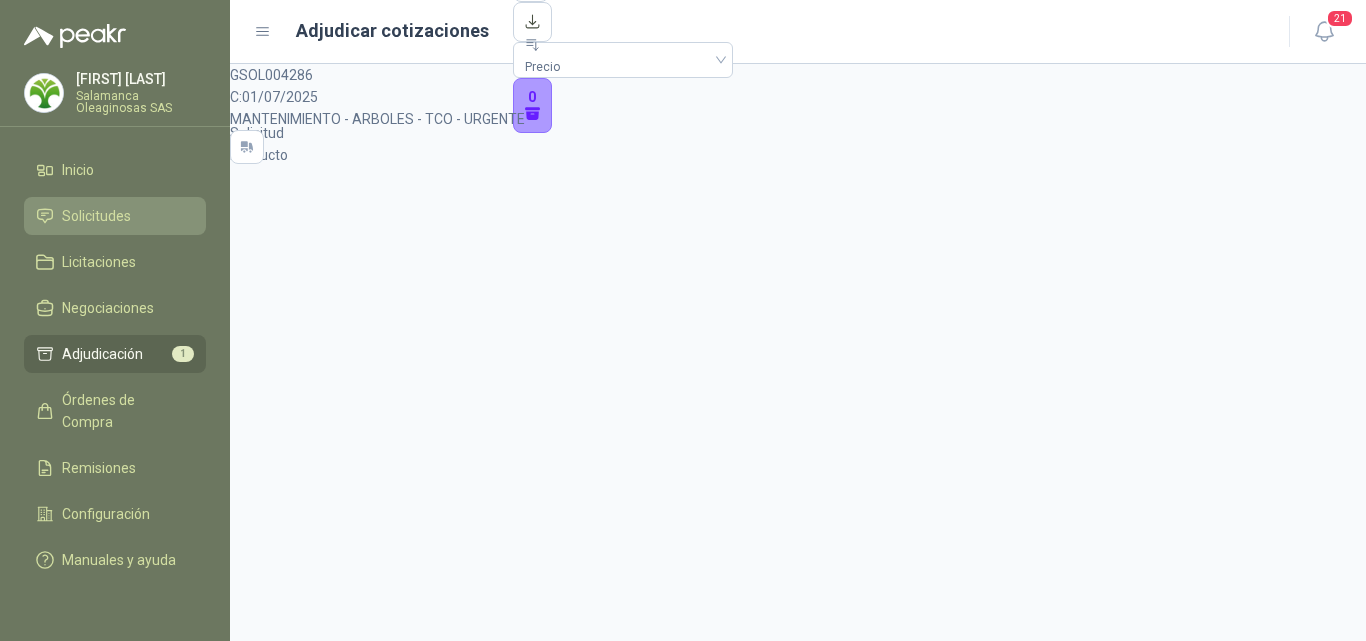 click on "Solicitudes" at bounding box center [96, 216] 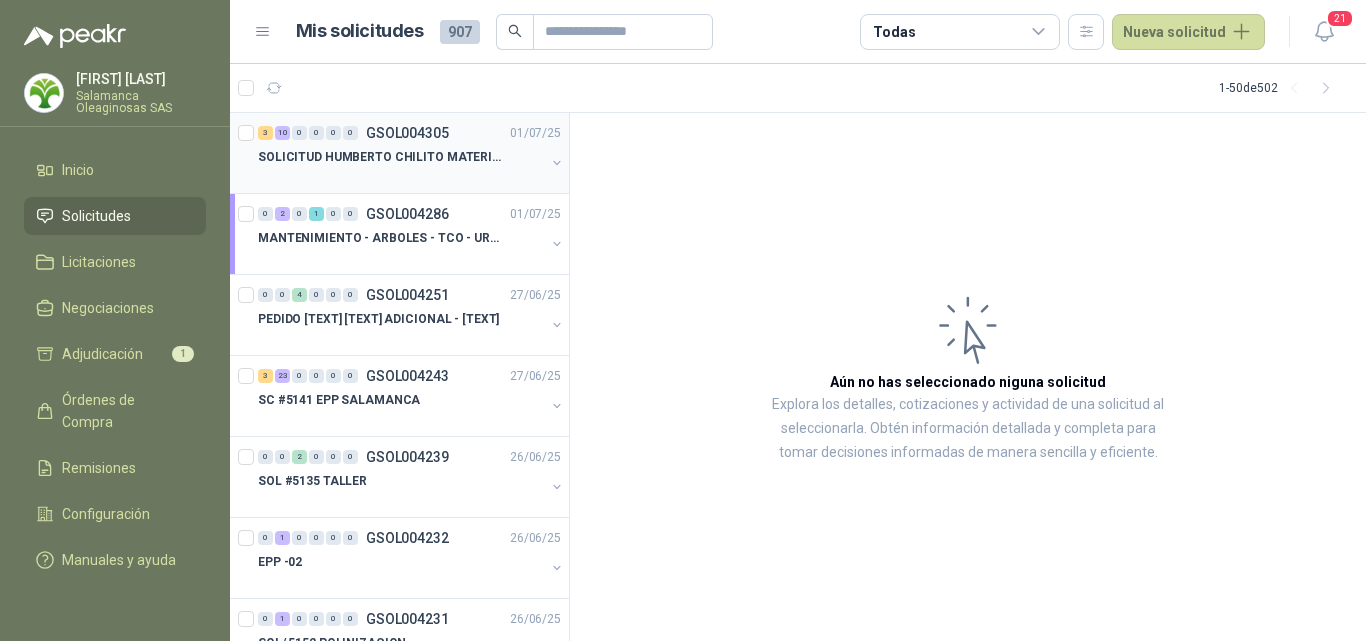 click at bounding box center [401, 177] 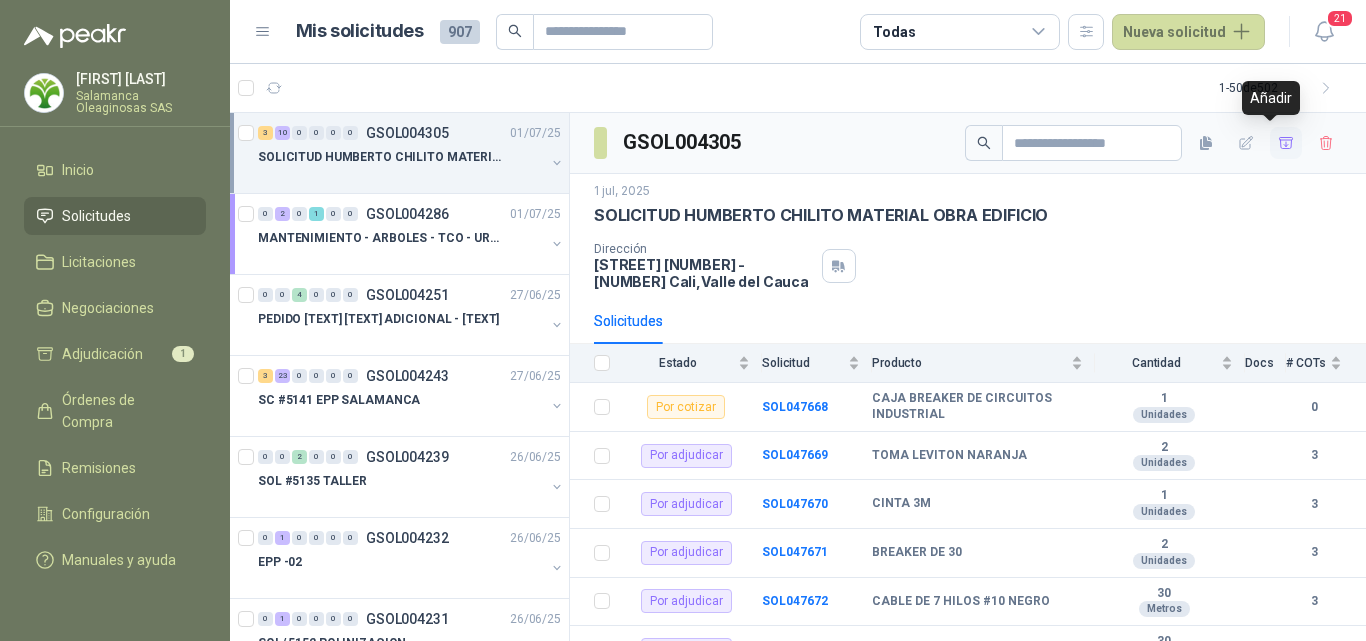 click at bounding box center [1286, 143] 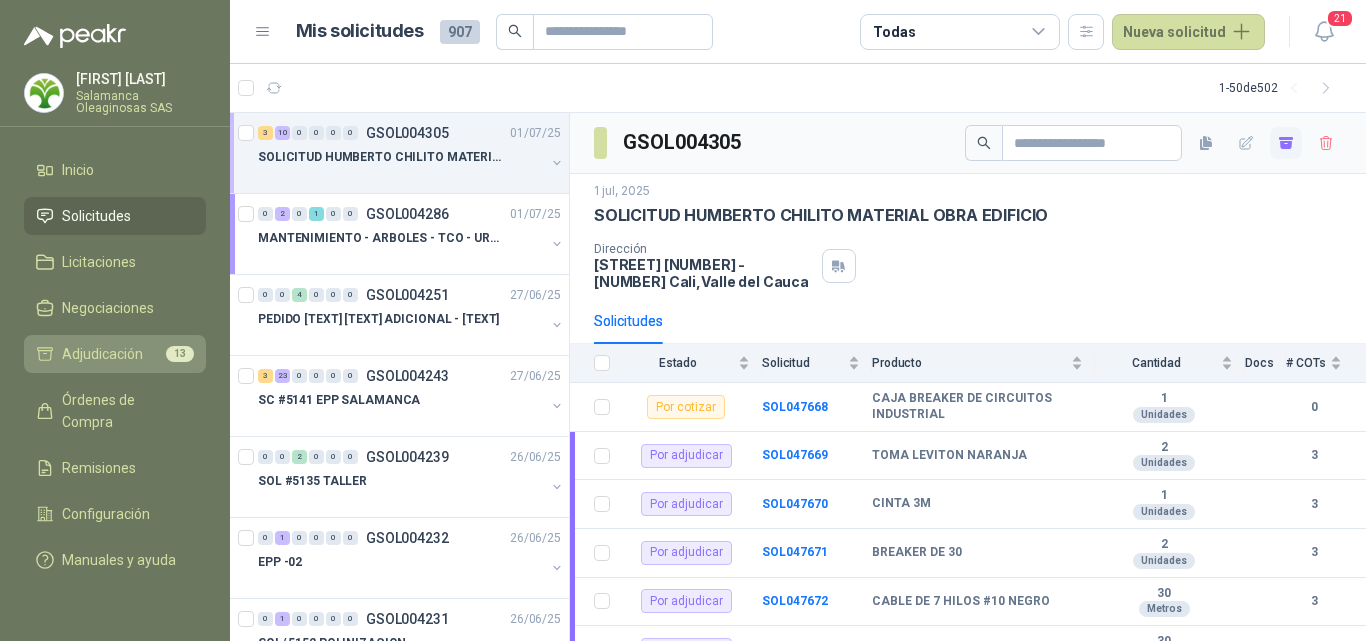 click on "Adjudicación" at bounding box center [102, 354] 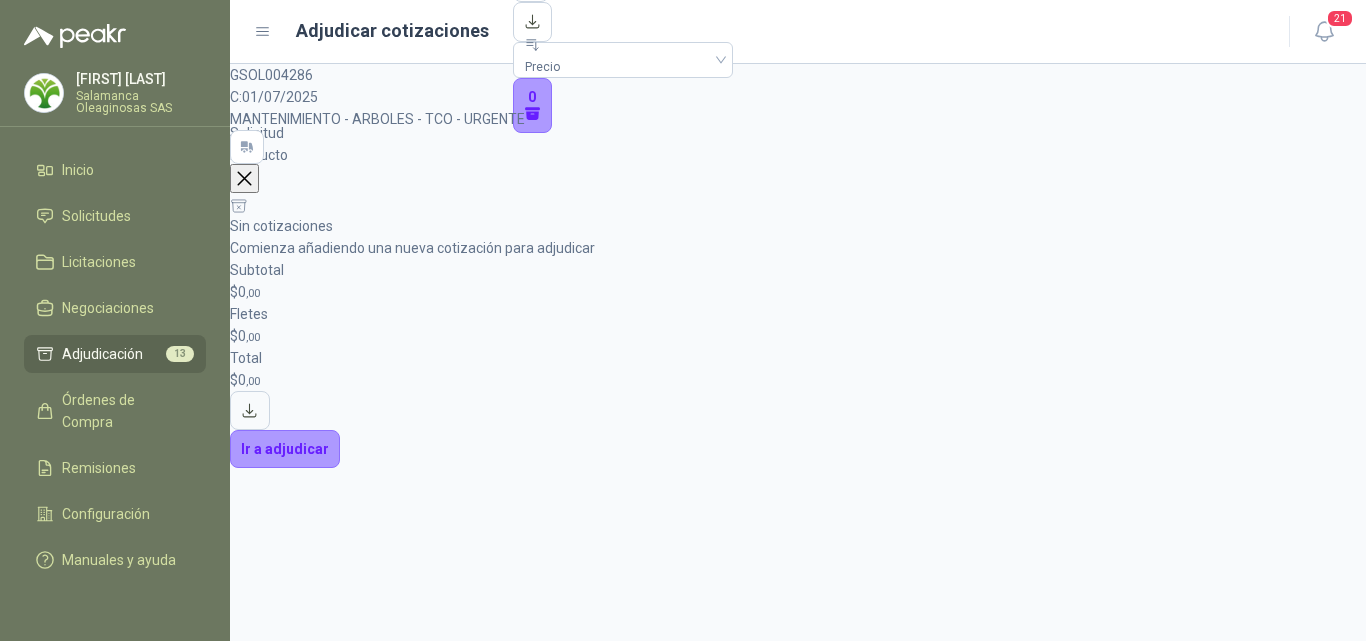 click at bounding box center [244, 178] 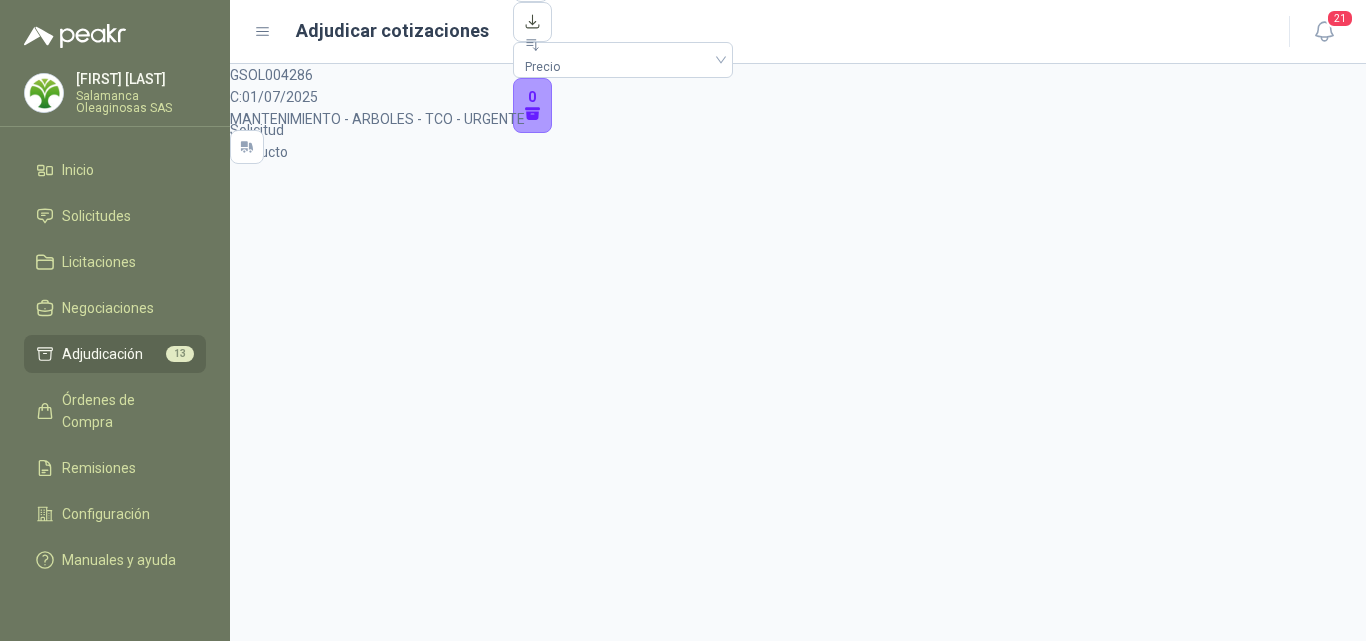 scroll, scrollTop: 0, scrollLeft: 0, axis: both 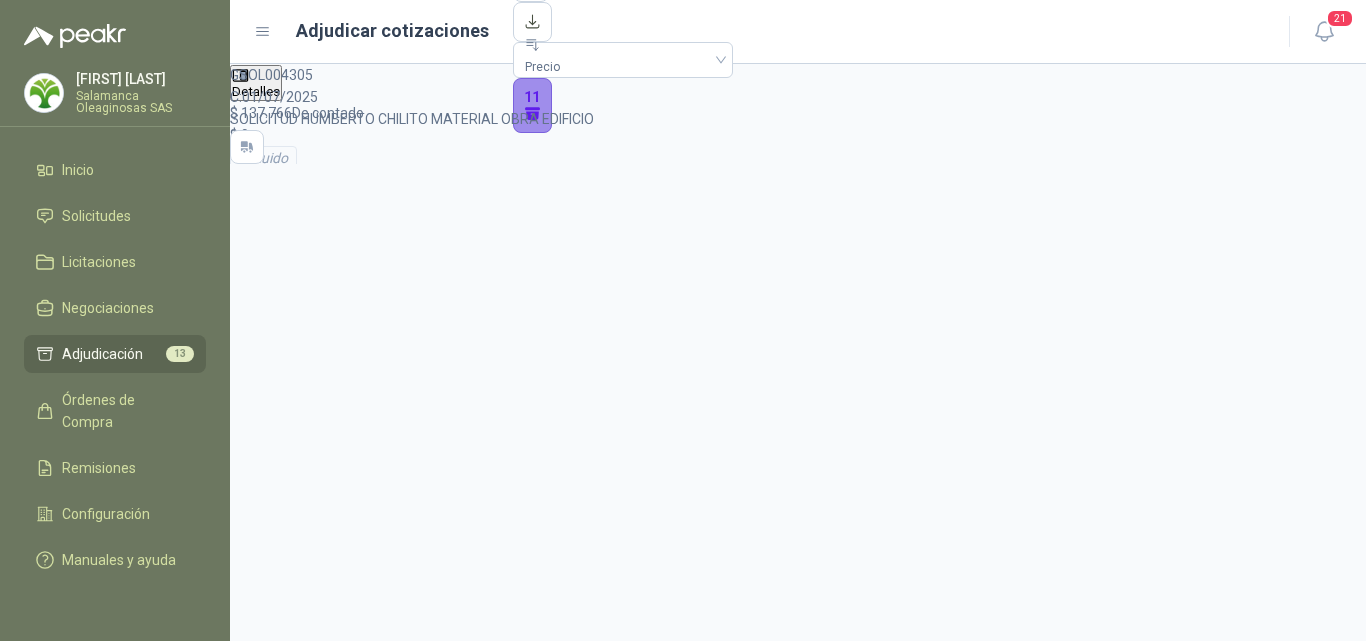click on "11" at bounding box center (533, 106) 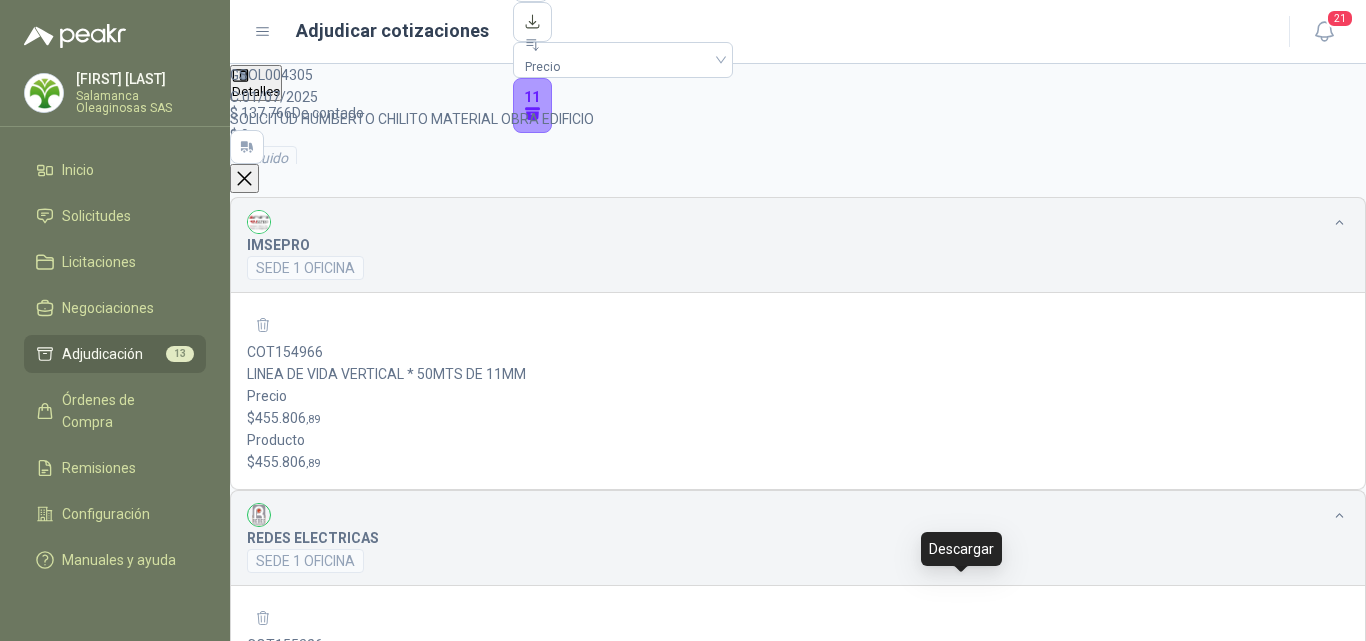 click at bounding box center (250, 2361) 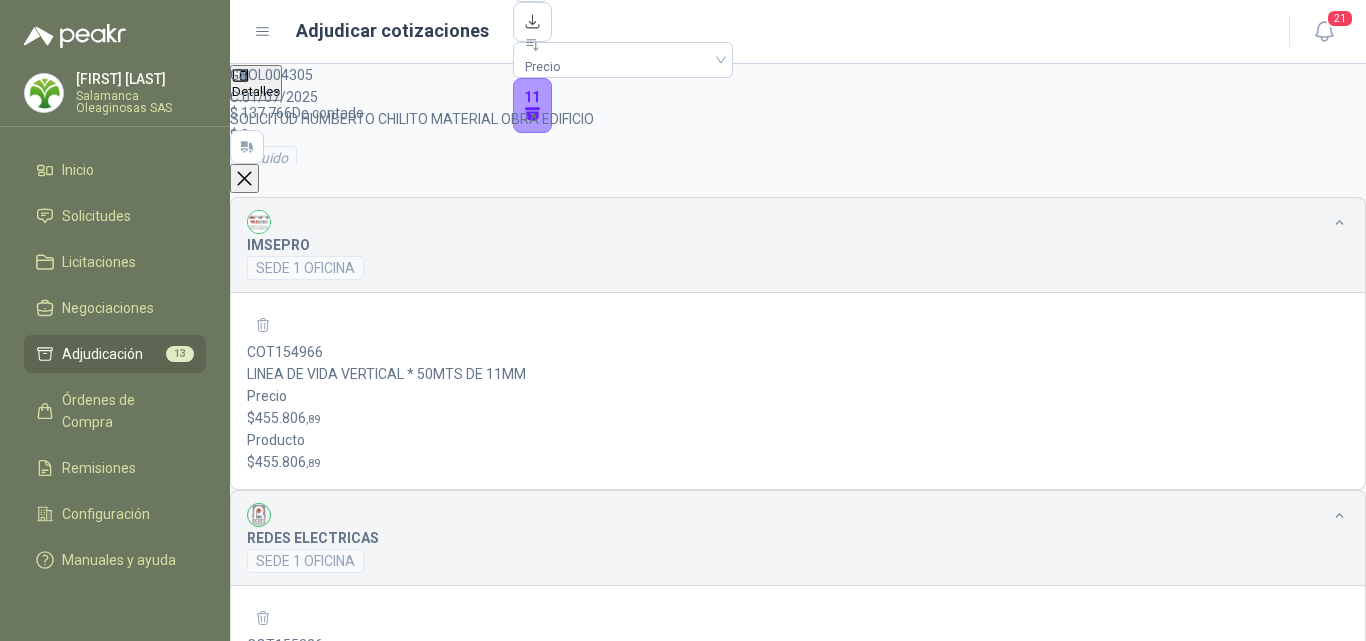 scroll, scrollTop: 1296, scrollLeft: 0, axis: vertical 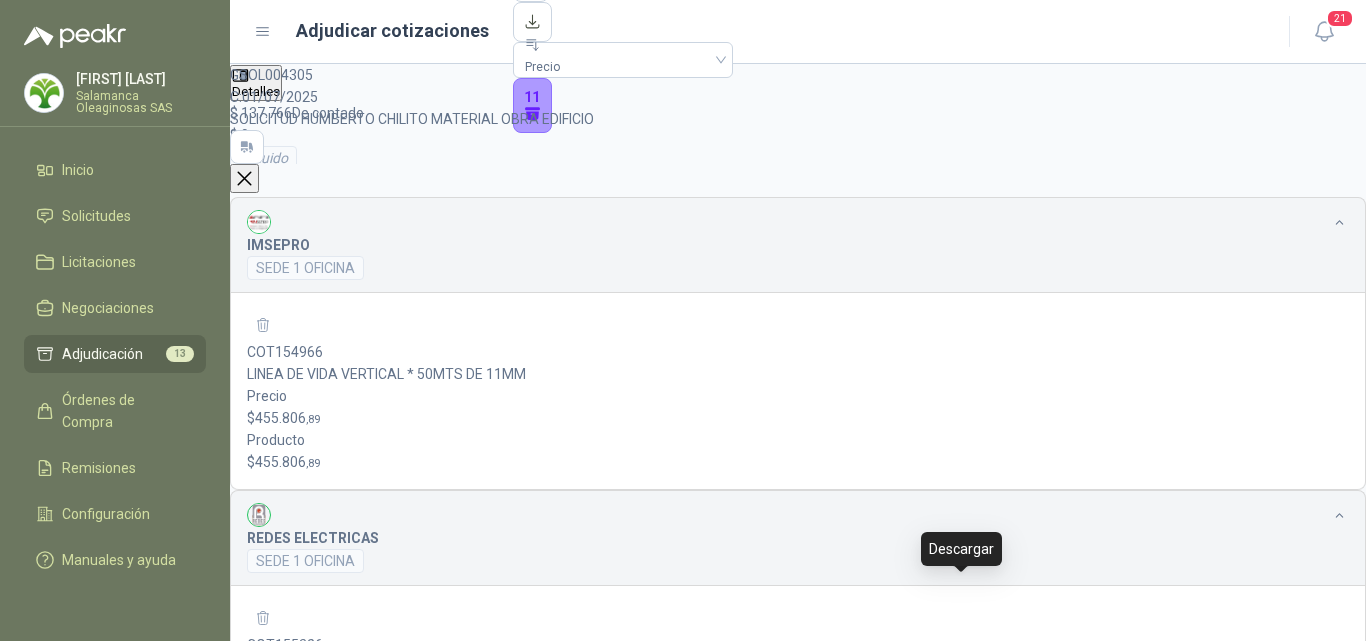 click at bounding box center (250, 2361) 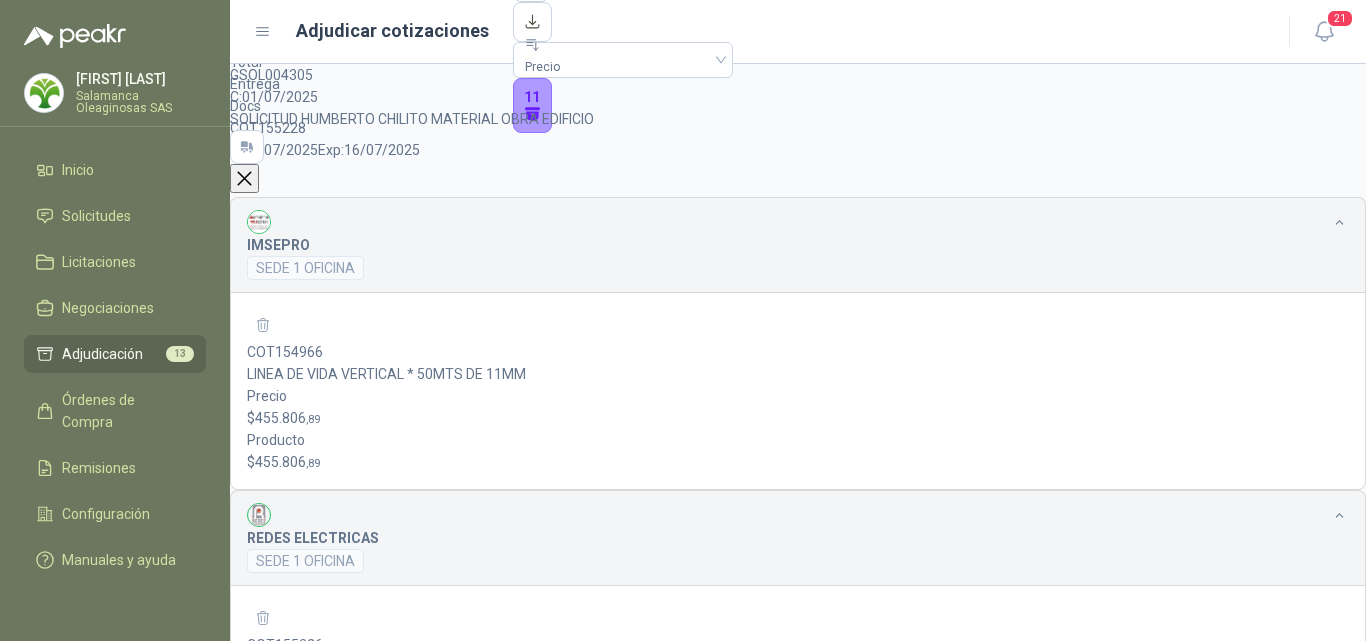 scroll, scrollTop: 3273, scrollLeft: 0, axis: vertical 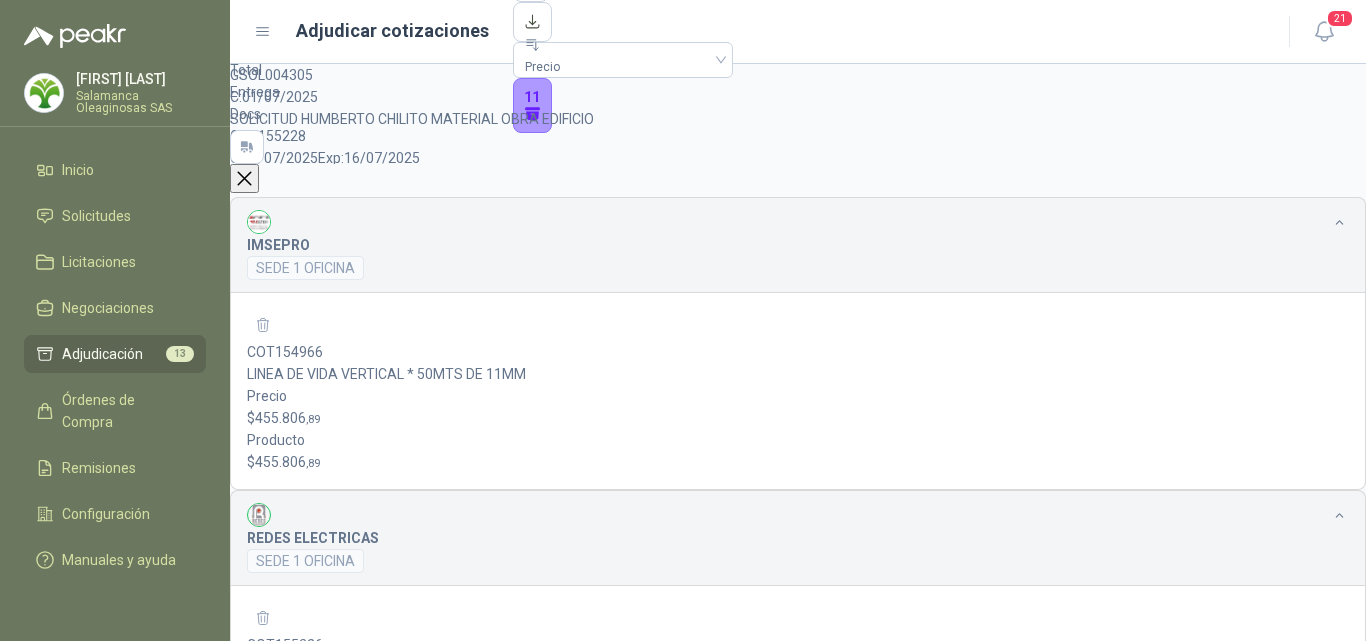 click on "Ir a adjudicar" at bounding box center (285, 2400) 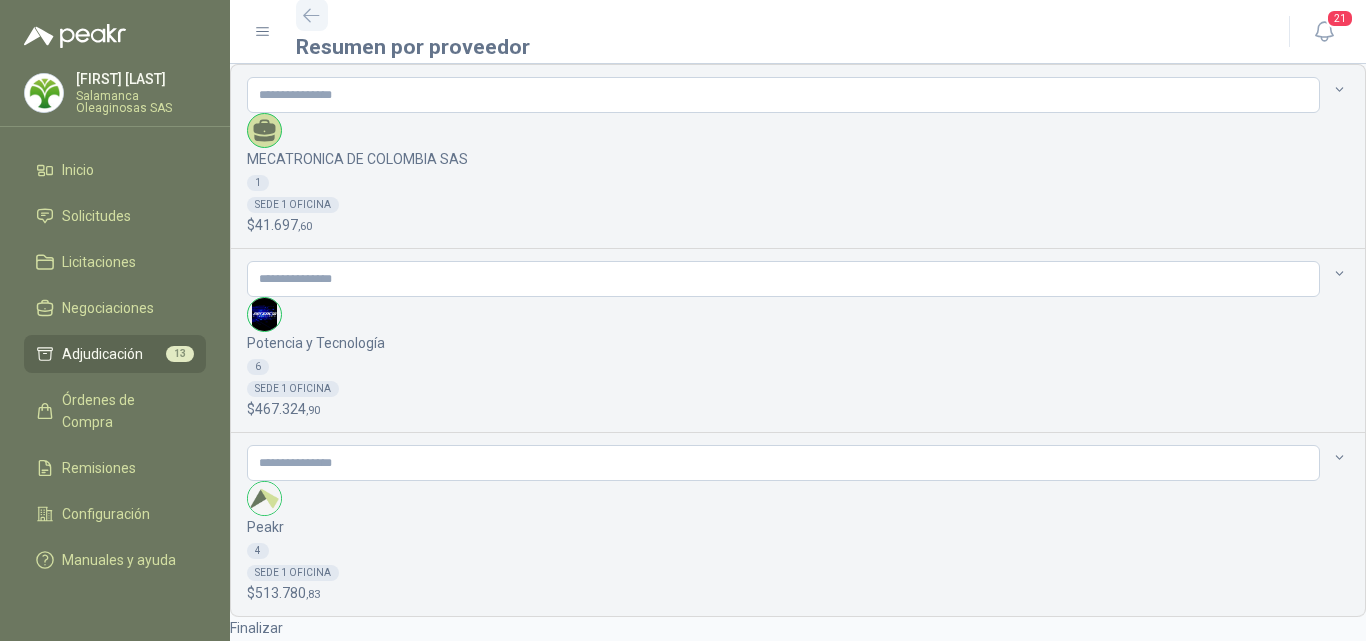 click at bounding box center (312, 15) 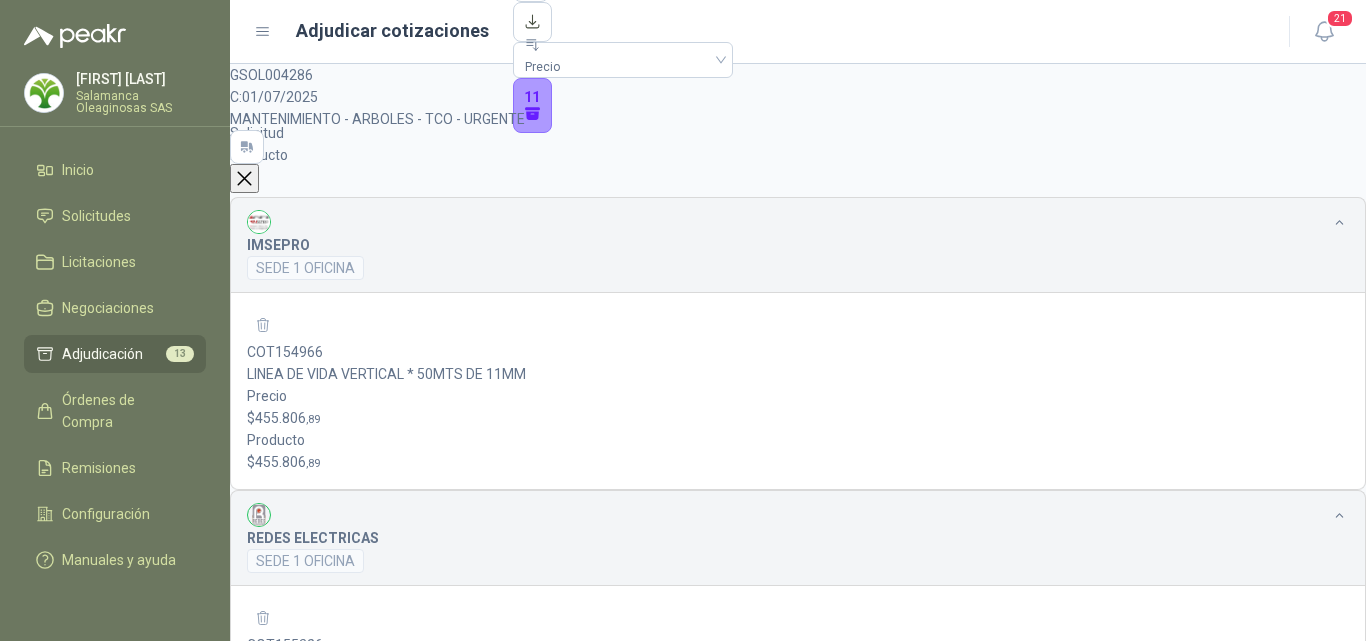 click at bounding box center (244, 178) 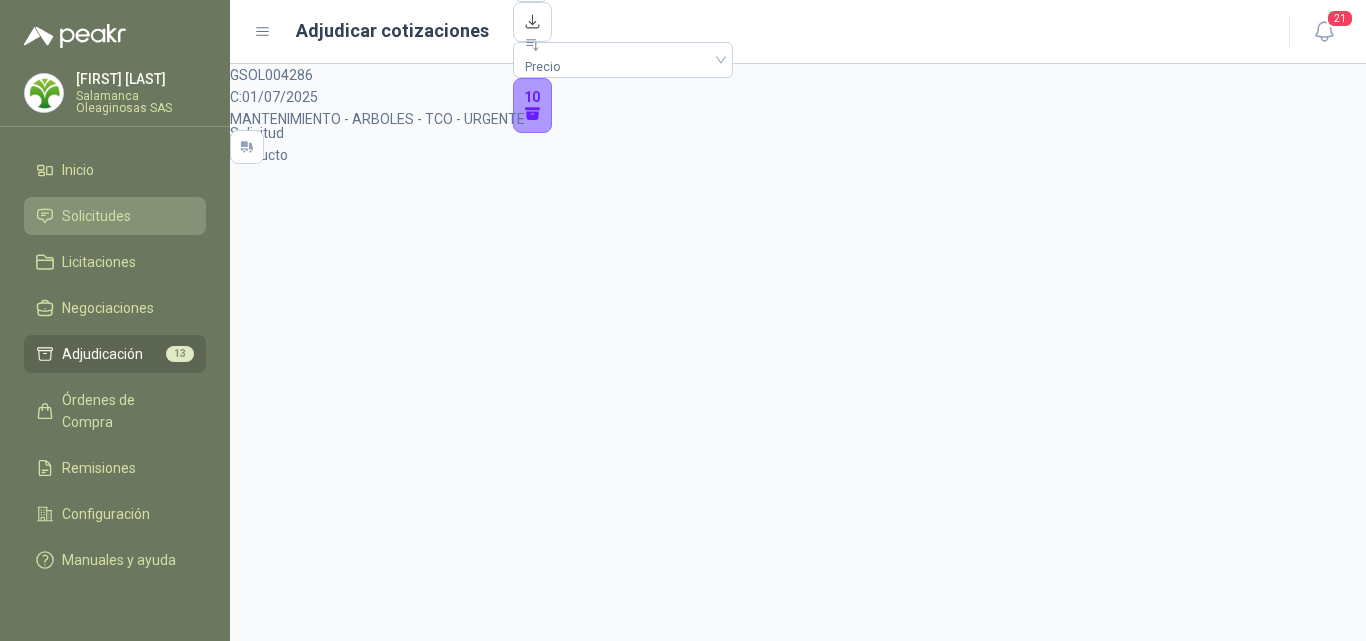click on "Solicitudes" at bounding box center (96, 216) 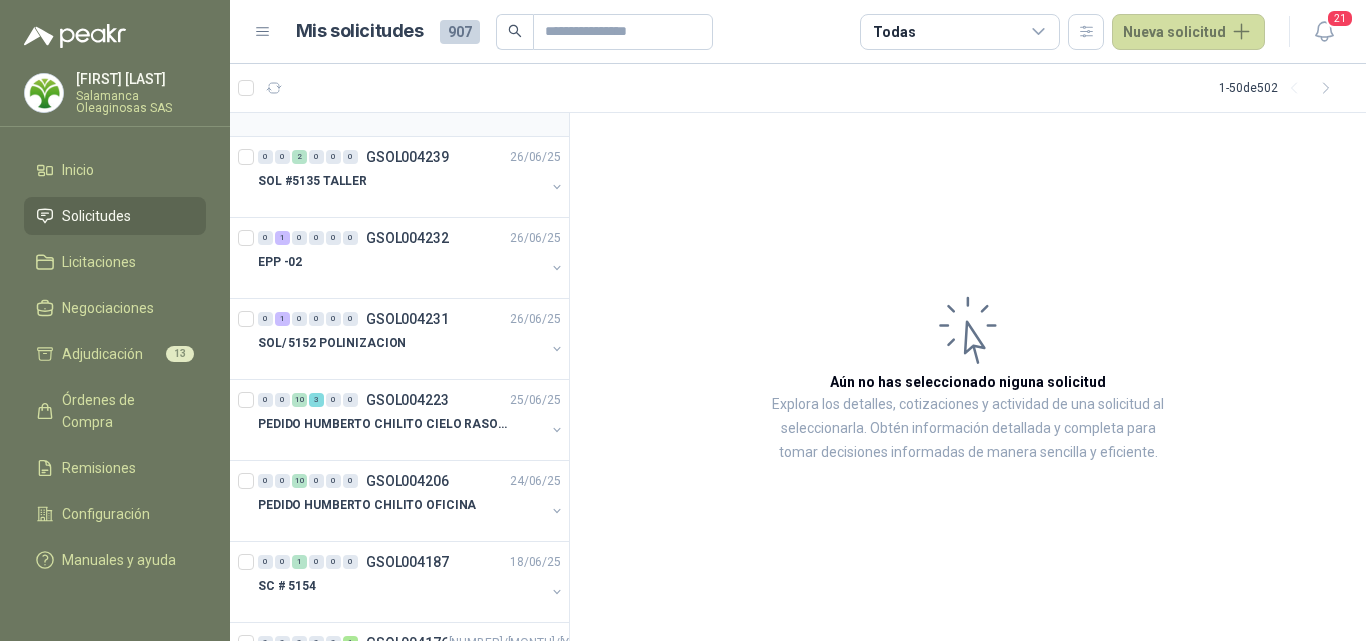 scroll, scrollTop: 0, scrollLeft: 0, axis: both 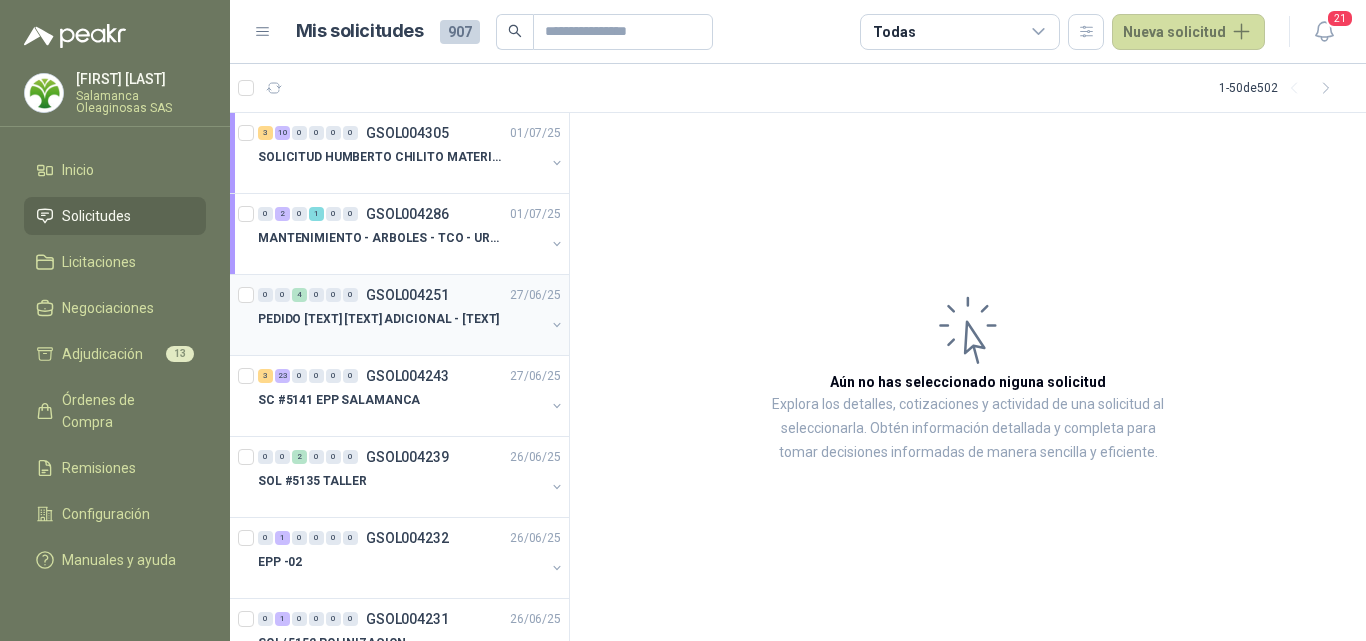 click at bounding box center (401, 339) 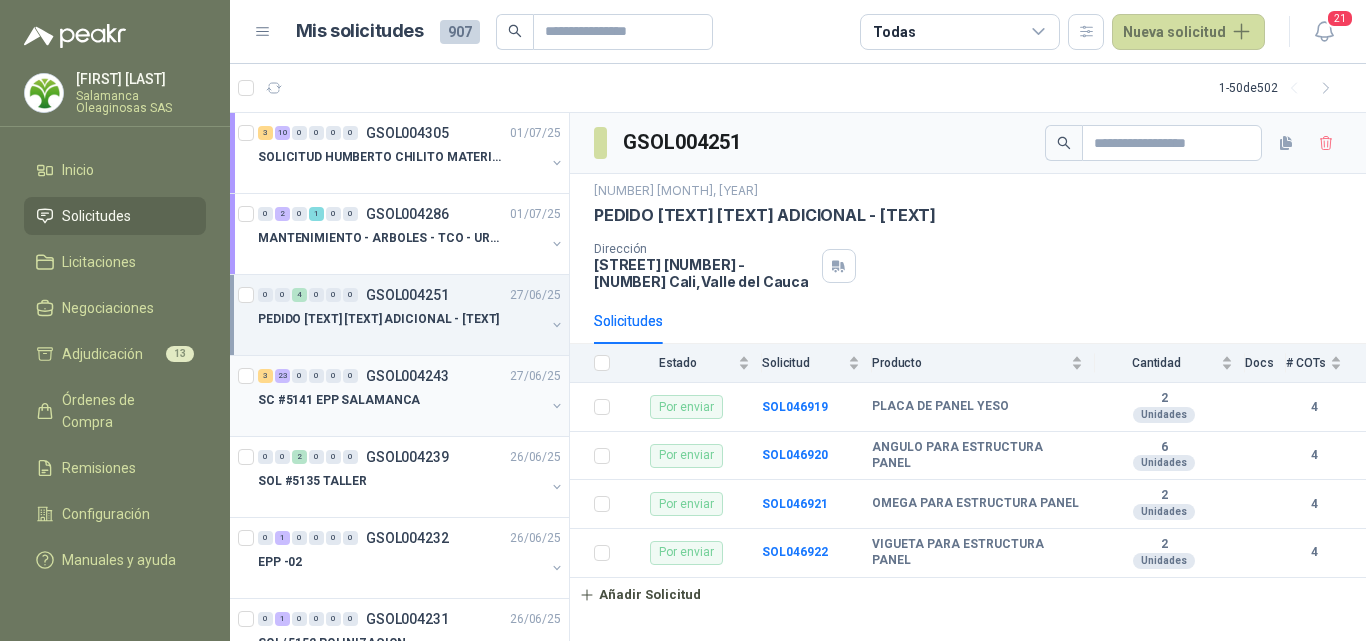click on "SC #5141 EPP SALAMANCA" at bounding box center [339, 400] 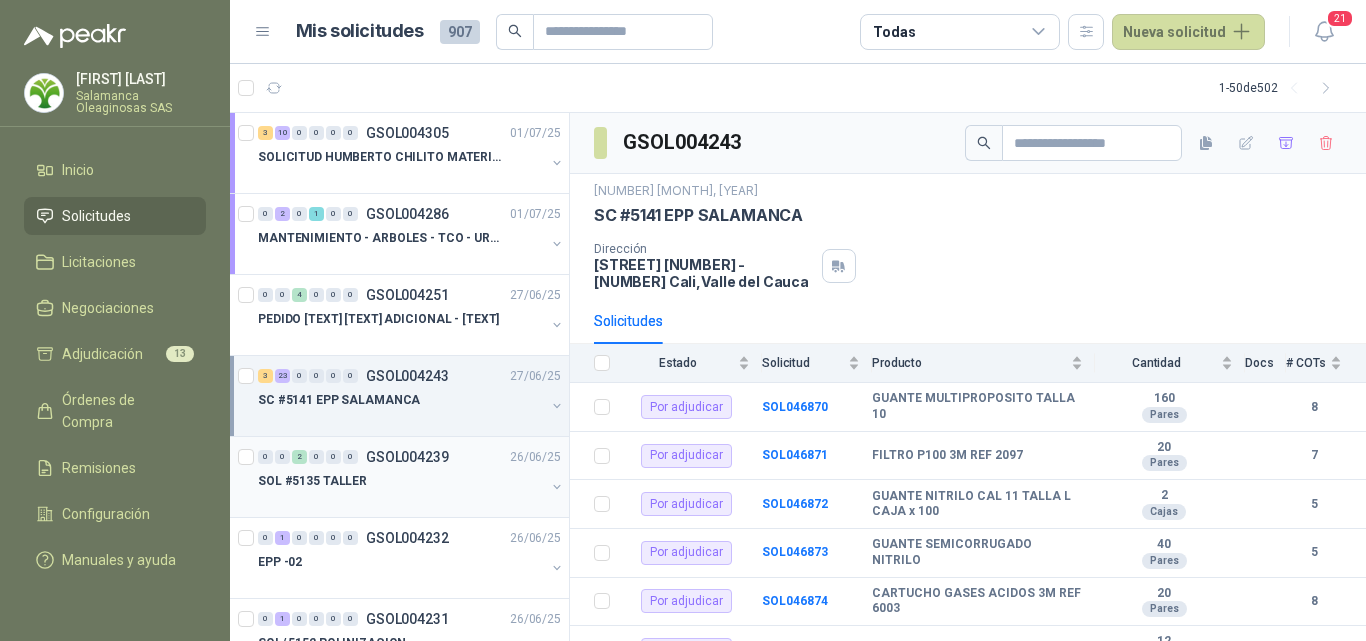click on "SOL #5135 TALLER" at bounding box center (401, 481) 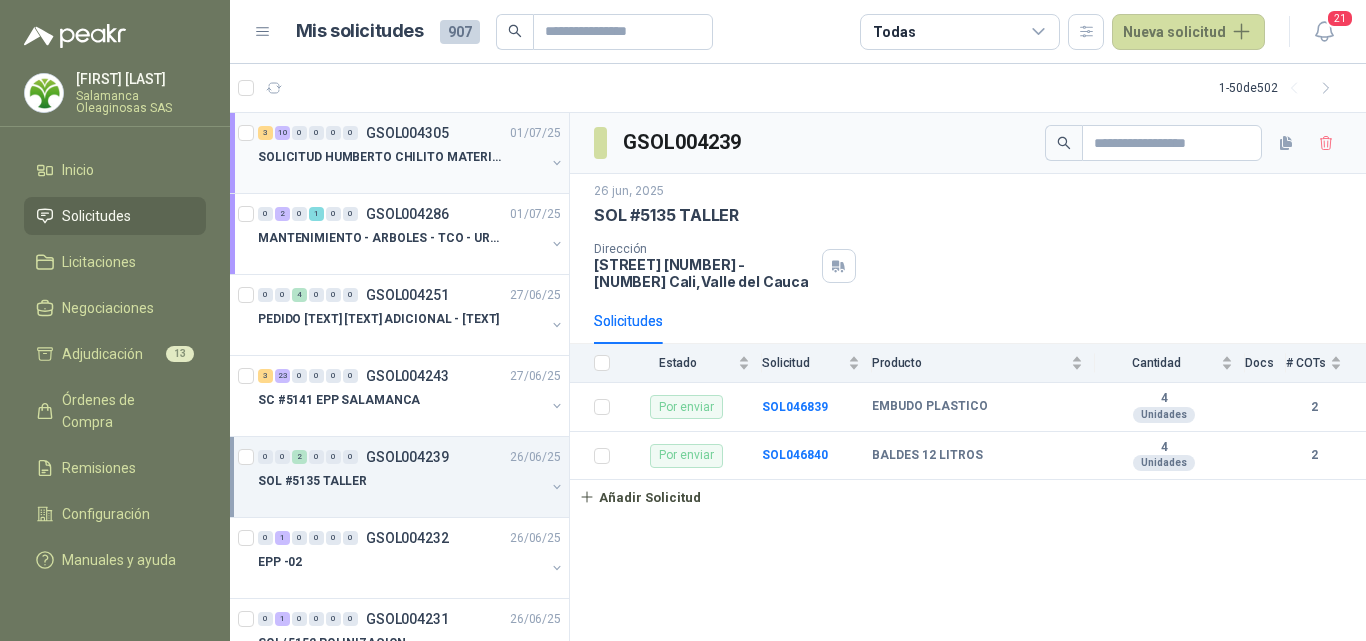 click at bounding box center [401, 177] 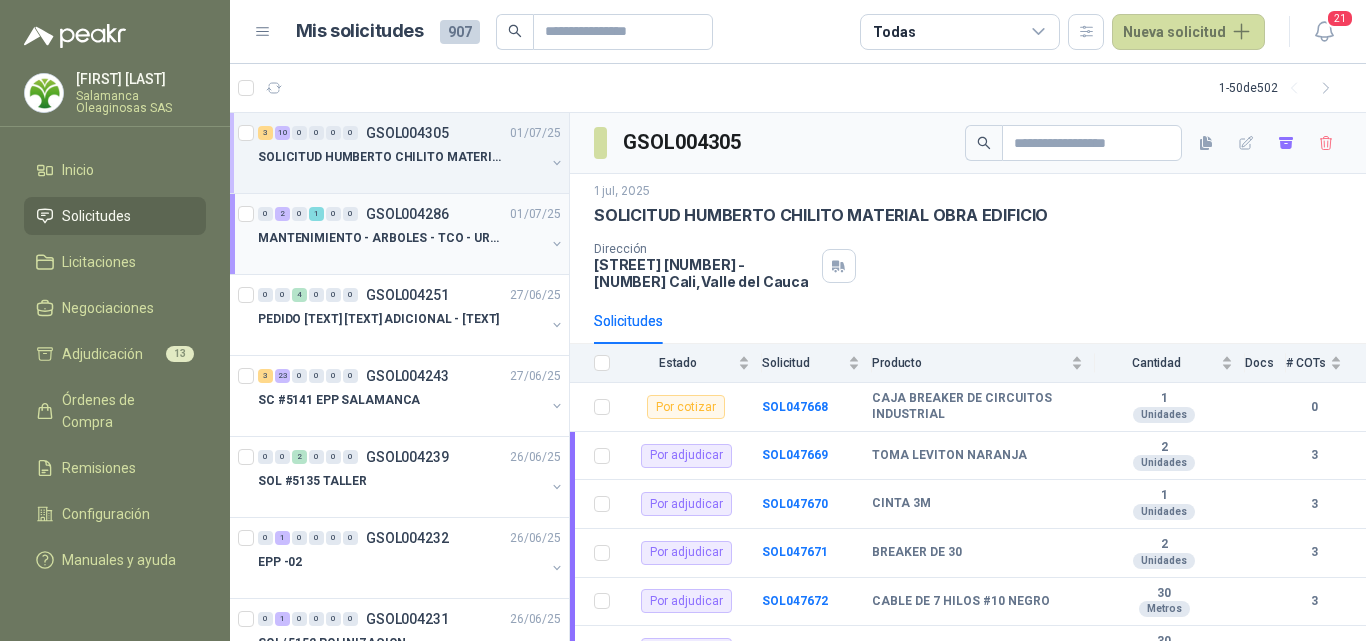 click on "MANTENIMIENTO - ARBOLES  - TCO - URGENTE" at bounding box center [382, 238] 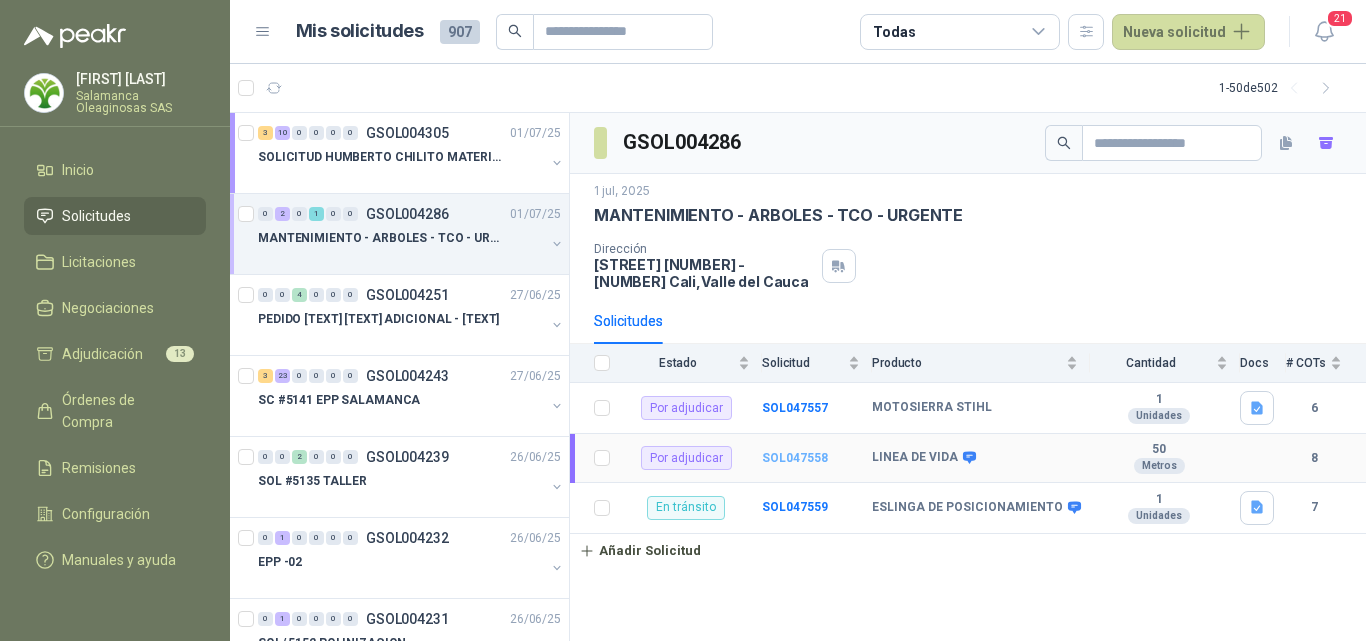 click on "SOL047558" at bounding box center [795, 475] 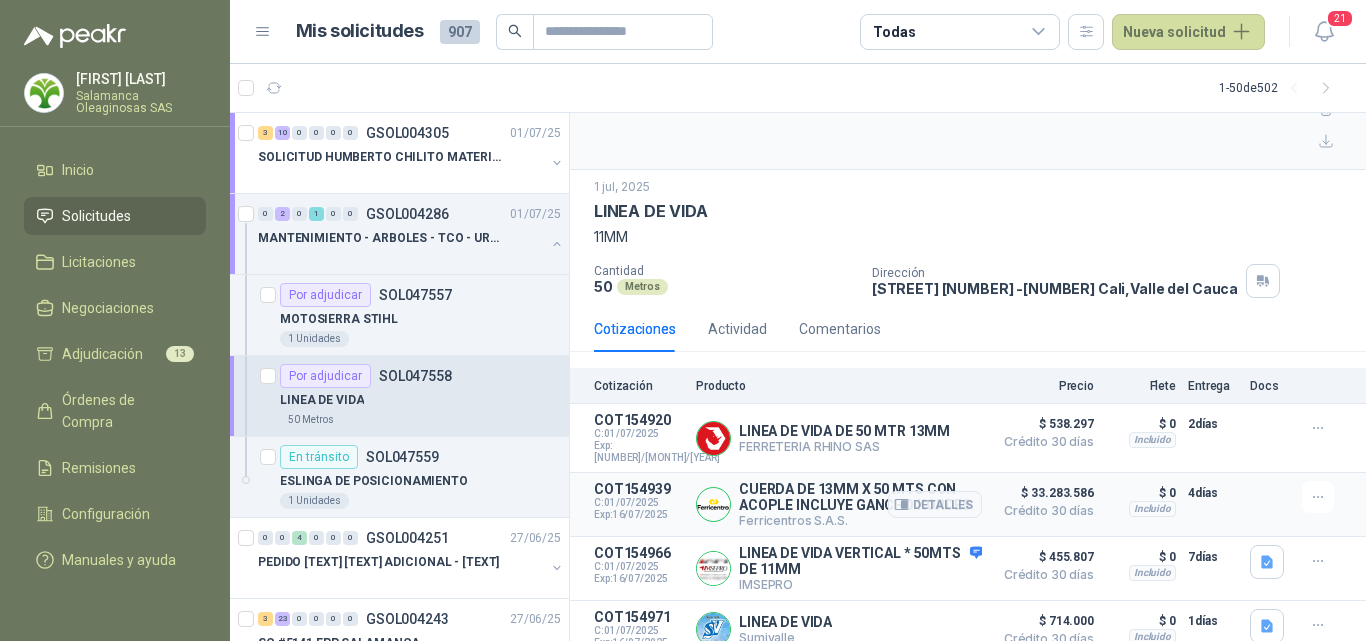 scroll, scrollTop: 266, scrollLeft: 0, axis: vertical 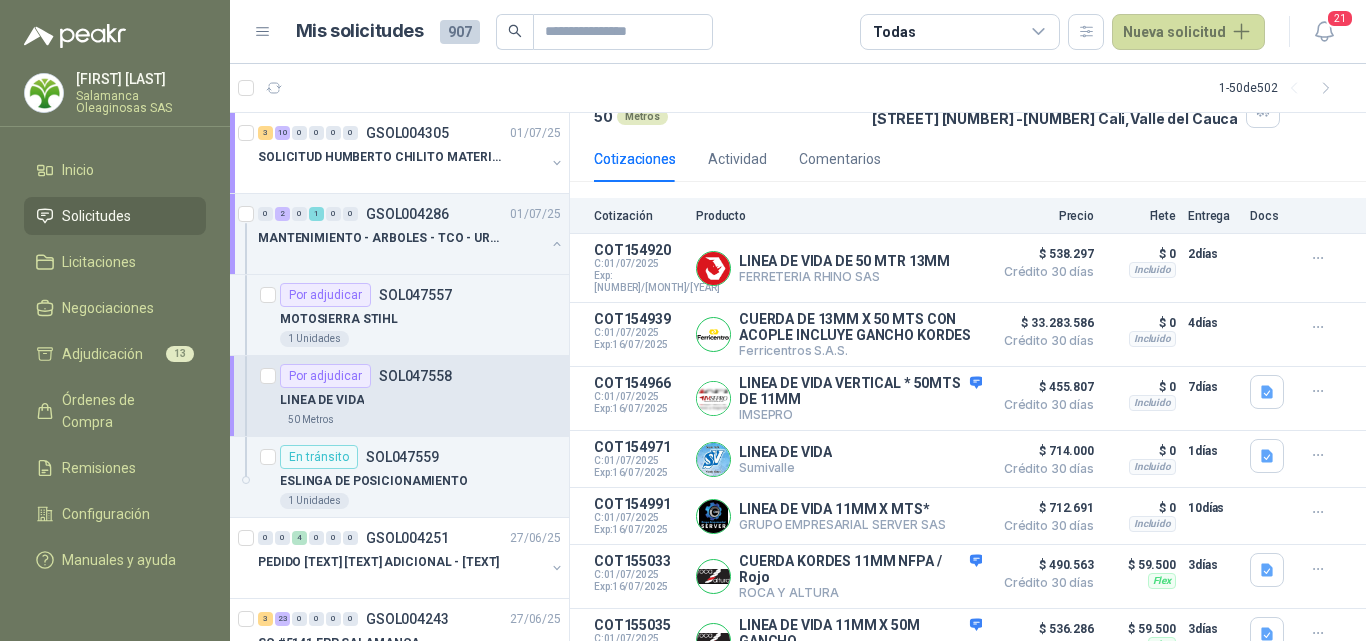 click on "Detalles" at bounding box center [0, 0] 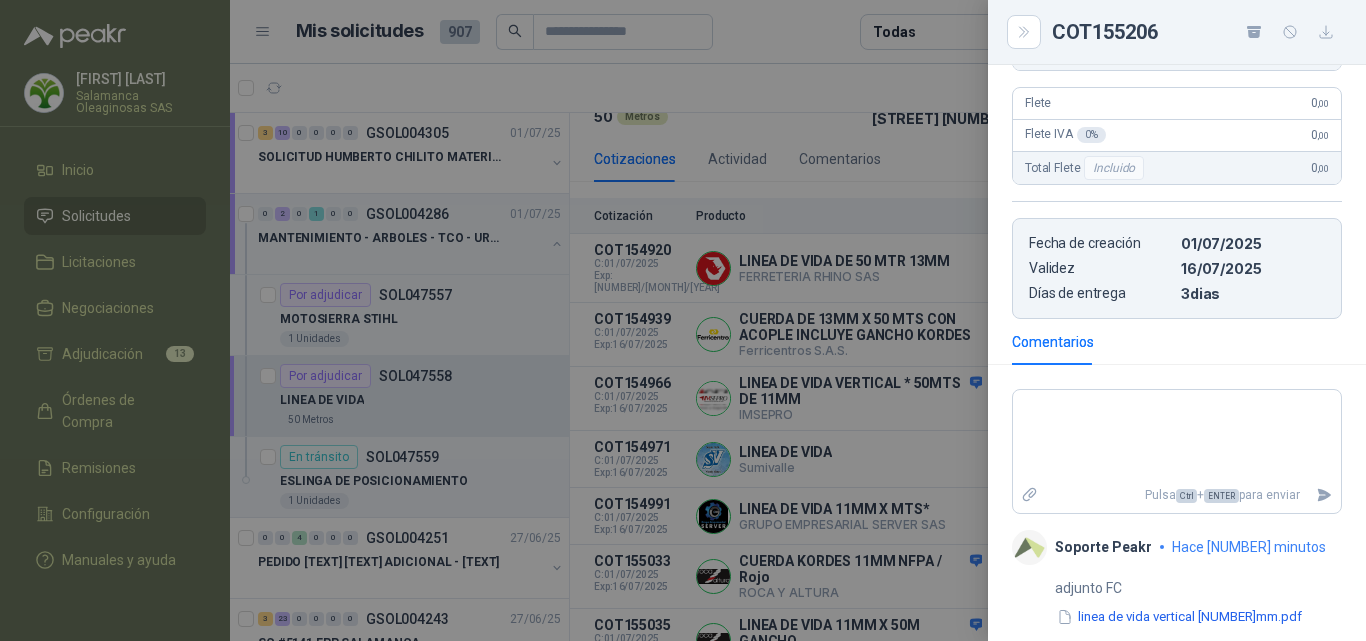 scroll, scrollTop: 484, scrollLeft: 0, axis: vertical 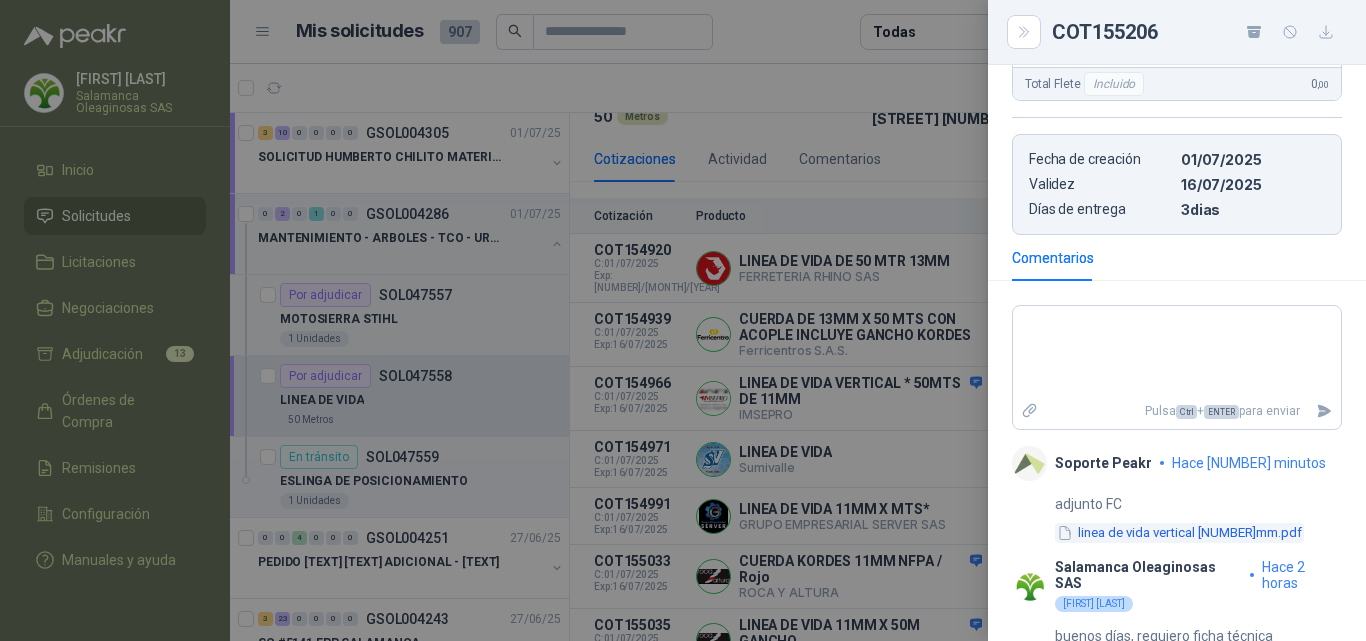 click on "linea de vida vertical 13mm.pdf" at bounding box center (1157, 511) 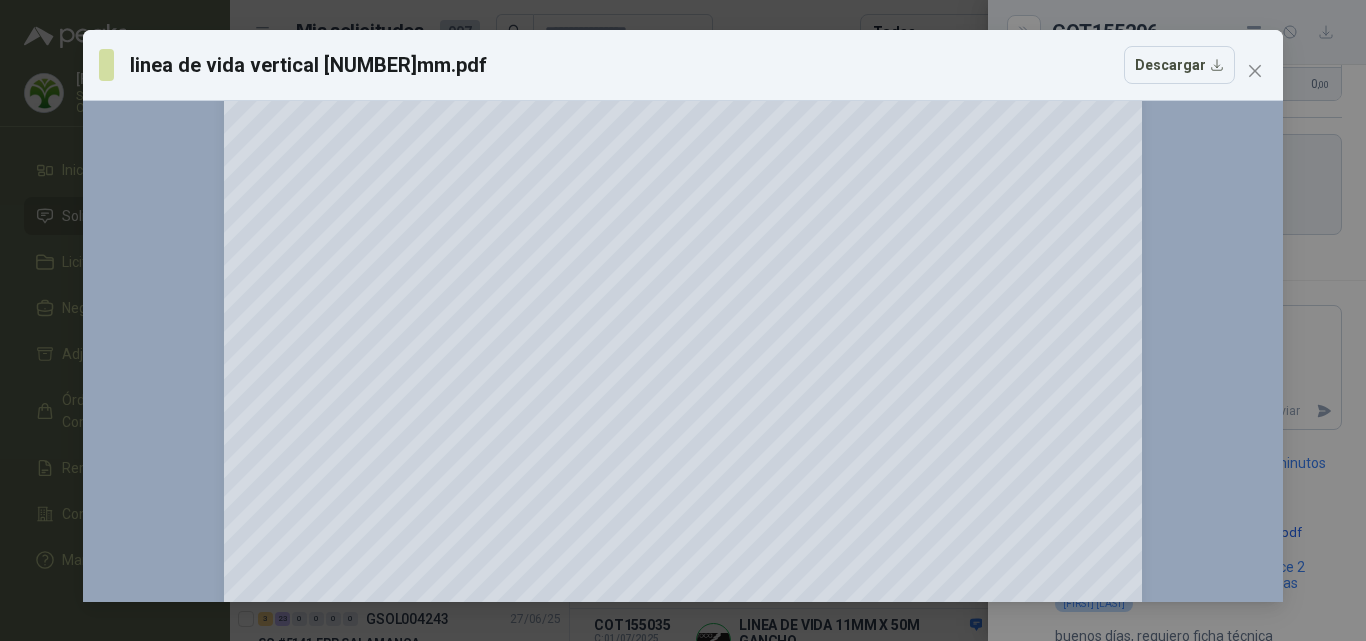 scroll, scrollTop: 0, scrollLeft: 0, axis: both 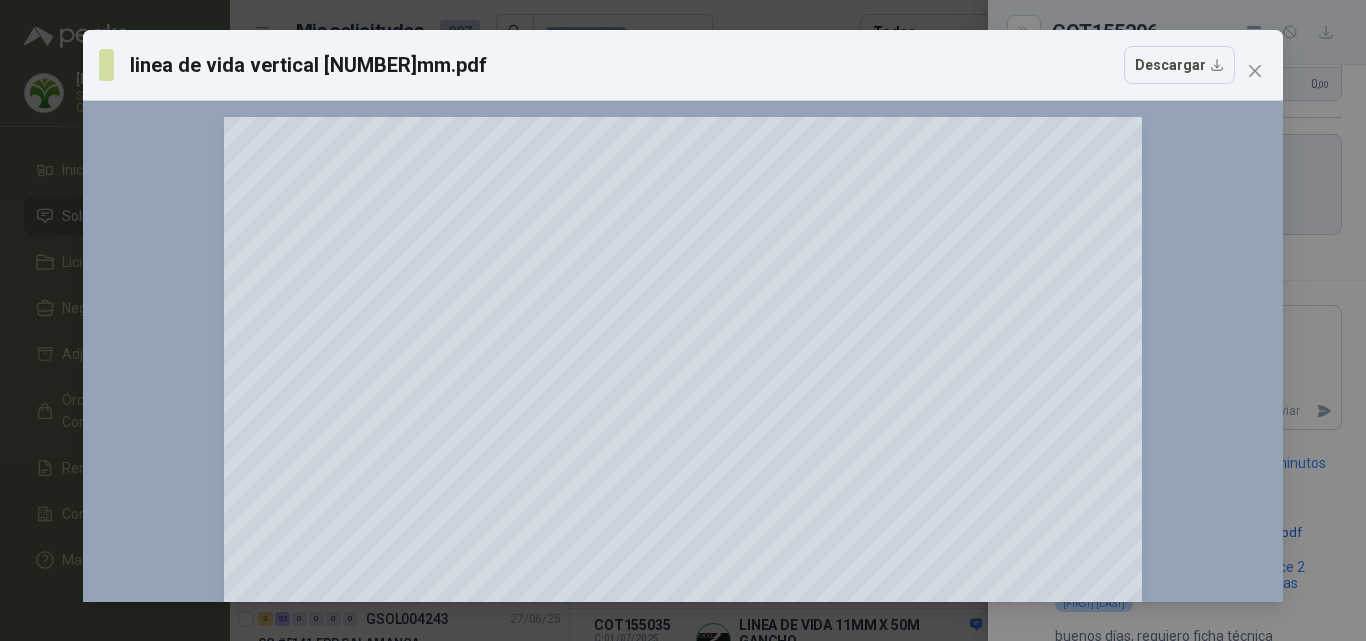click at bounding box center [1255, 71] 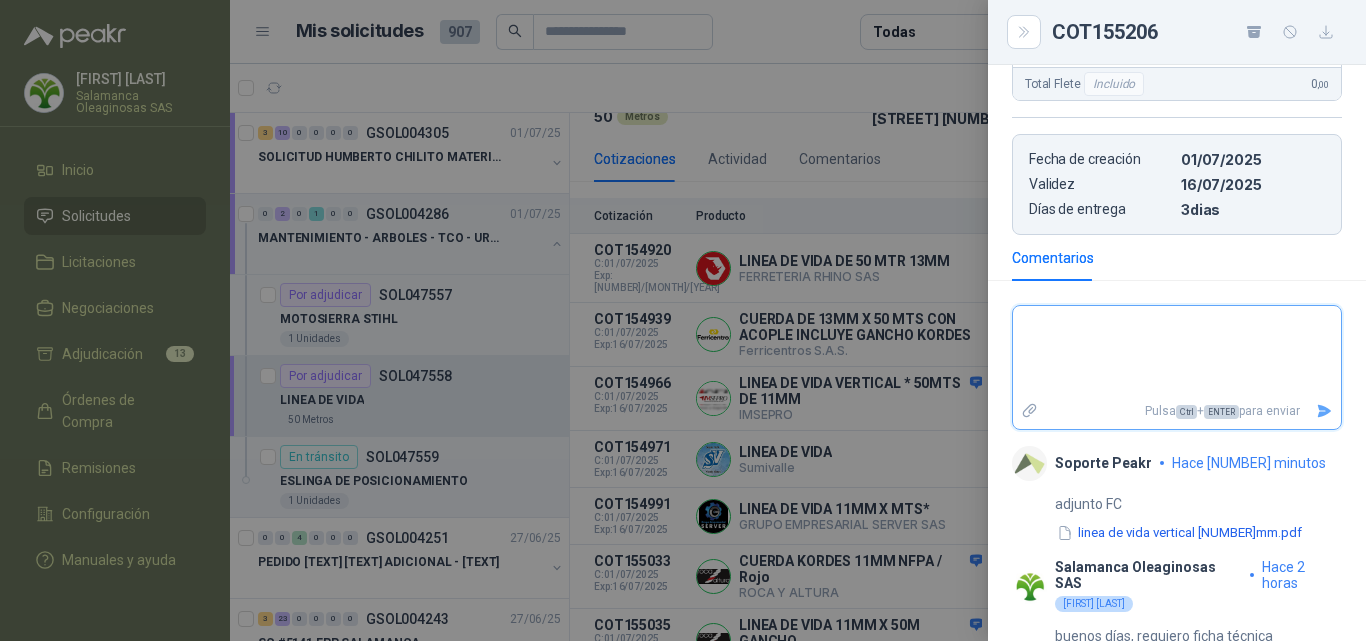 click at bounding box center (1177, 330) 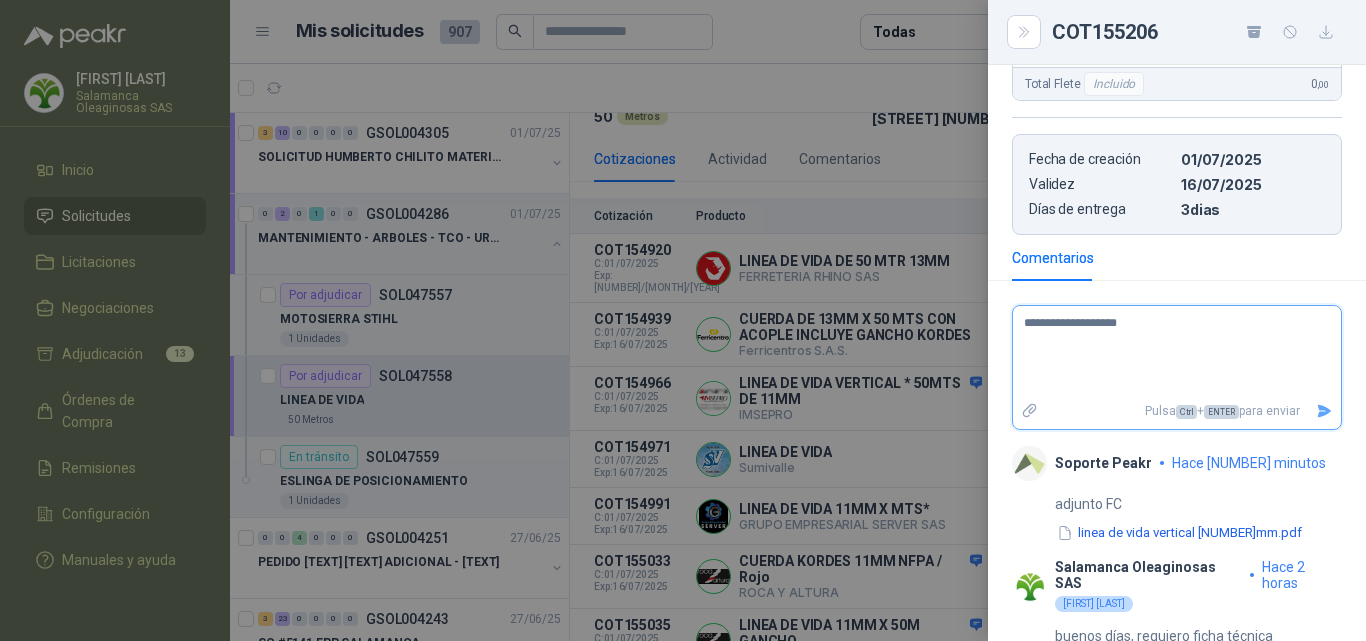 type on "**********" 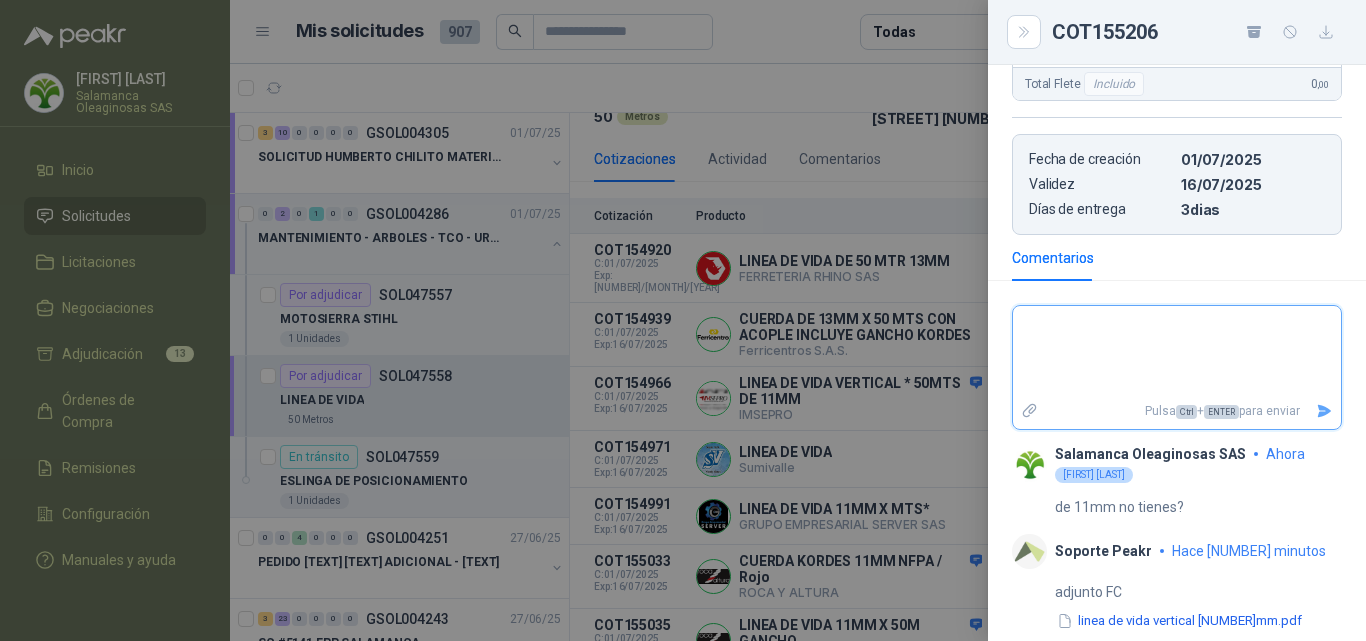 scroll, scrollTop: 573, scrollLeft: 0, axis: vertical 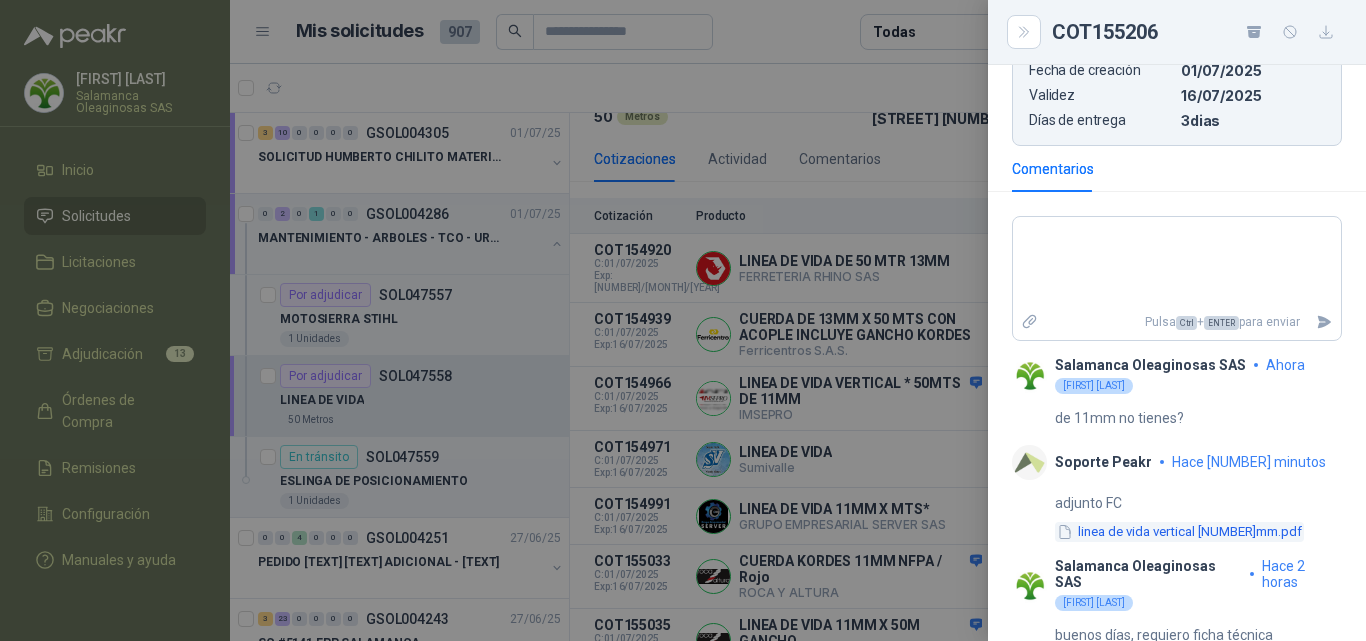 click at bounding box center [1065, 511] 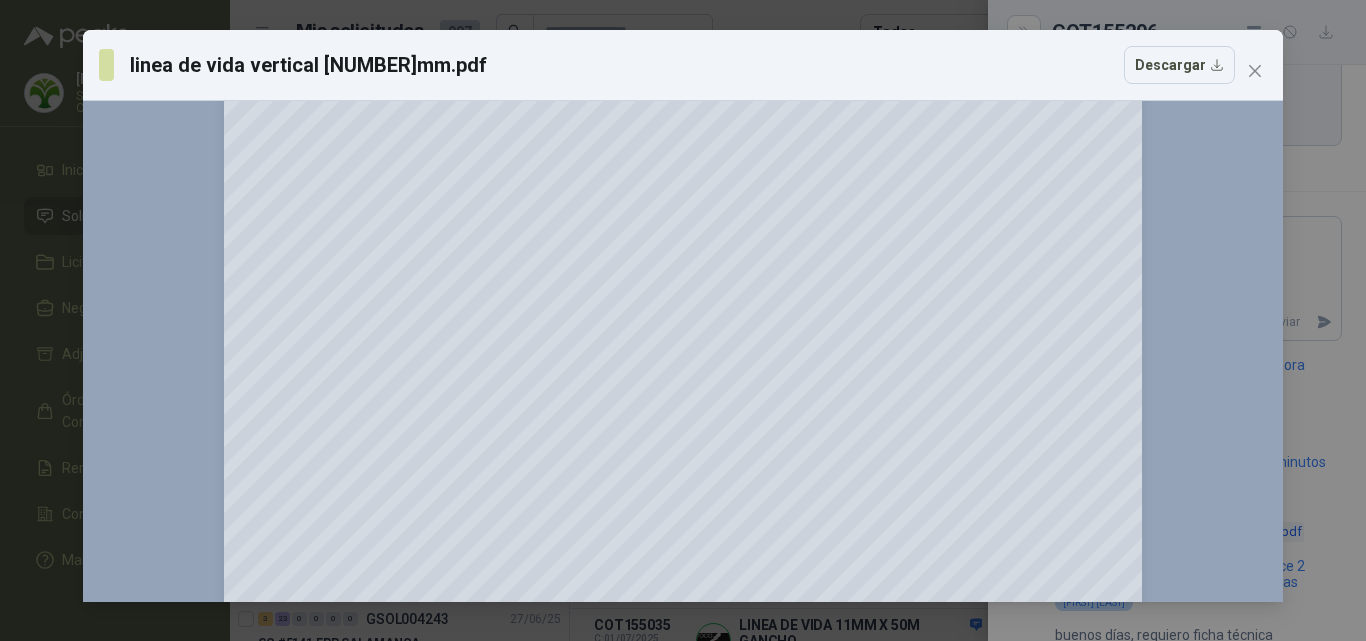 scroll, scrollTop: 100, scrollLeft: 0, axis: vertical 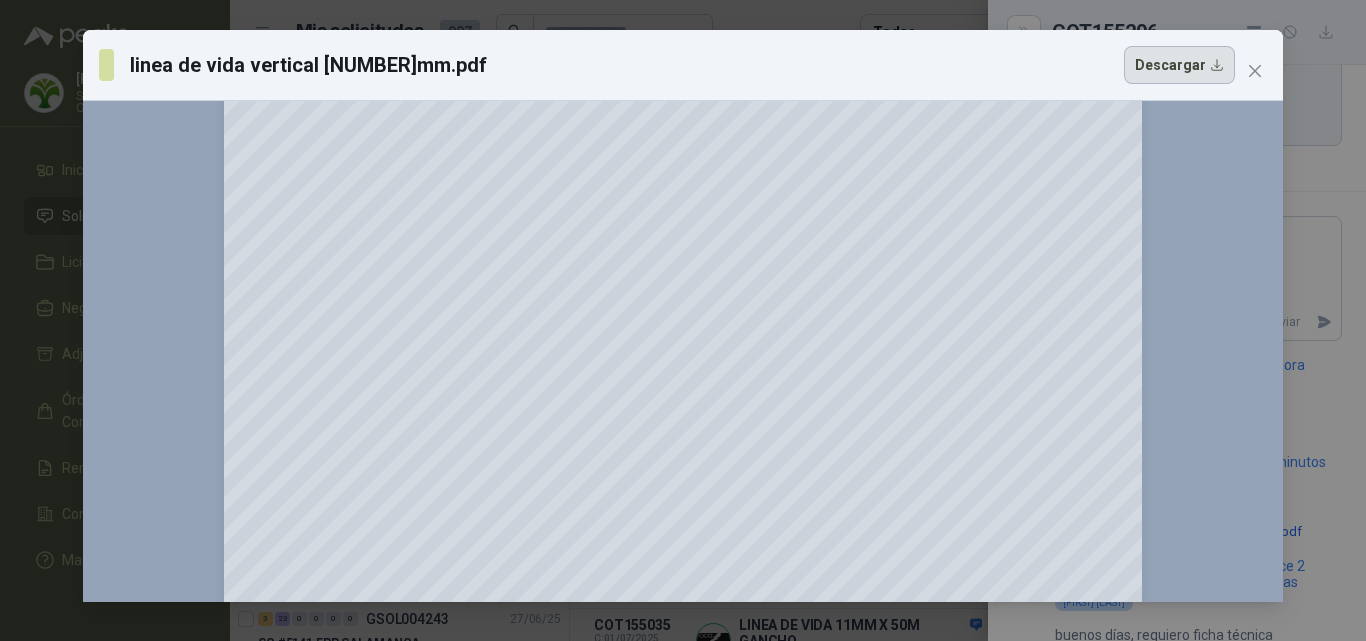 click on "Descargar" at bounding box center (1179, 65) 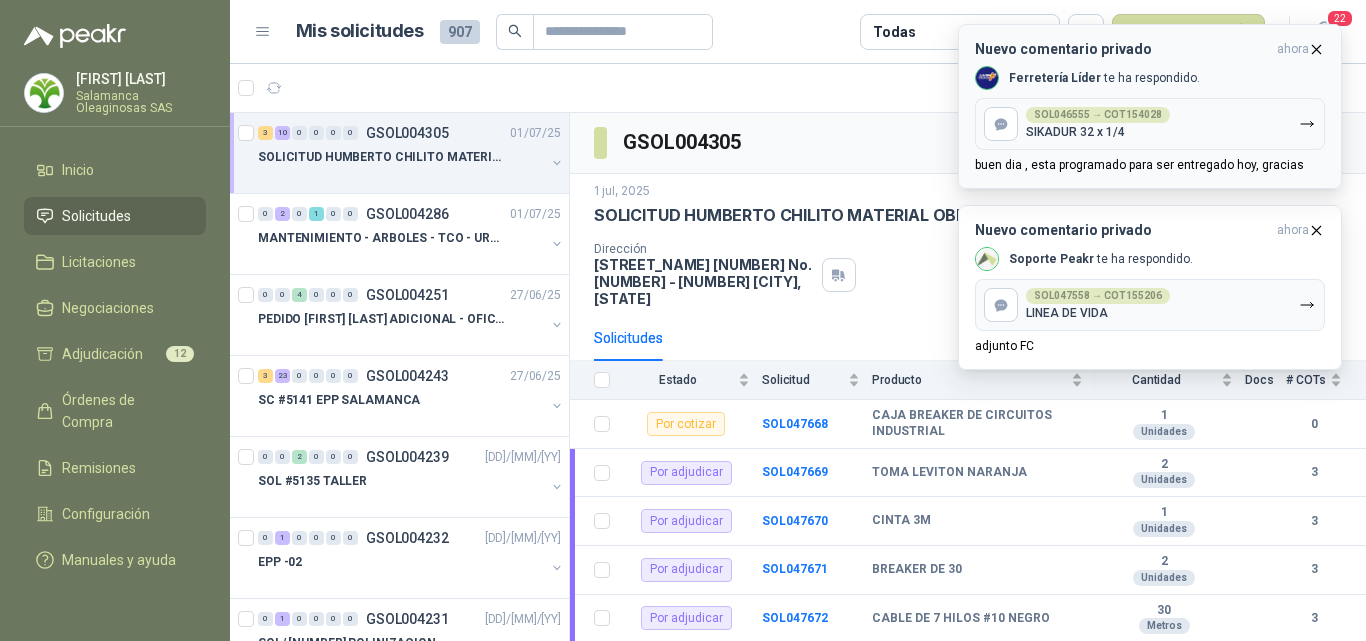 scroll, scrollTop: 0, scrollLeft: 0, axis: both 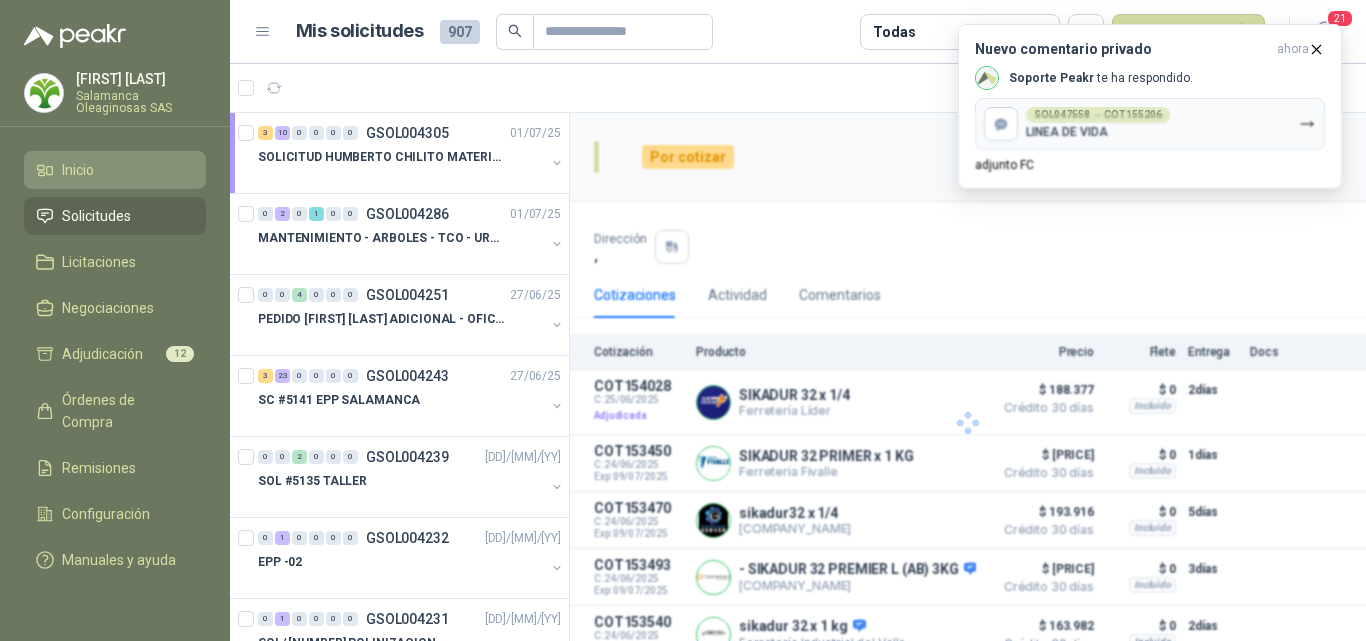 click on "[HOME]" at bounding box center [78, 170] 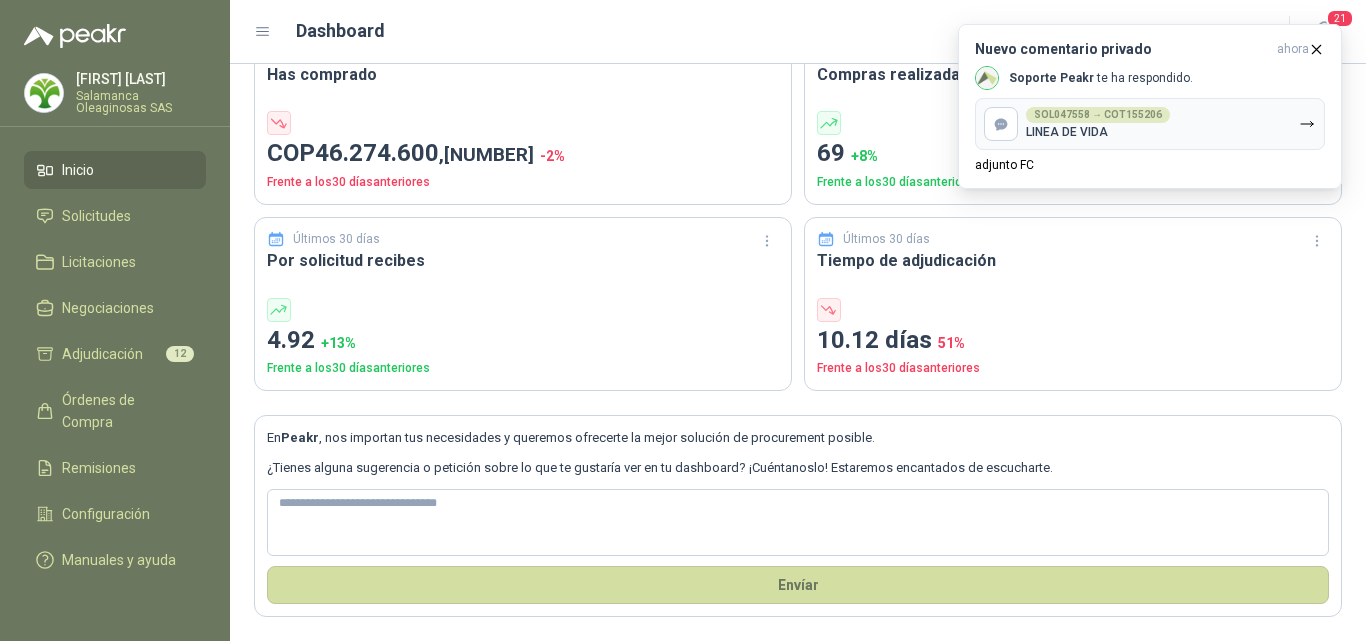 scroll, scrollTop: 0, scrollLeft: 0, axis: both 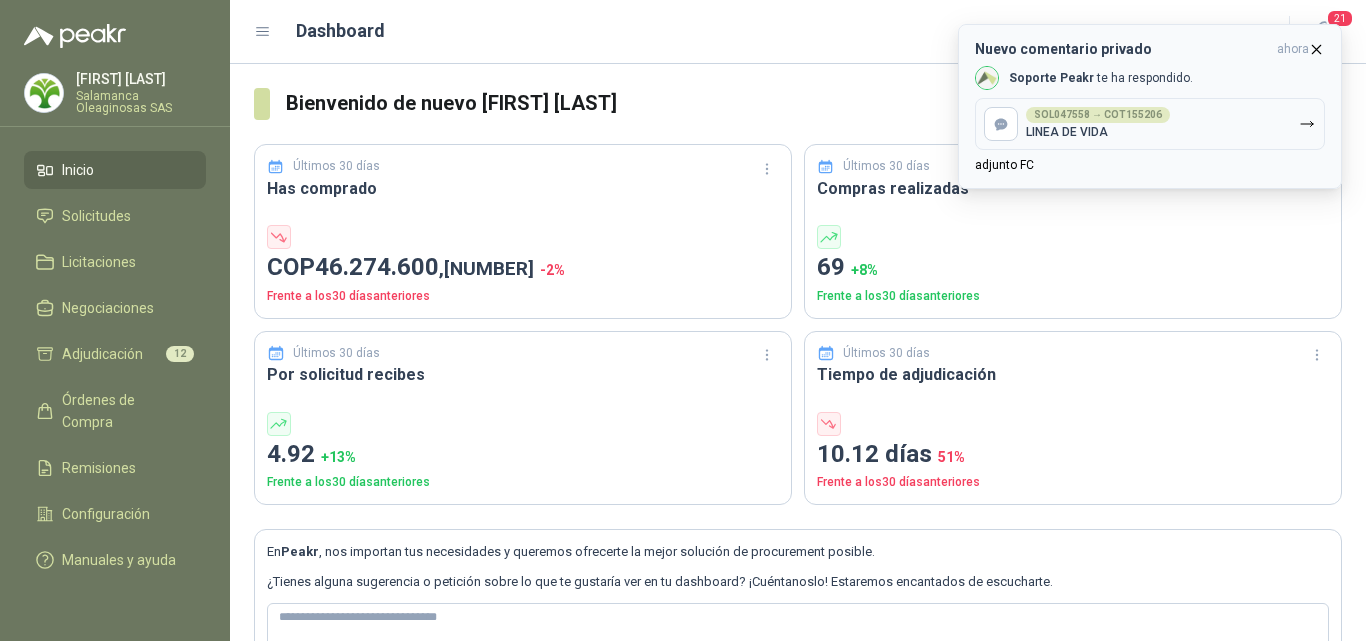 click at bounding box center (1316, 49) 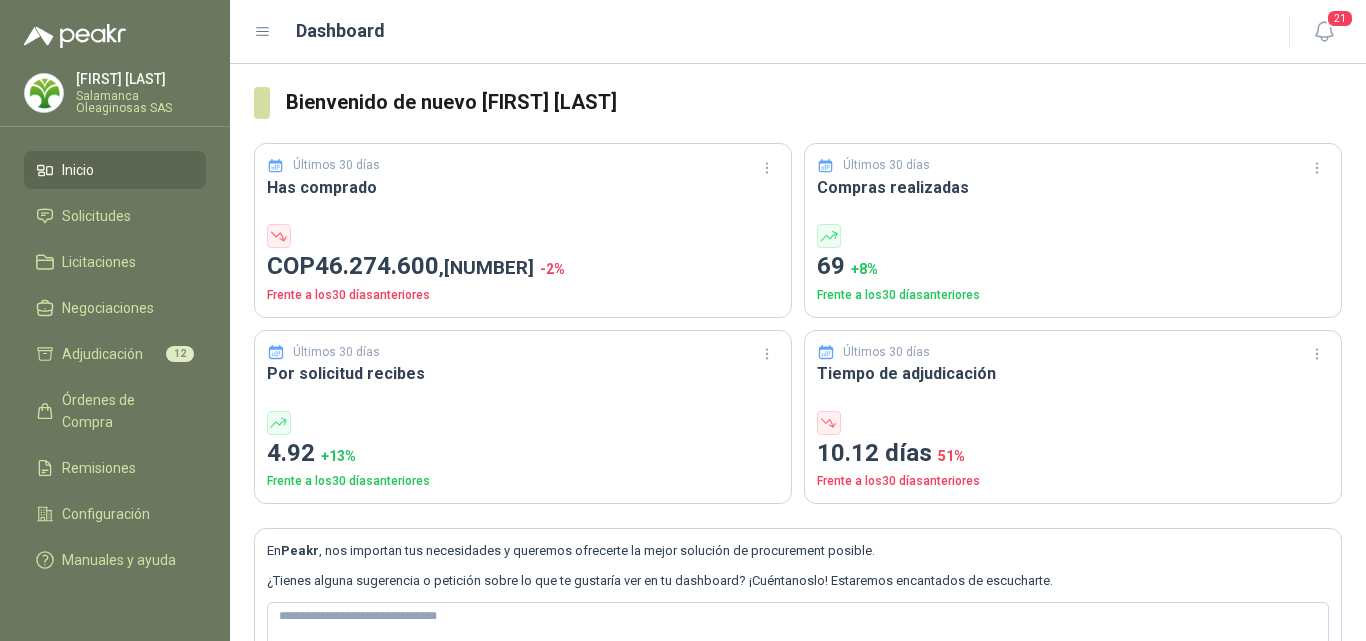 scroll, scrollTop: 0, scrollLeft: 0, axis: both 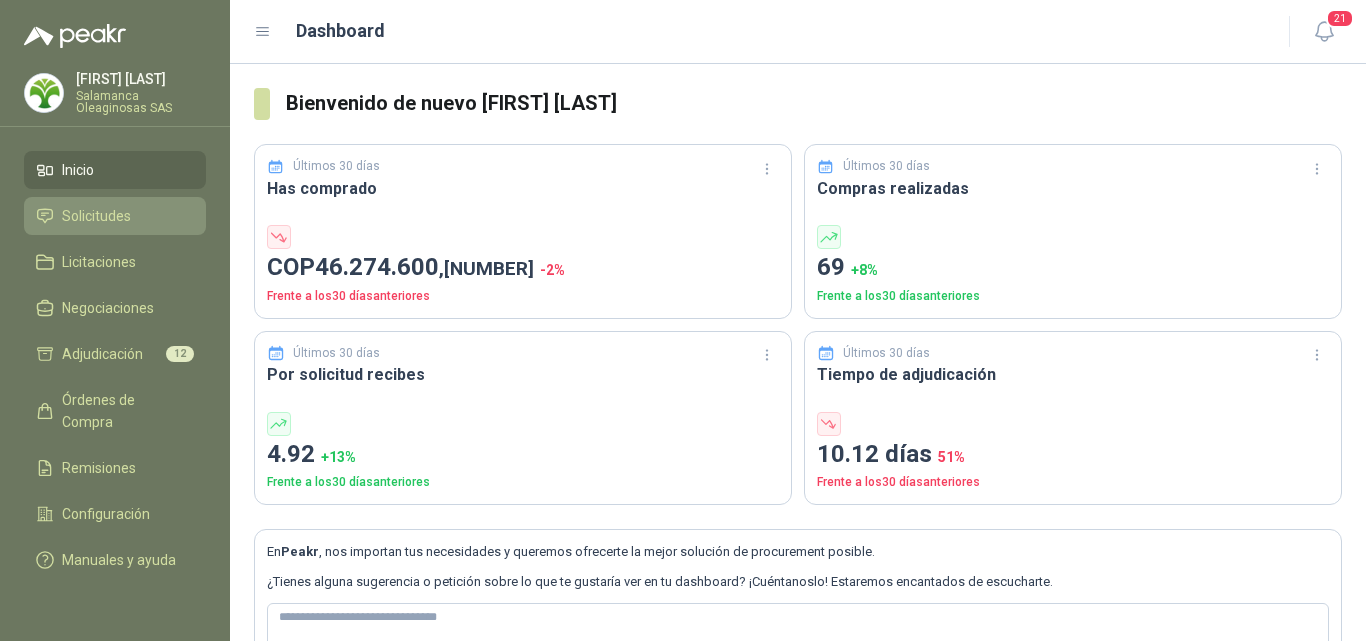 click on "[REQUESTS]" at bounding box center (96, 216) 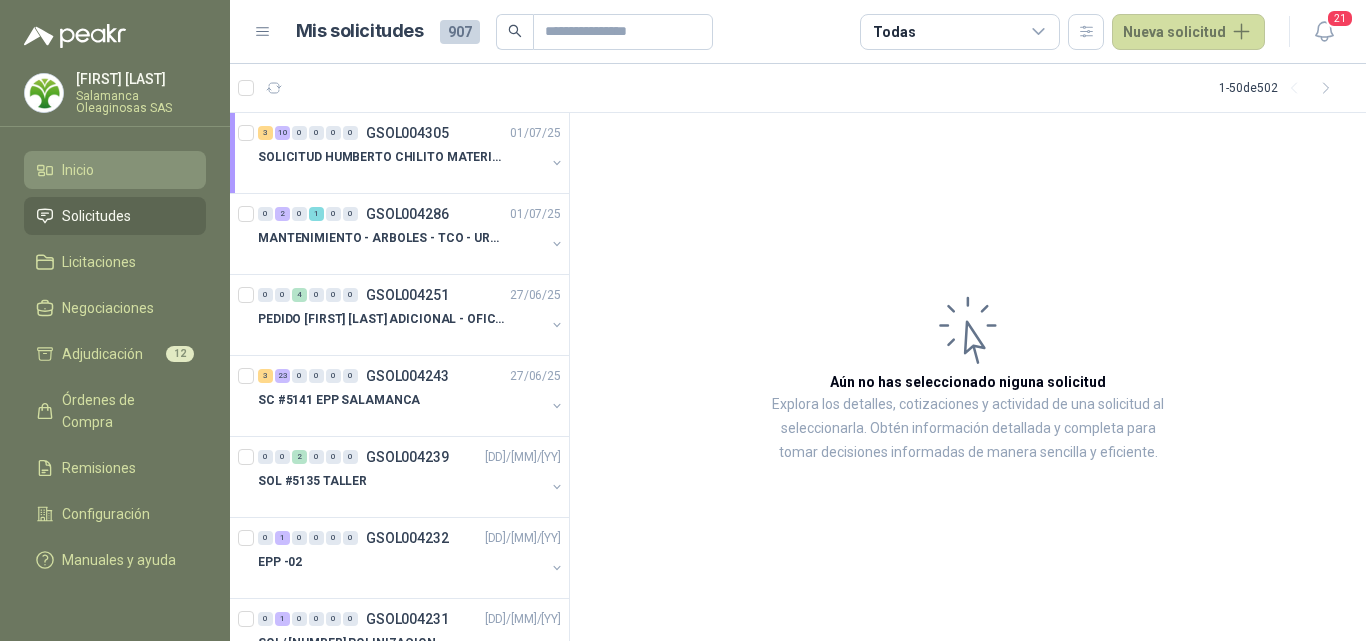 click on "[HOME]" at bounding box center [115, 170] 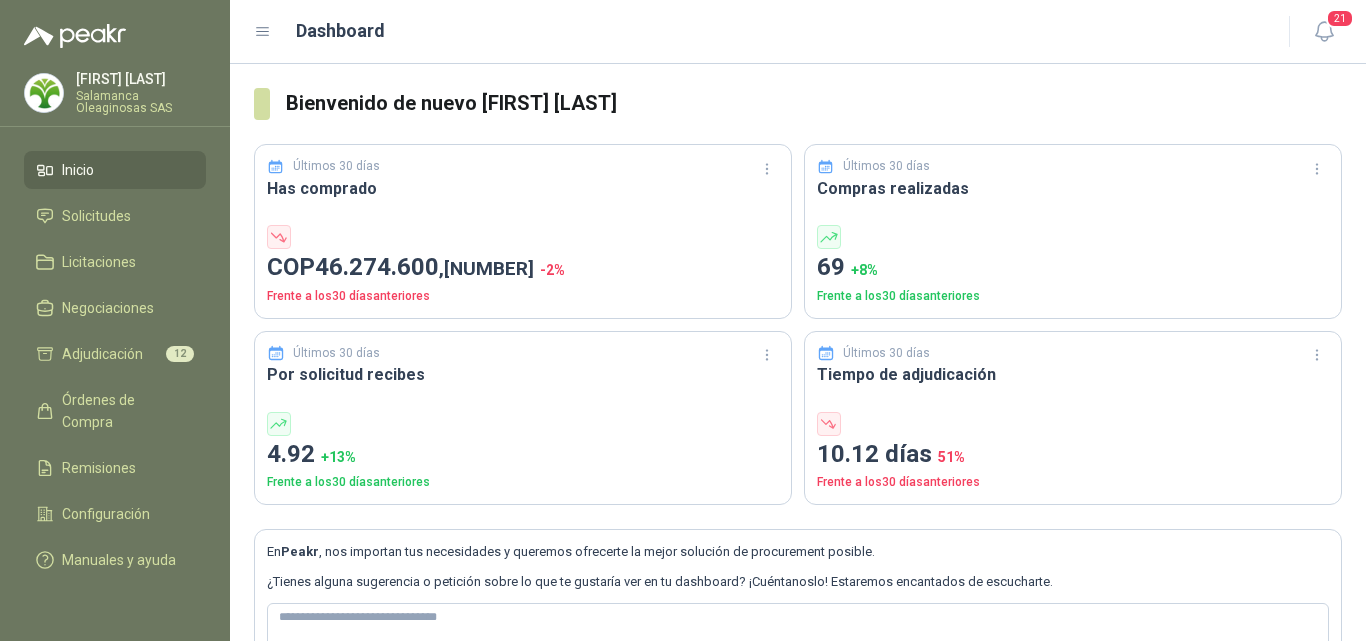 click on "[COMPANY_NAME]" at bounding box center (141, 102) 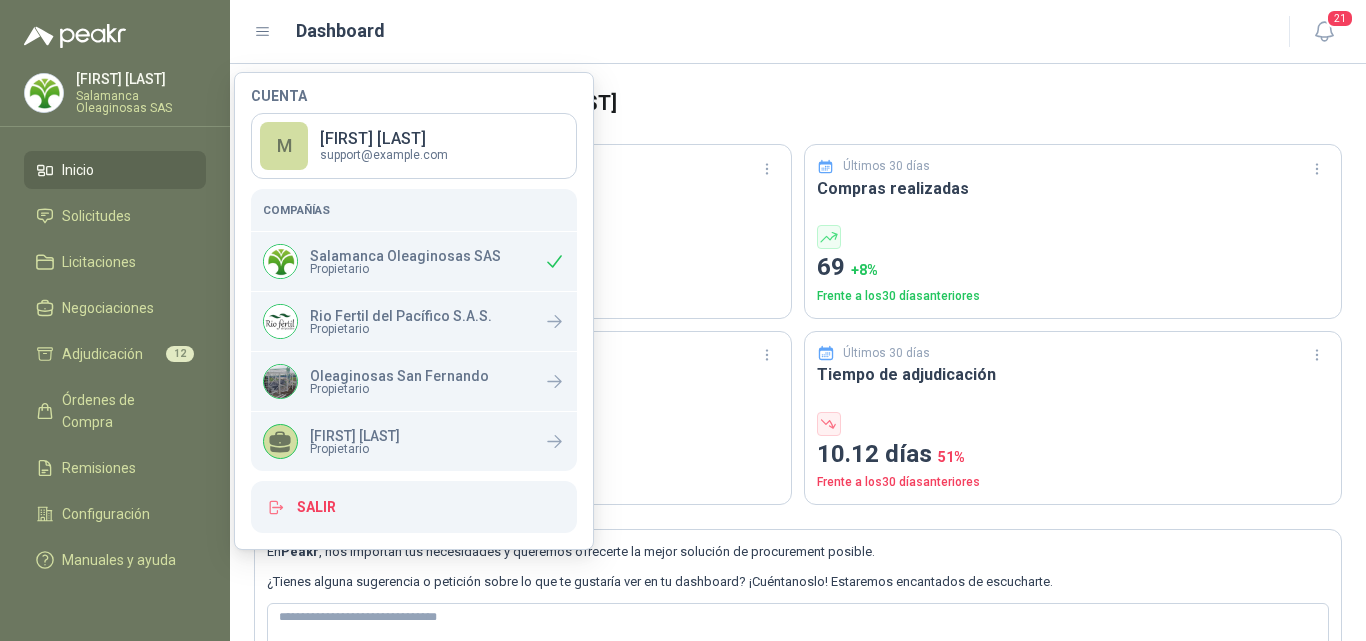 click on "Salamanca Oleaginosas SAS Propietario" at bounding box center (414, 261) 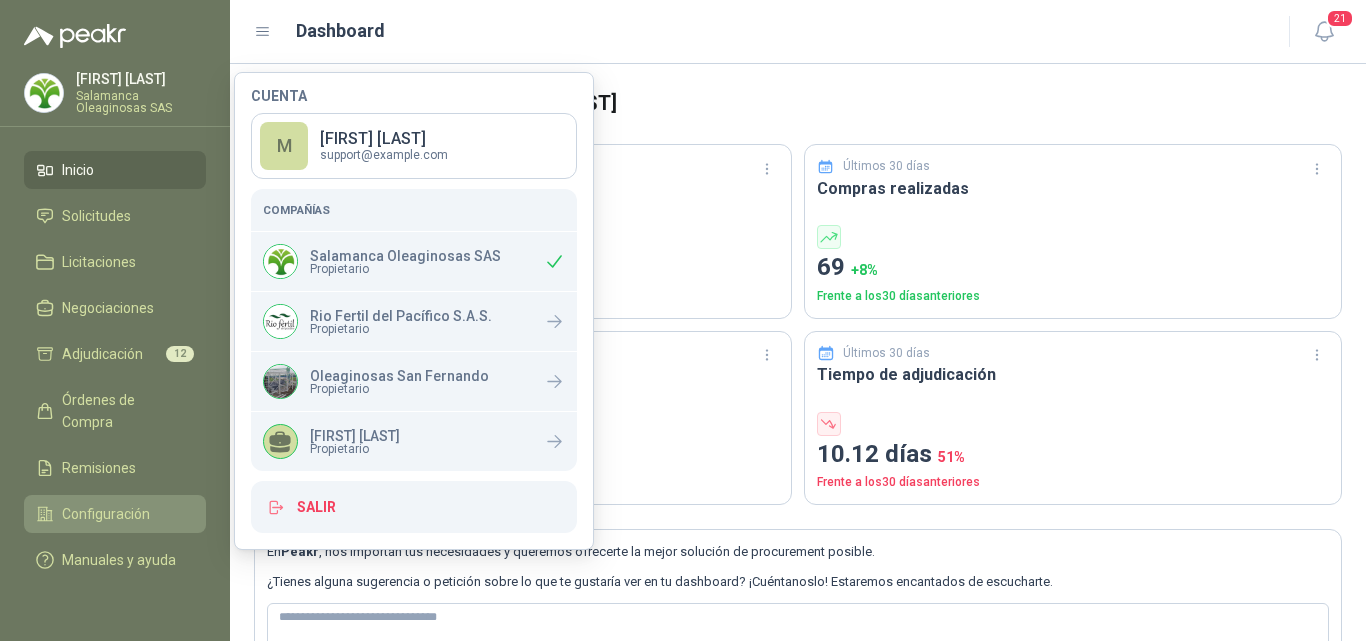 click on "Configuración" at bounding box center [106, 514] 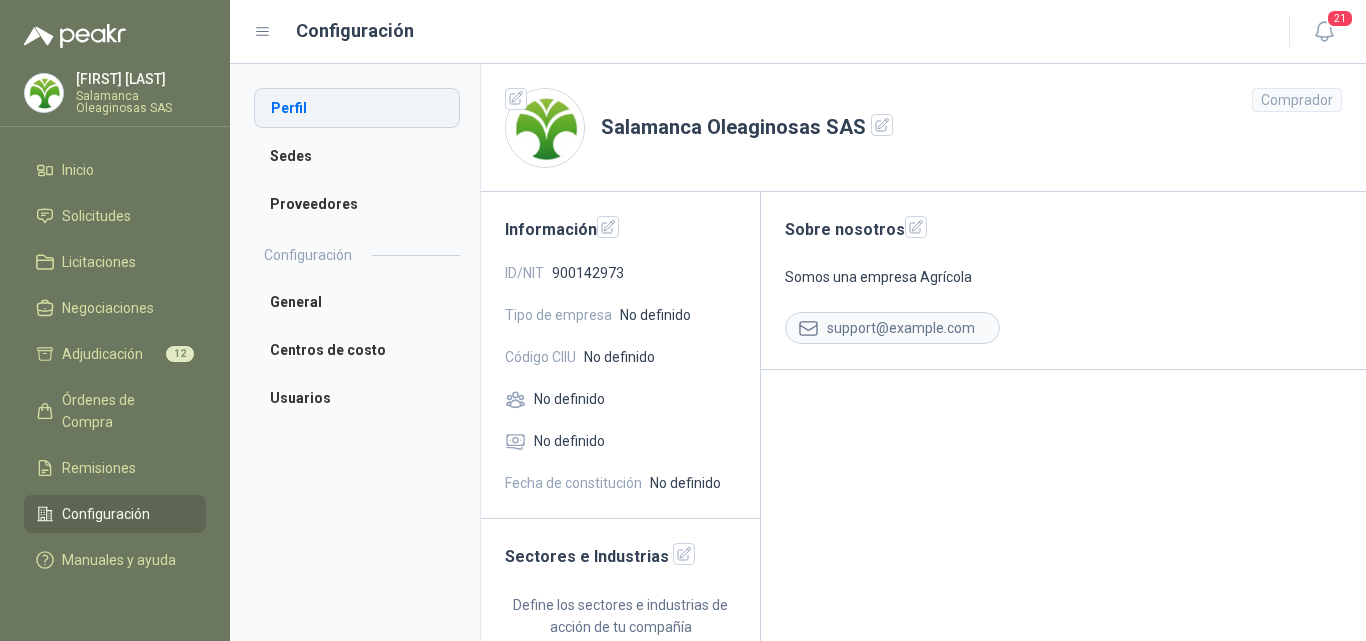 click on "Perfil" at bounding box center (357, 108) 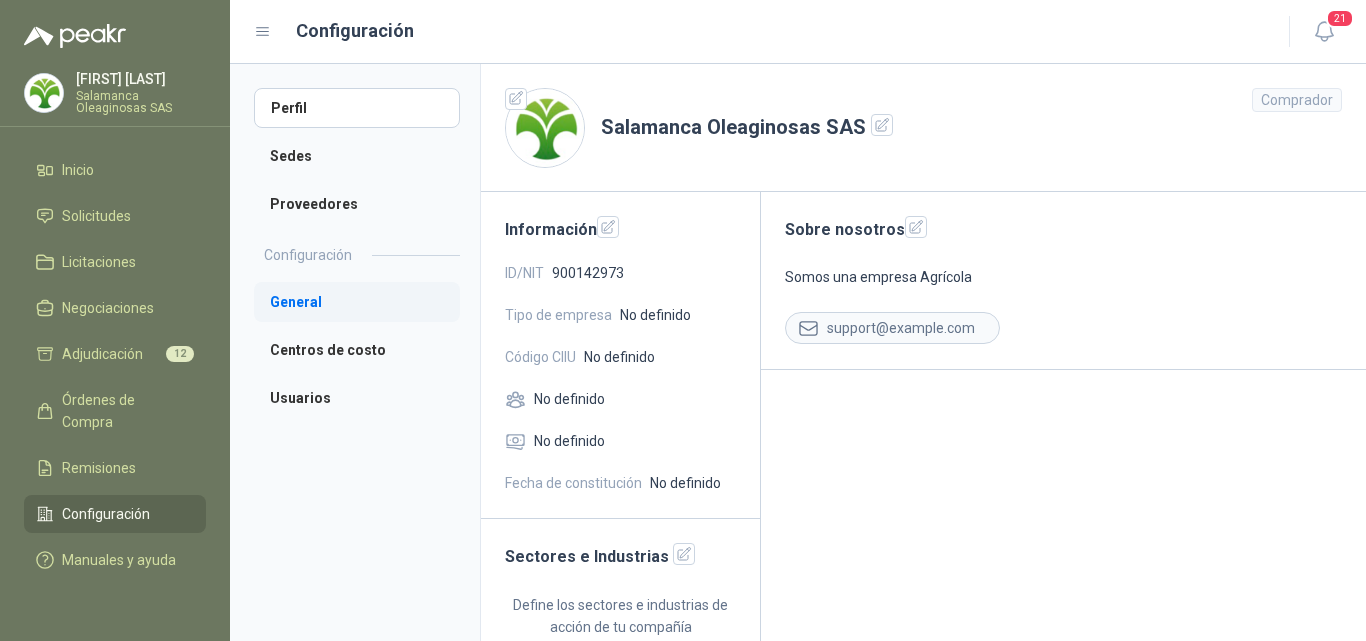click on "General" at bounding box center [357, 302] 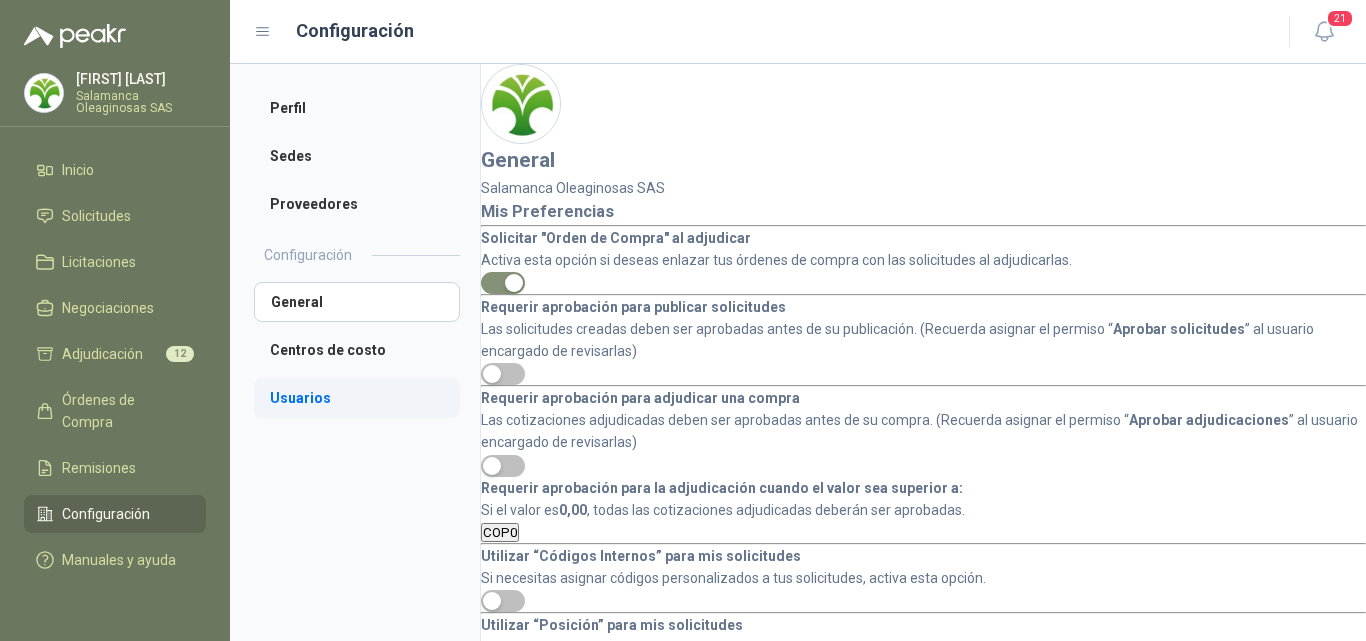 click on "Usuarios" at bounding box center (357, 398) 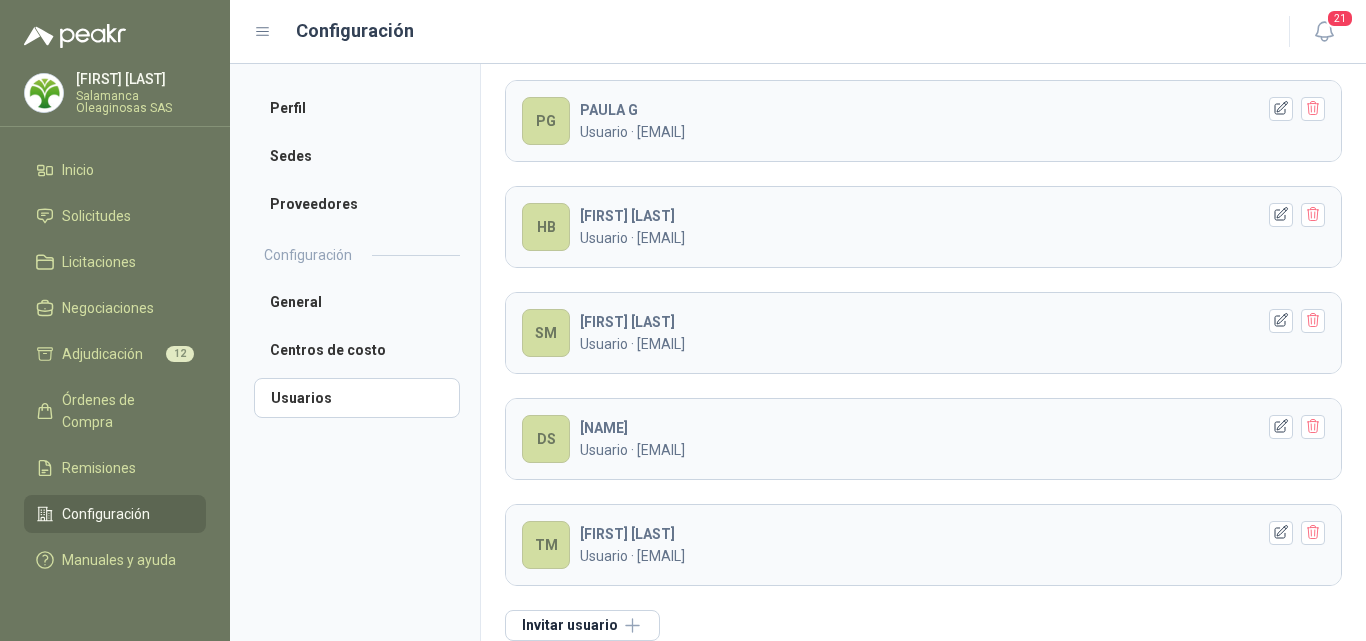 scroll, scrollTop: 422, scrollLeft: 0, axis: vertical 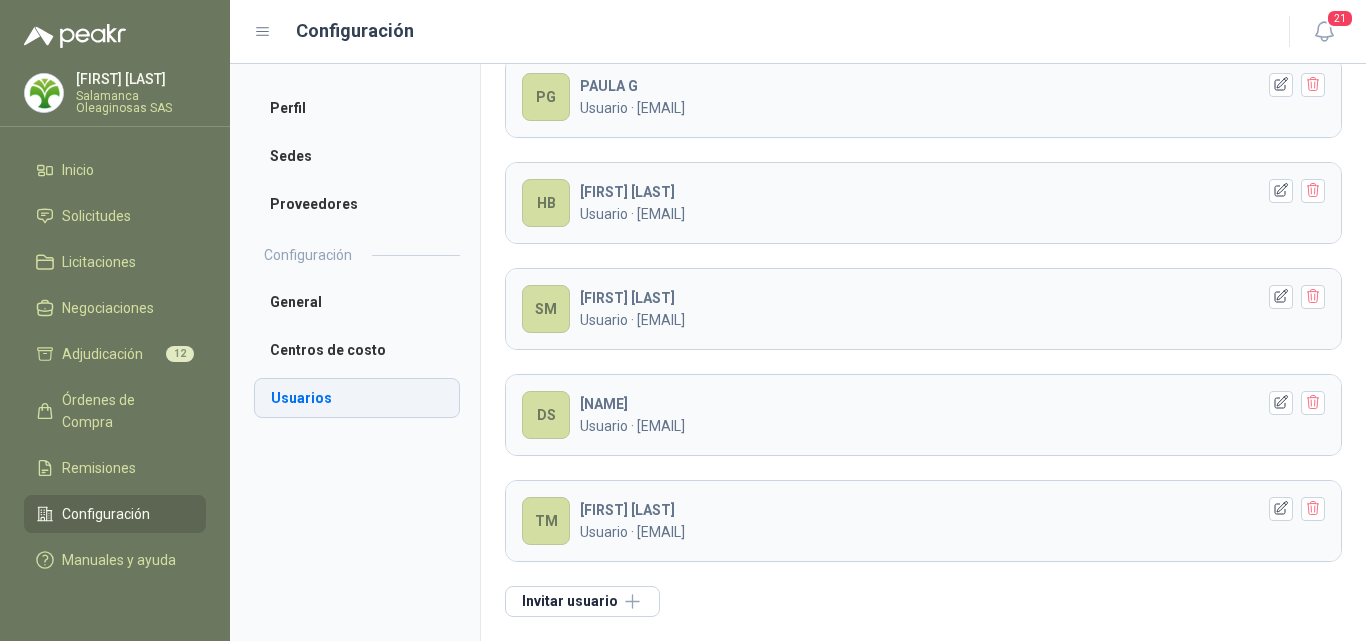 click on "Usuarios" at bounding box center [357, 398] 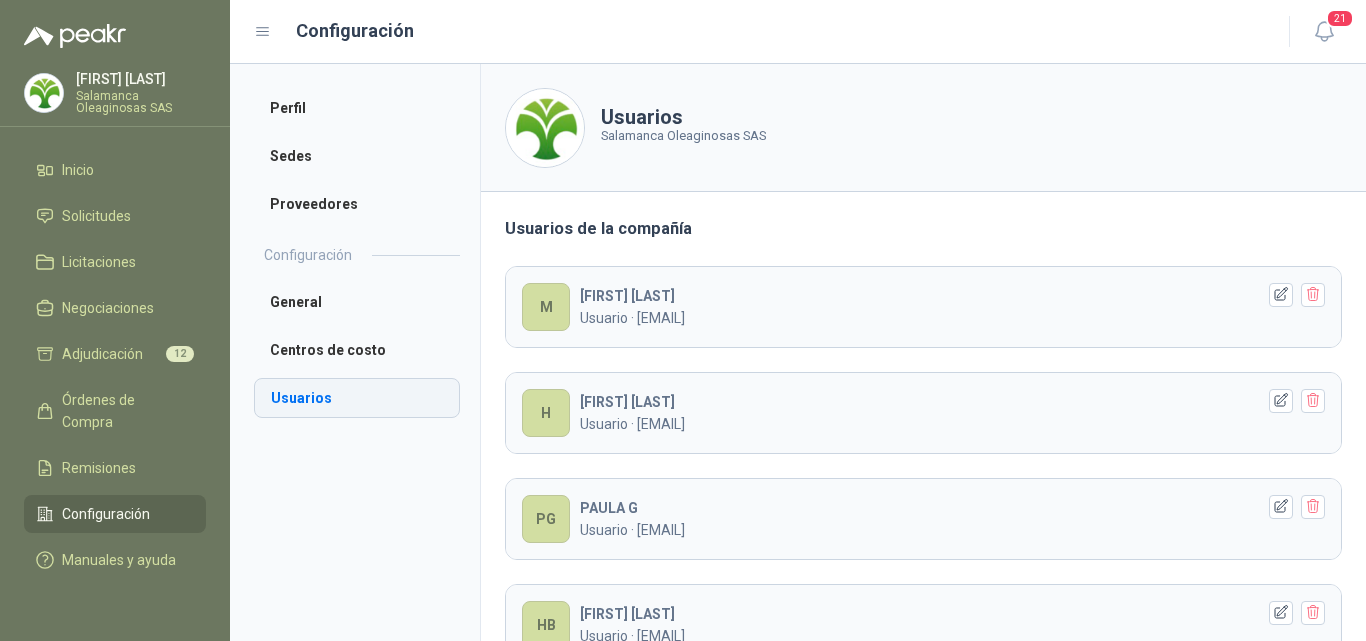 click on "Usuarios" at bounding box center (357, 398) 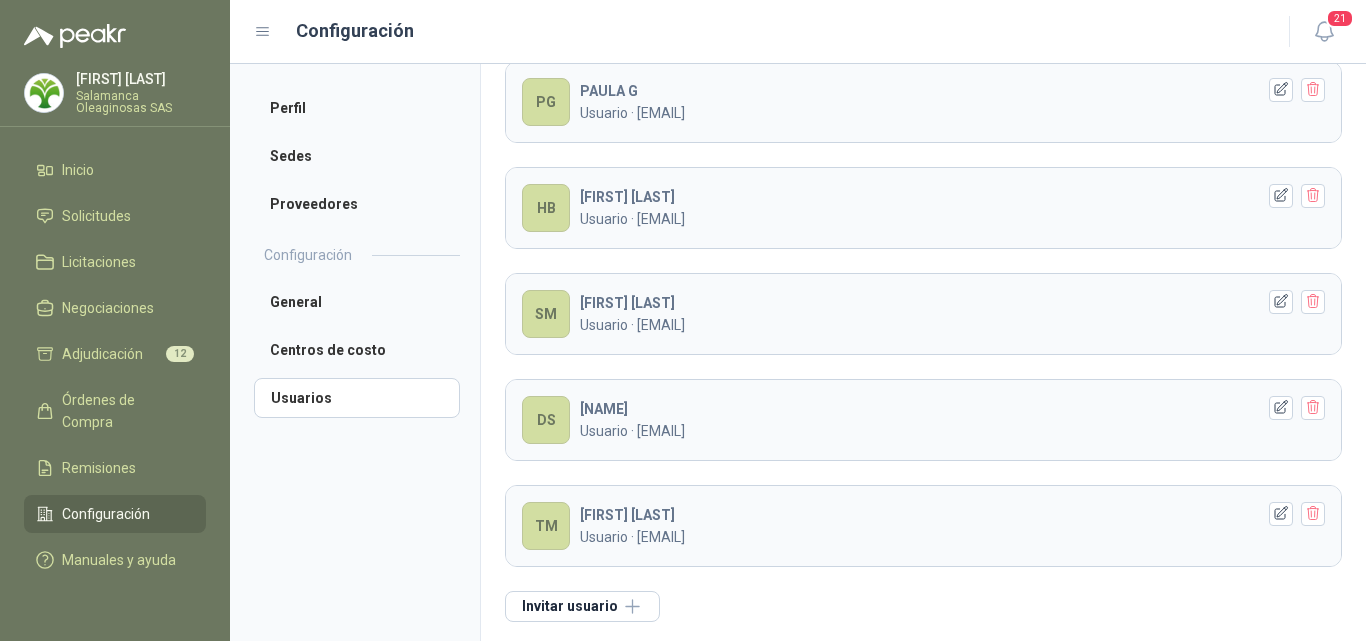 scroll, scrollTop: 422, scrollLeft: 0, axis: vertical 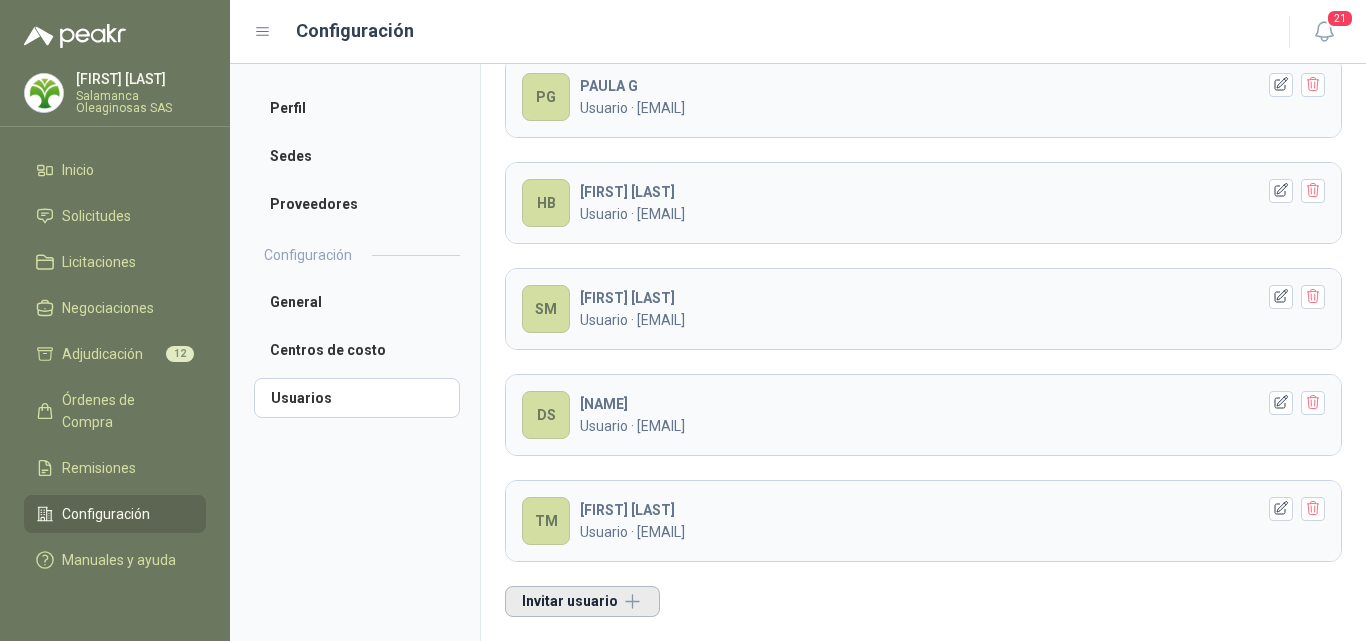 click on "Invitar usuario" at bounding box center [582, 601] 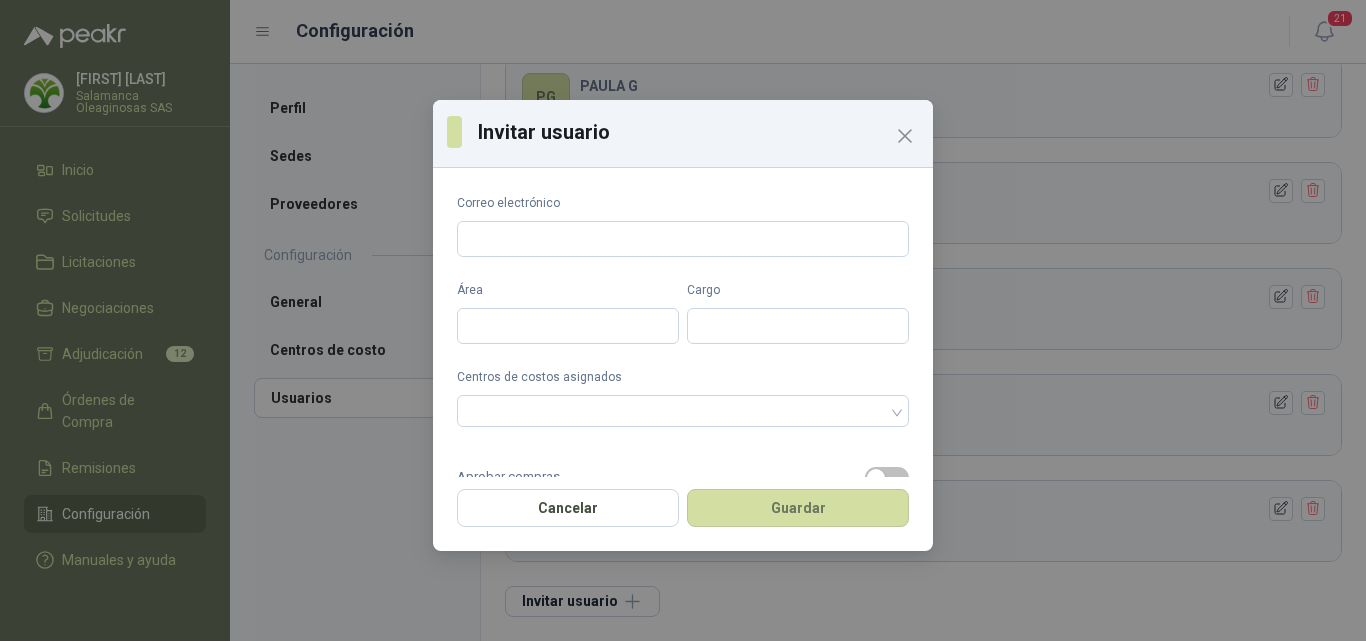 scroll, scrollTop: 0, scrollLeft: 0, axis: both 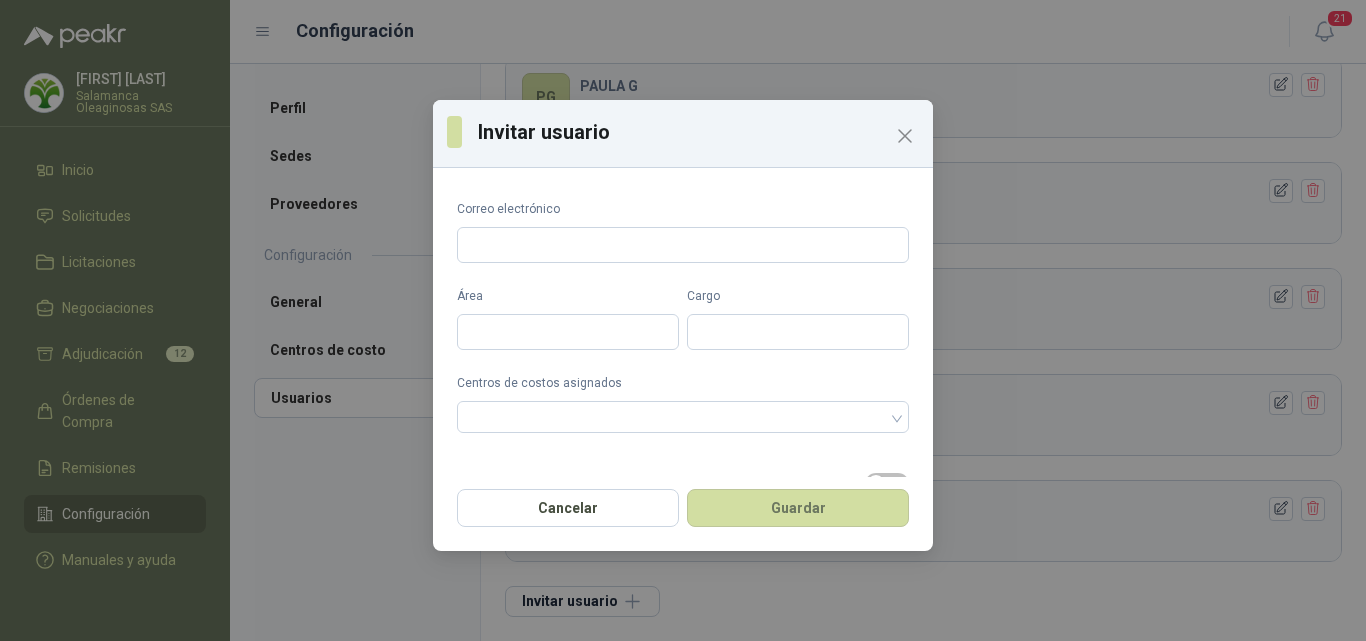 click at bounding box center (905, 136) 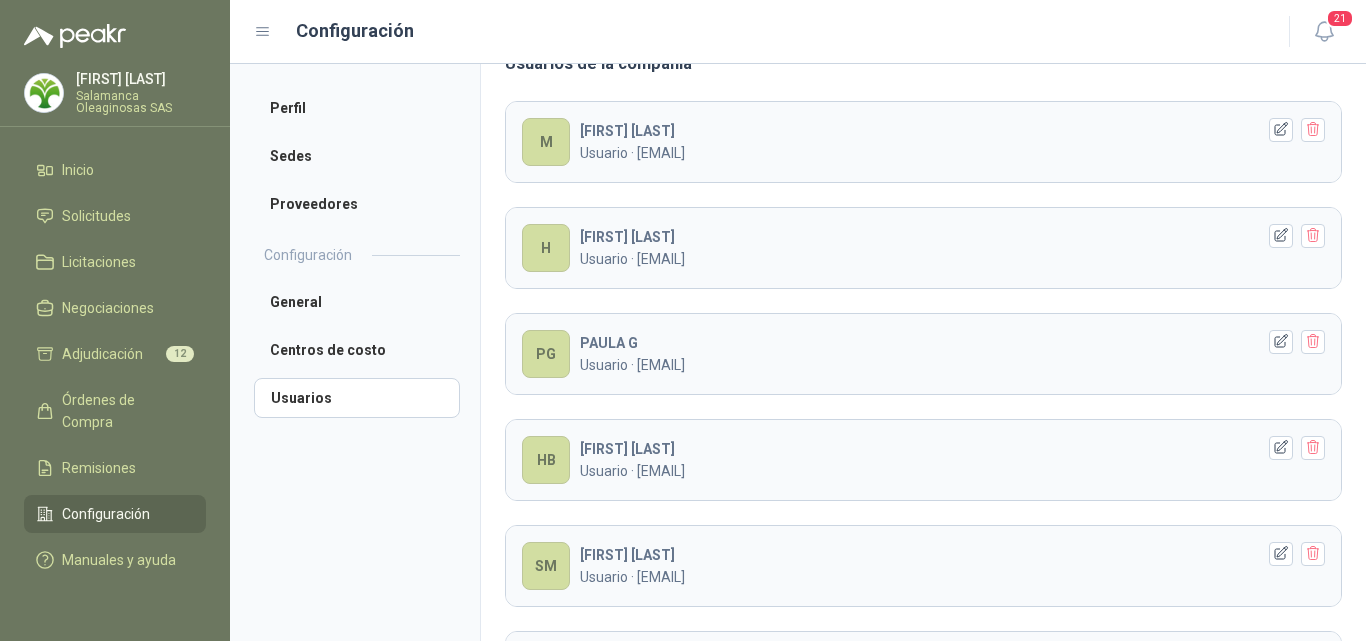 scroll, scrollTop: 200, scrollLeft: 0, axis: vertical 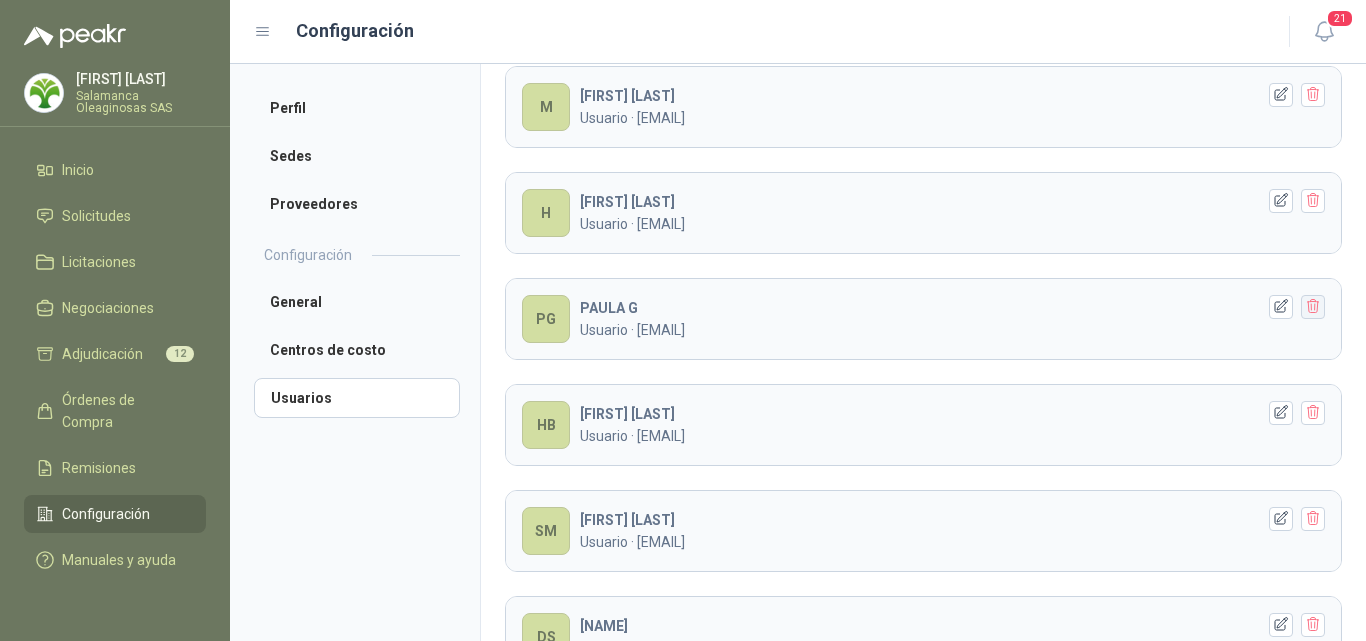 click at bounding box center [1313, 94] 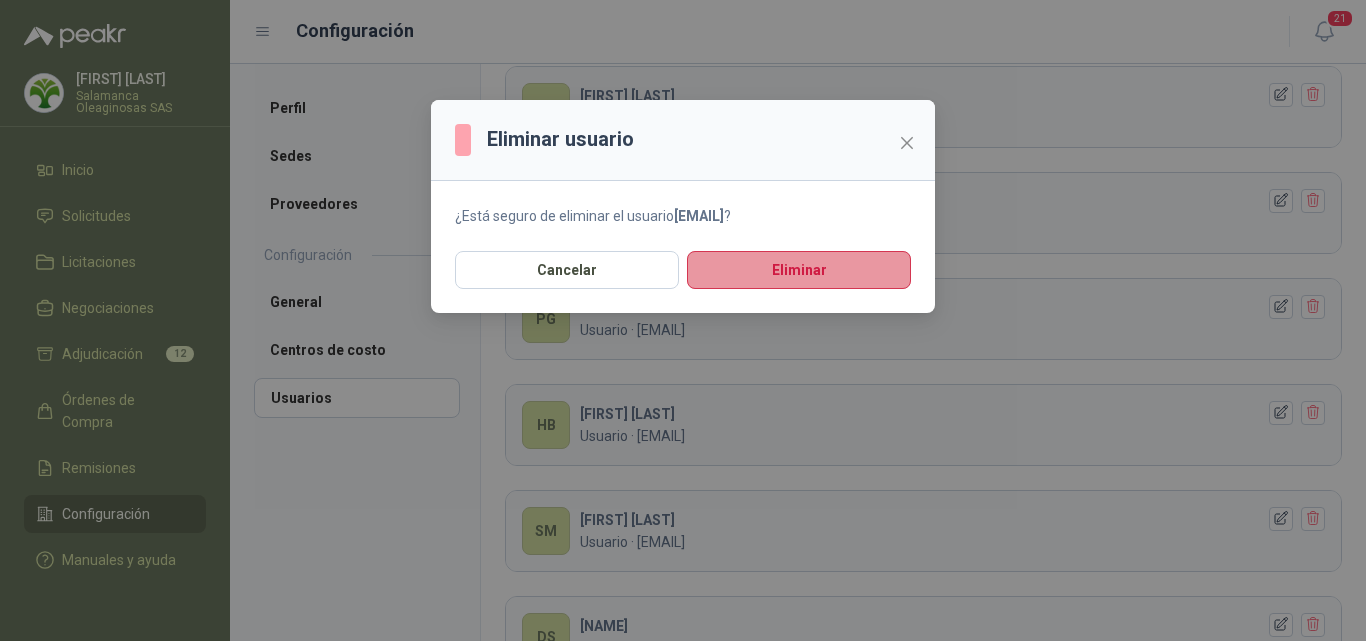 click on "Eliminar" at bounding box center (799, 270) 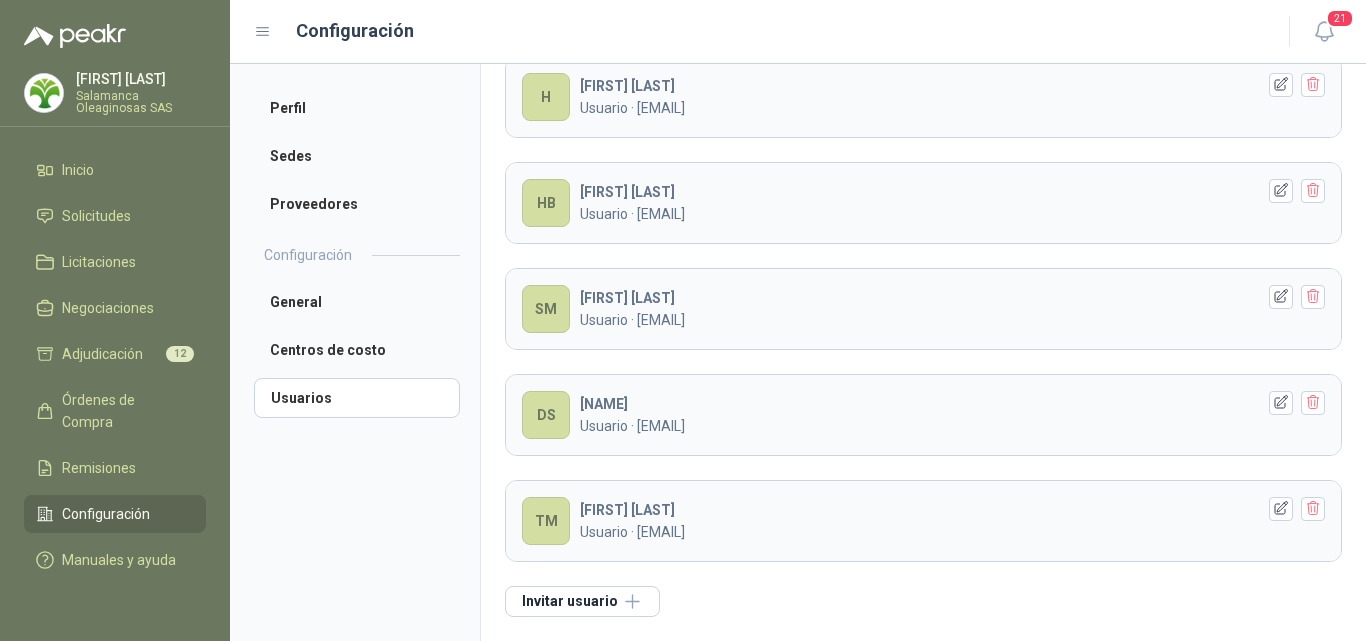 scroll, scrollTop: 216, scrollLeft: 0, axis: vertical 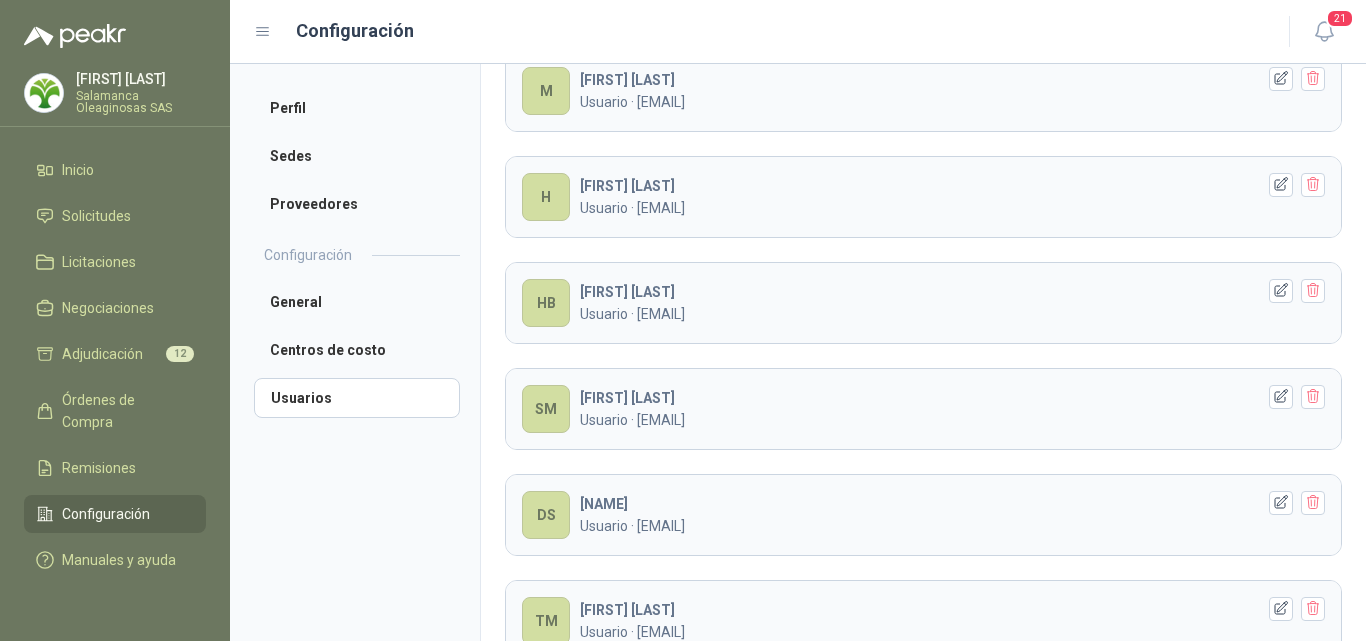click at bounding box center (1313, 78) 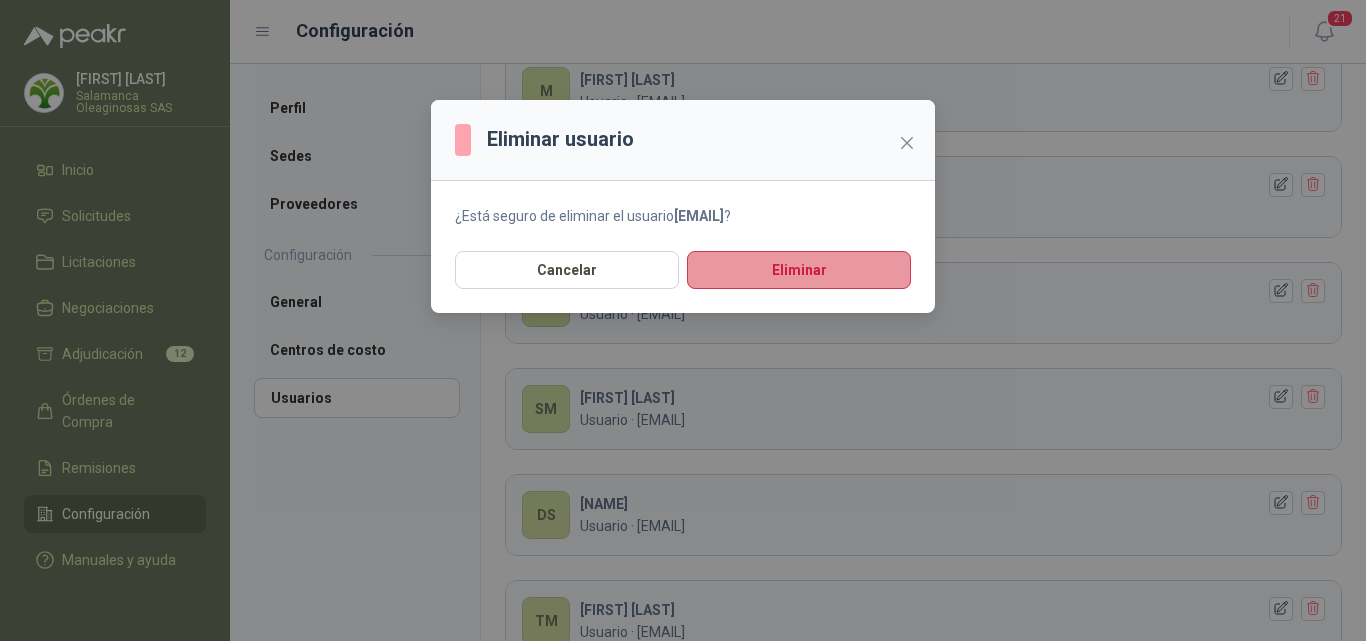 click on "Eliminar" at bounding box center [799, 270] 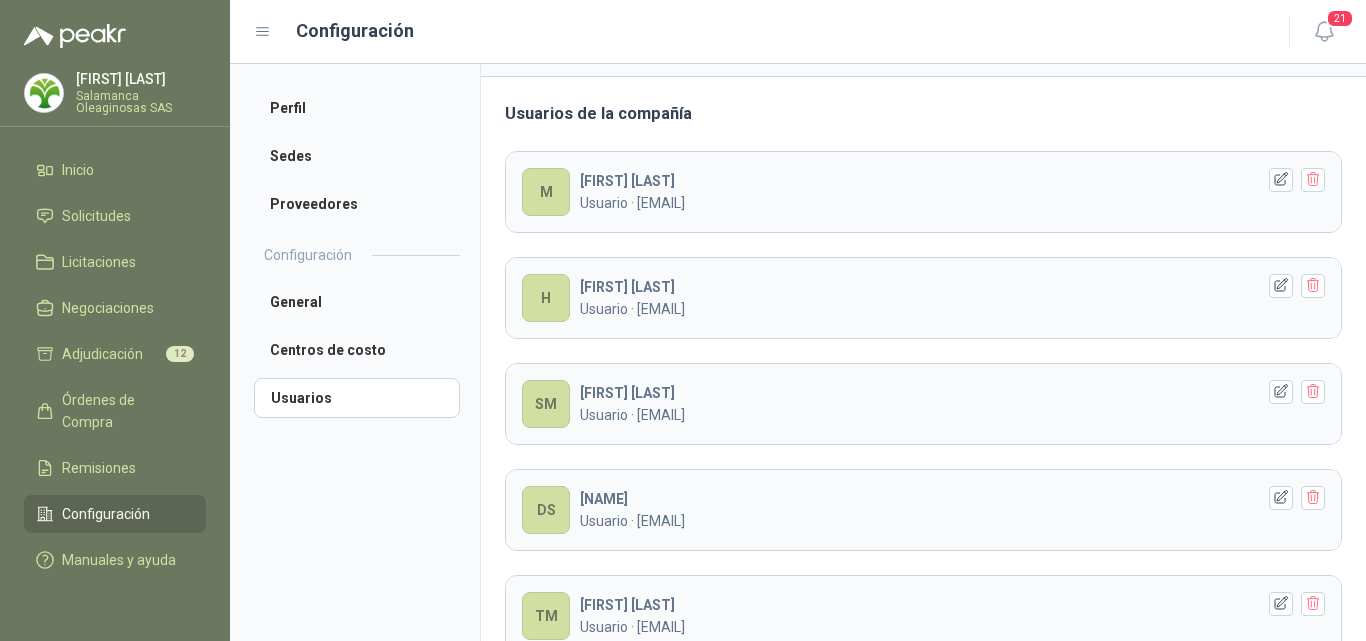 scroll, scrollTop: 210, scrollLeft: 0, axis: vertical 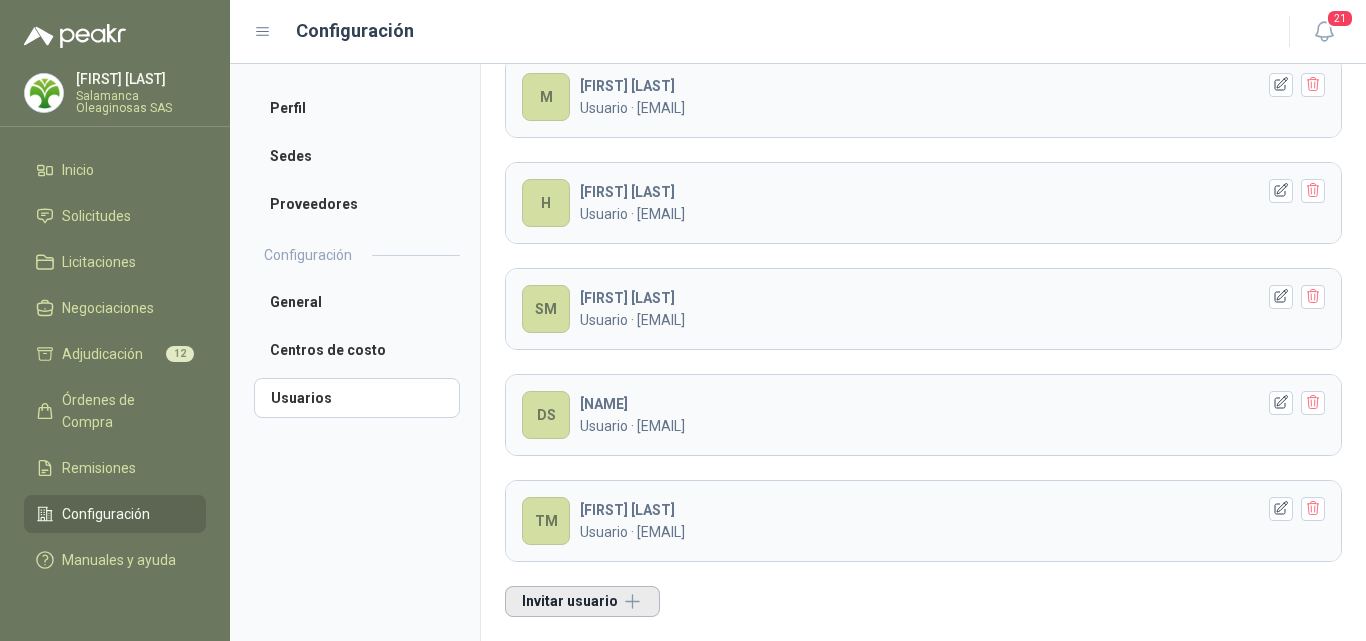 click on "Invitar usuario" at bounding box center (582, 601) 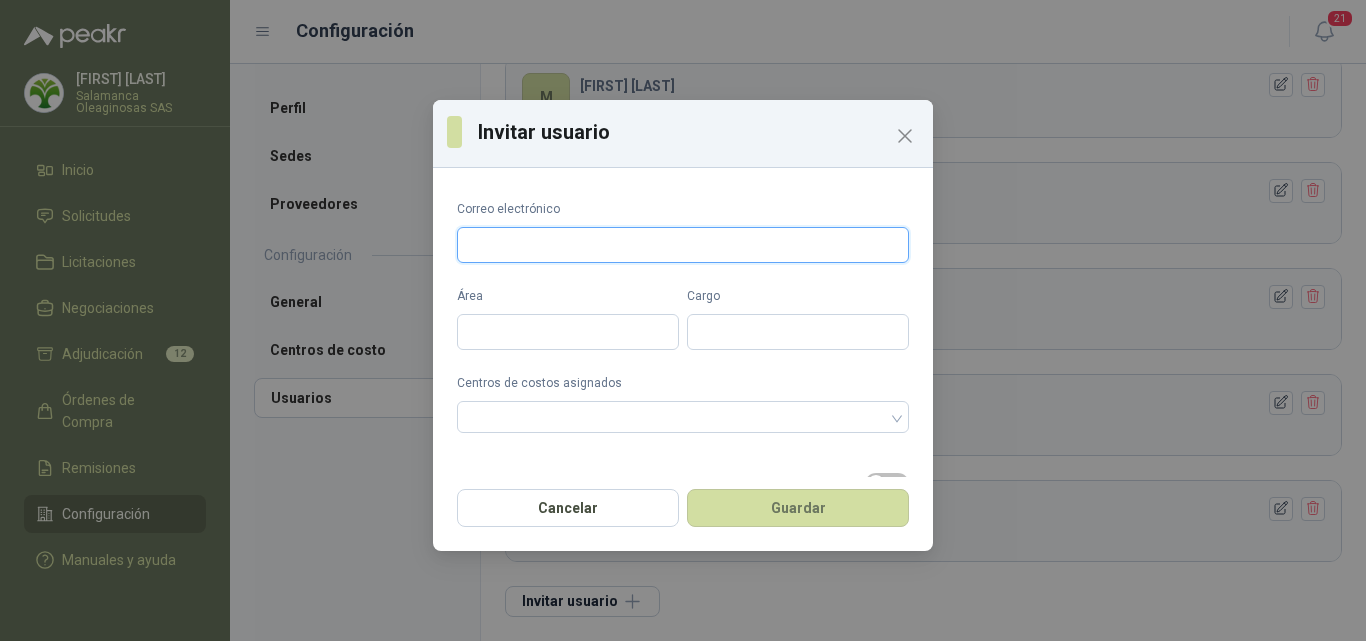 click on "Correo electrónico" at bounding box center [683, 245] 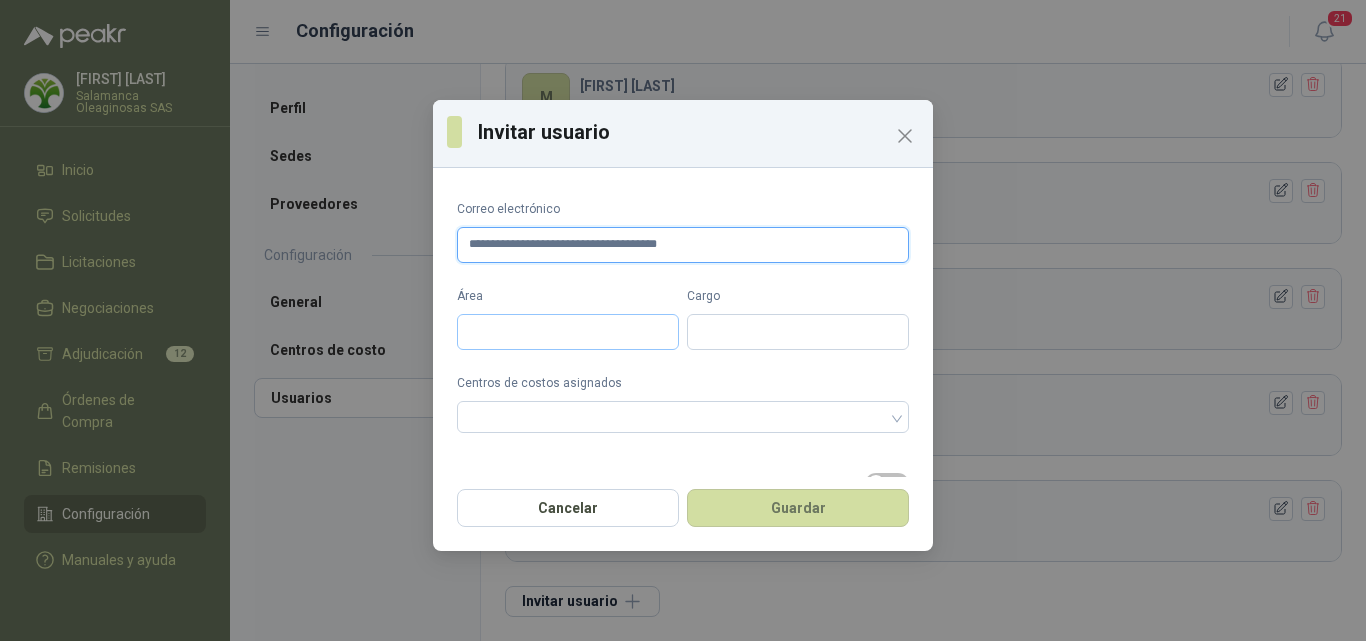 type on "**********" 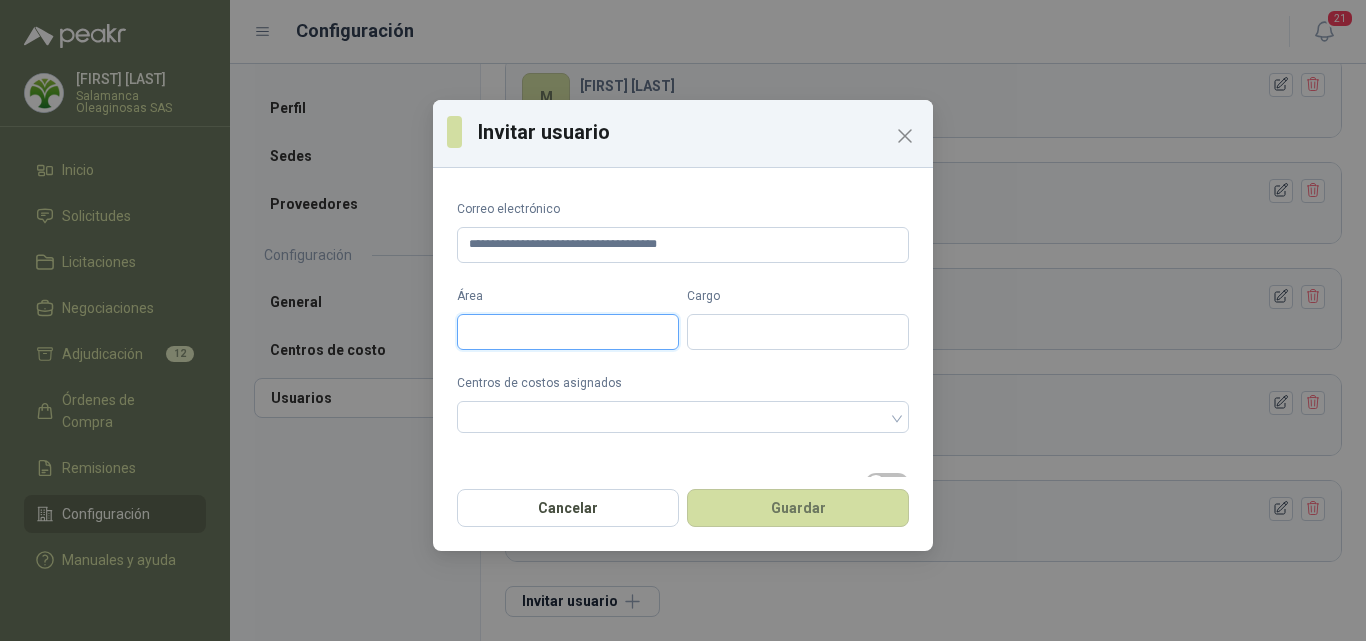 click on "Área" at bounding box center (568, 332) 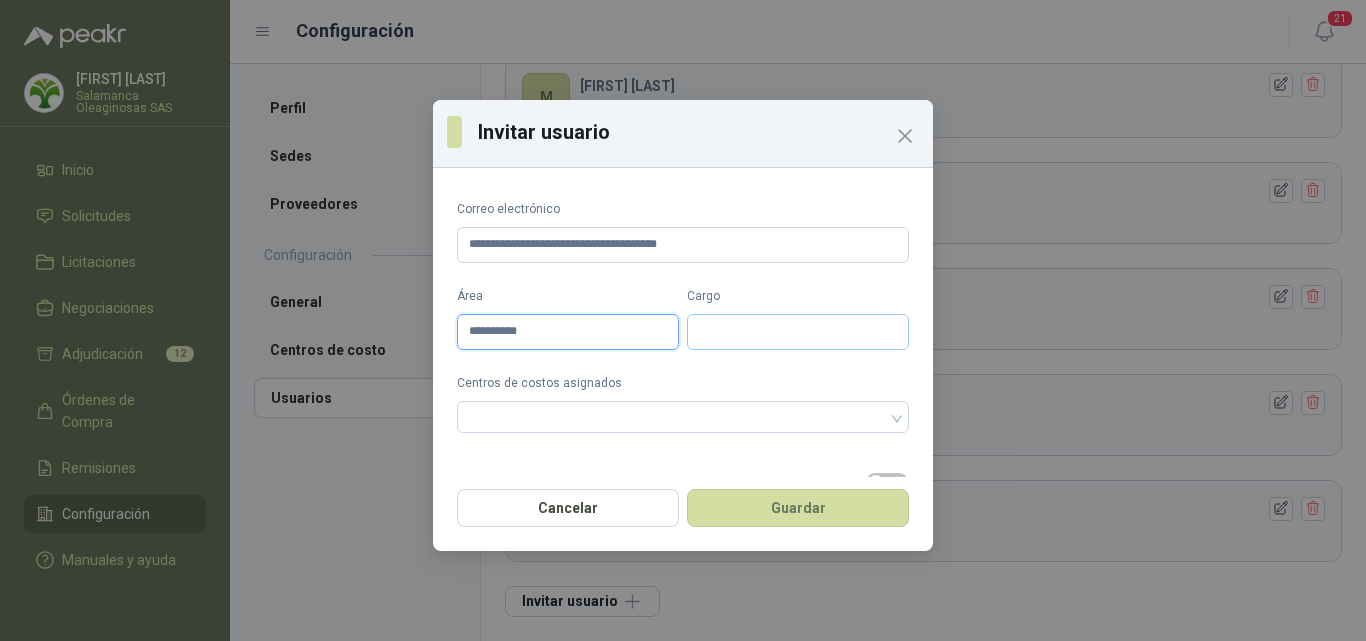 type on "**********" 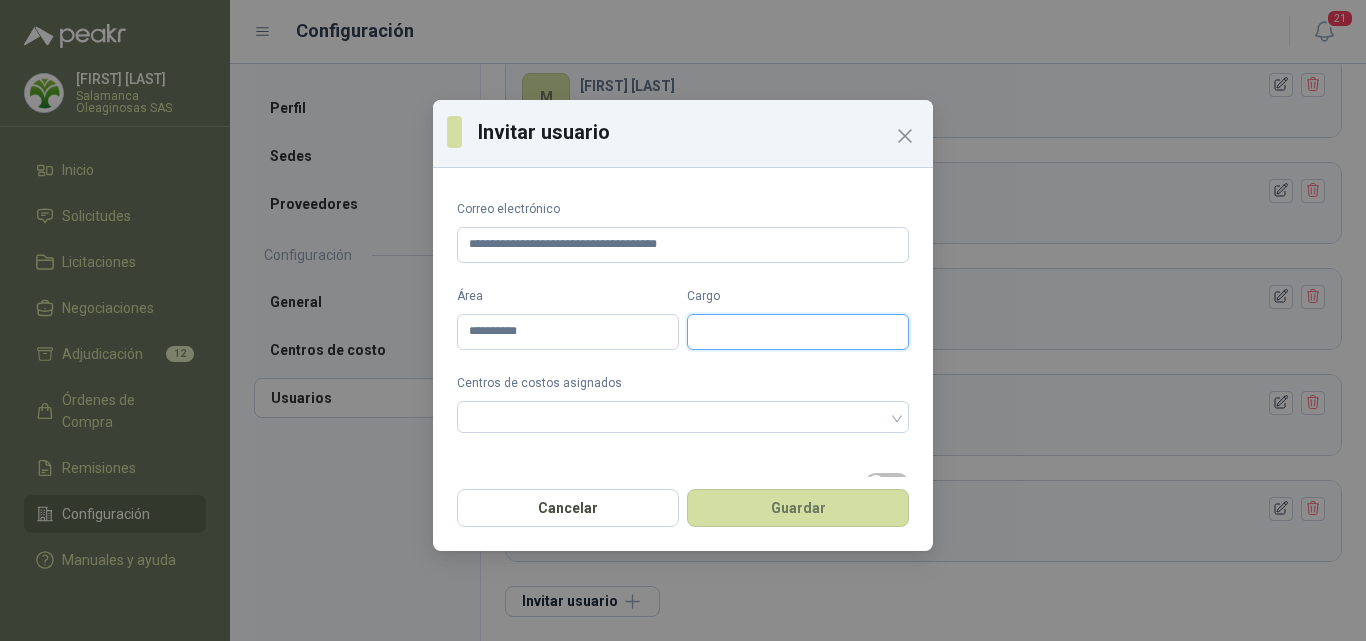 click on "Cargo" at bounding box center (798, 332) 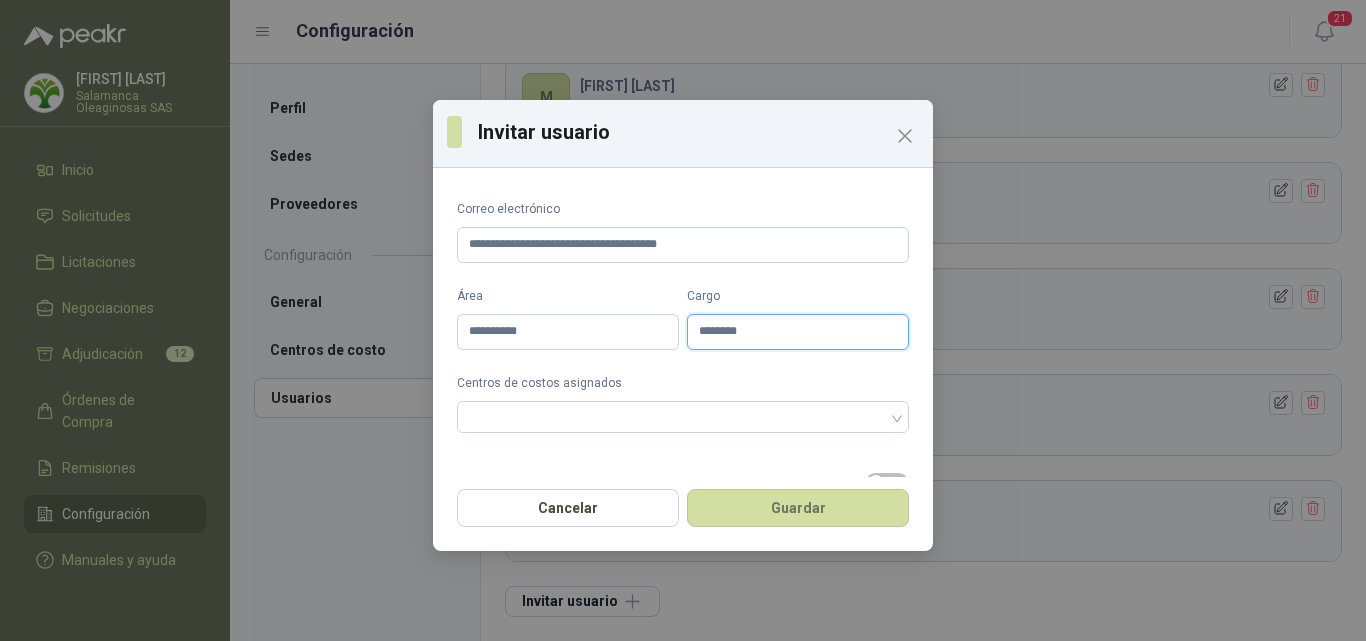 drag, startPoint x: 747, startPoint y: 333, endPoint x: 672, endPoint y: 313, distance: 77.62087 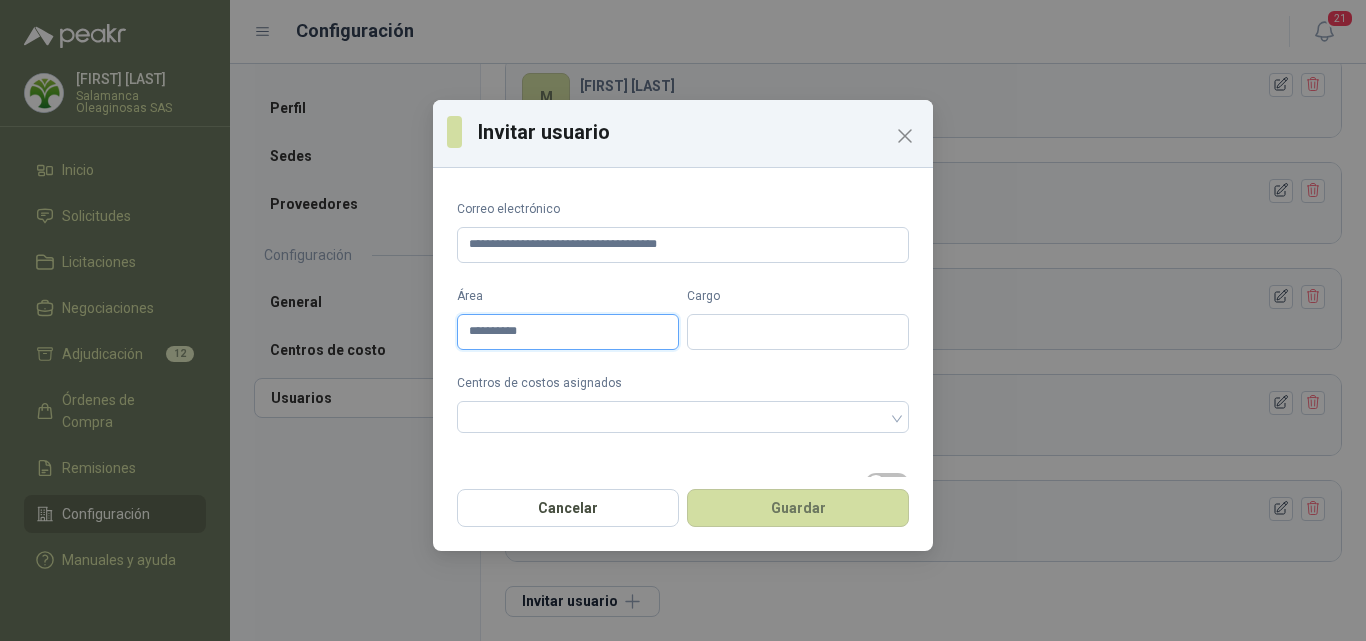 drag, startPoint x: 514, startPoint y: 332, endPoint x: 477, endPoint y: 332, distance: 37 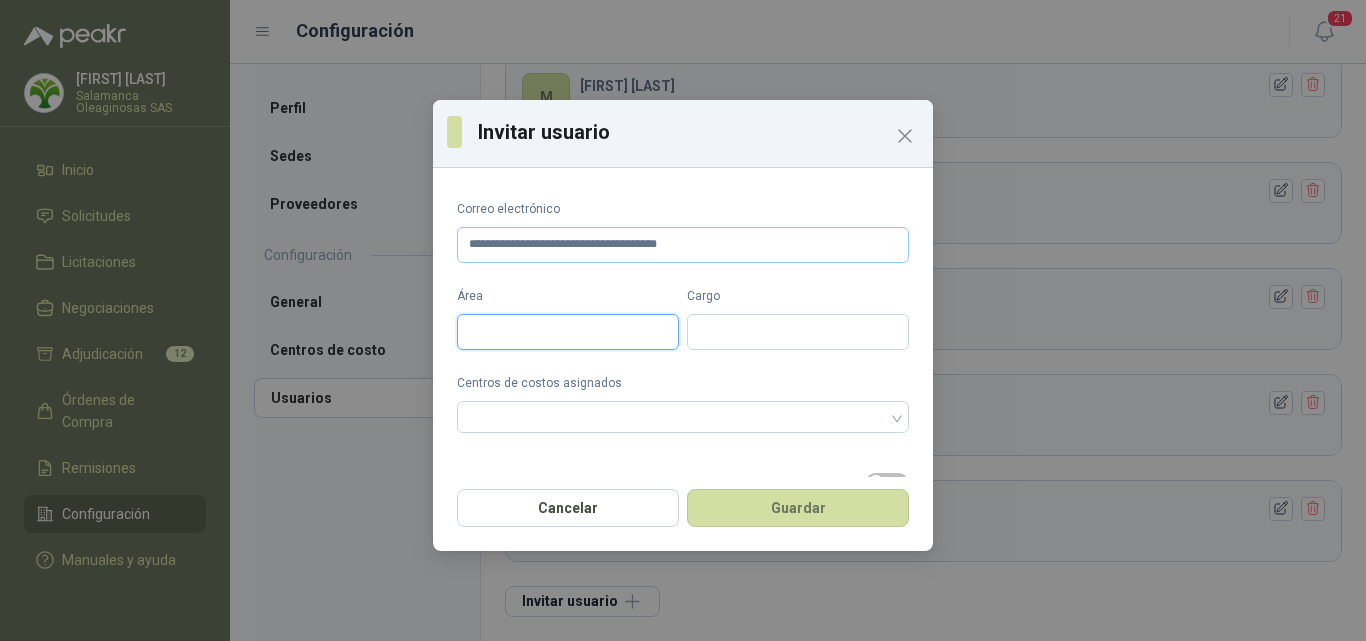 type 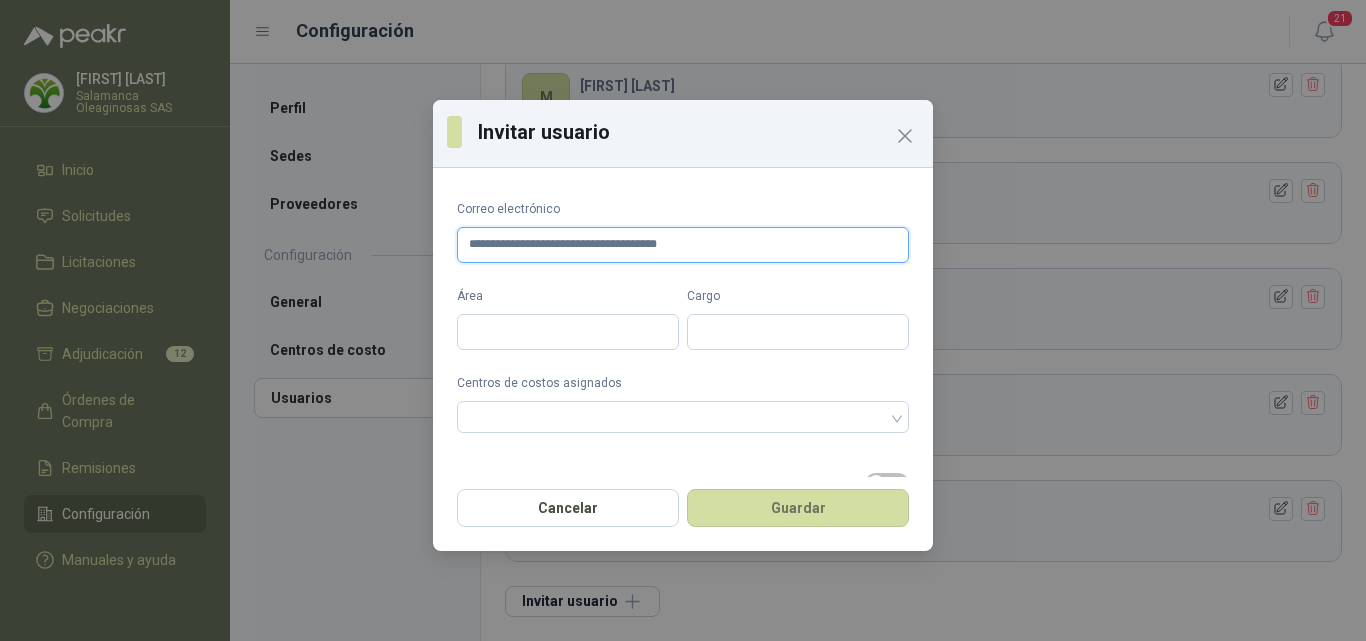 drag, startPoint x: 702, startPoint y: 243, endPoint x: 433, endPoint y: 244, distance: 269.00186 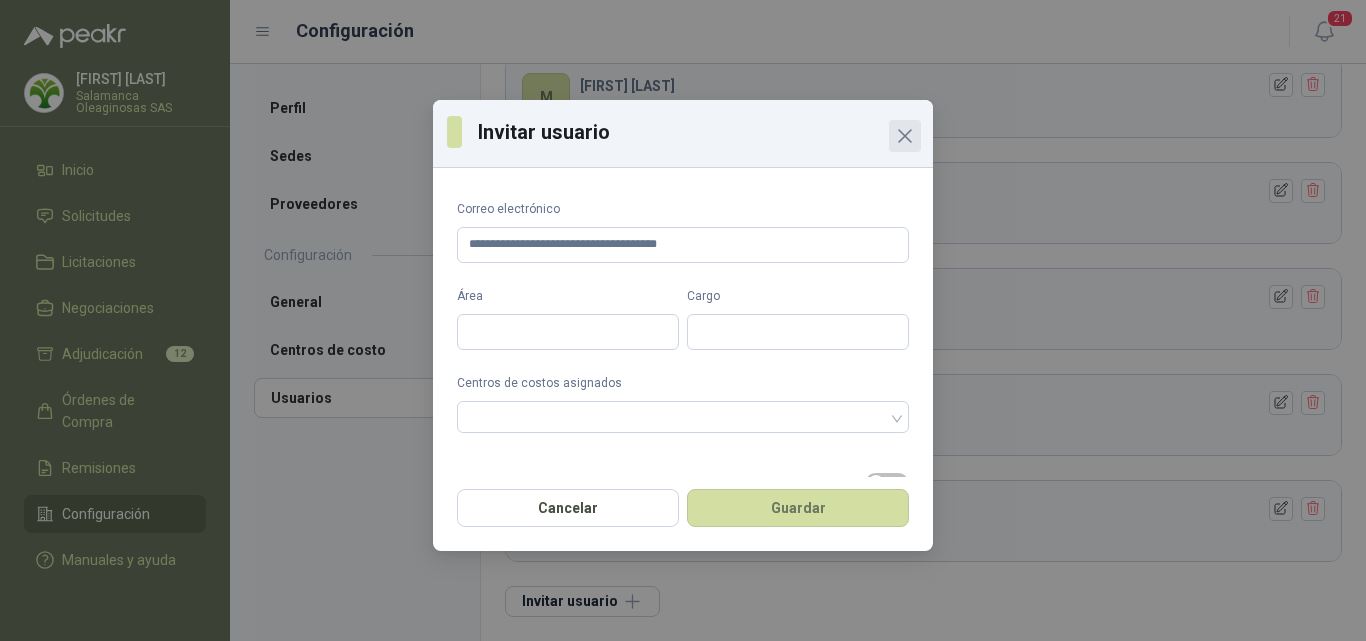 click at bounding box center (905, 136) 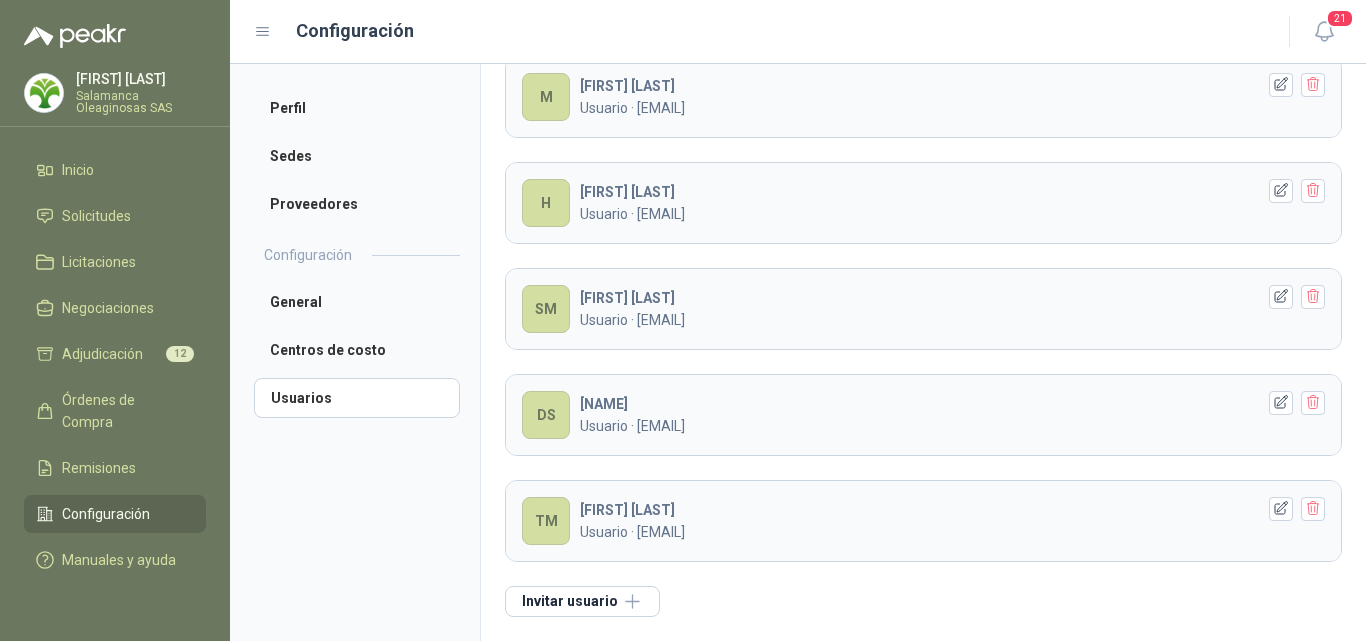click on "Monica Pareja   Salamanca Oleaginosas SAS   Inicio   Solicitudes   Licitaciones   Negociaciones   Adjudicación 12   Órdenes de Compra   Remisiones   Configuración   Manuales y ayuda" at bounding box center [115, 320] 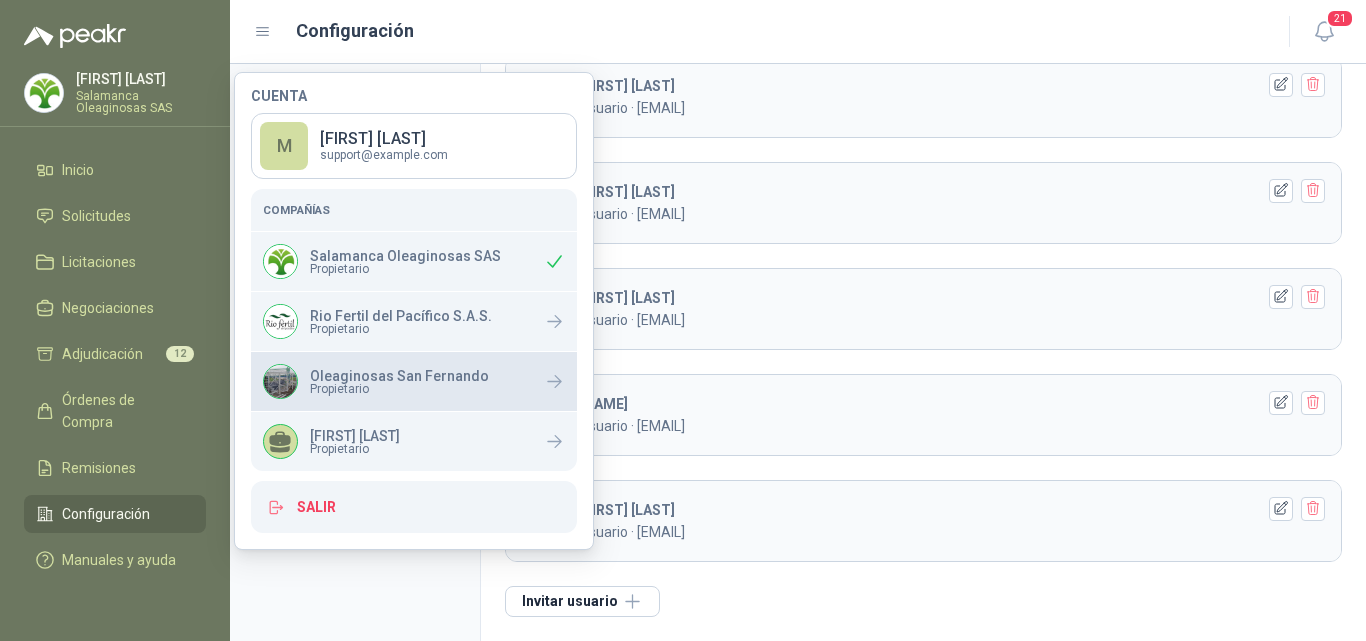 click on "Oleaginosas San Fernando" at bounding box center [399, 376] 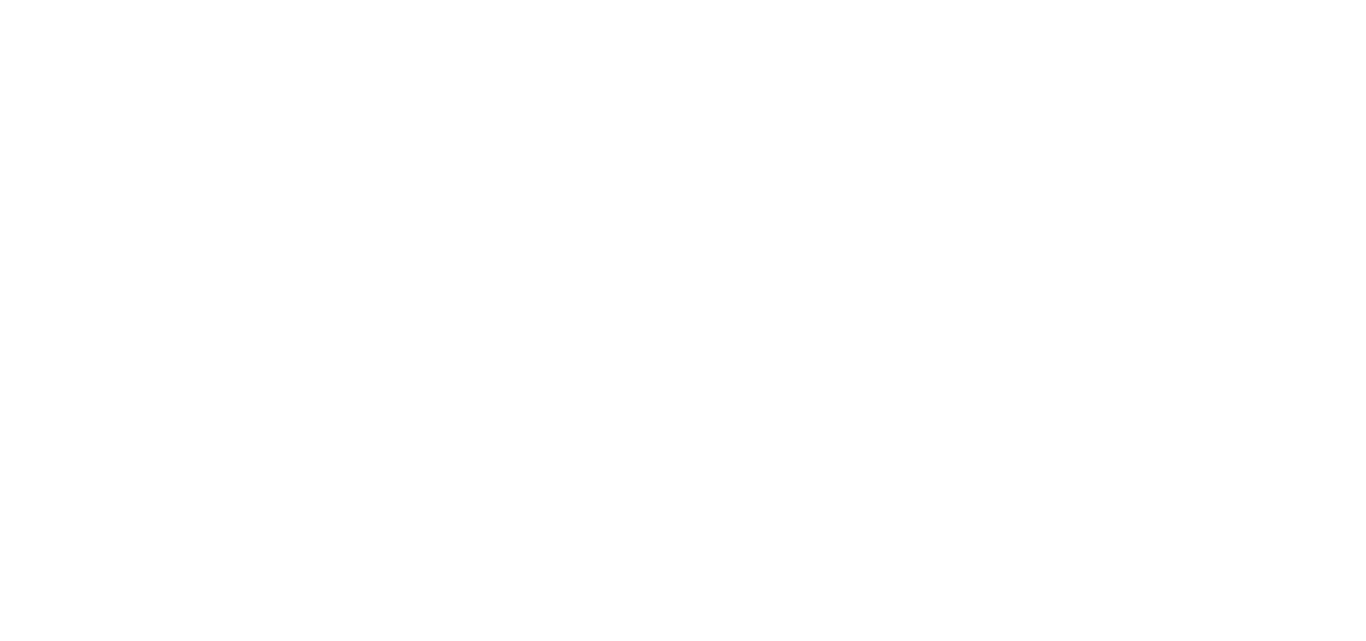 scroll, scrollTop: 0, scrollLeft: 0, axis: both 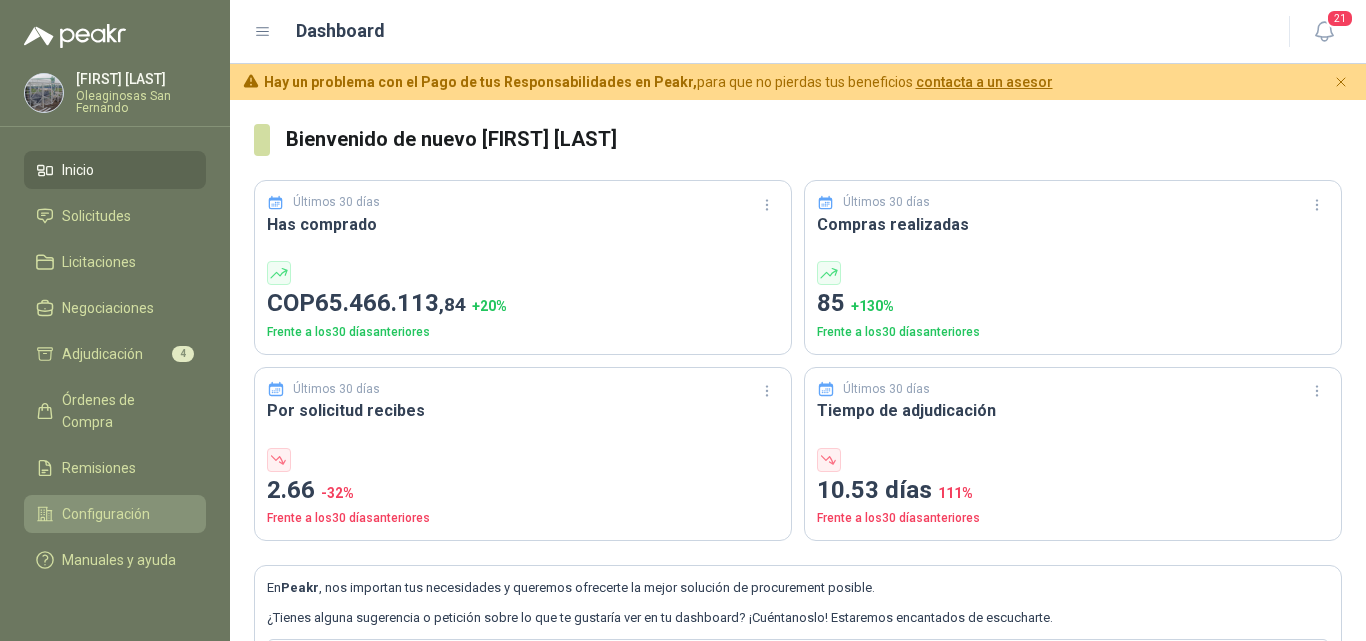 click on "Configuración" at bounding box center (106, 514) 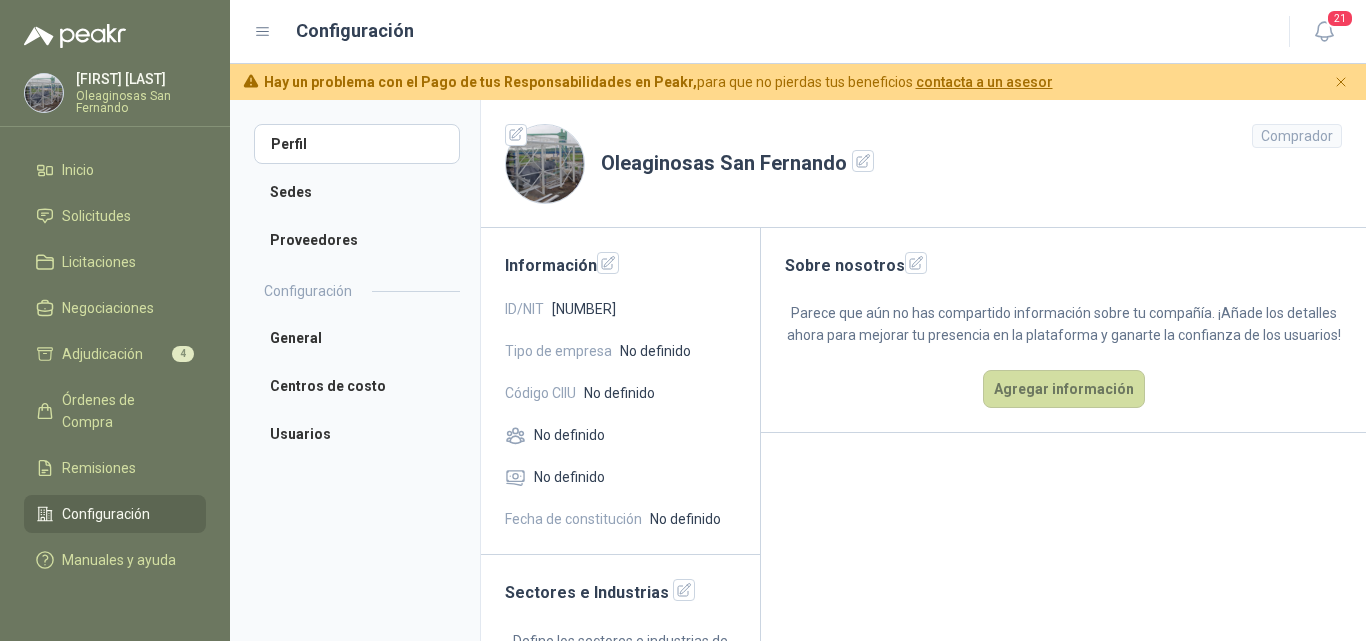 scroll, scrollTop: 57, scrollLeft: 0, axis: vertical 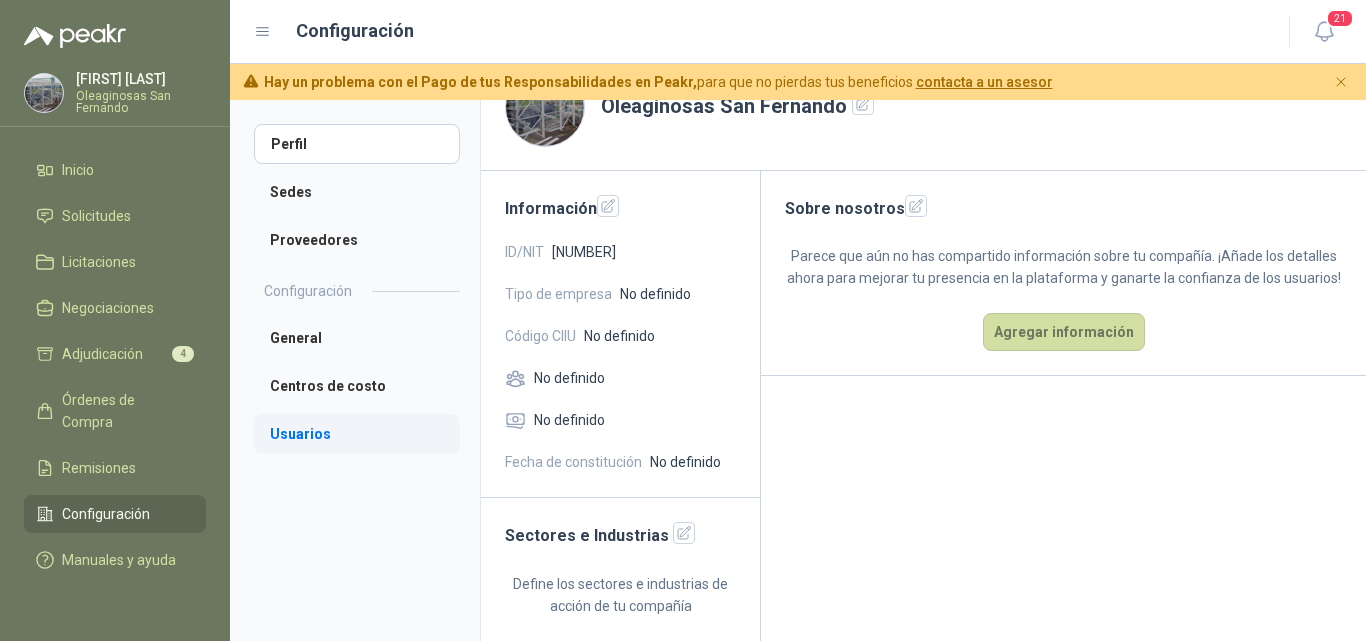 click on "Usuarios" at bounding box center (357, 434) 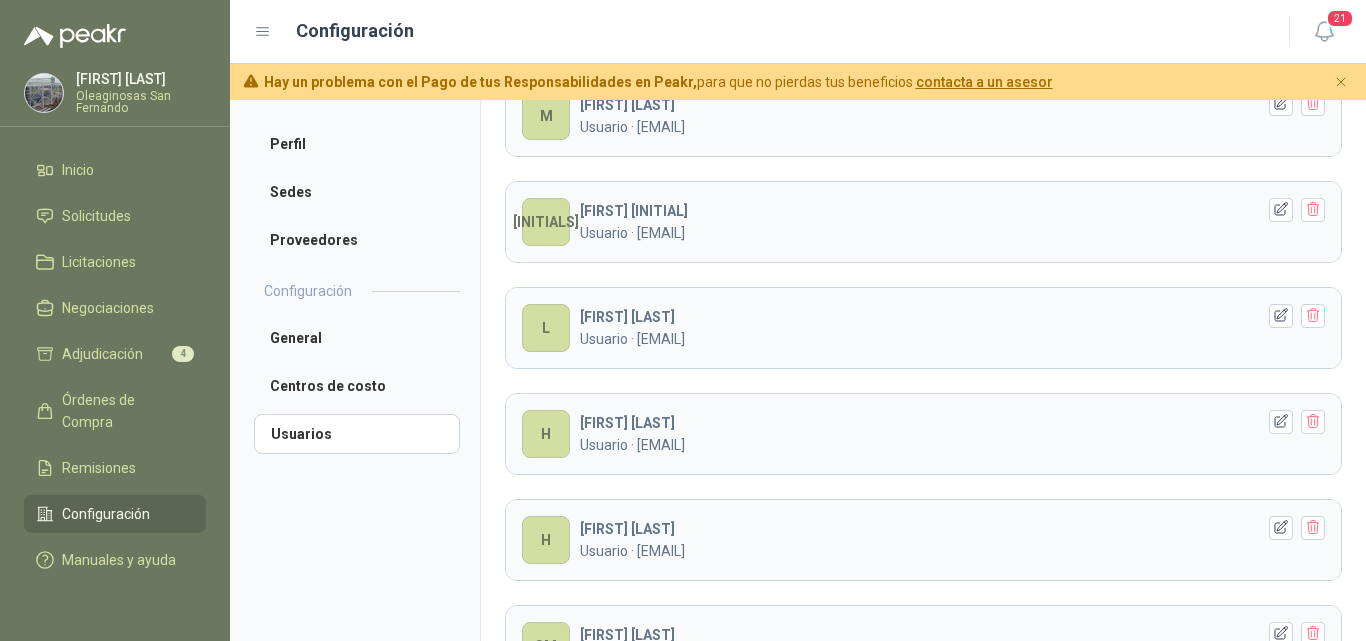 scroll, scrollTop: 264, scrollLeft: 0, axis: vertical 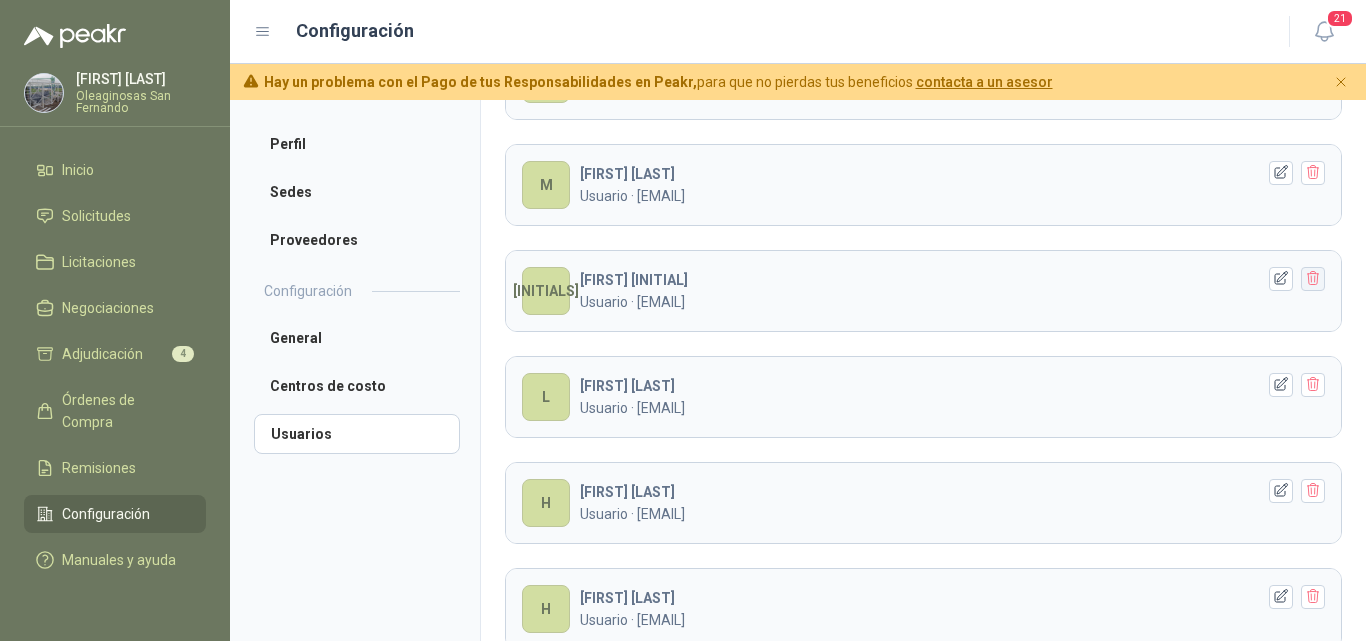 click at bounding box center [1313, 66] 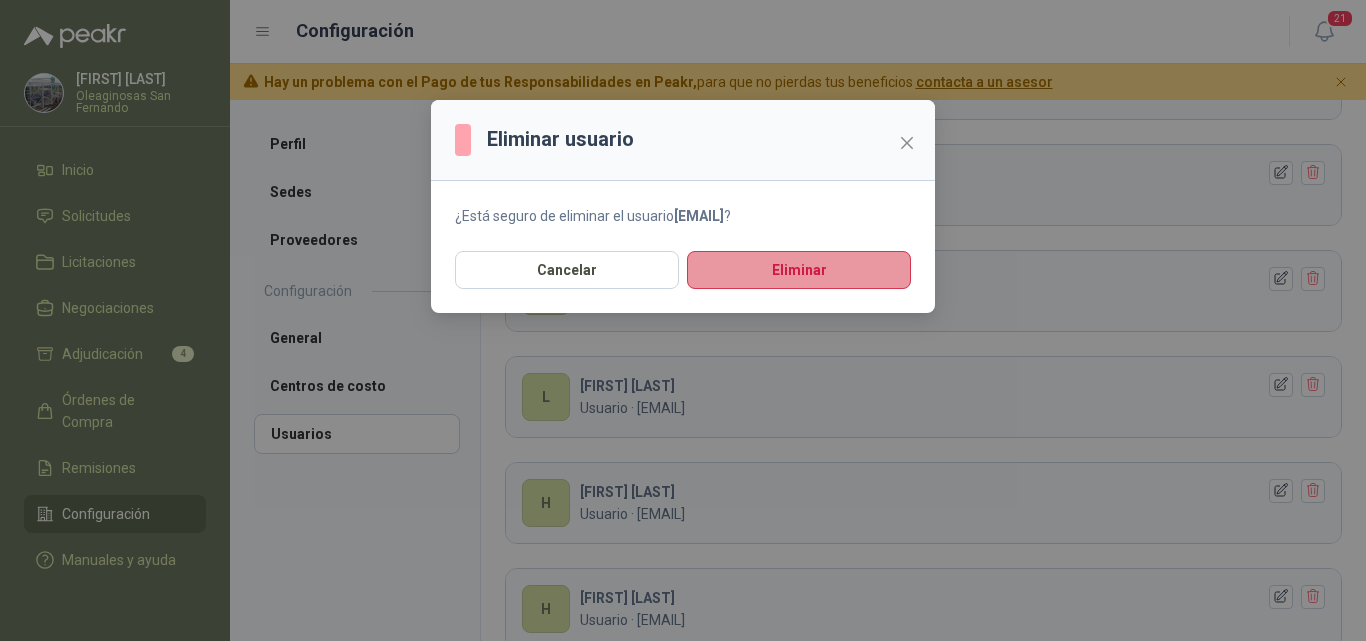 click on "Eliminar" at bounding box center [799, 270] 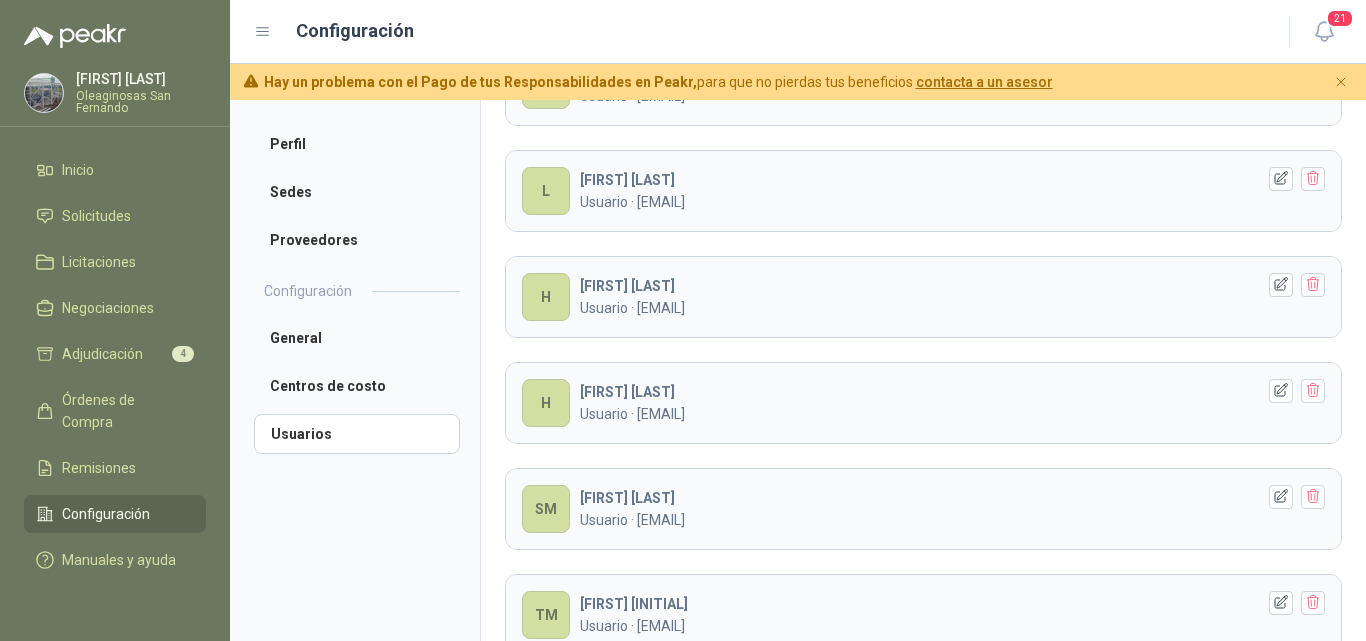 scroll, scrollTop: 164, scrollLeft: 0, axis: vertical 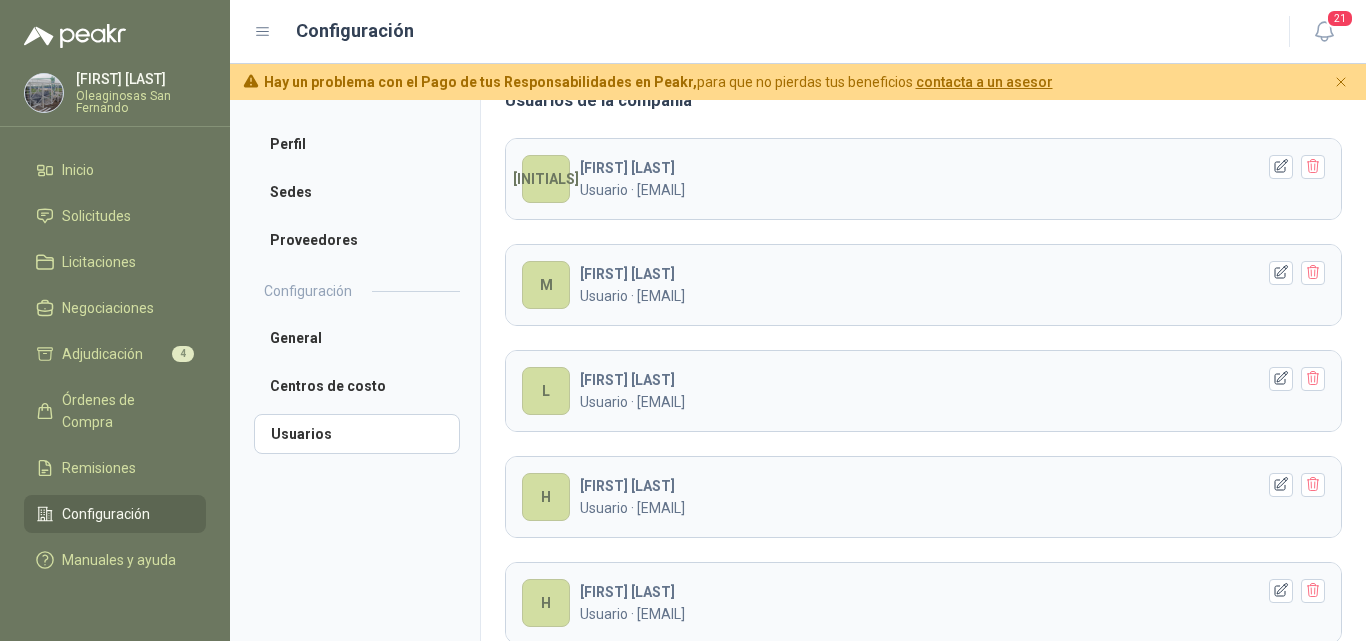 click at bounding box center (1313, 166) 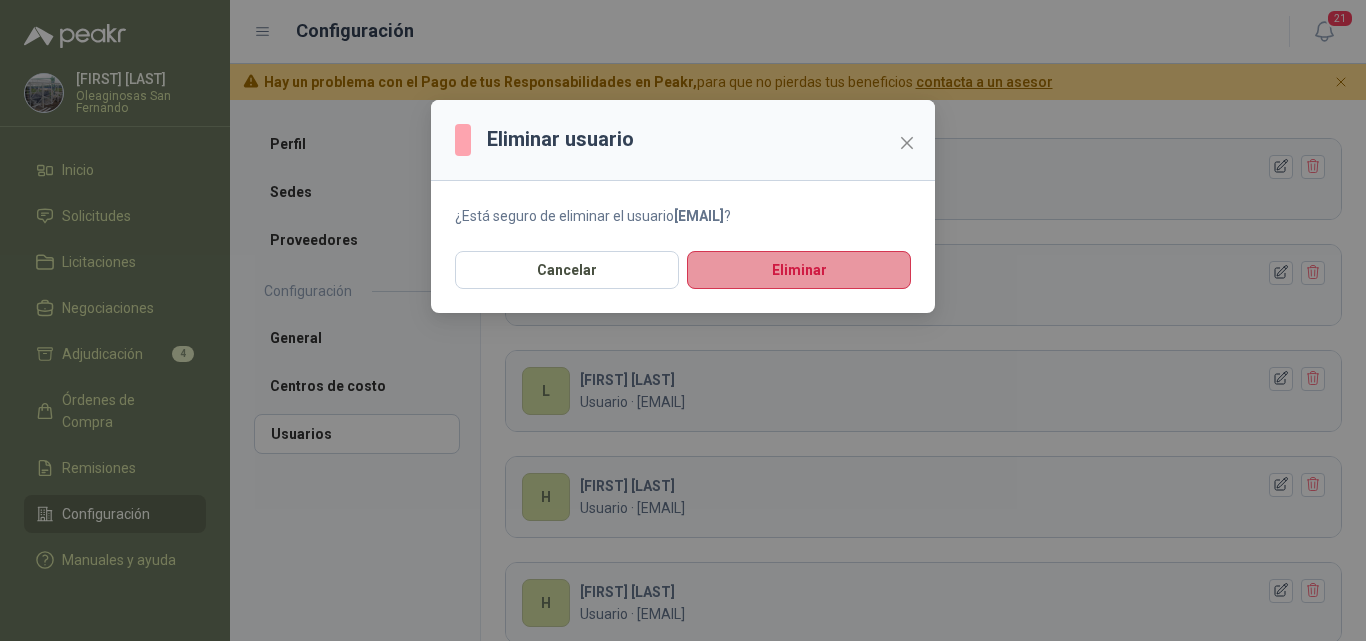 drag, startPoint x: 842, startPoint y: 304, endPoint x: 831, endPoint y: 300, distance: 11.7046995 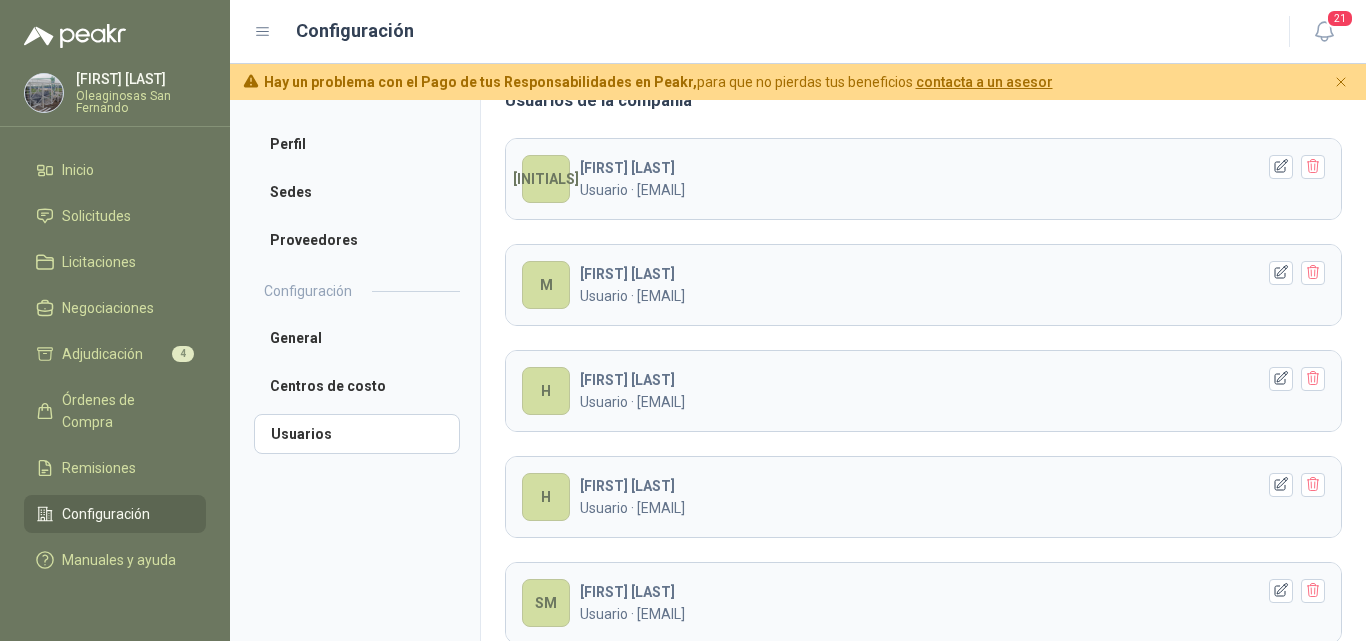 scroll, scrollTop: 0, scrollLeft: 0, axis: both 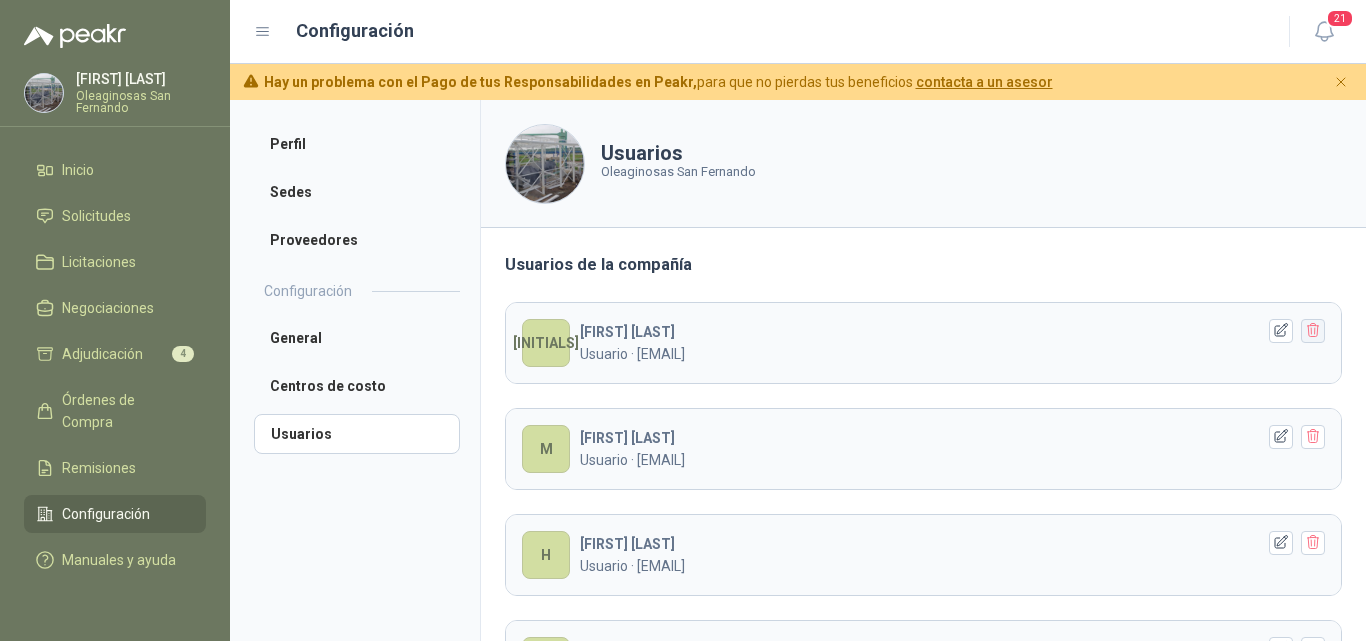 click at bounding box center [1312, 331] 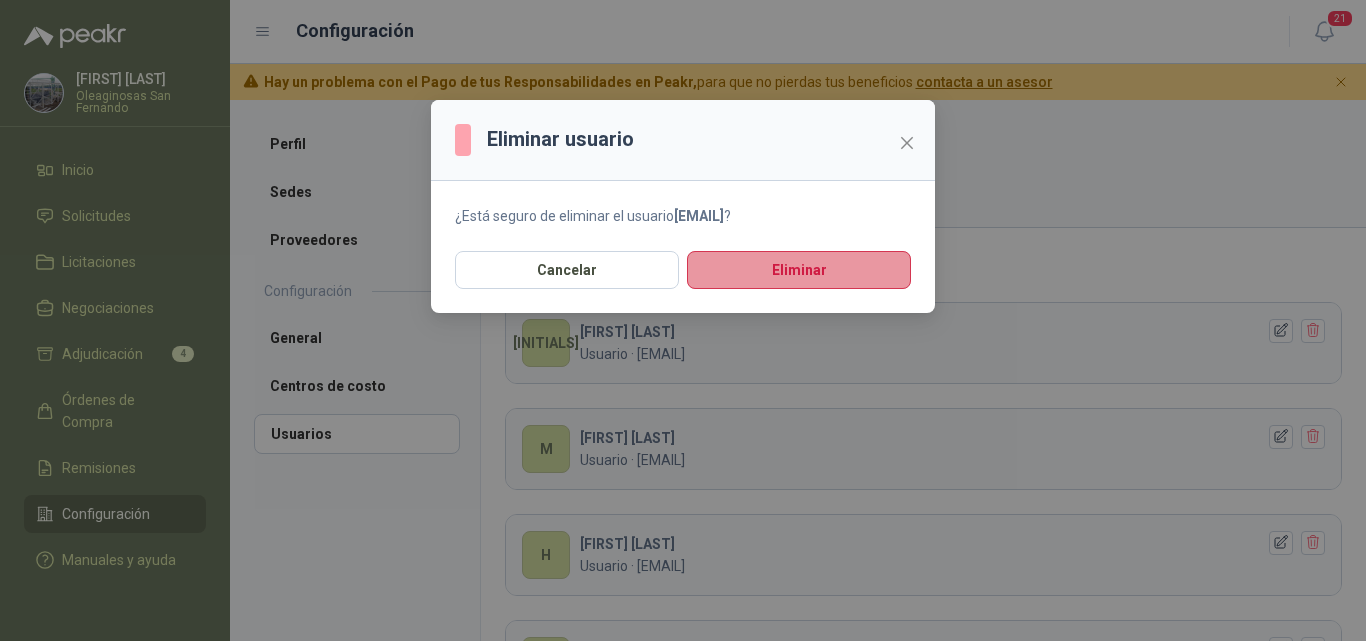 click on "Eliminar" at bounding box center (799, 270) 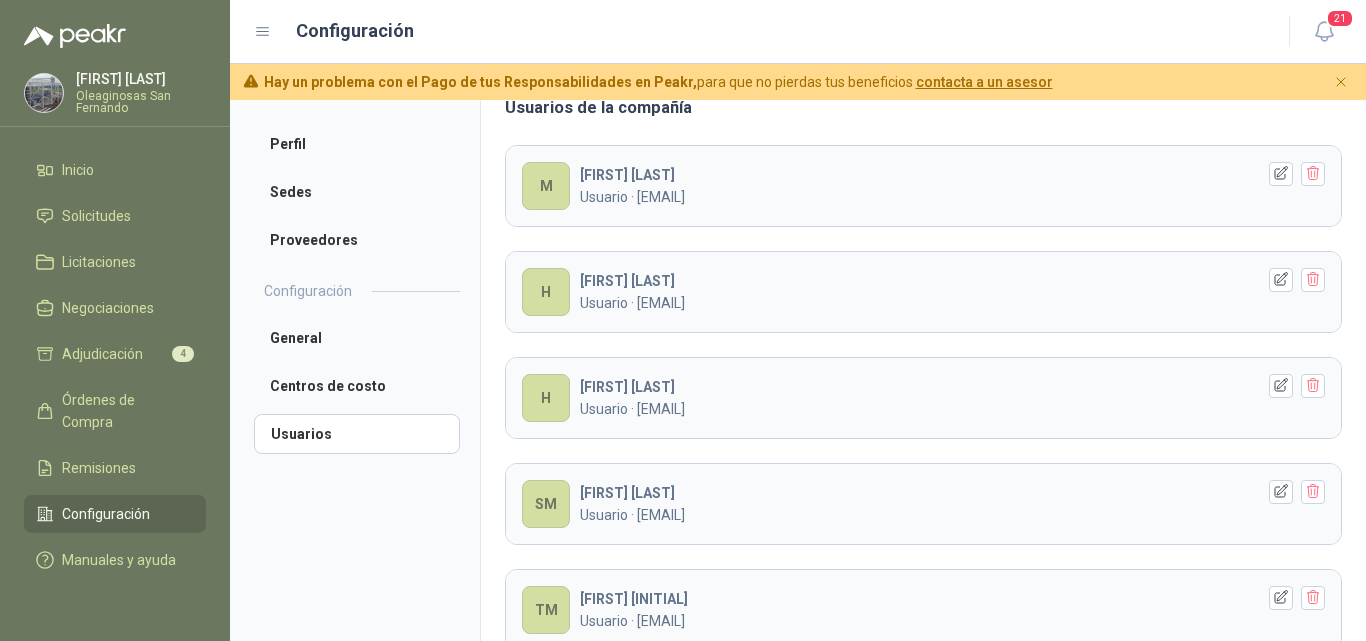 scroll, scrollTop: 200, scrollLeft: 0, axis: vertical 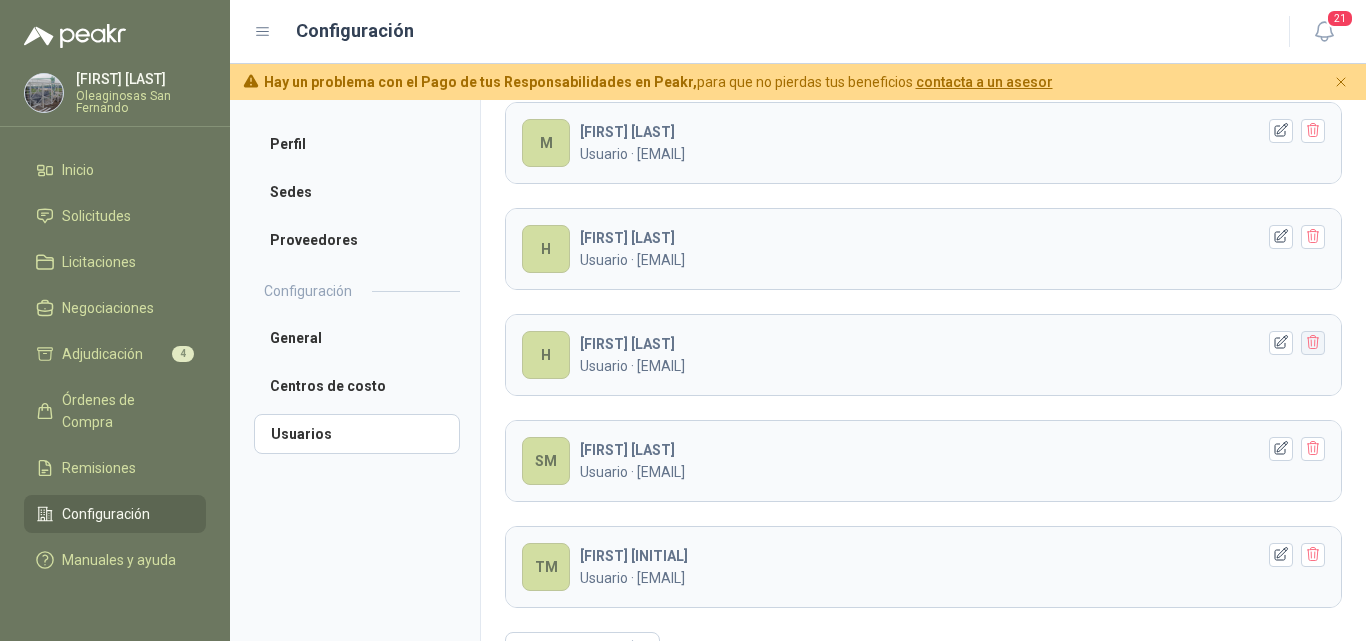 click at bounding box center (1313, 130) 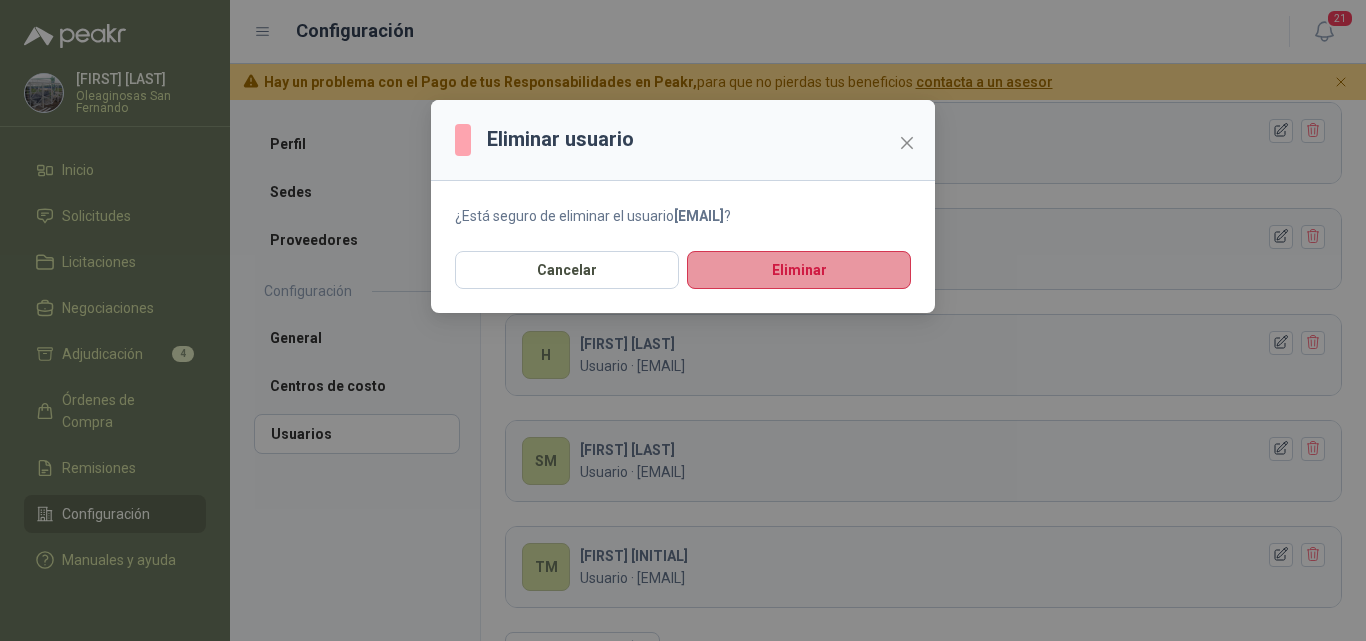 click on "Eliminar" at bounding box center [799, 270] 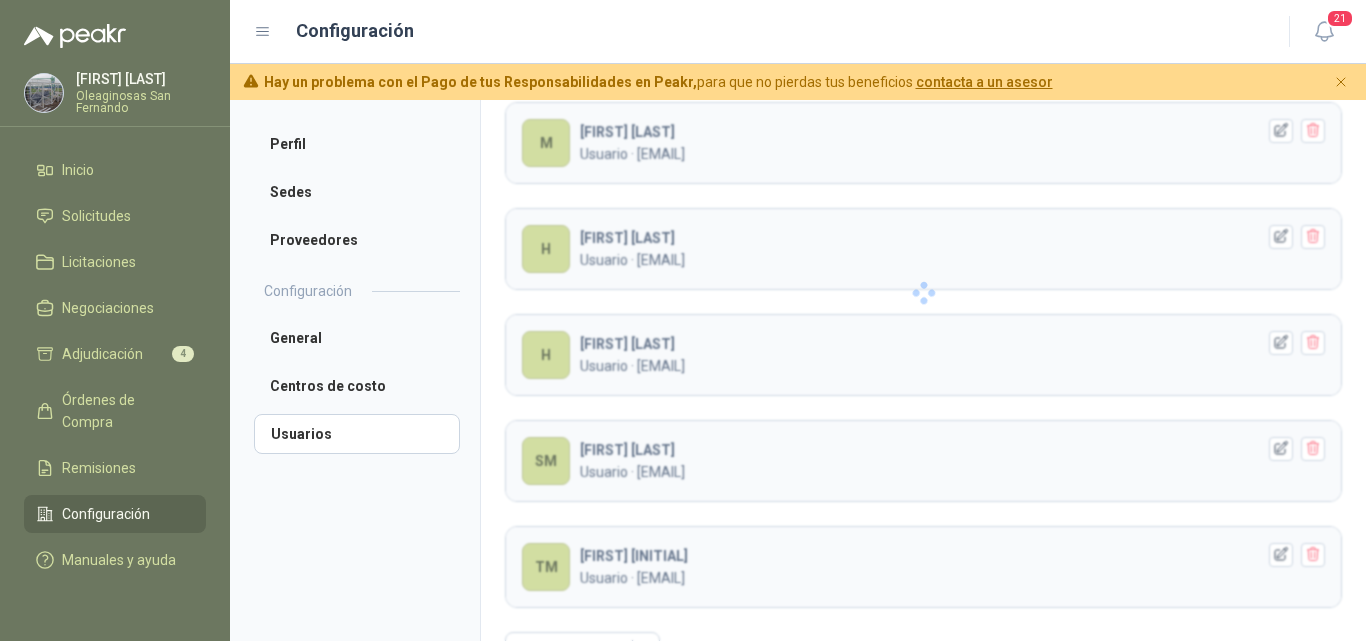 scroll, scrollTop: 140, scrollLeft: 0, axis: vertical 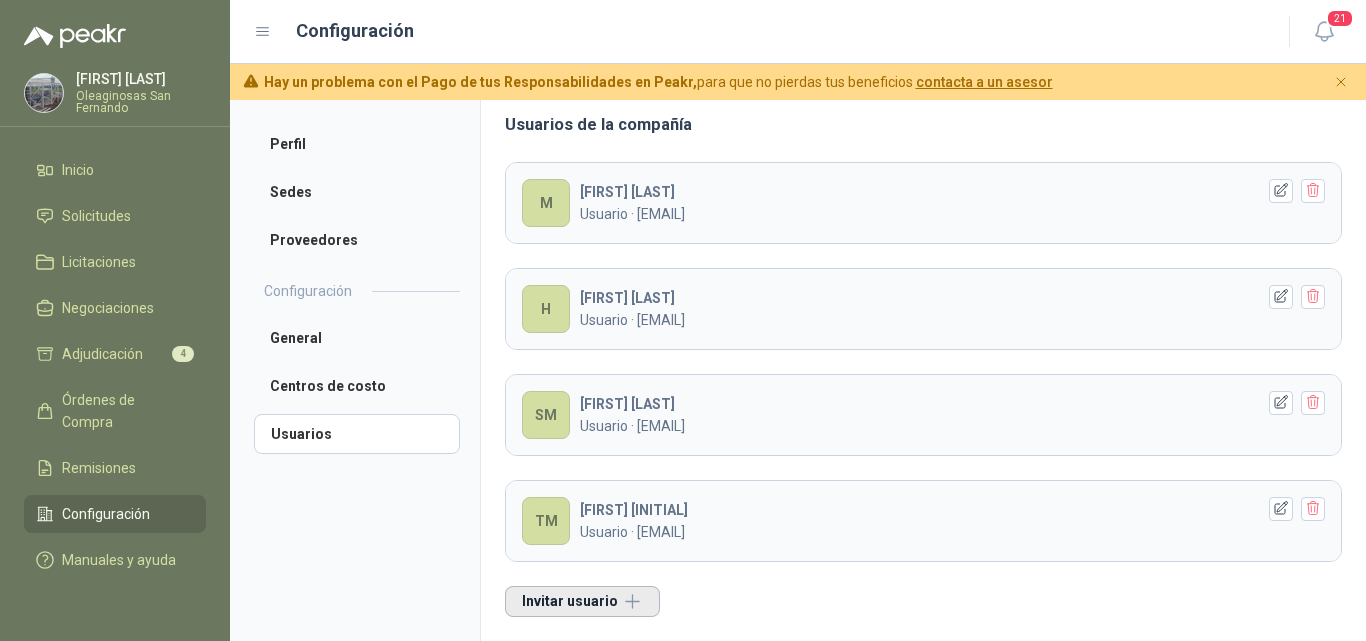 click on "Invitar usuario" at bounding box center [582, 601] 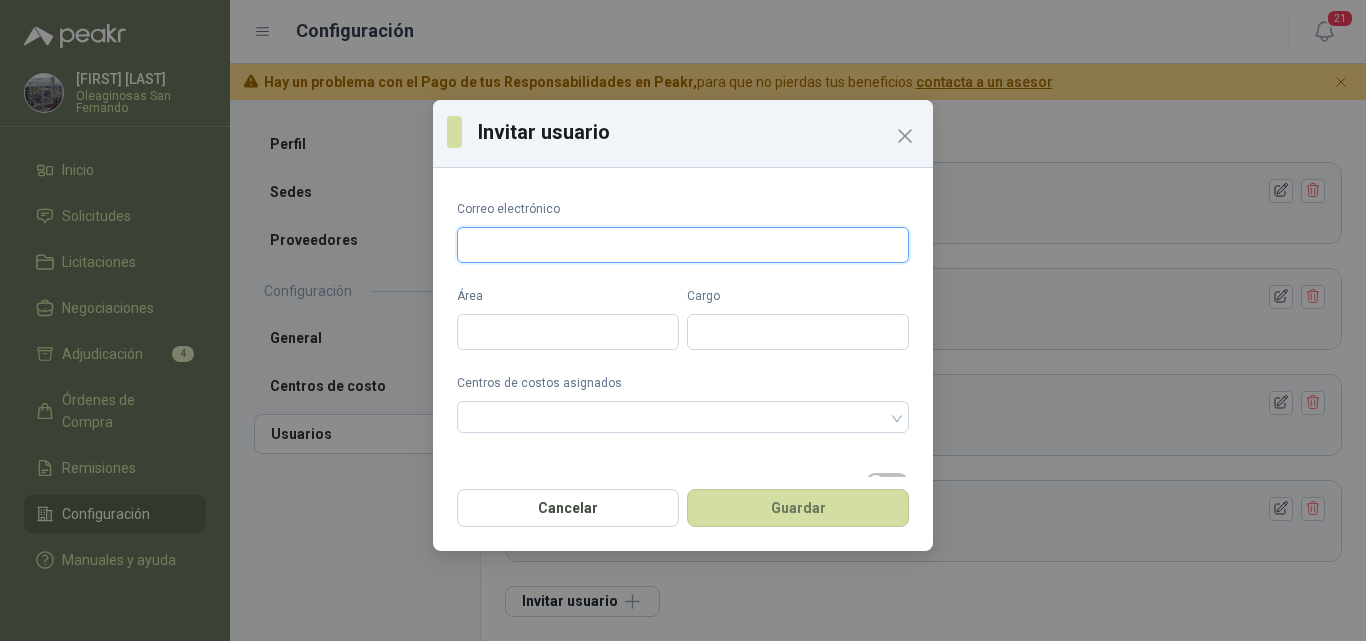 click on "Correo electrónico" at bounding box center [683, 245] 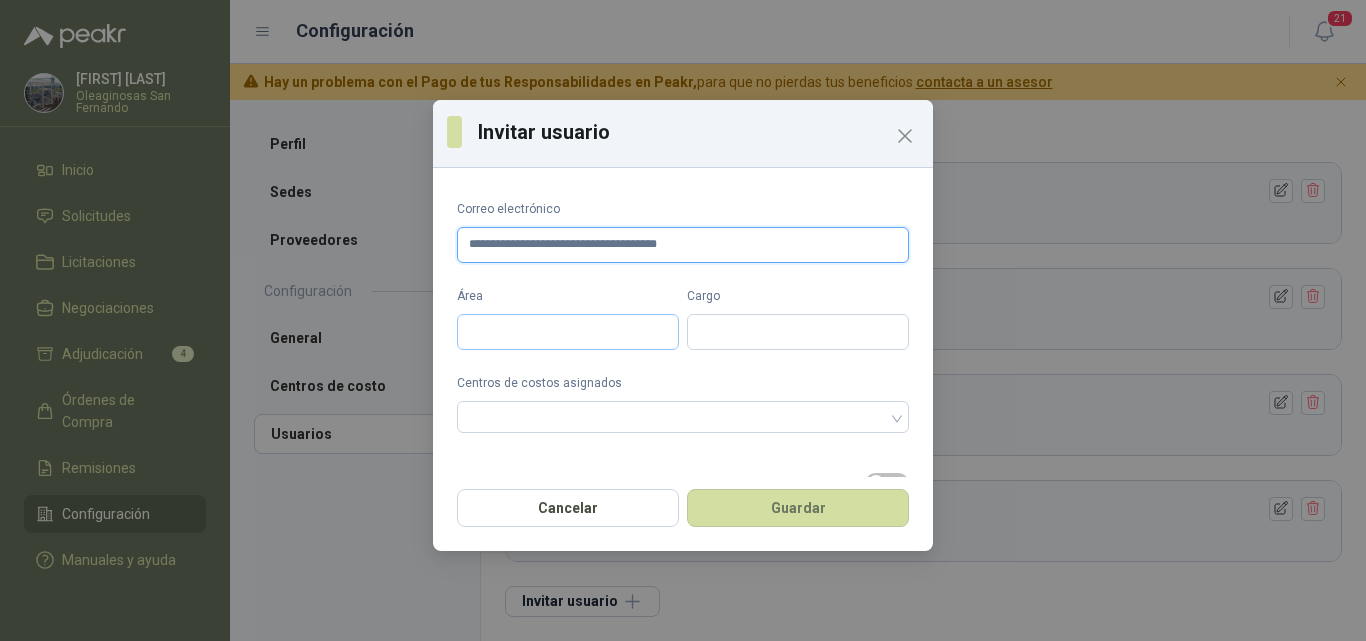 type on "**********" 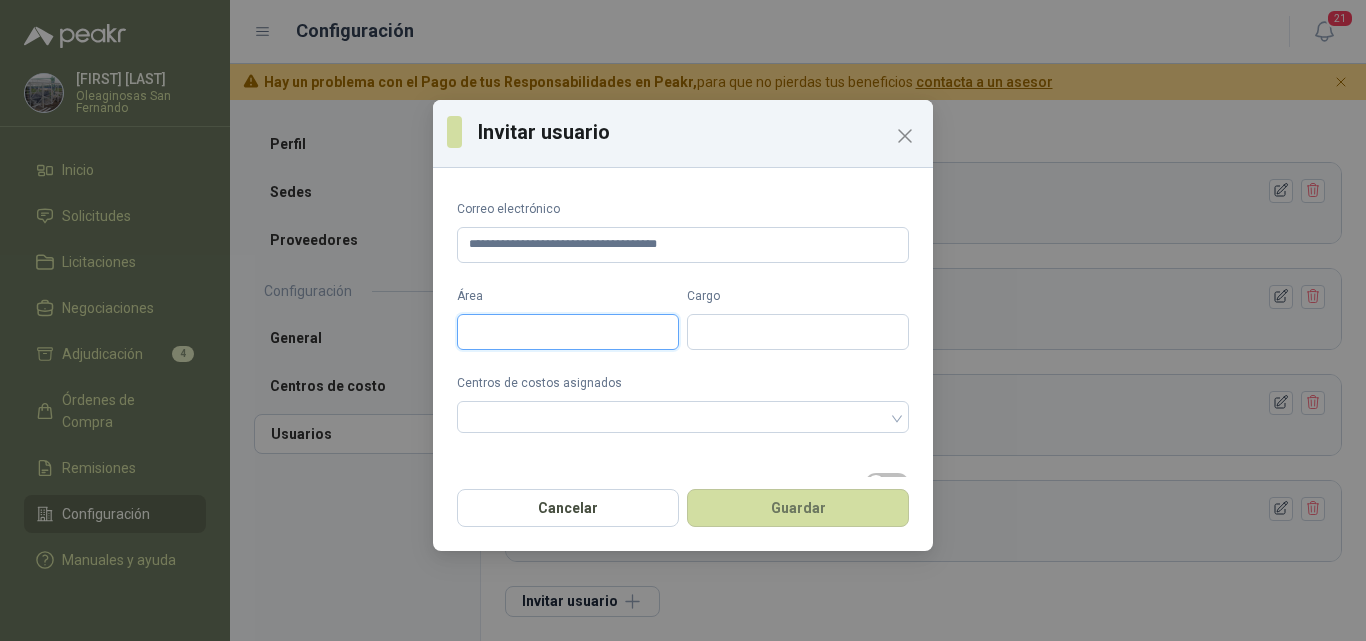 click on "Área" at bounding box center (568, 332) 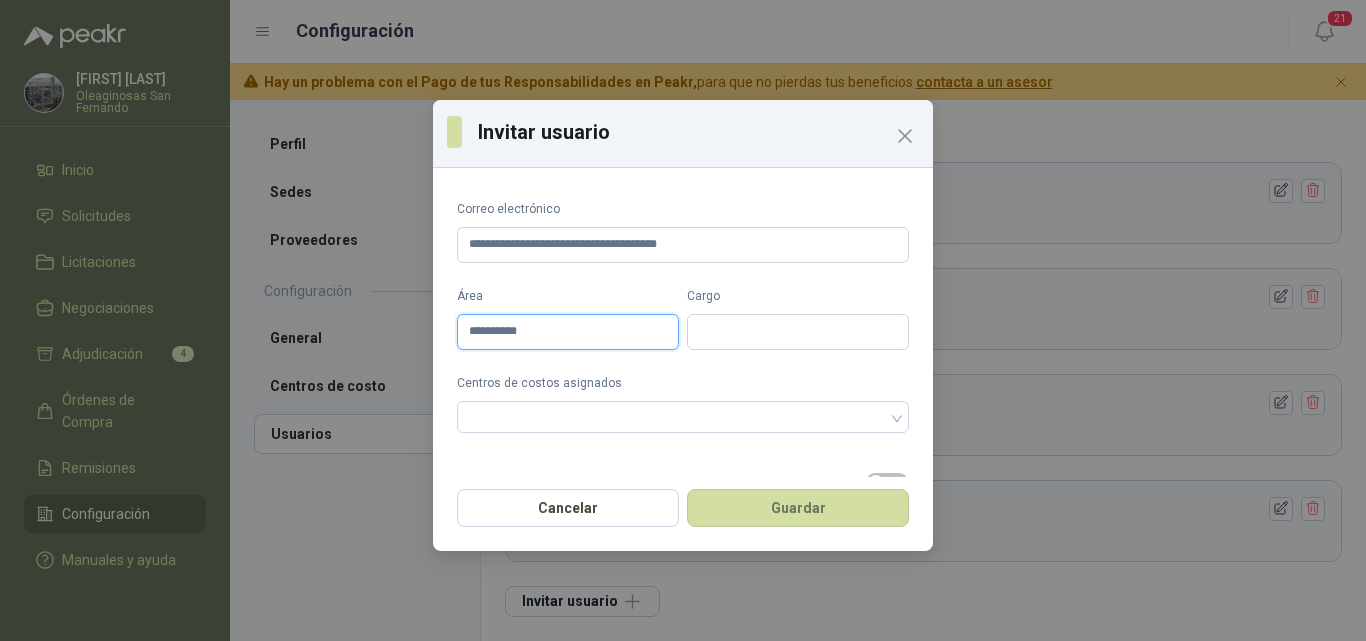 type on "**********" 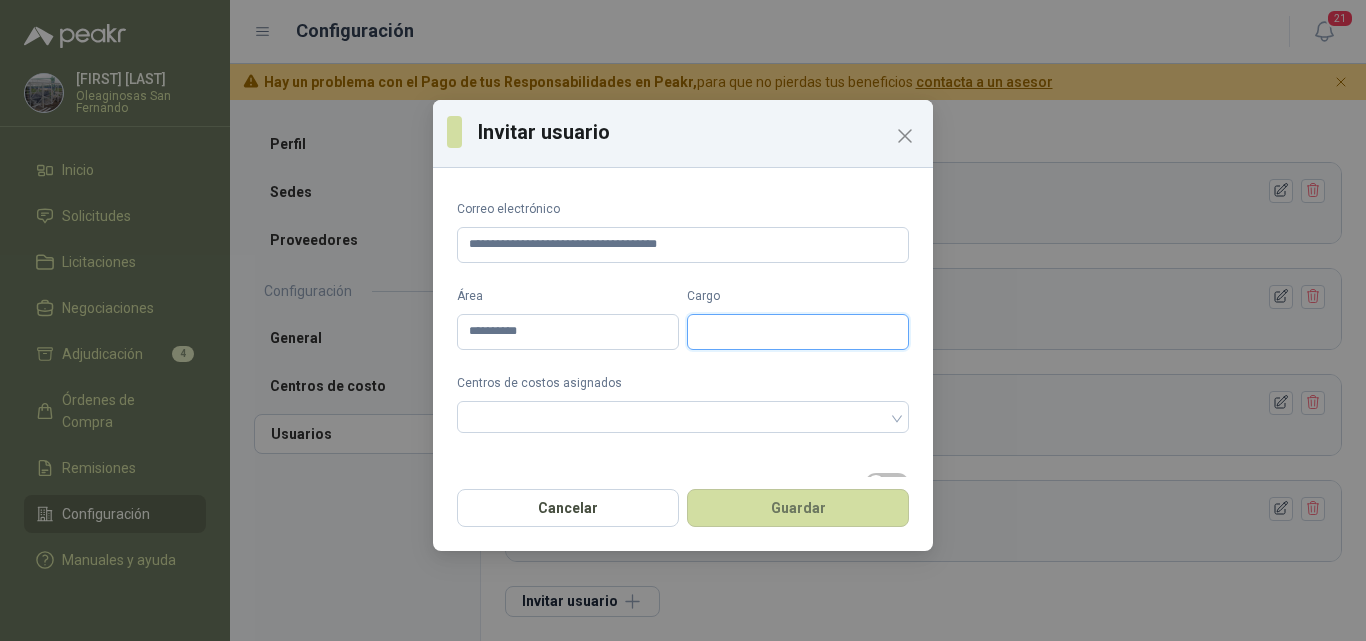click on "Cargo" at bounding box center (798, 332) 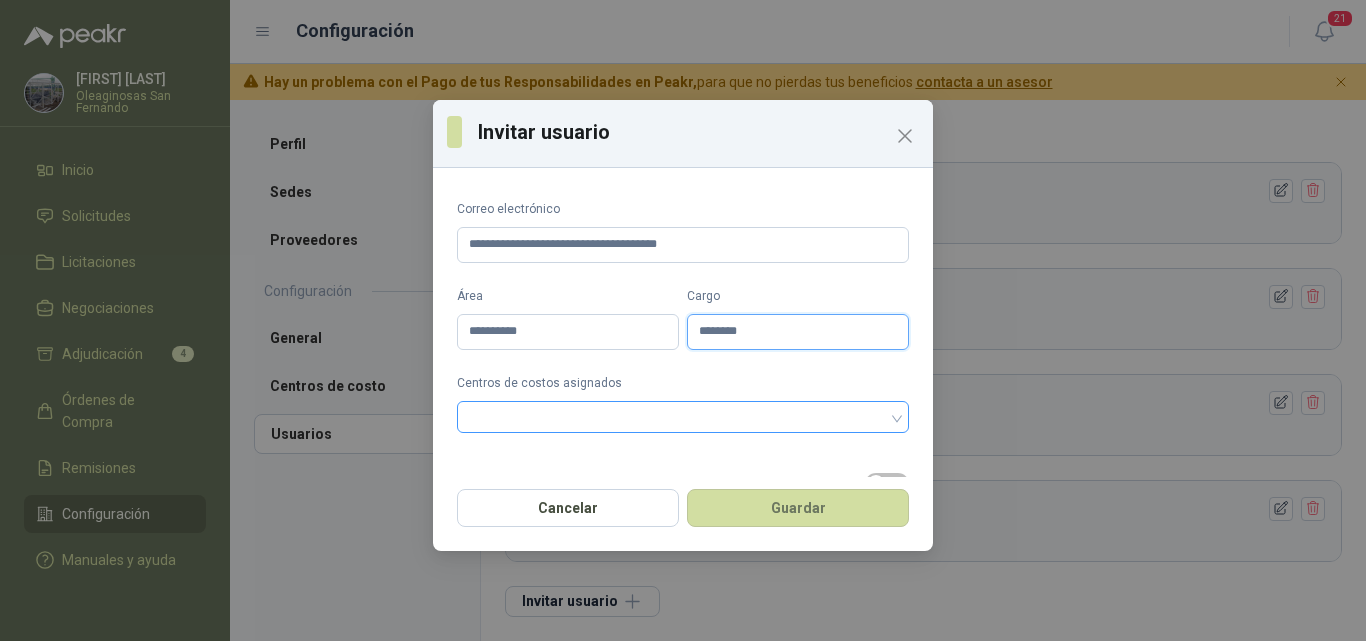 click at bounding box center [672, 417] 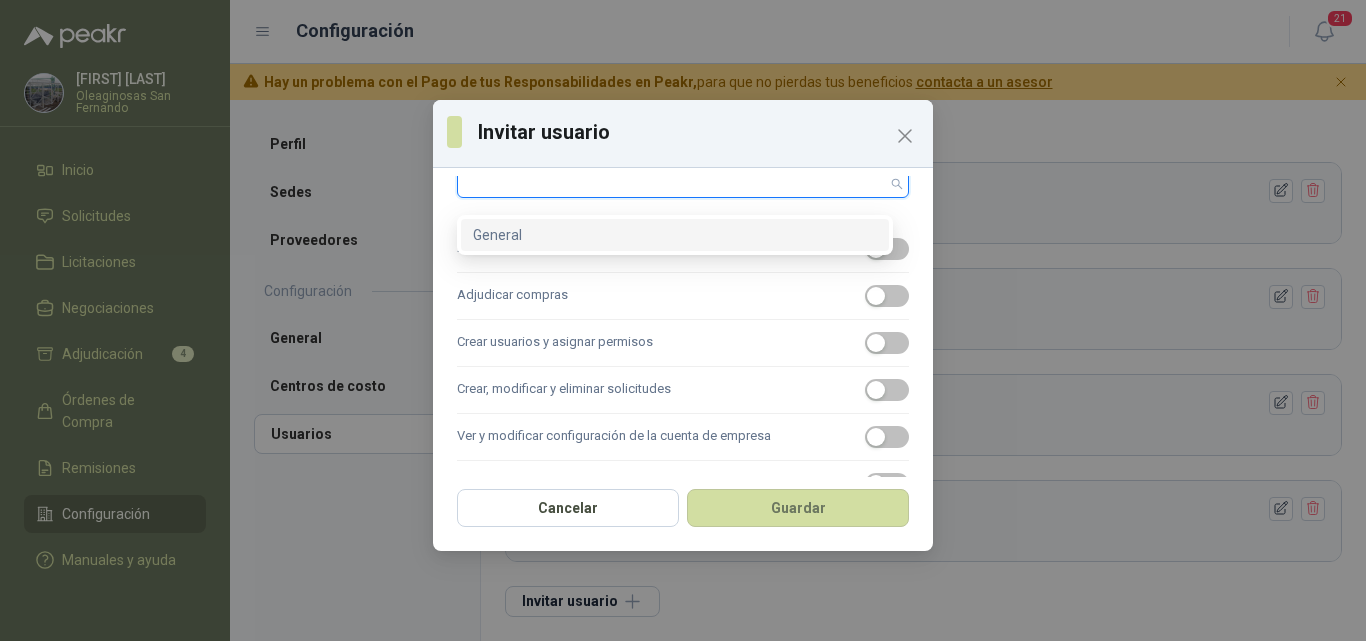 scroll, scrollTop: 200, scrollLeft: 0, axis: vertical 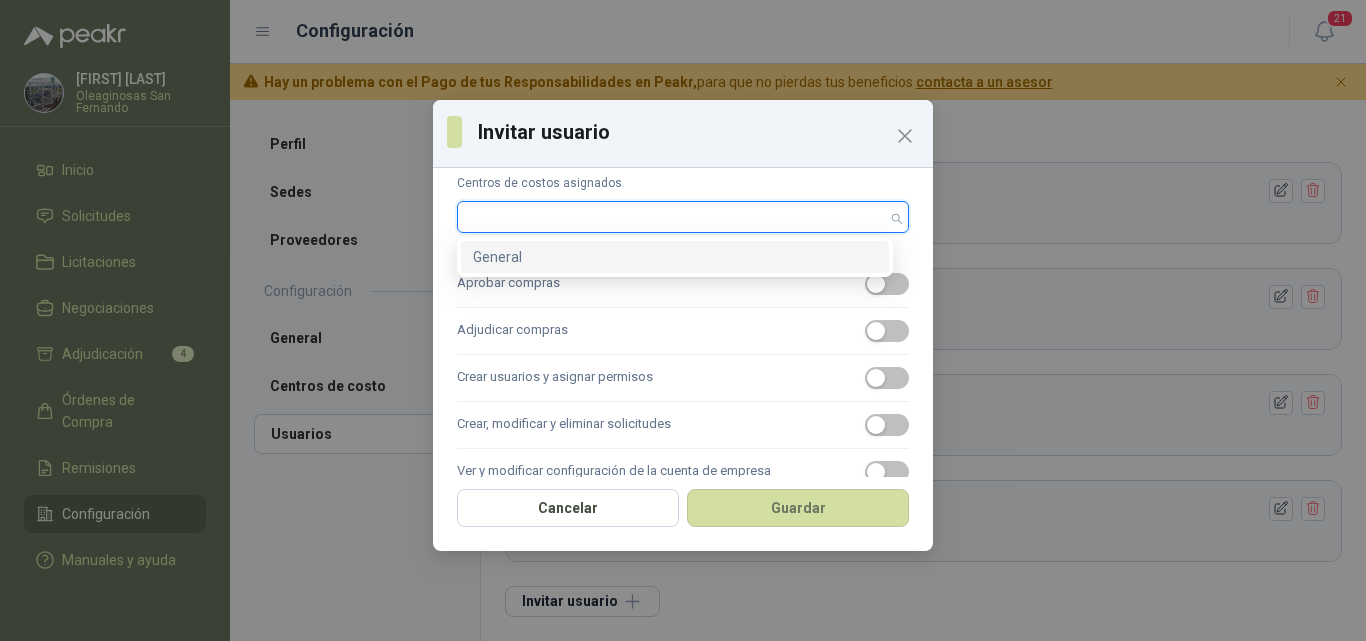 click on "General" at bounding box center (675, 257) 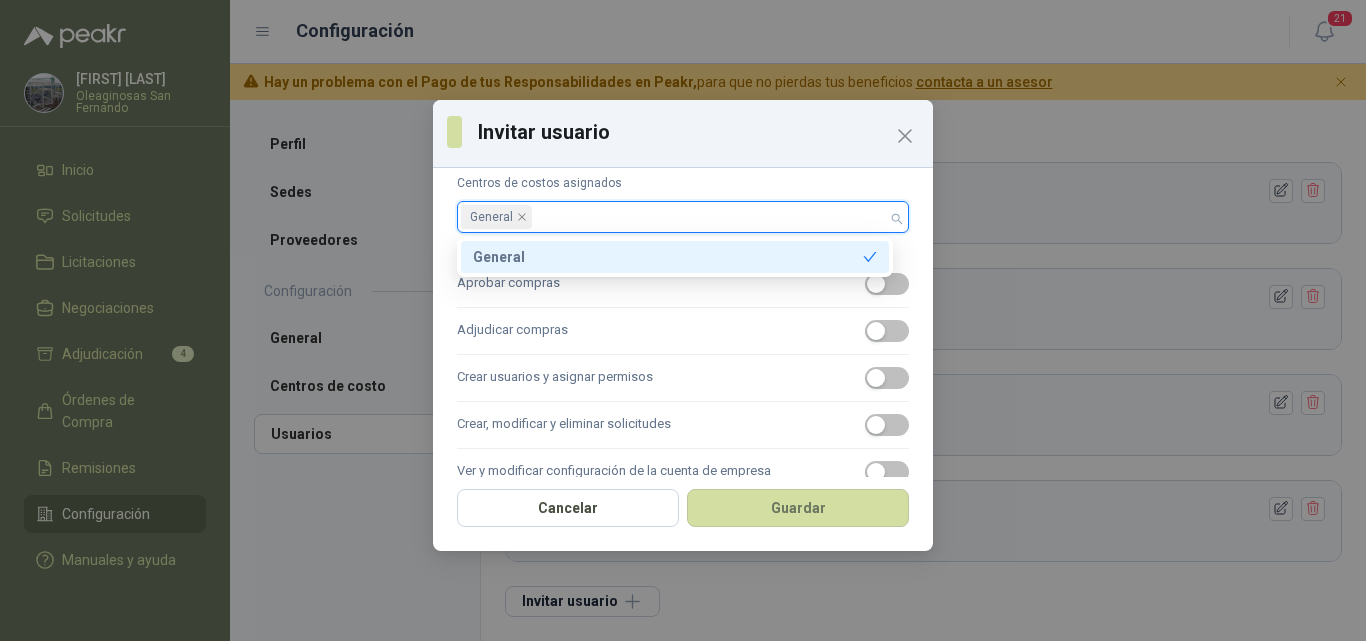 click on "General" at bounding box center [672, 217] 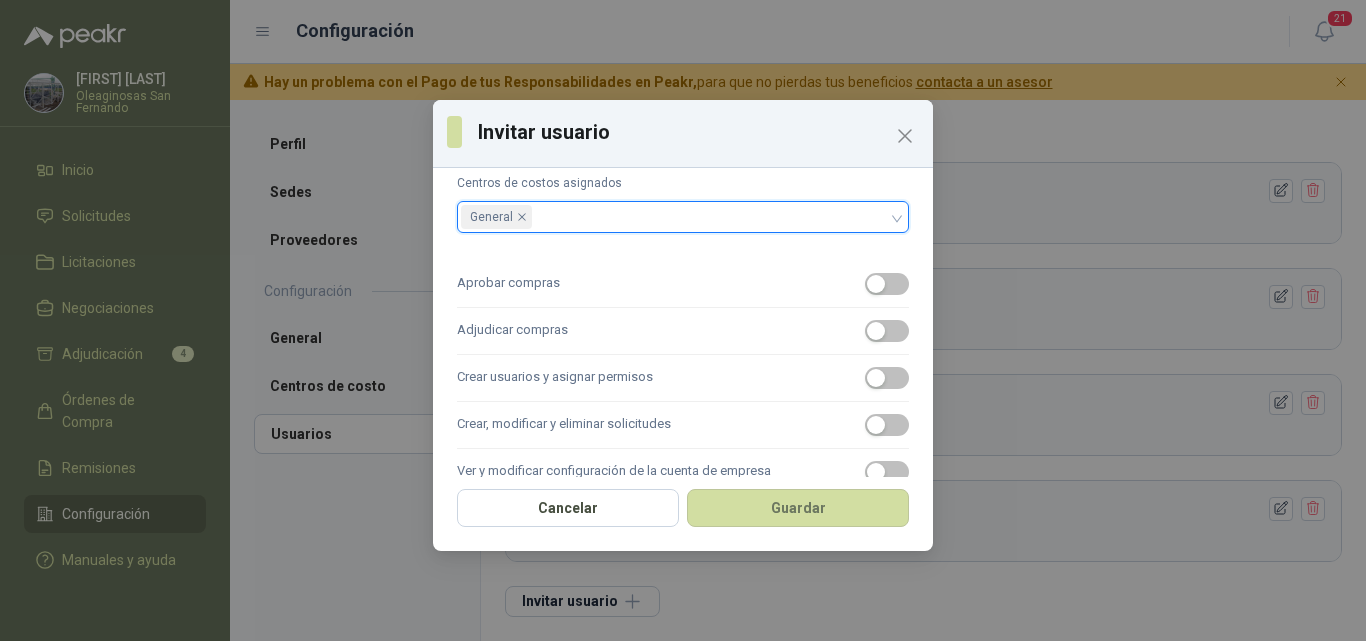 click at bounding box center [522, 217] 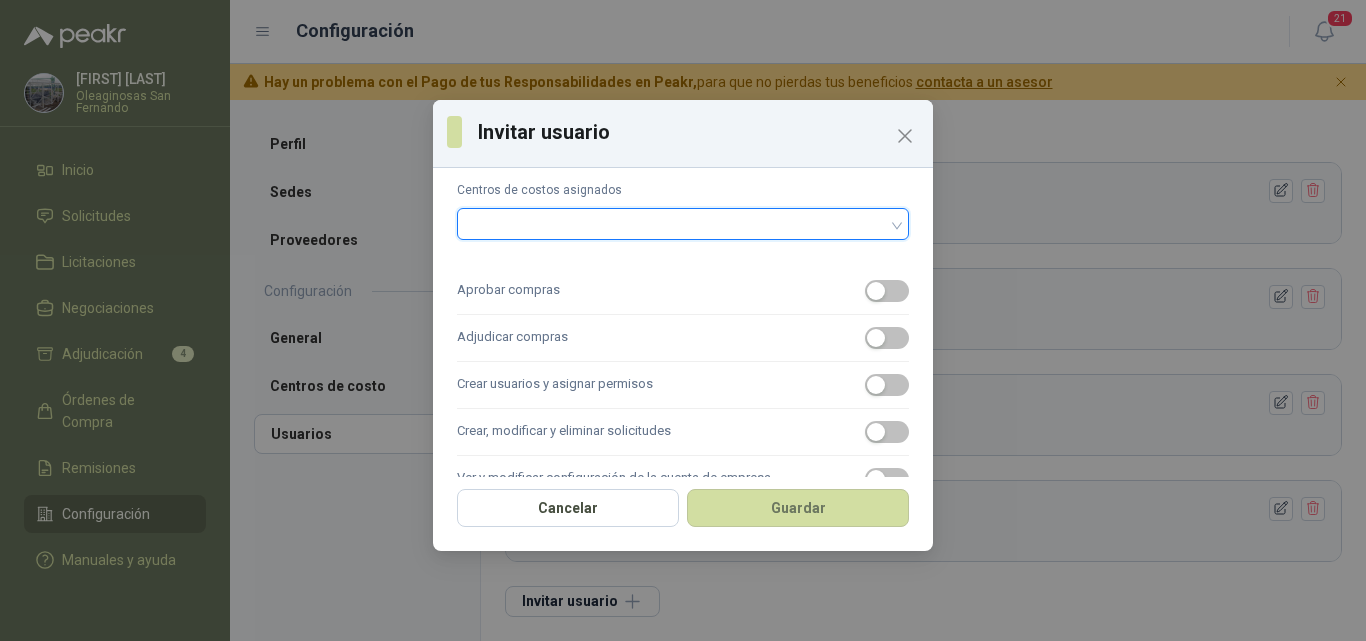 scroll, scrollTop: 200, scrollLeft: 0, axis: vertical 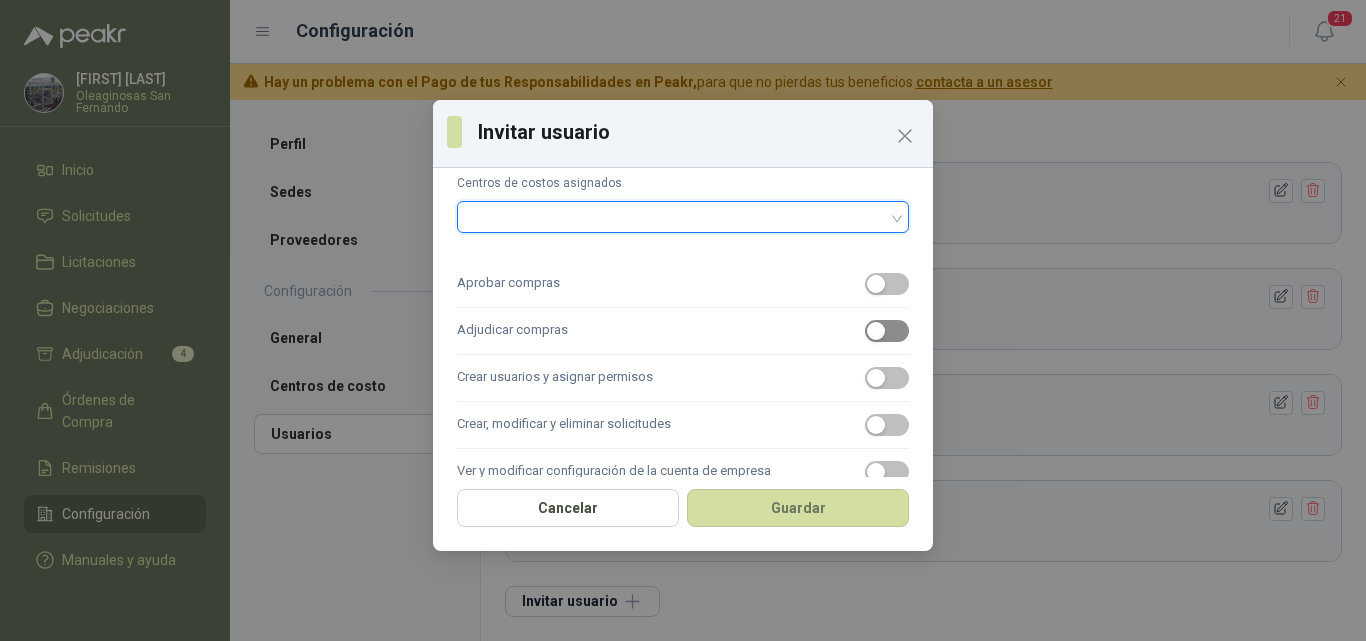 click at bounding box center (887, 331) 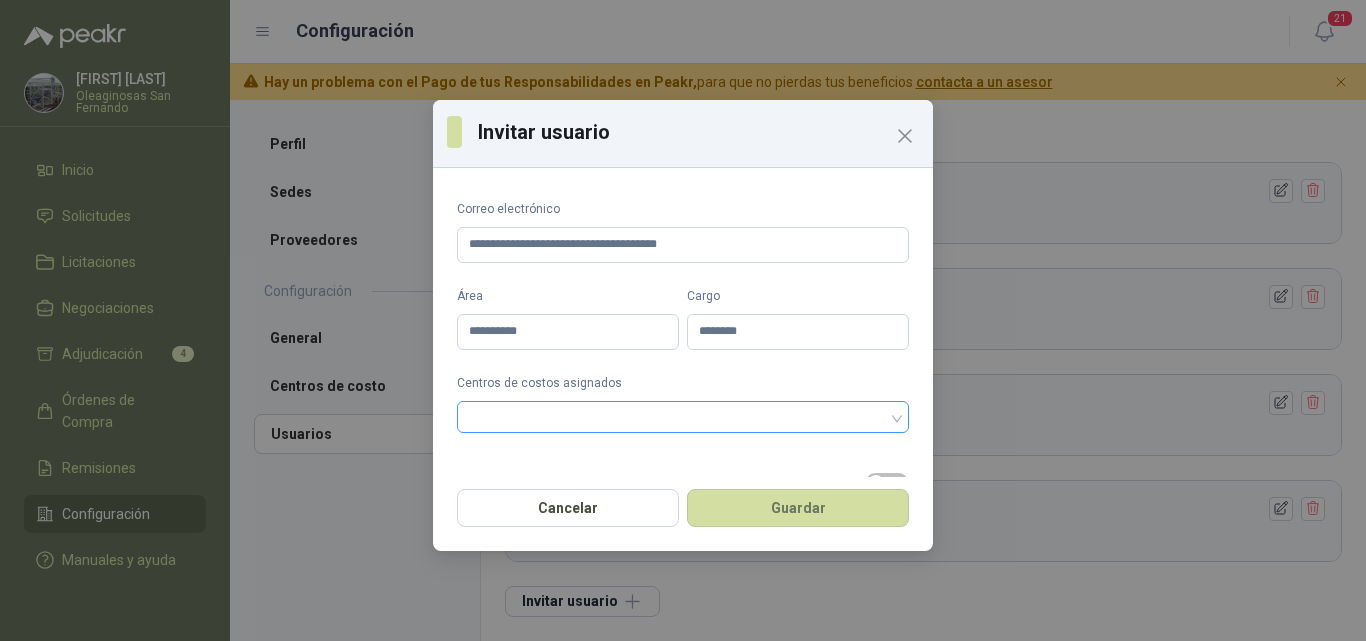scroll, scrollTop: 100, scrollLeft: 0, axis: vertical 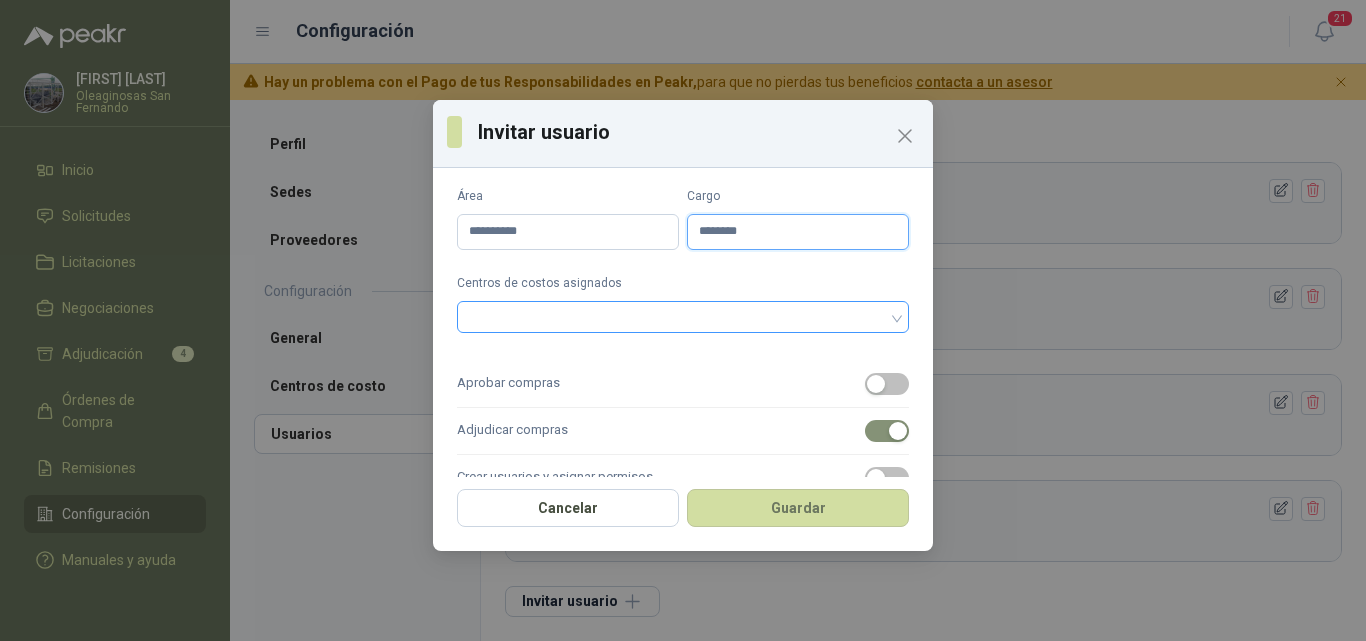 click on "********" at bounding box center (798, 232) 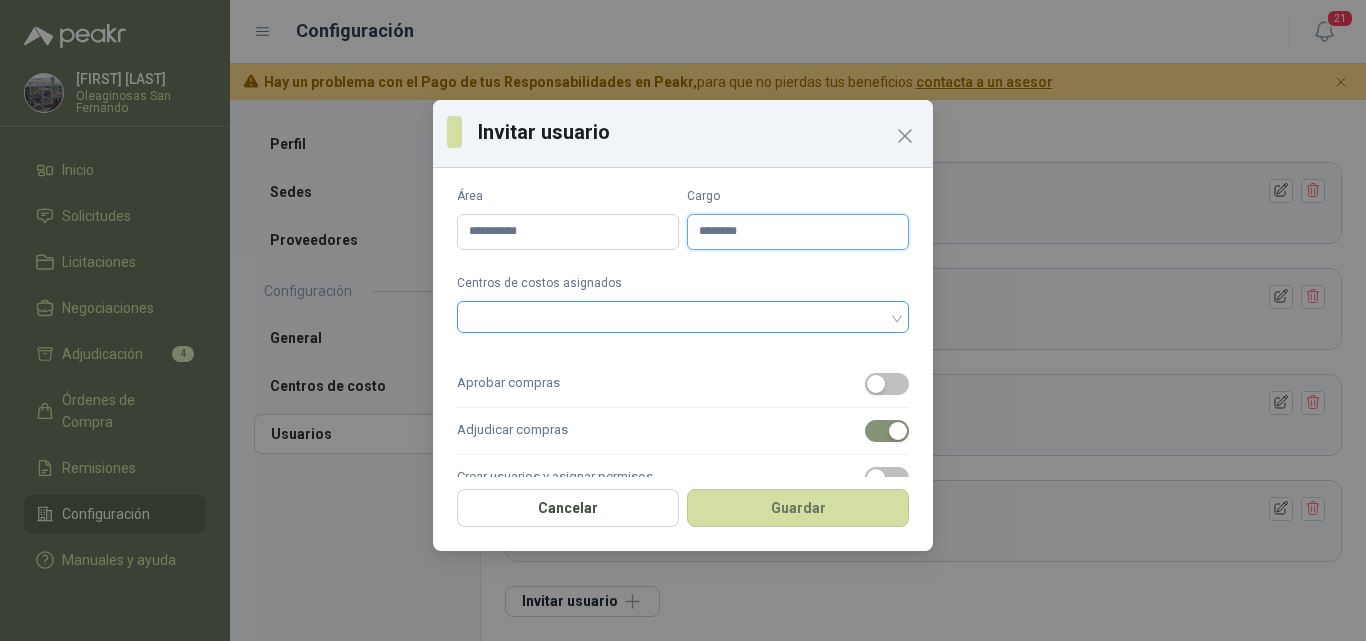 scroll, scrollTop: 0, scrollLeft: 0, axis: both 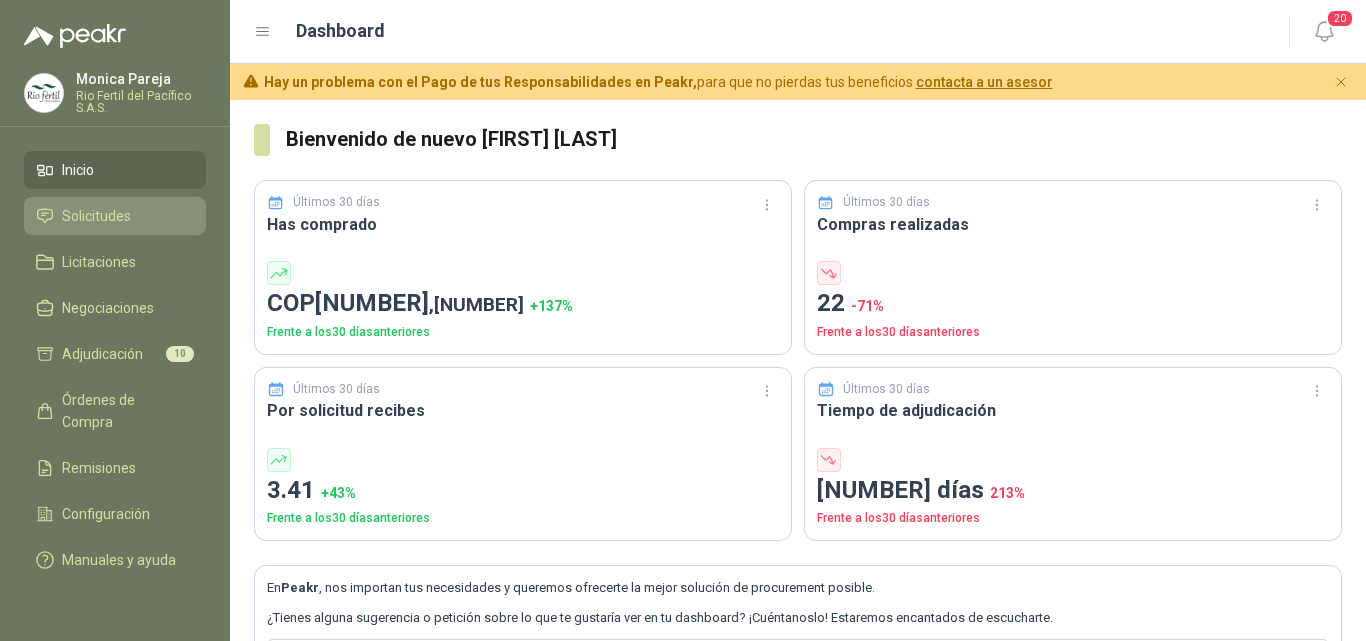click on "[REQUESTS]" at bounding box center (115, 214) 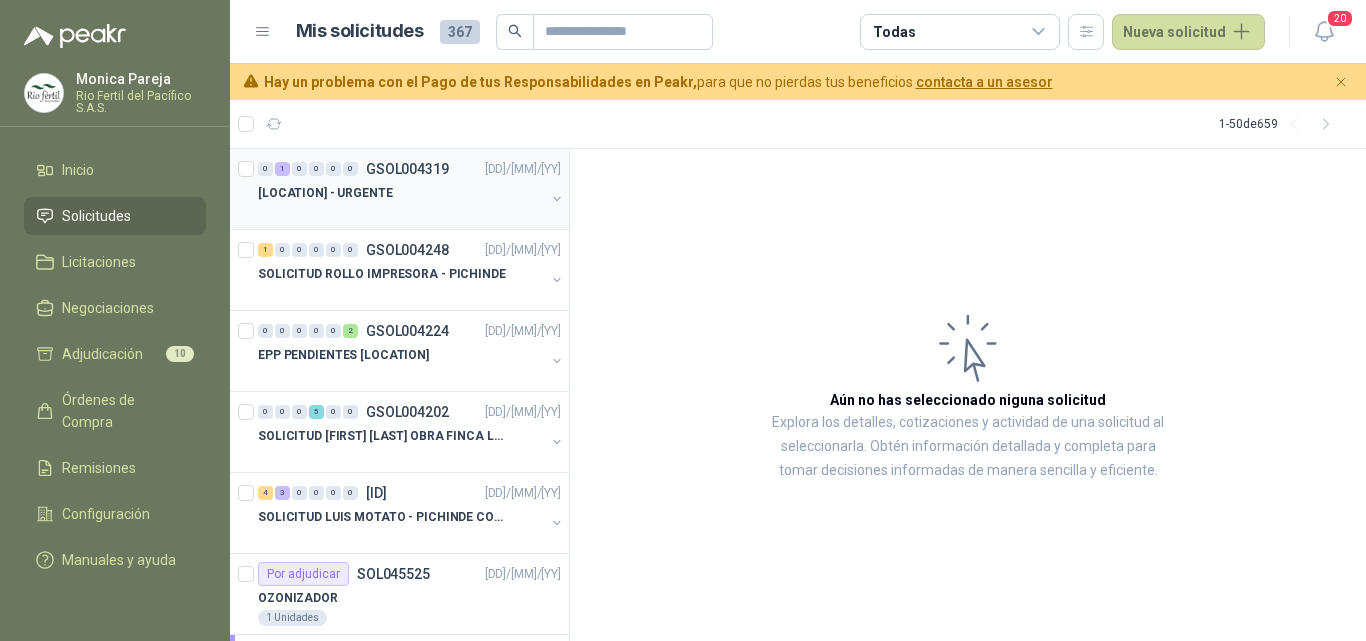 click on "GSOL004319" at bounding box center [407, 169] 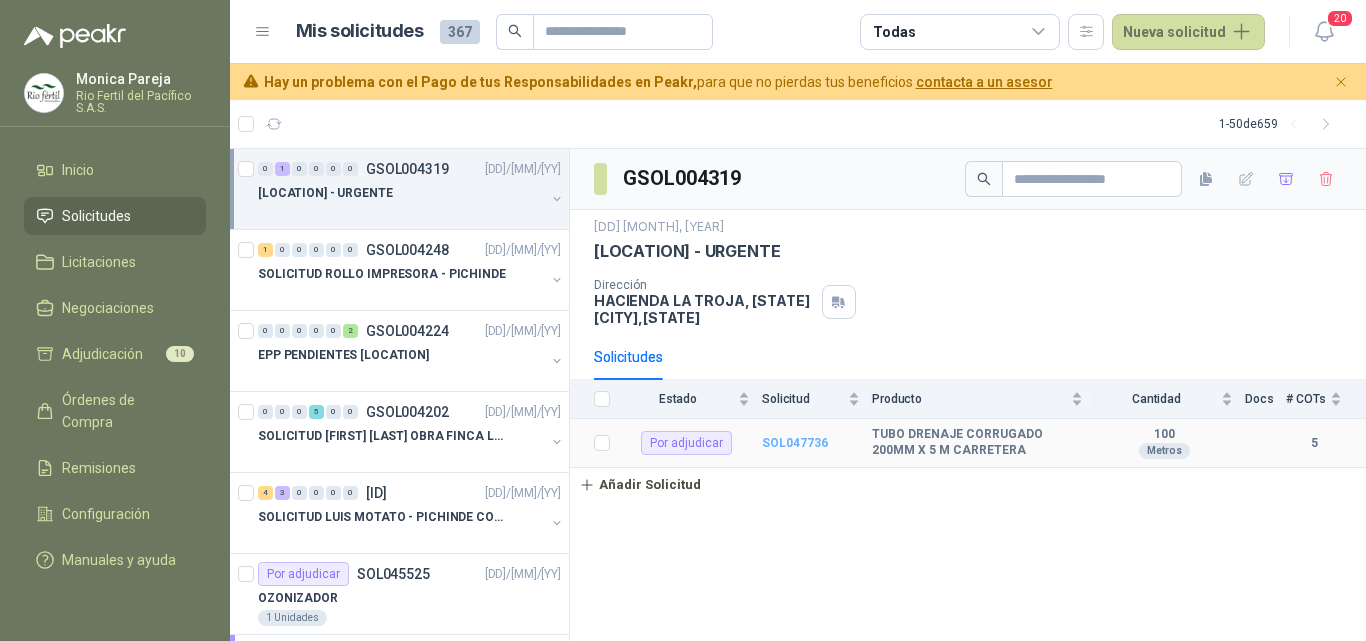 click on "[REQUEST_CODE]" at bounding box center [809, 449] 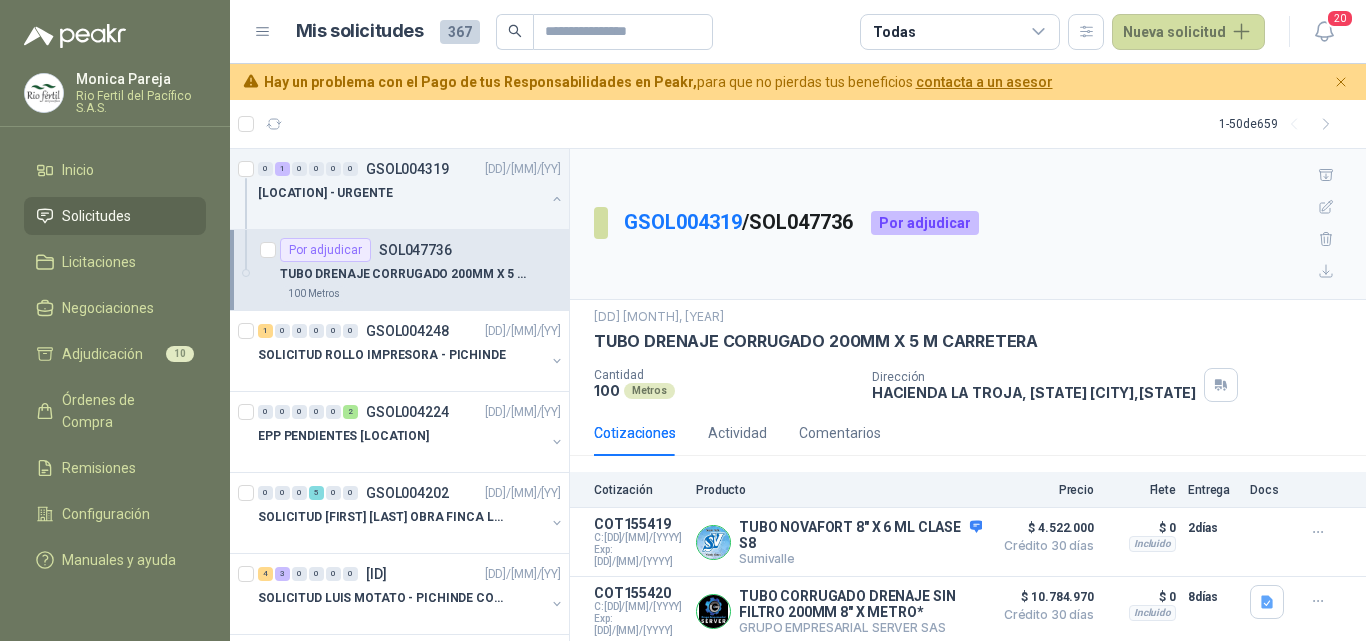 scroll, scrollTop: 102, scrollLeft: 0, axis: vertical 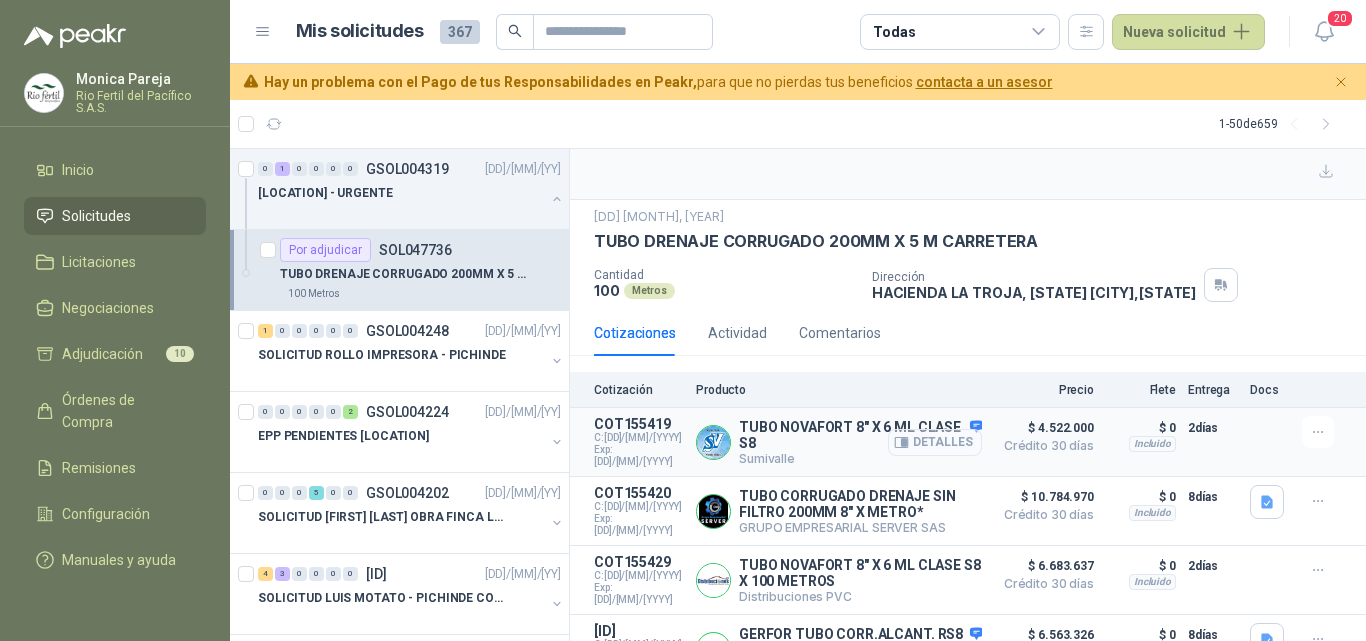click on "[DETAILS]" at bounding box center [936, 442] 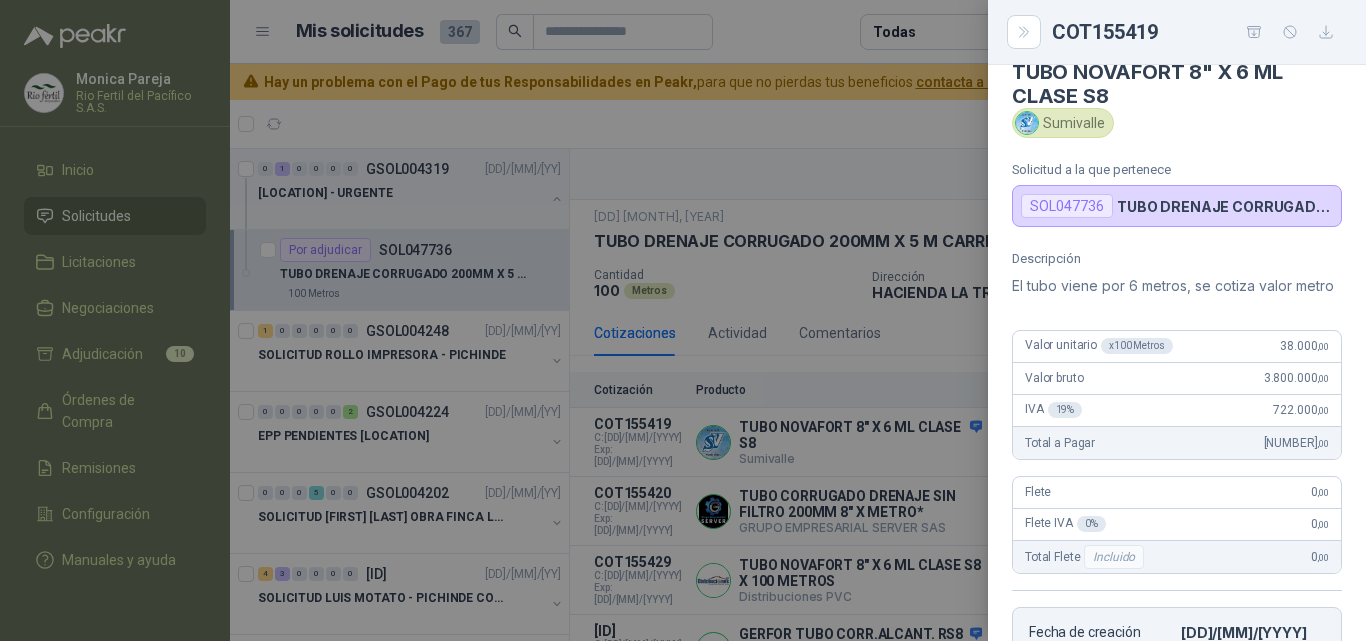 scroll, scrollTop: 0, scrollLeft: 0, axis: both 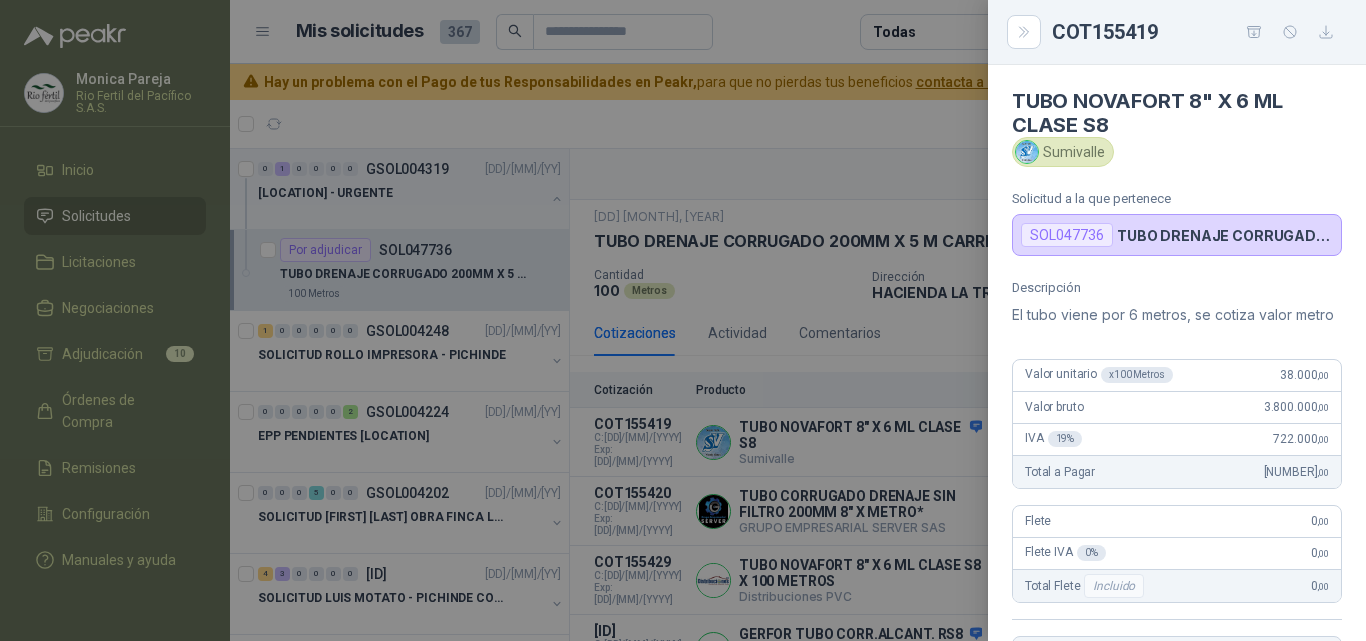 click on "Valor unitario x 100   Metros 38.000 ,00" at bounding box center [1177, 400] 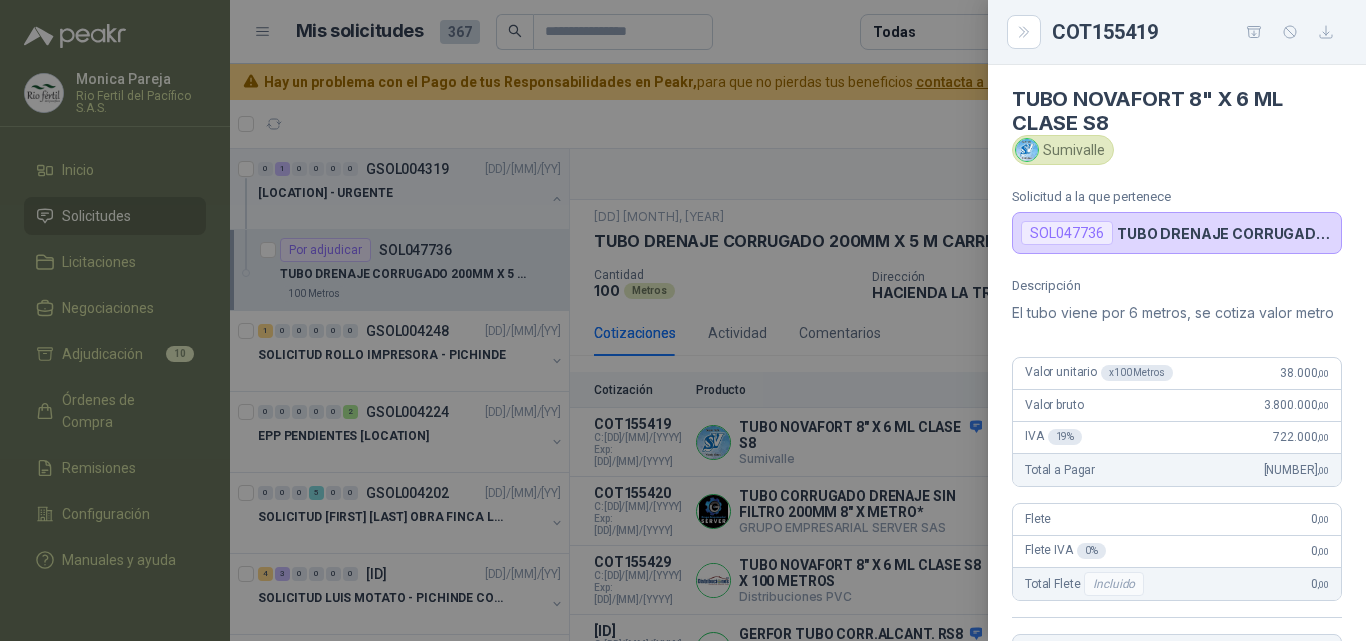 scroll, scrollTop: 0, scrollLeft: 0, axis: both 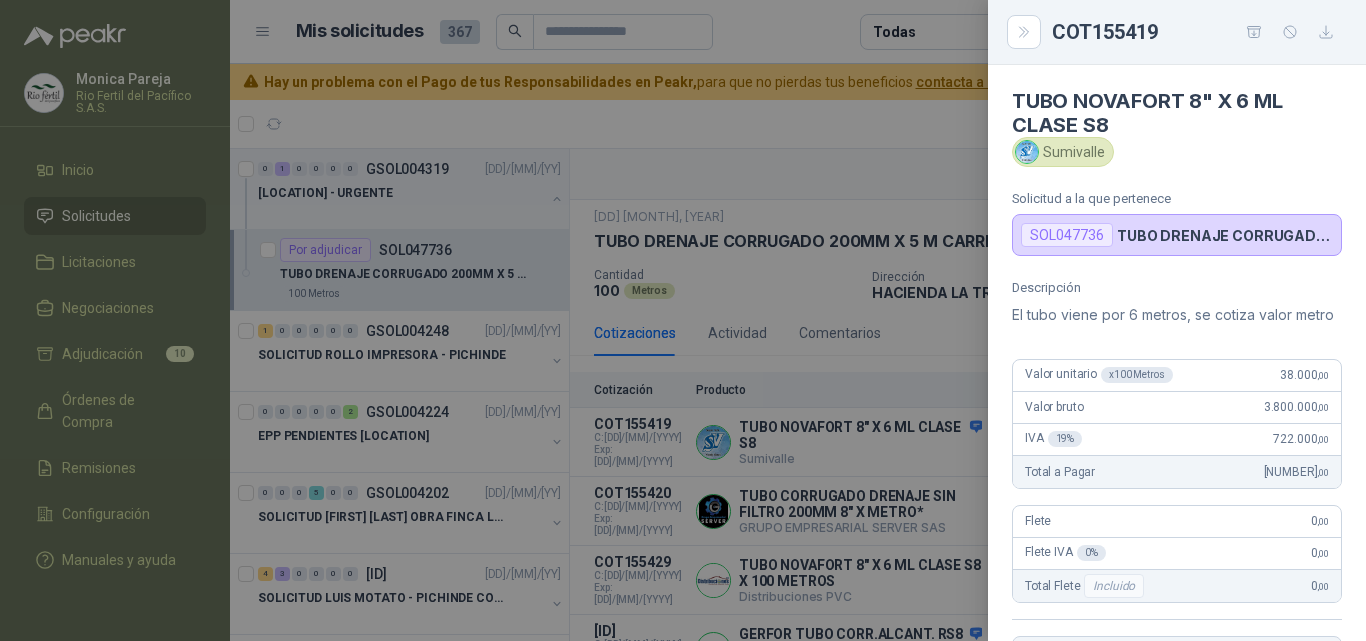 drag, startPoint x: 955, startPoint y: 439, endPoint x: 946, endPoint y: 434, distance: 10.29563 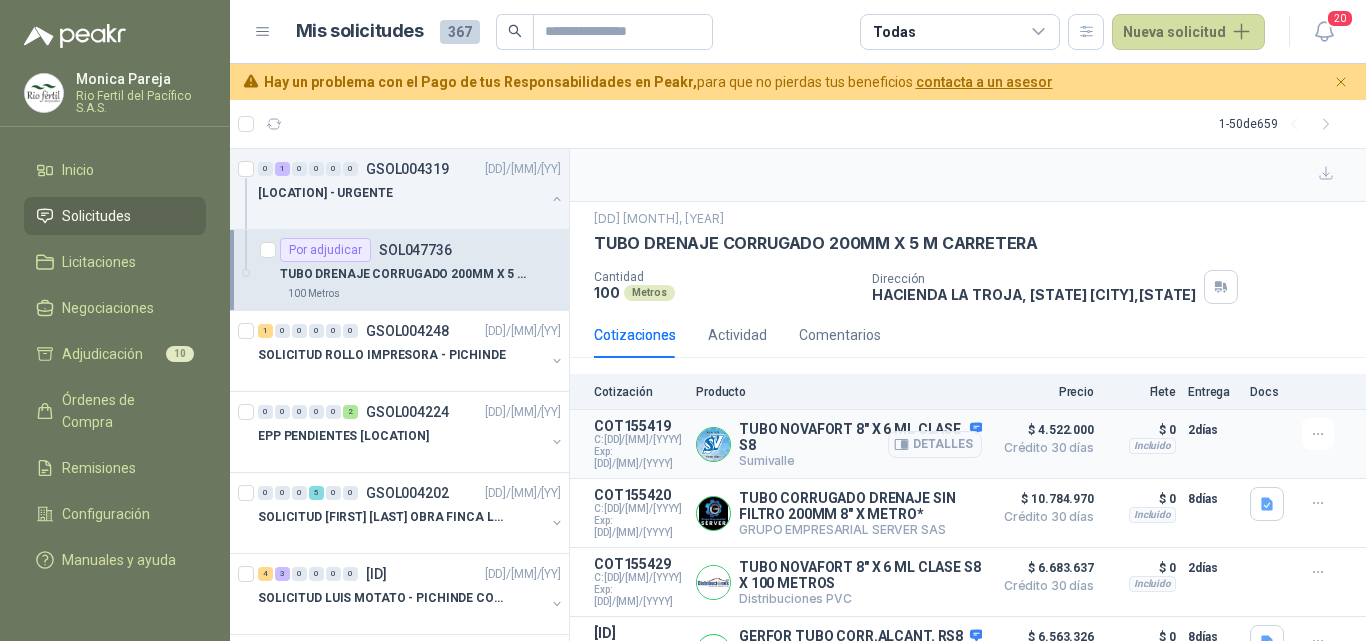scroll, scrollTop: 102, scrollLeft: 0, axis: vertical 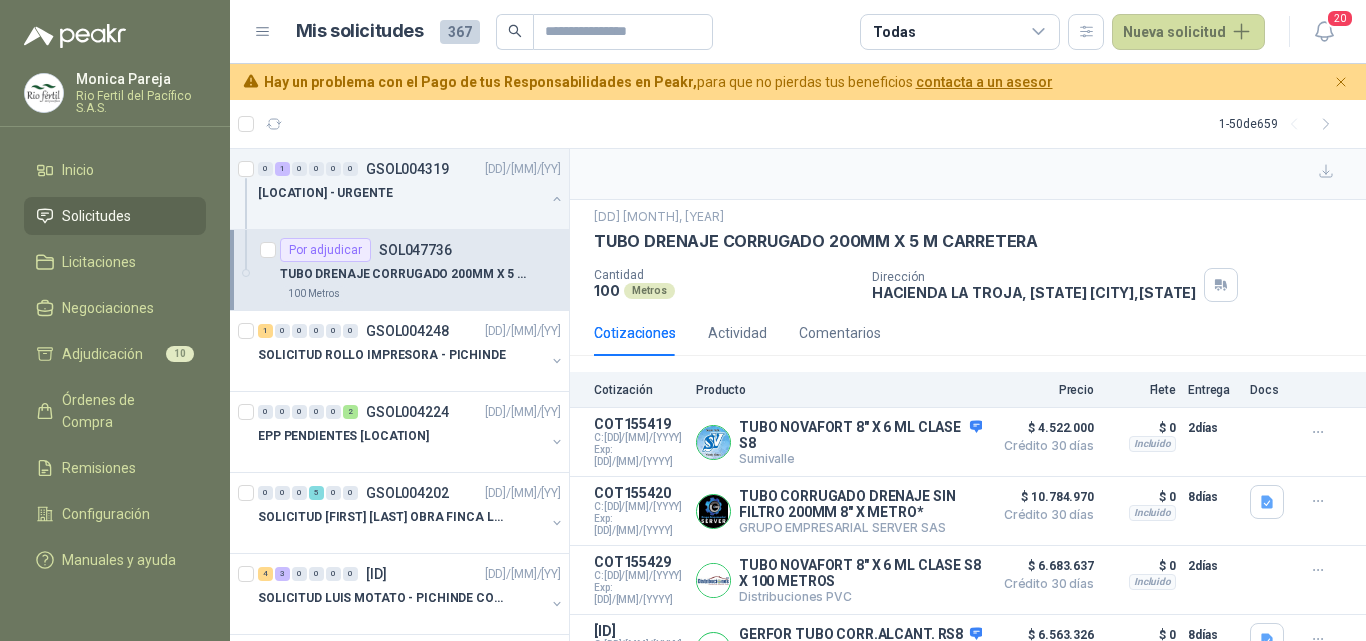 click on "Detalles" at bounding box center (0, 0) 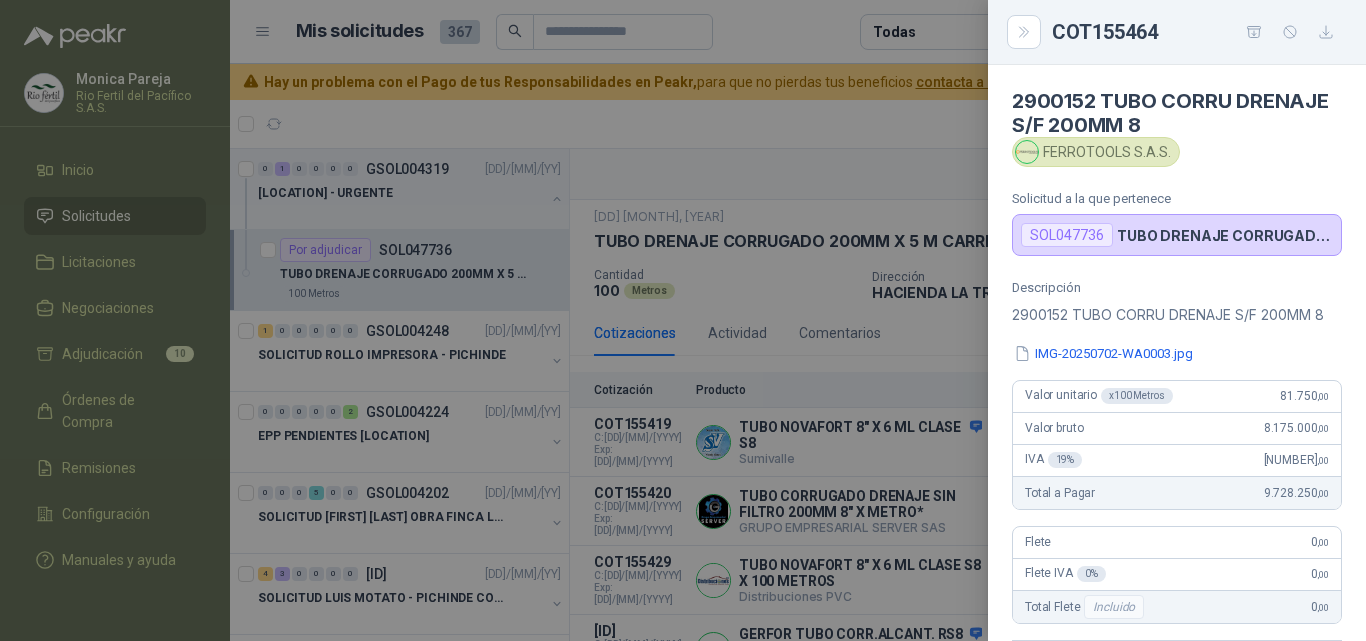 click at bounding box center [683, 320] 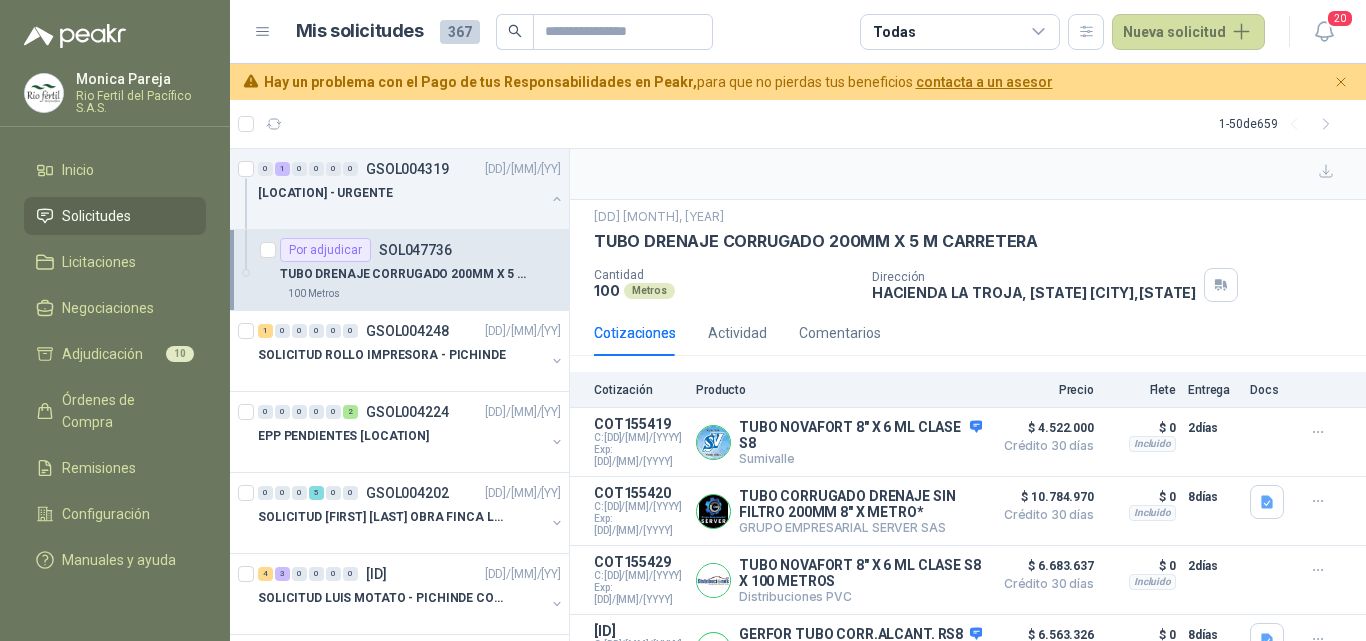 click at bounding box center [1267, 501] 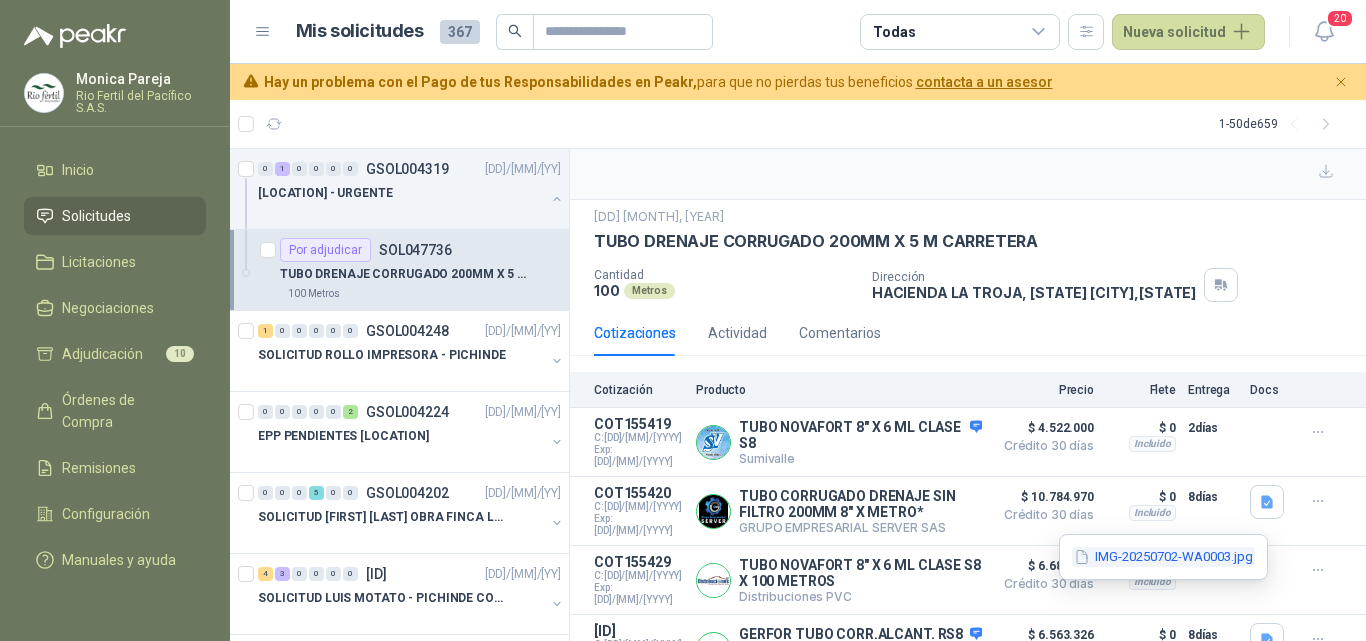 click on "IMG-20250702-WA0003.jpg" at bounding box center (1205, 557) 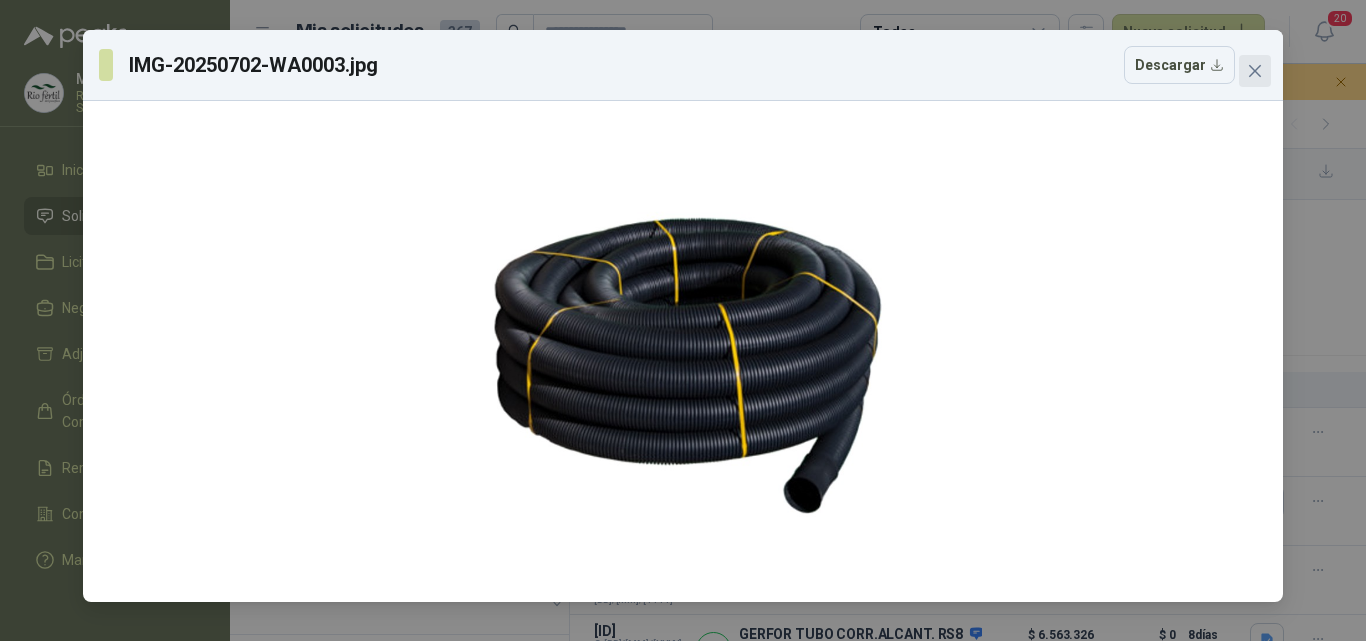click at bounding box center [1255, 71] 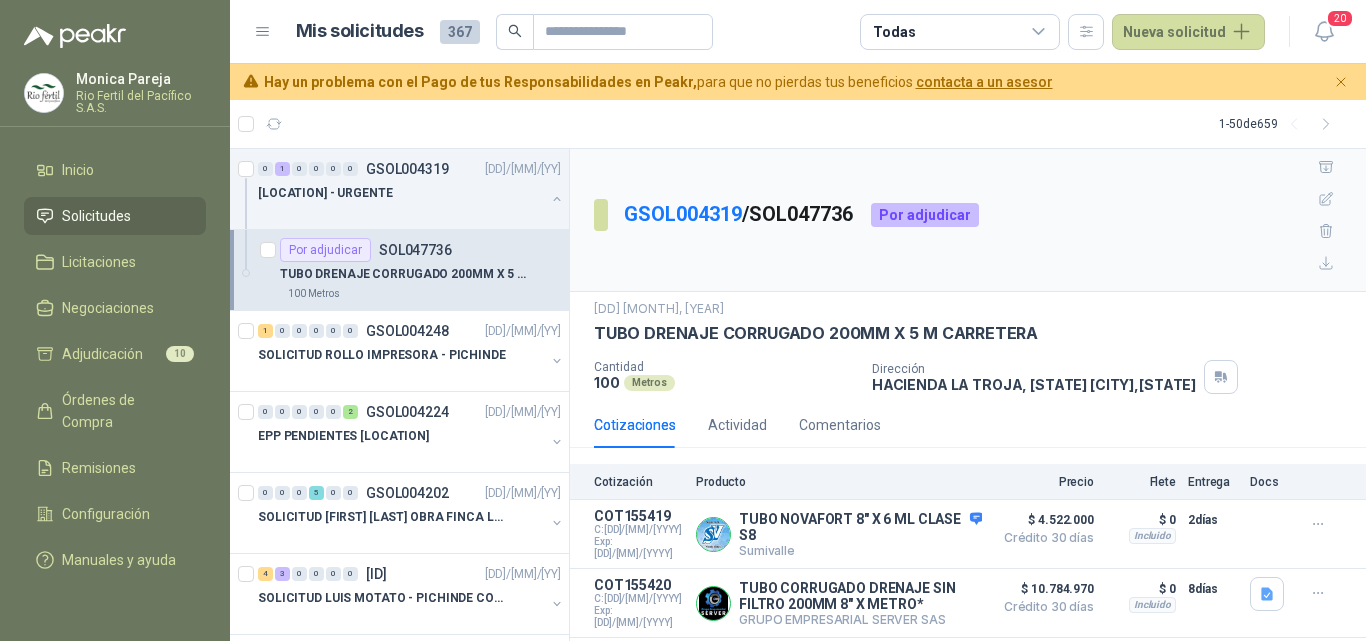scroll, scrollTop: 0, scrollLeft: 0, axis: both 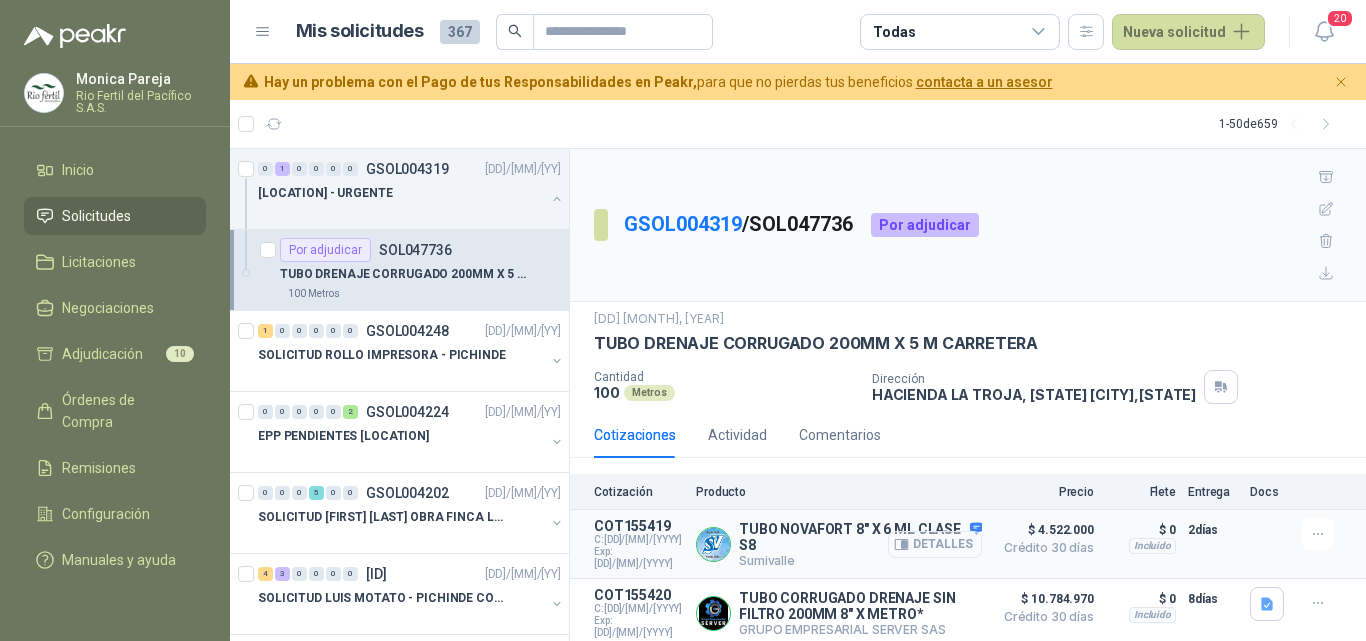 click on "Detalles" at bounding box center [936, 544] 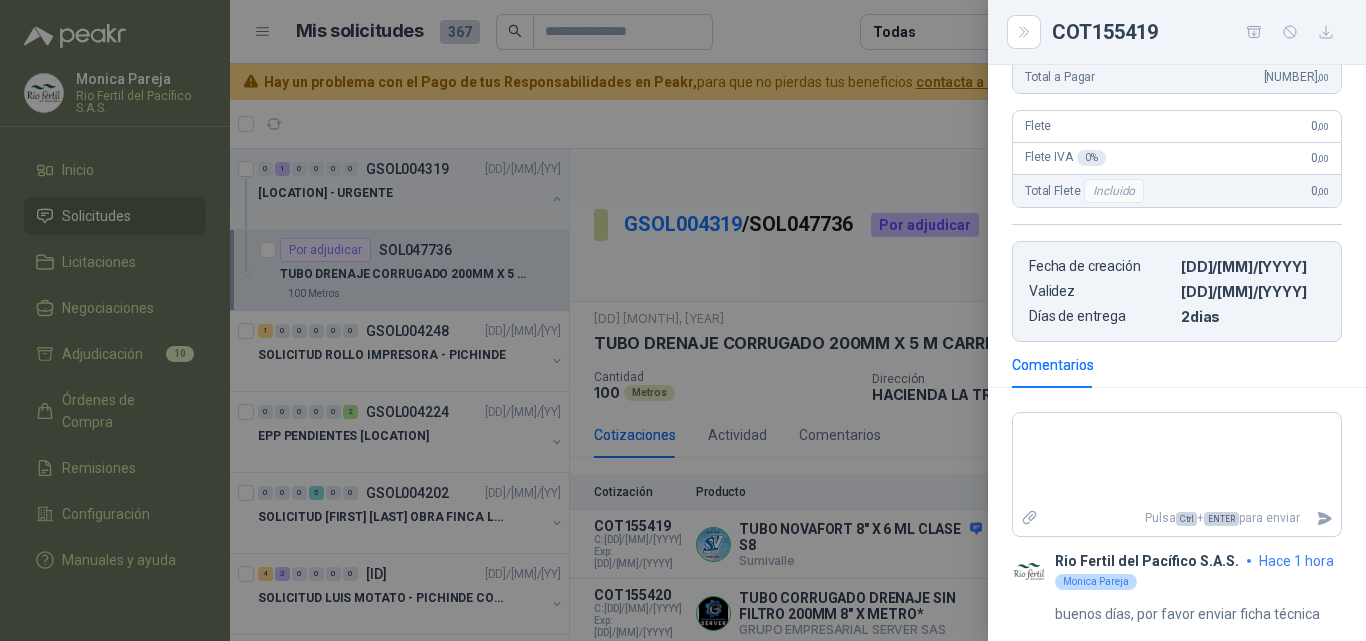 scroll, scrollTop: 437, scrollLeft: 0, axis: vertical 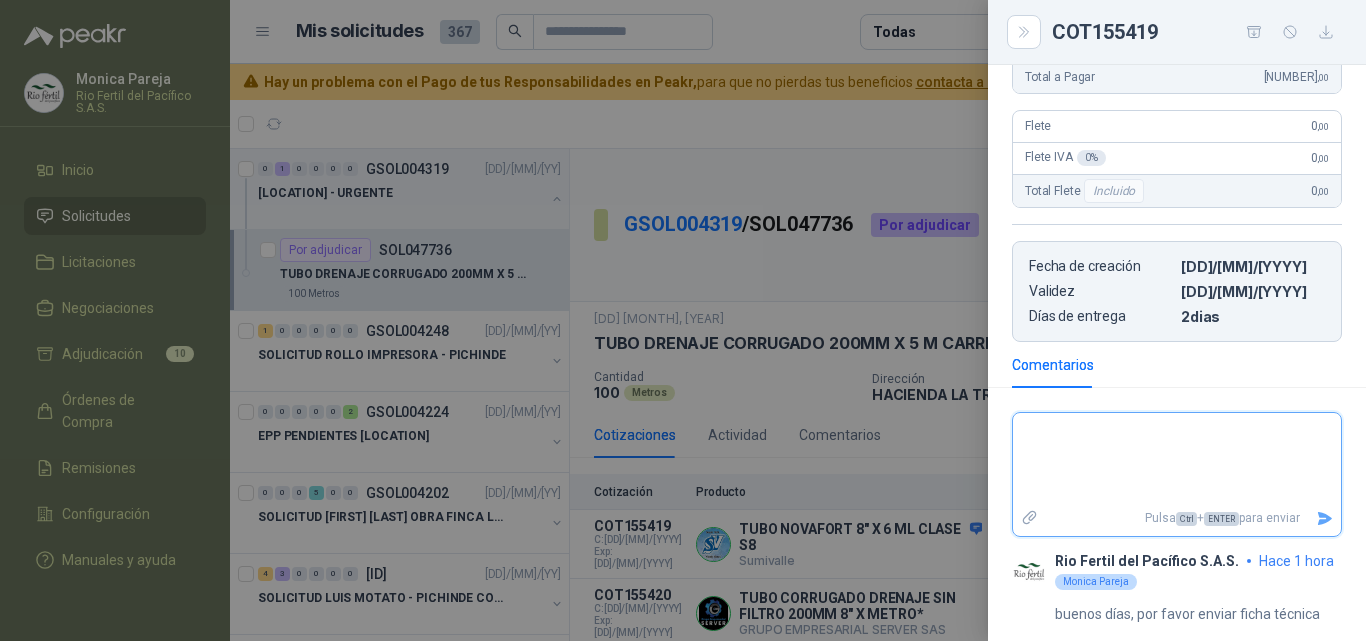 click at bounding box center [1177, 459] 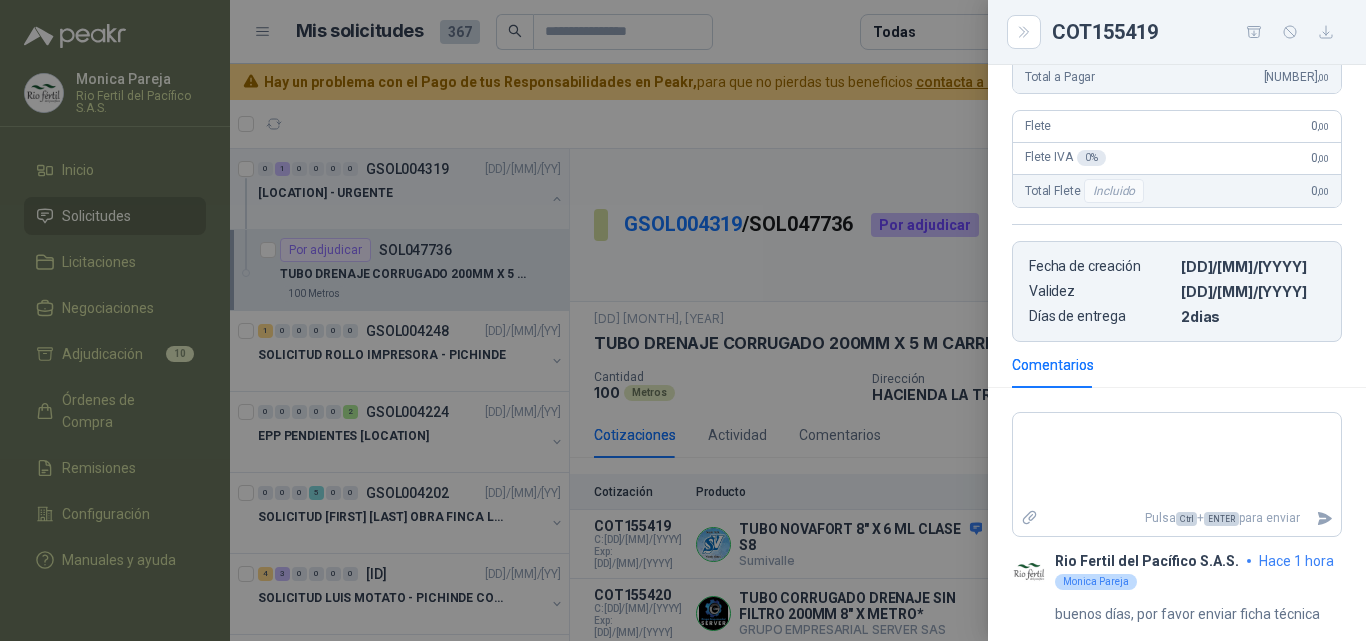 click at bounding box center [683, 320] 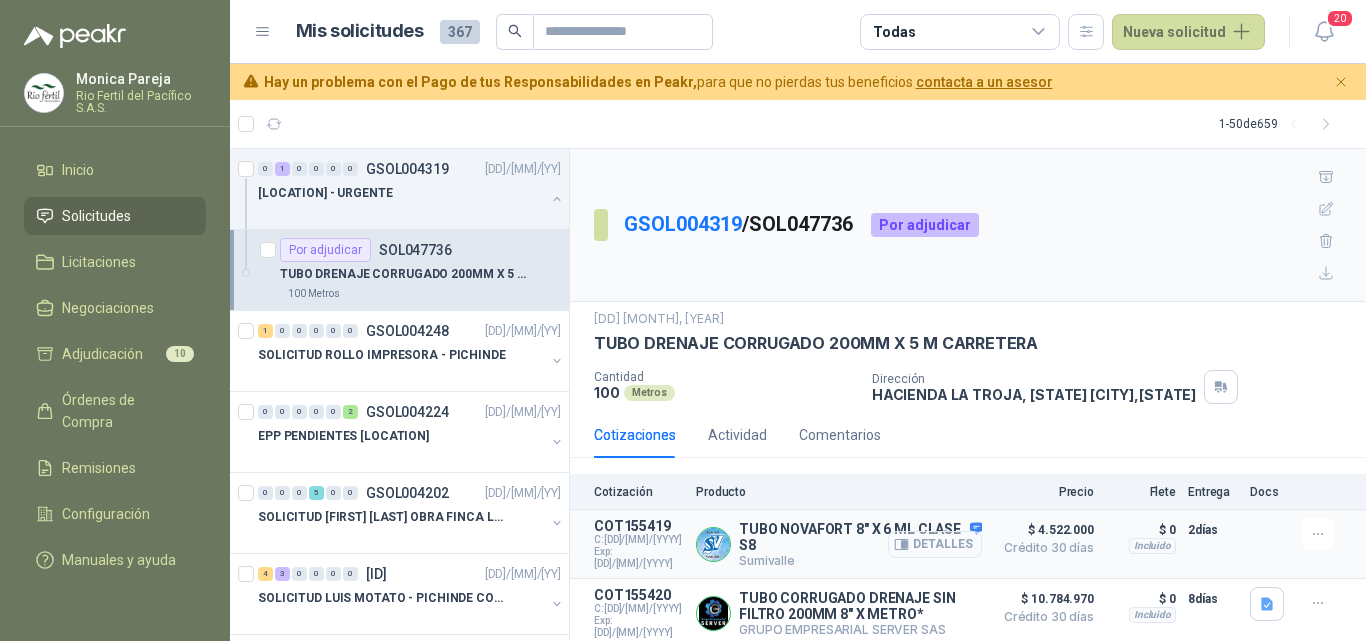 click on "Detalles" at bounding box center [936, 544] 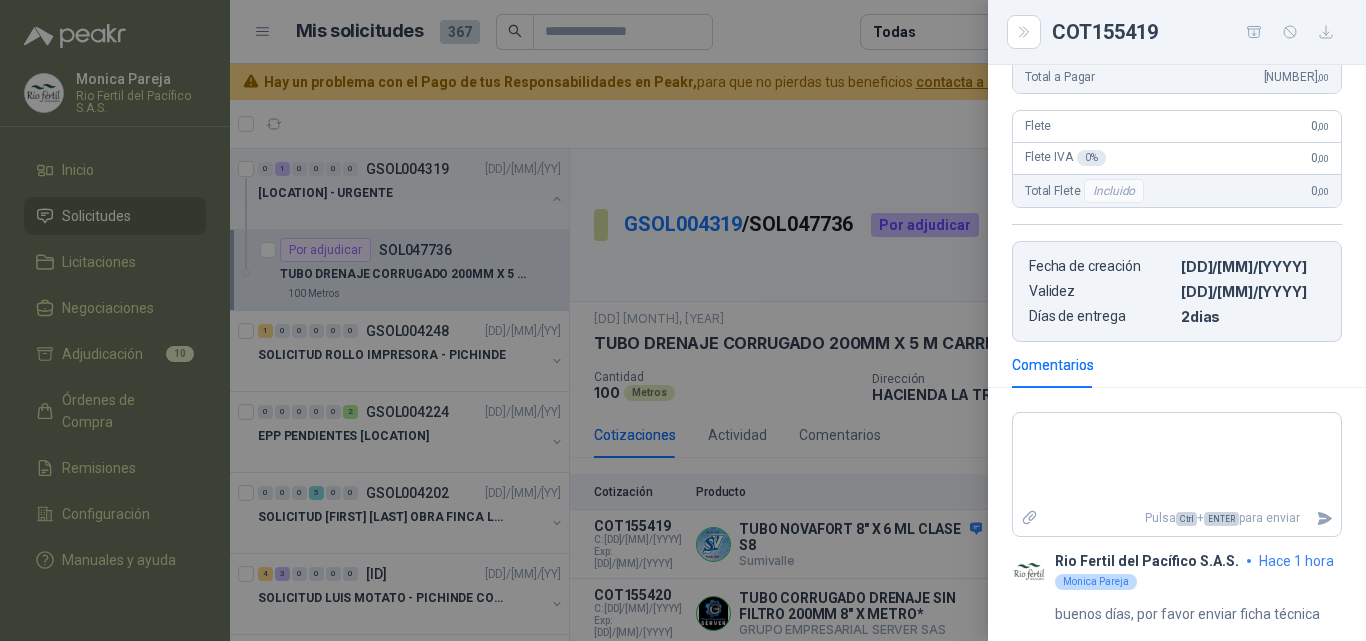 click at bounding box center [683, 320] 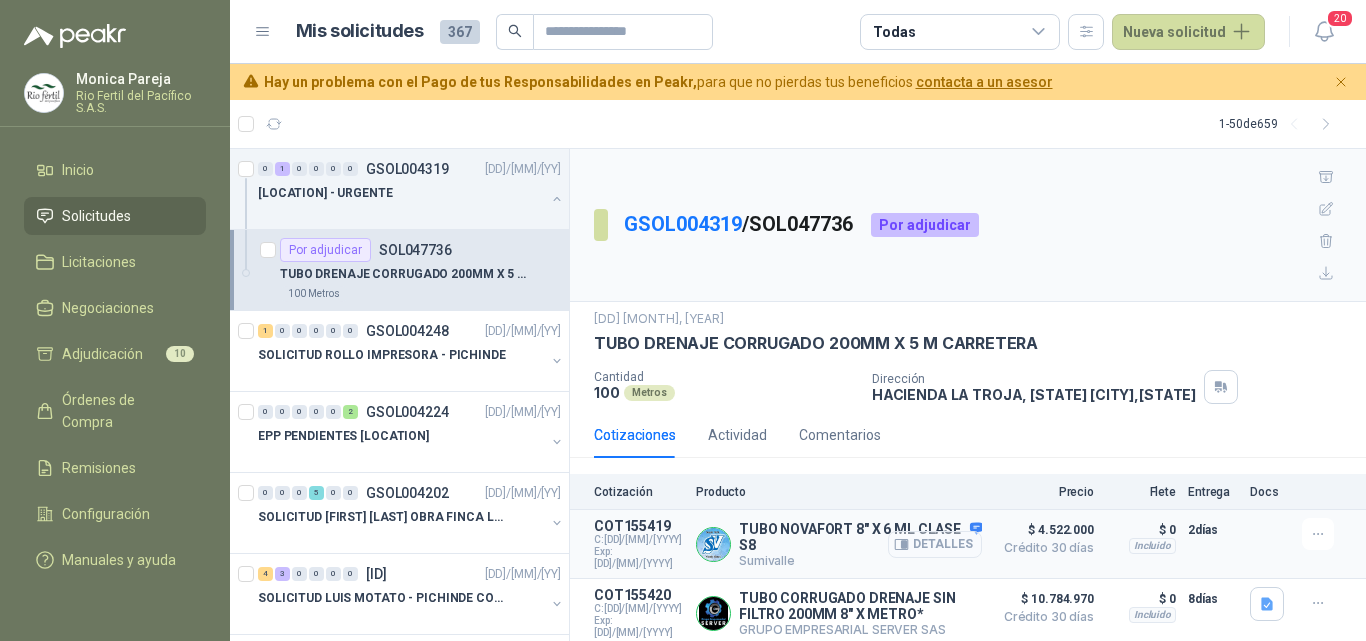 click on "Detalles" at bounding box center [936, 544] 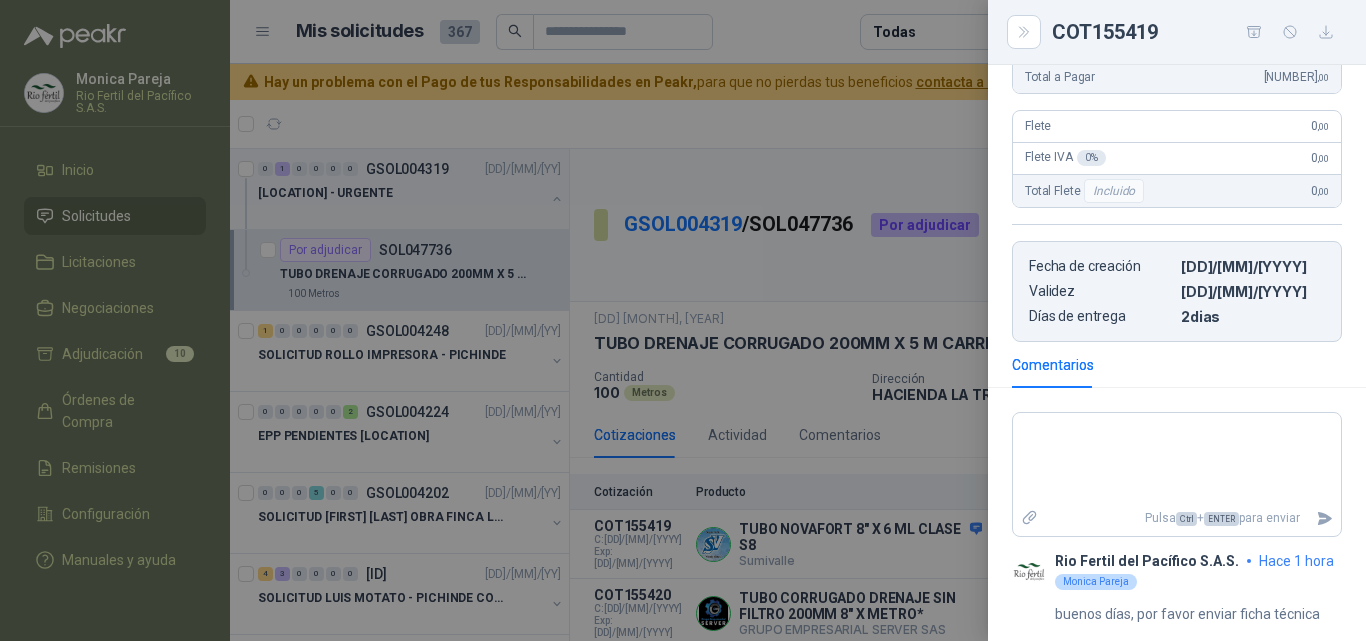 click at bounding box center (683, 320) 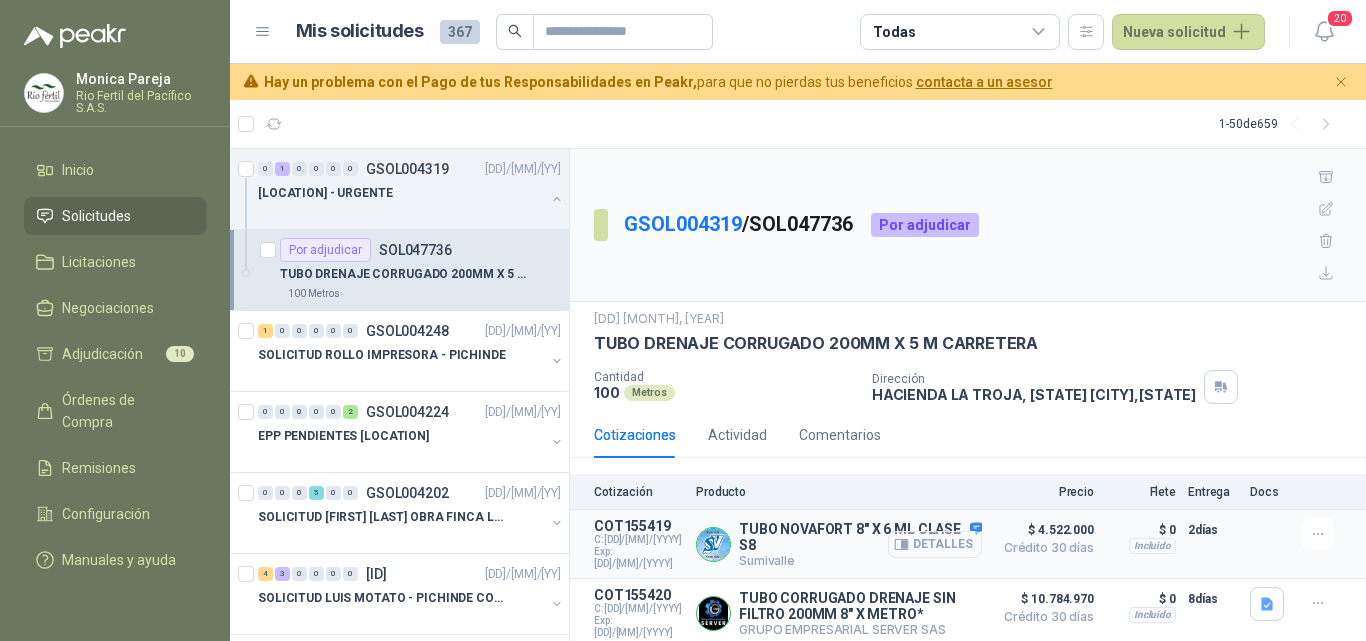 click on "Detalles" at bounding box center [936, 544] 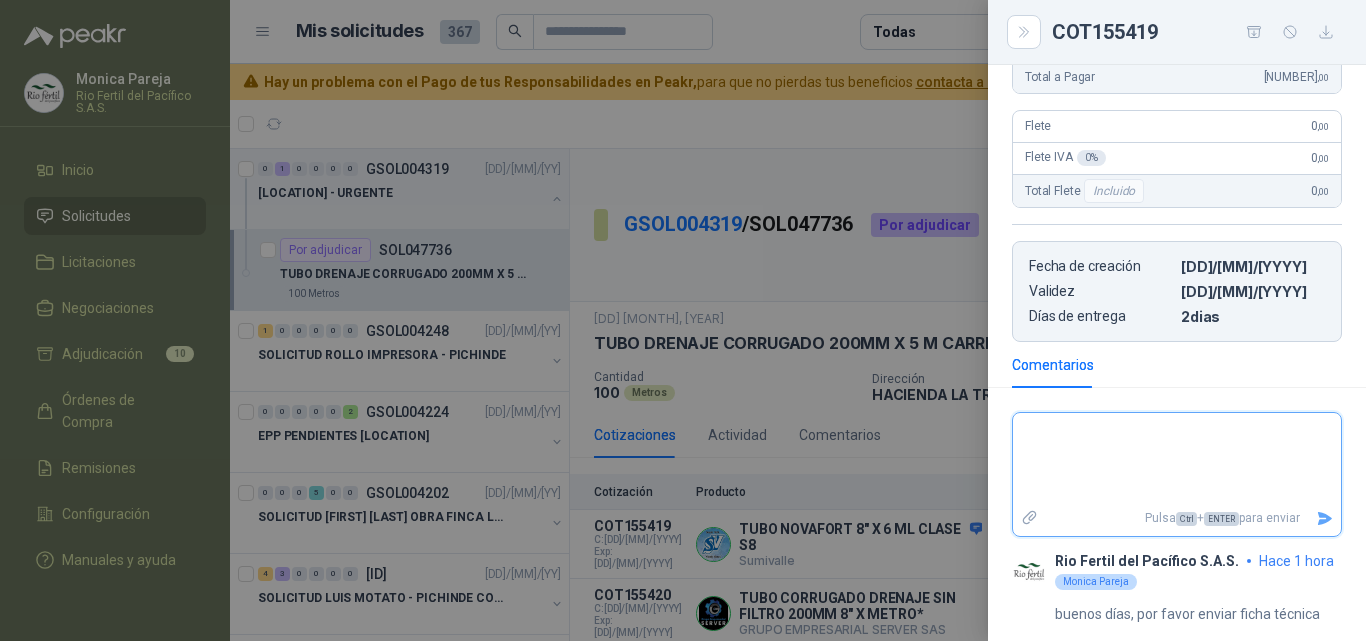 click at bounding box center (1177, 459) 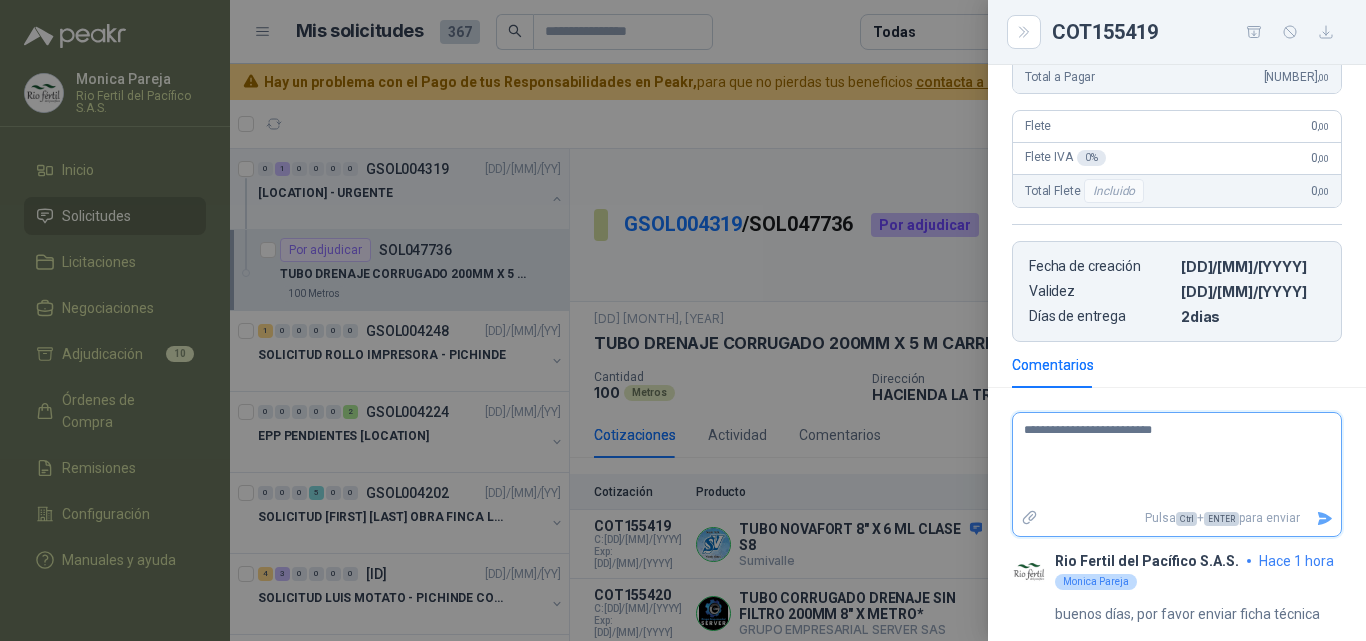 click on "**********" at bounding box center (1169, 459) 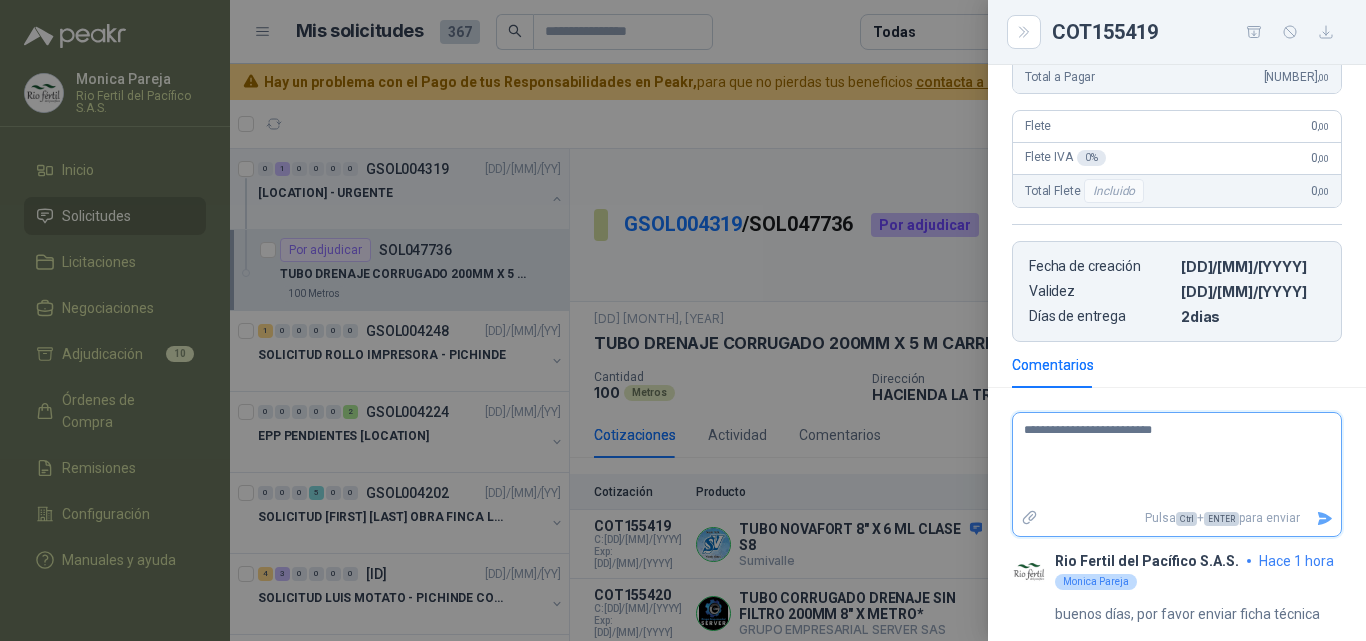 click on "**********" at bounding box center [1169, 459] 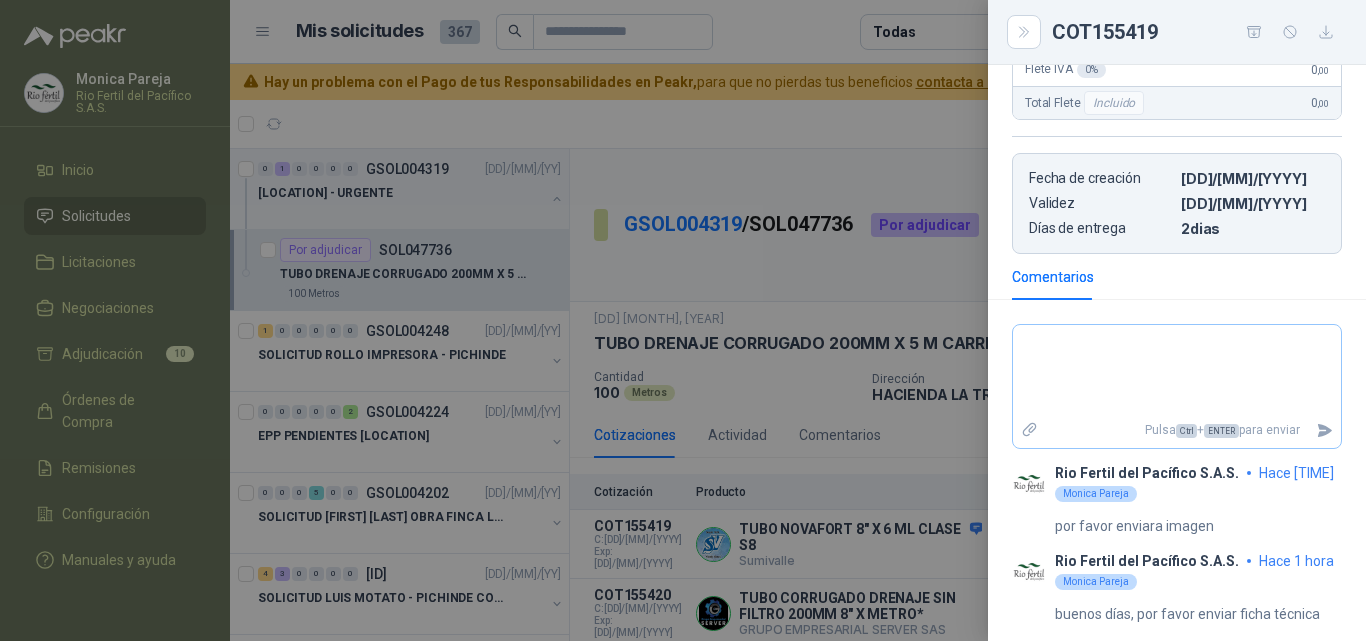 scroll, scrollTop: 565, scrollLeft: 0, axis: vertical 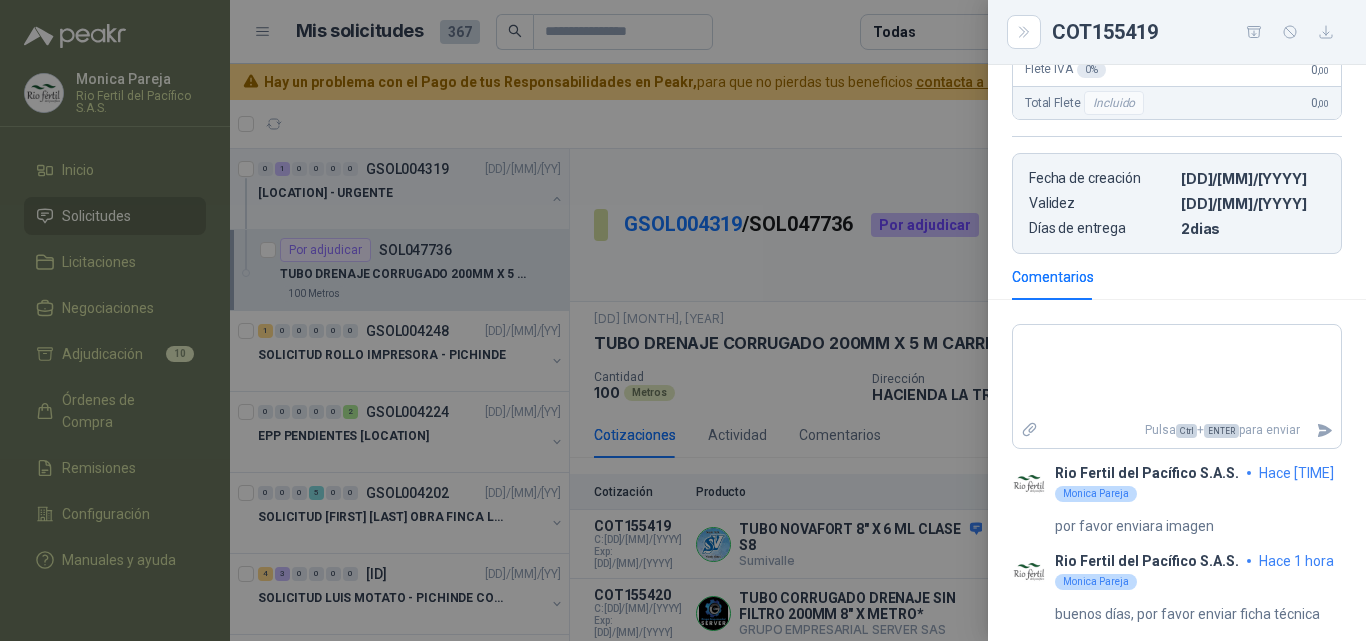 click at bounding box center [683, 320] 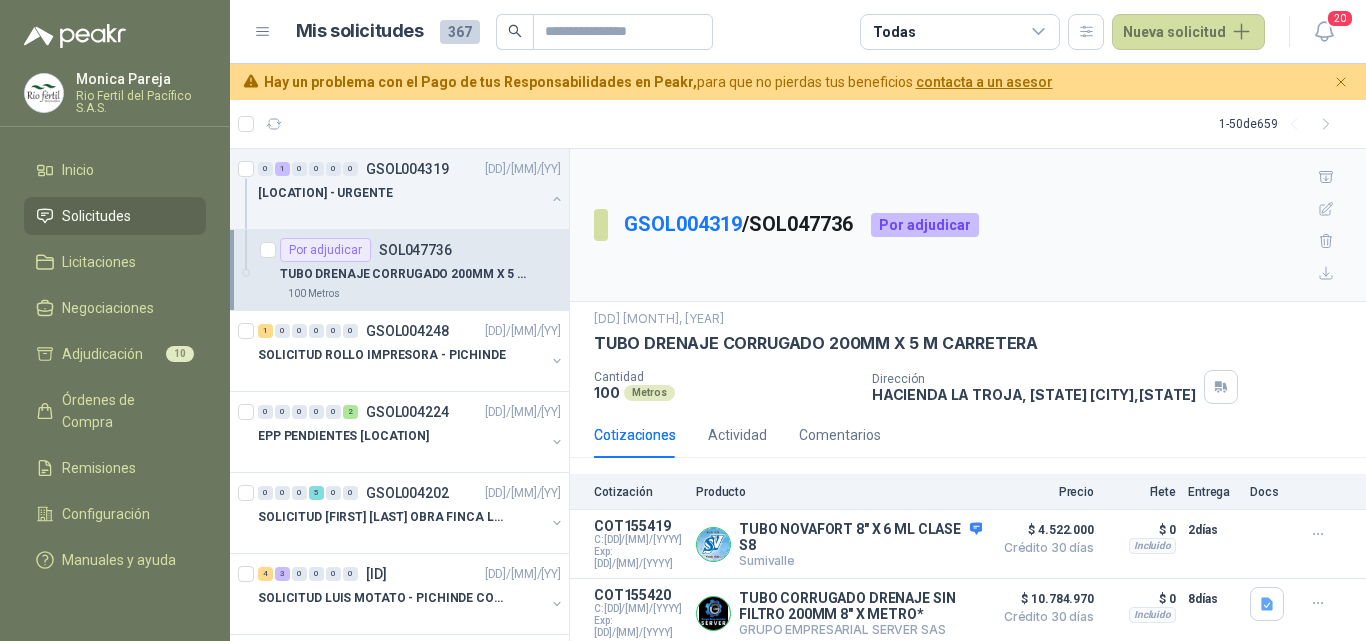 click on "Rio Fertil del Pacífico S.A.S." at bounding box center [138, 101] 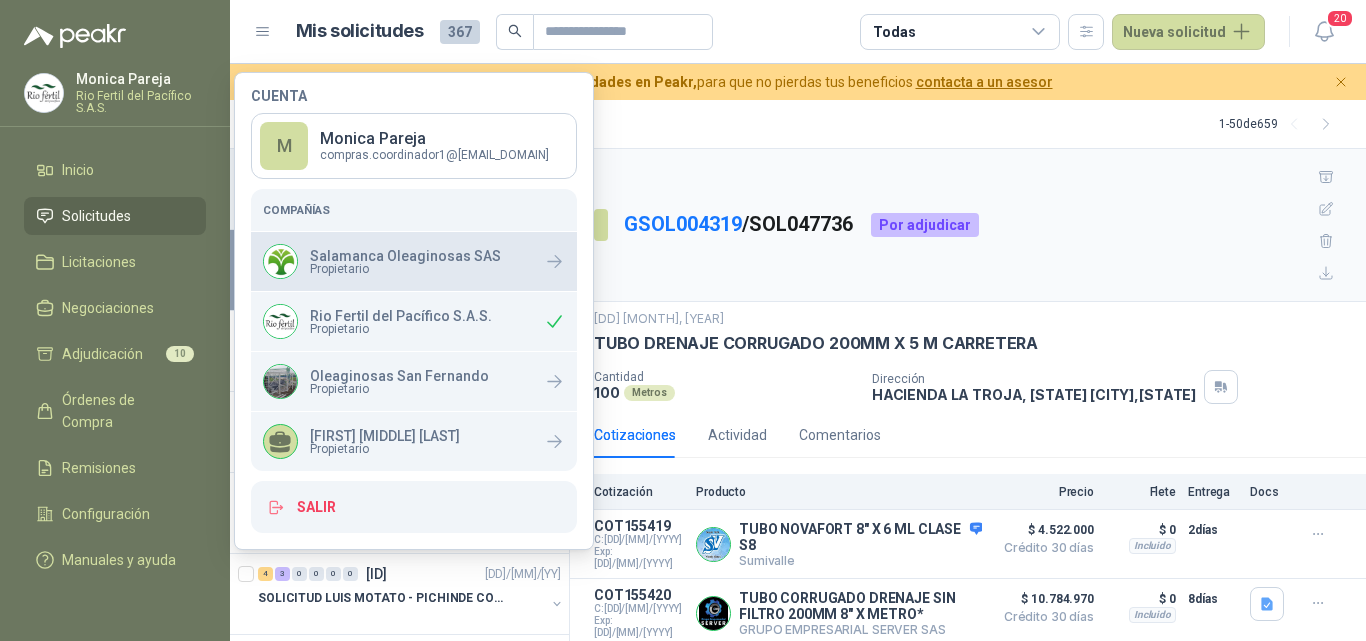 click on "Salamanca Oleaginosas SAS" at bounding box center (370, 256) 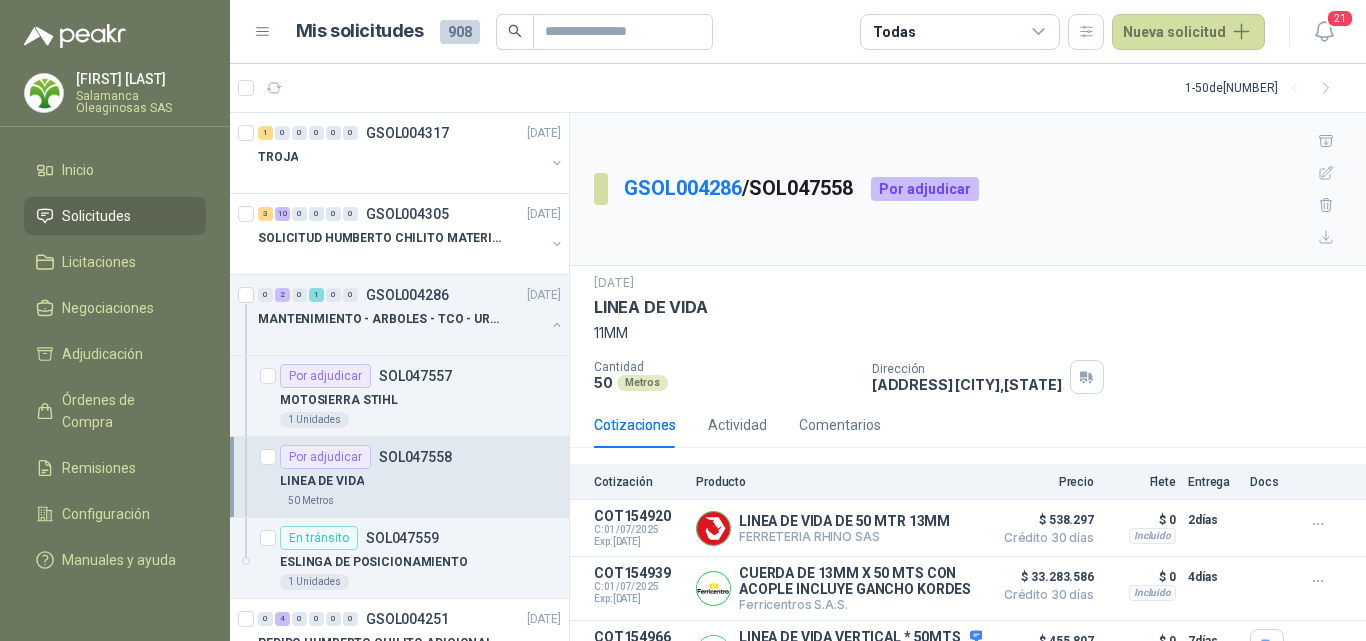 scroll, scrollTop: 0, scrollLeft: 0, axis: both 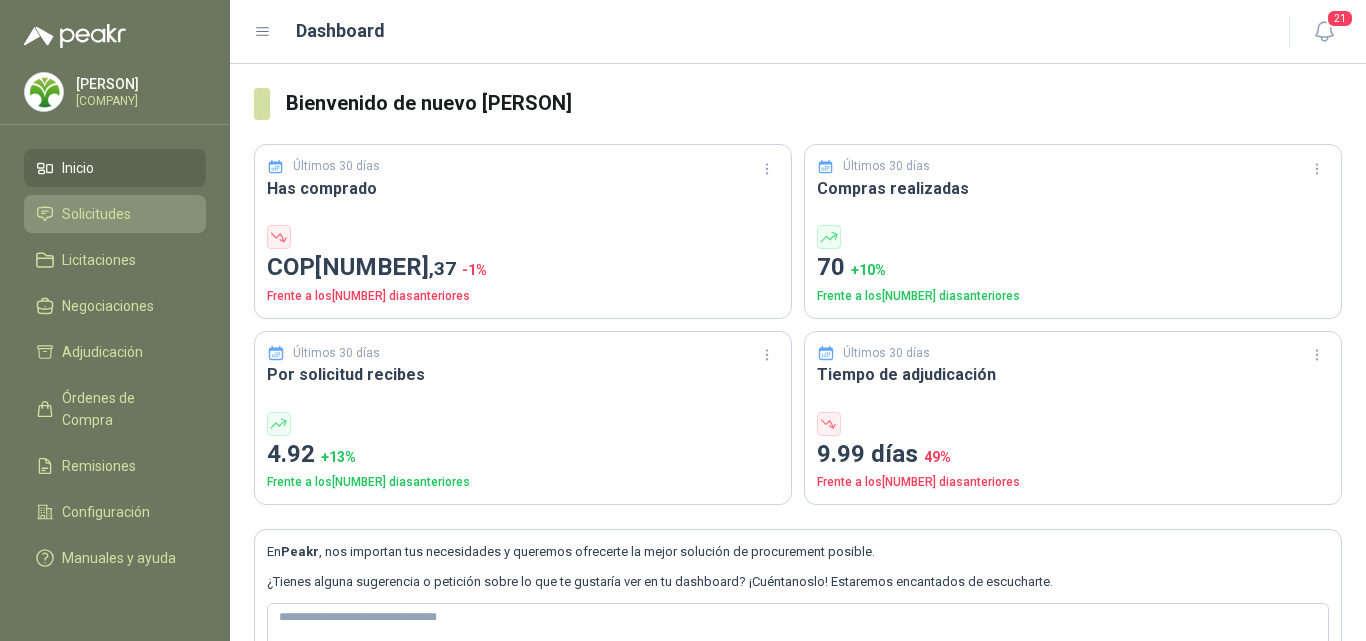 click on "Solicitudes" at bounding box center [115, 216] 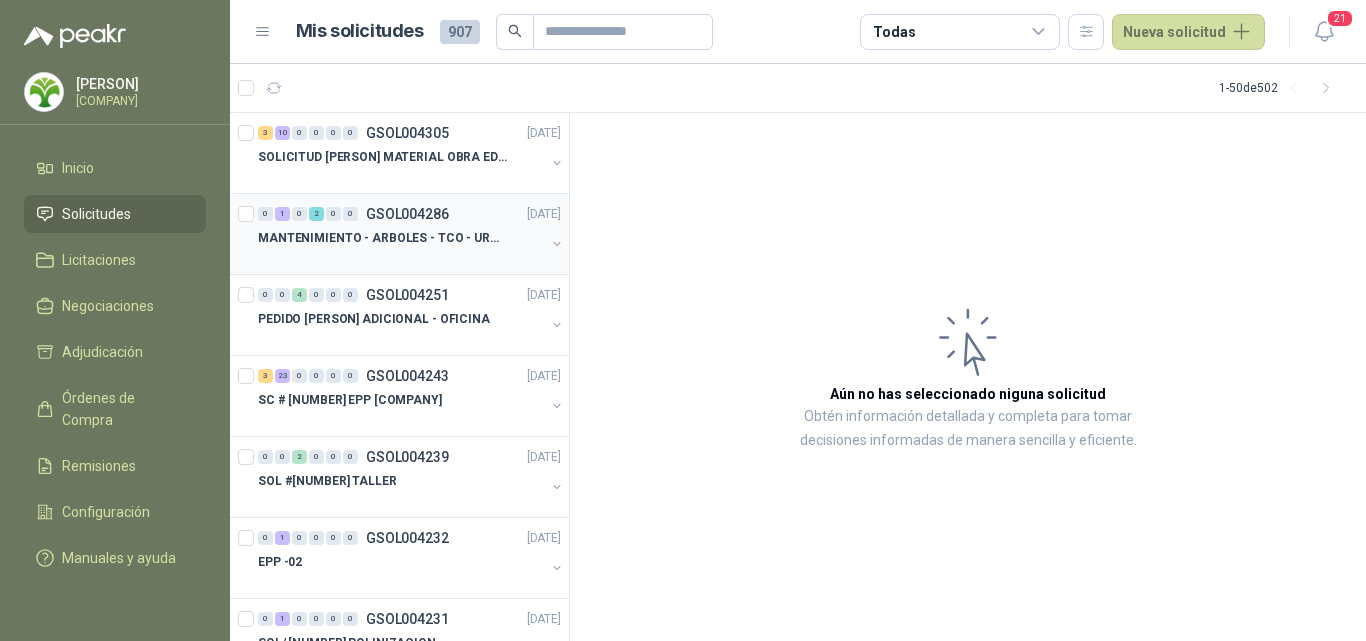 click on "MANTENIMIENTO - ARBOLES  - TCO - URGENTE" at bounding box center (382, 238) 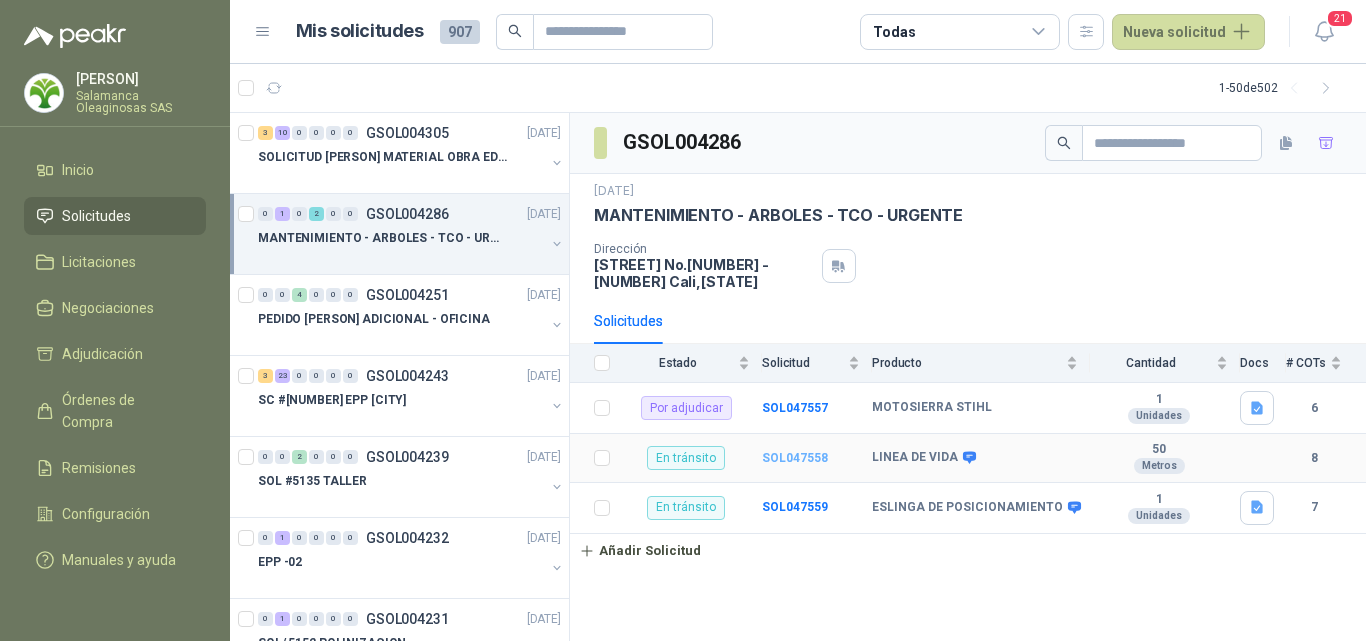 click on "SOL047558" at bounding box center [795, 458] 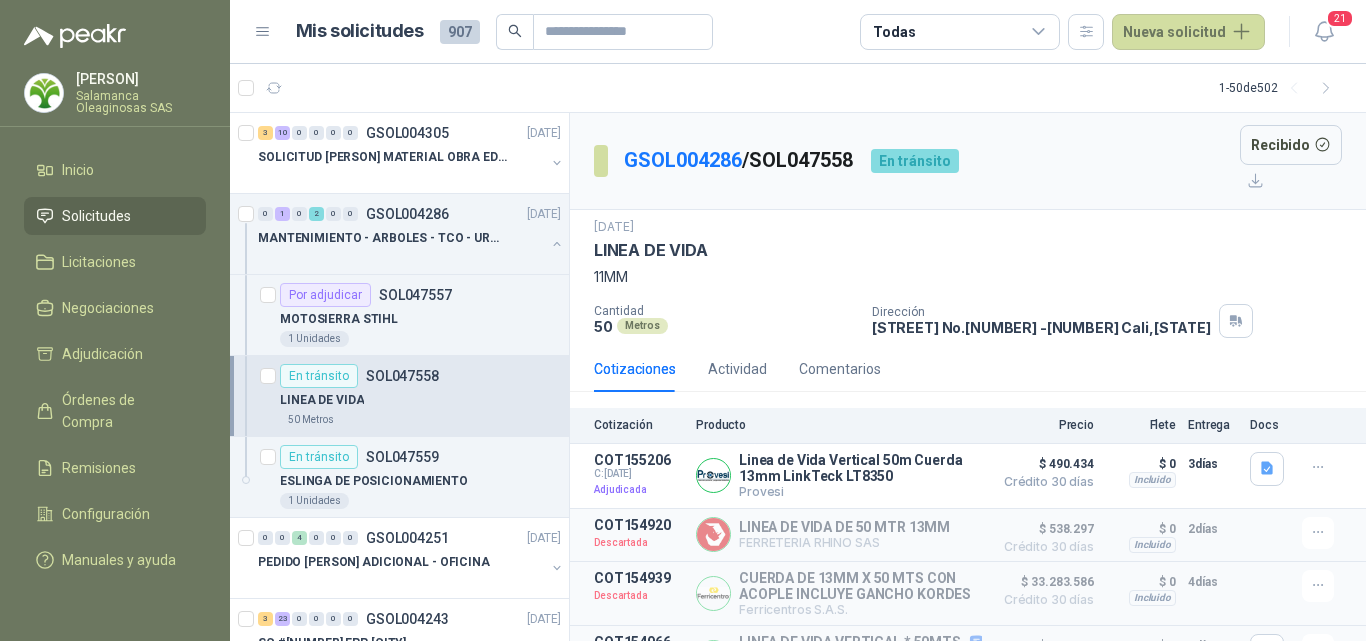 scroll, scrollTop: 100, scrollLeft: 0, axis: vertical 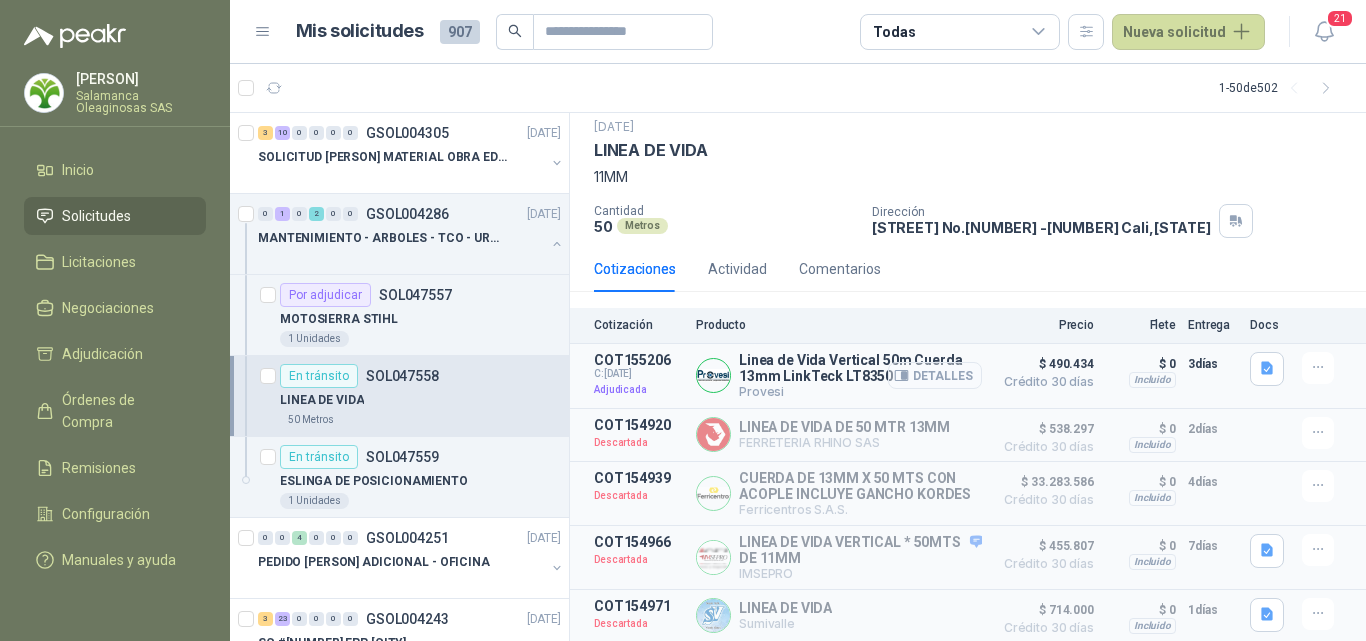 click on "Detalles" at bounding box center (935, 375) 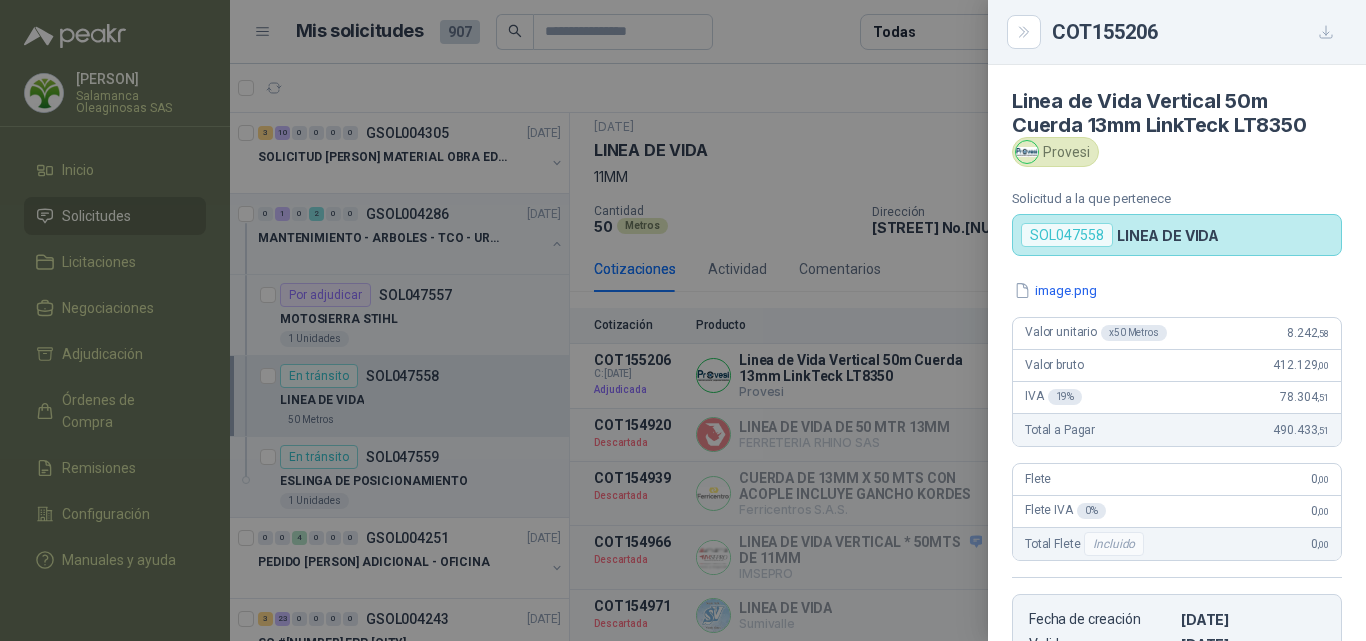 drag, startPoint x: 1313, startPoint y: 570, endPoint x: 1303, endPoint y: 577, distance: 12.206555 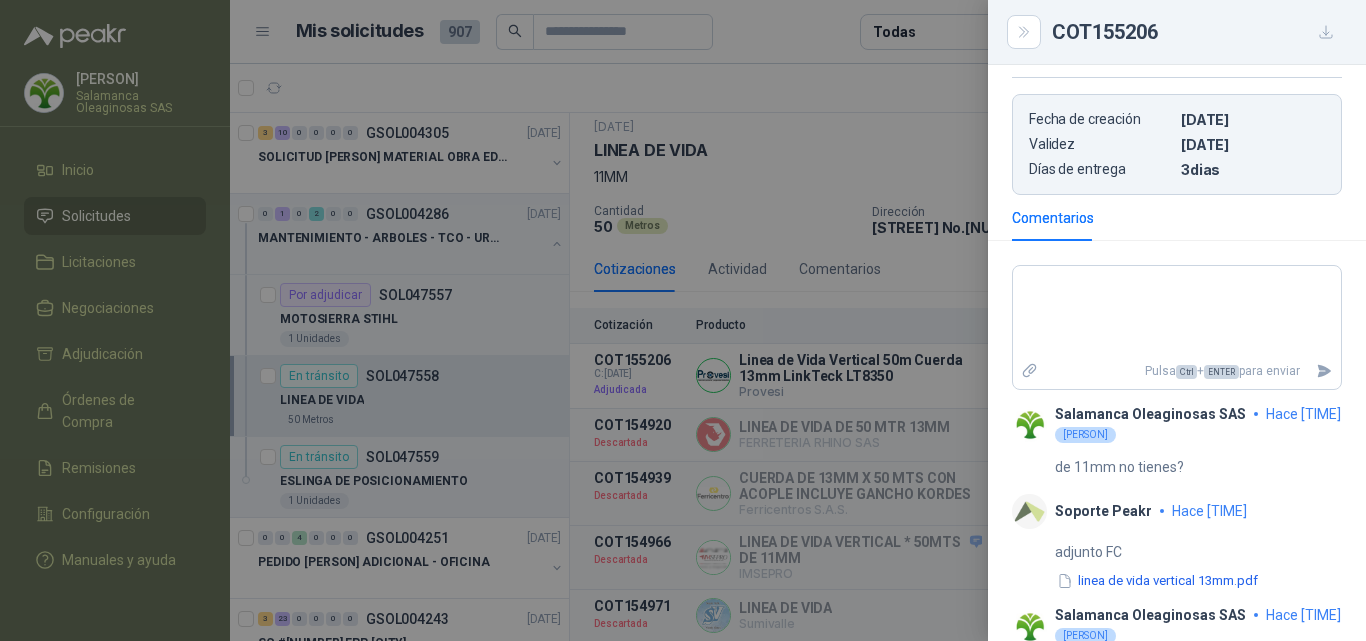 scroll, scrollTop: 590, scrollLeft: 0, axis: vertical 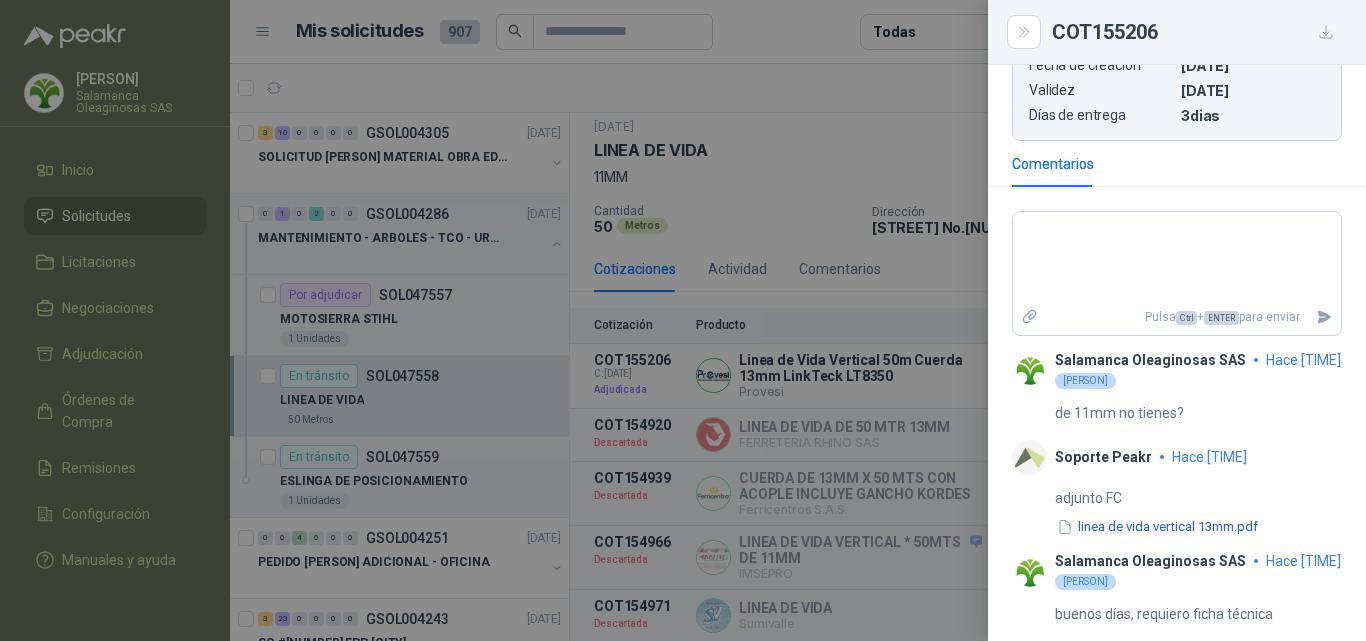 click on "Soporte Peakr hace 1 hora" at bounding box center (1177, 457) 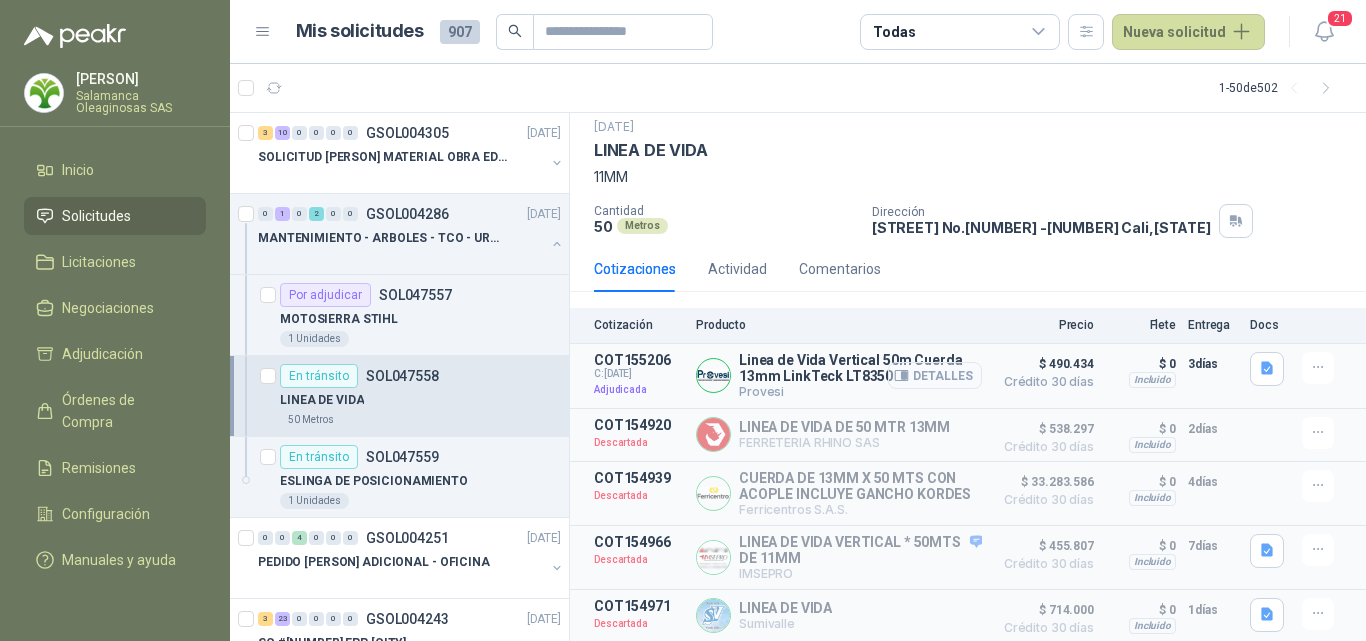 click on "Detalles" at bounding box center [935, 375] 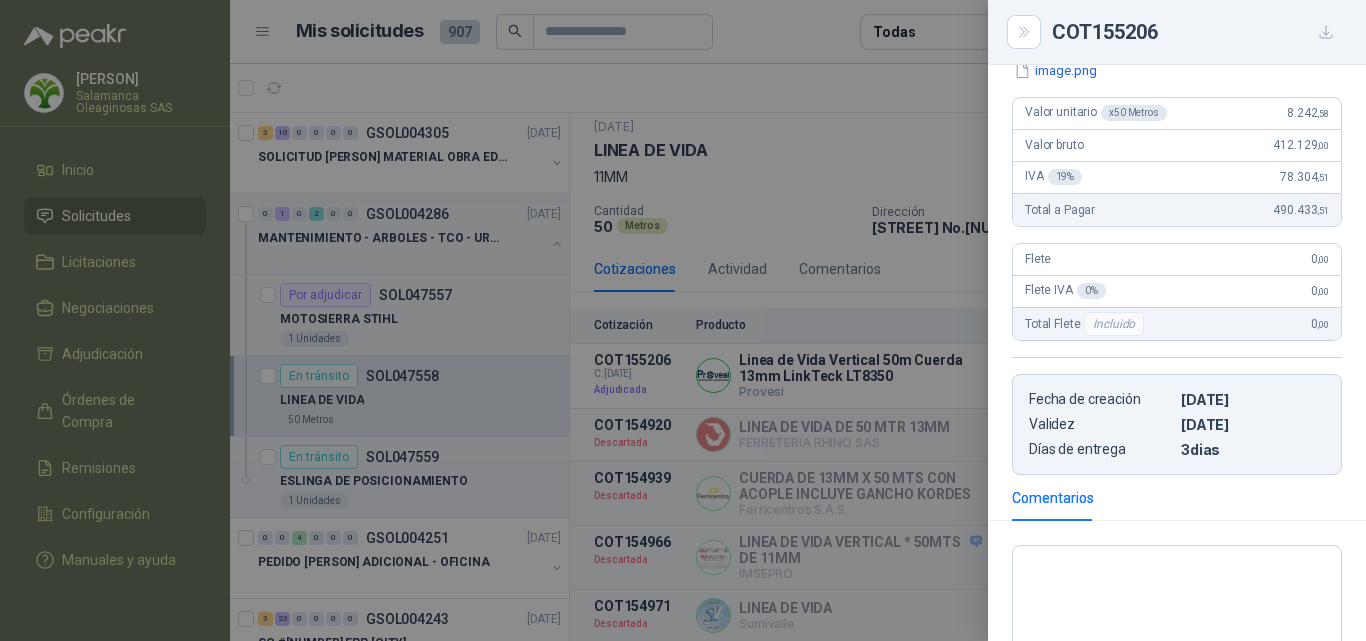 scroll, scrollTop: 190, scrollLeft: 0, axis: vertical 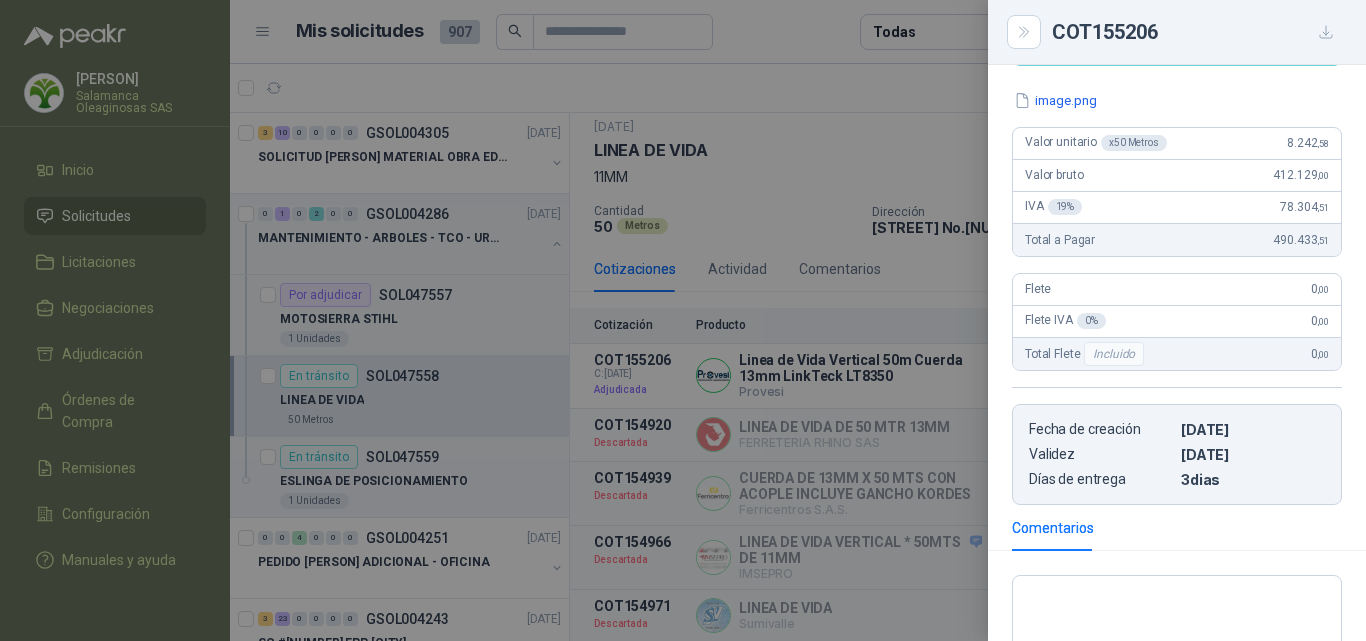 click at bounding box center [683, 320] 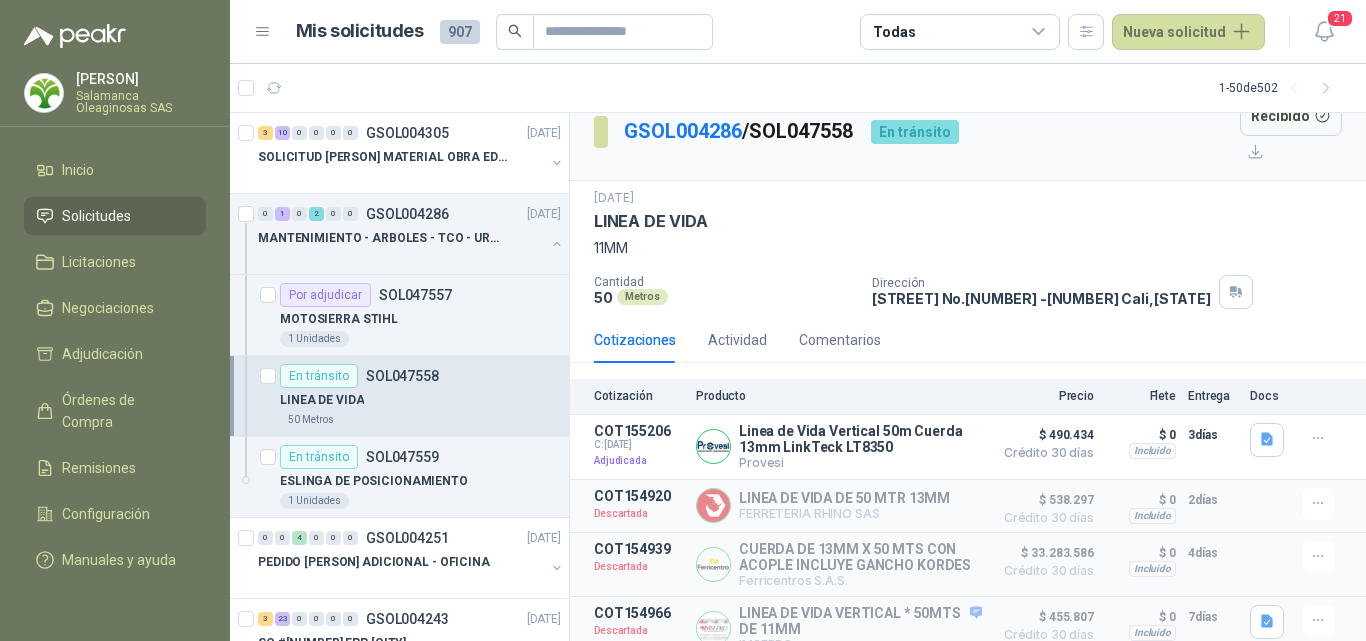 scroll, scrollTop: 0, scrollLeft: 0, axis: both 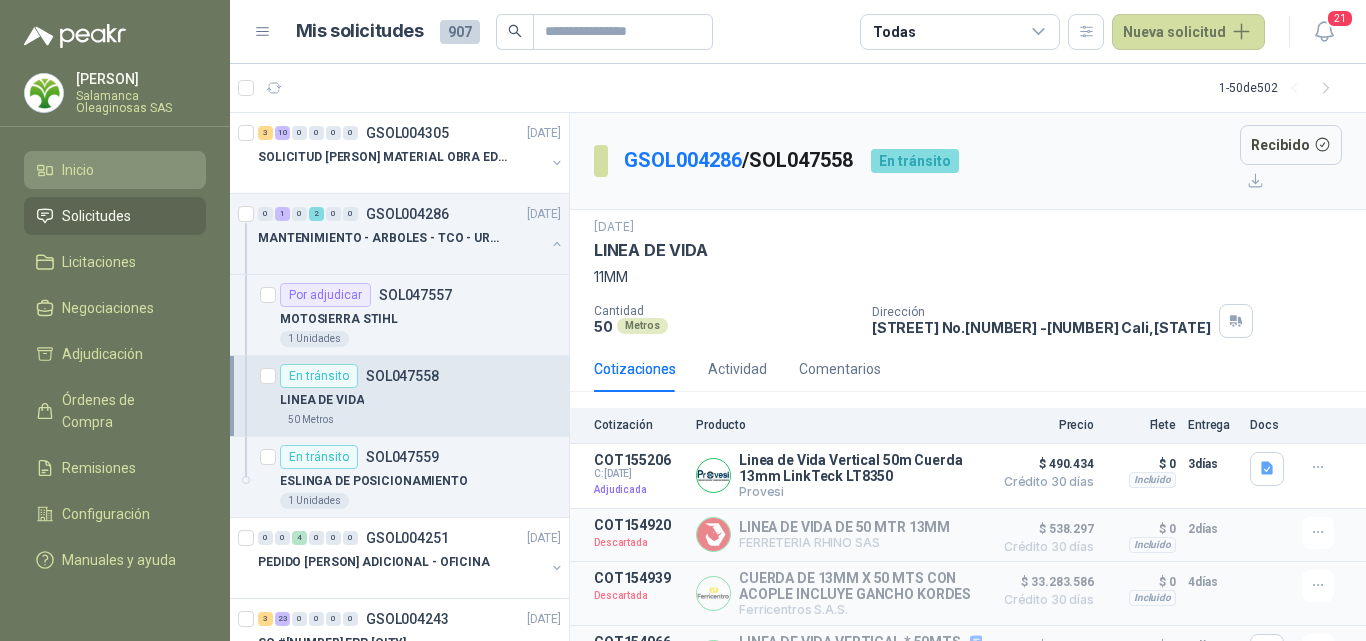 click on "Inicio" at bounding box center [78, 170] 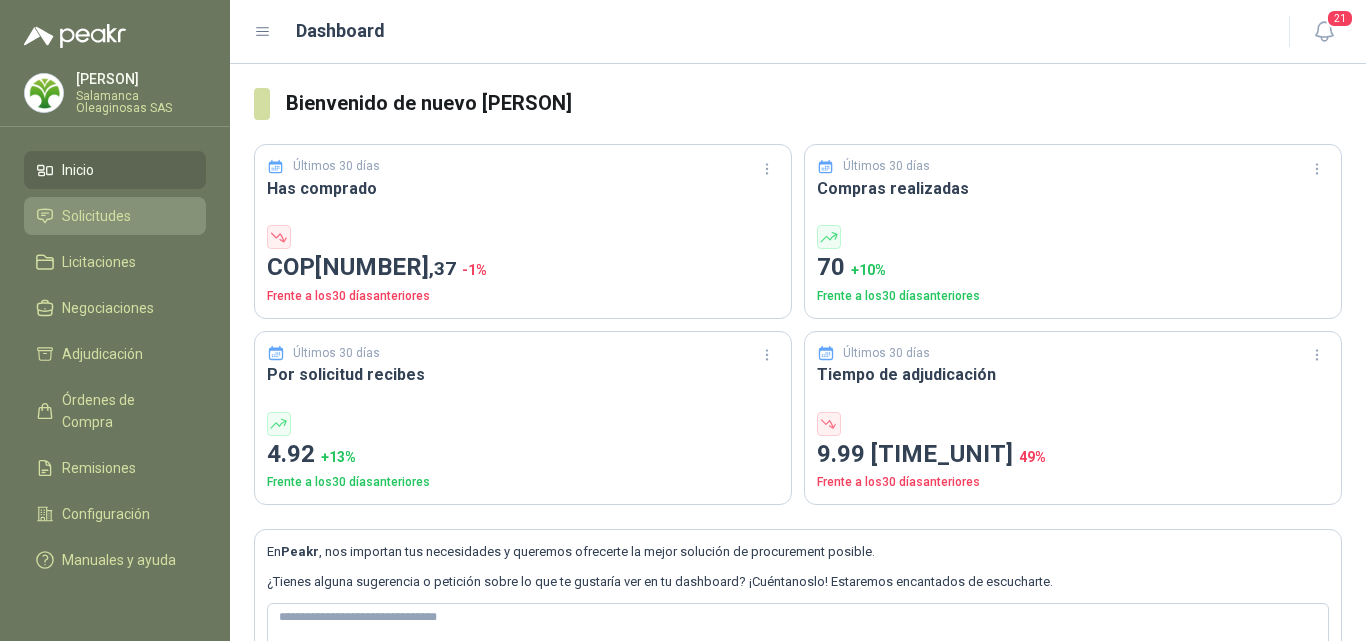 click on "Solicitudes" at bounding box center (96, 216) 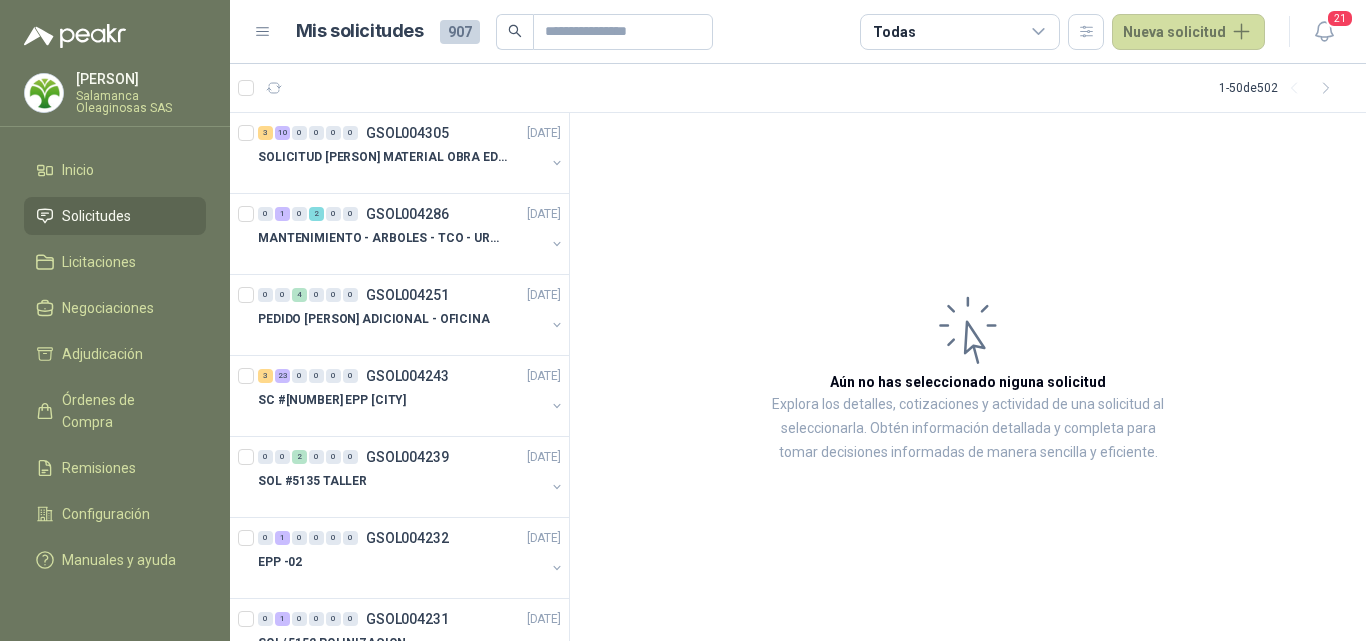click on "Monica Pareja" at bounding box center [141, 79] 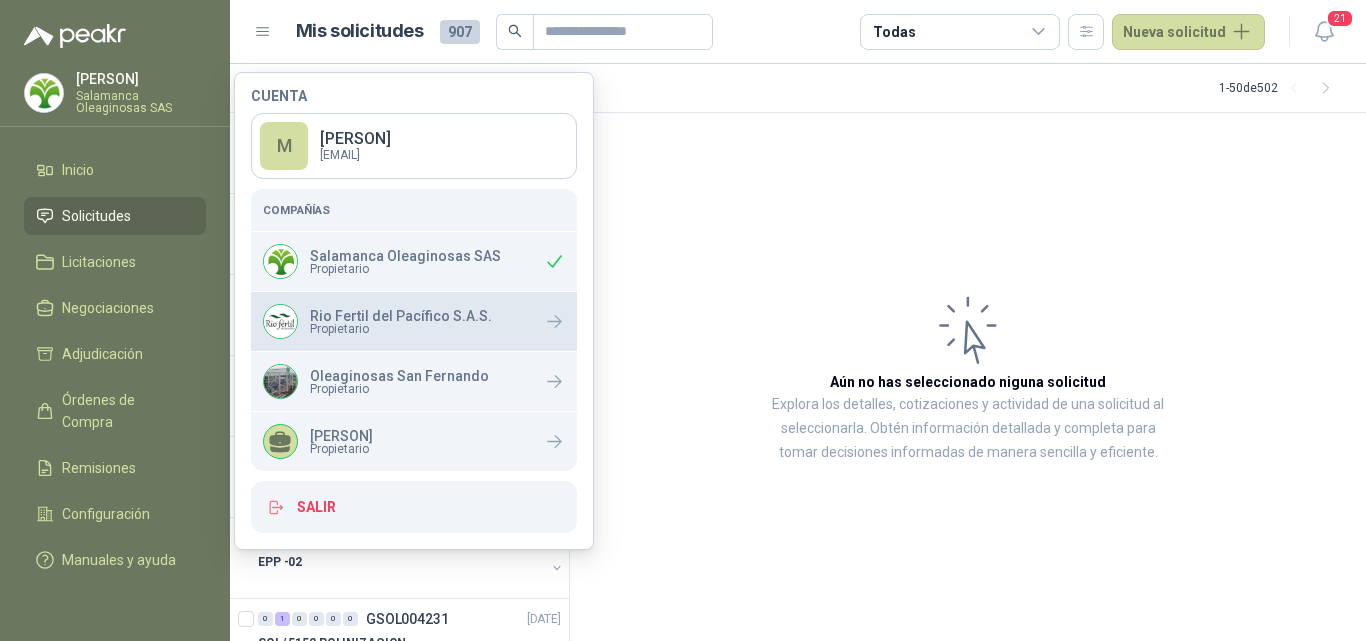 click on "Rio Fertil del Pacífico S.A.S." at bounding box center [401, 316] 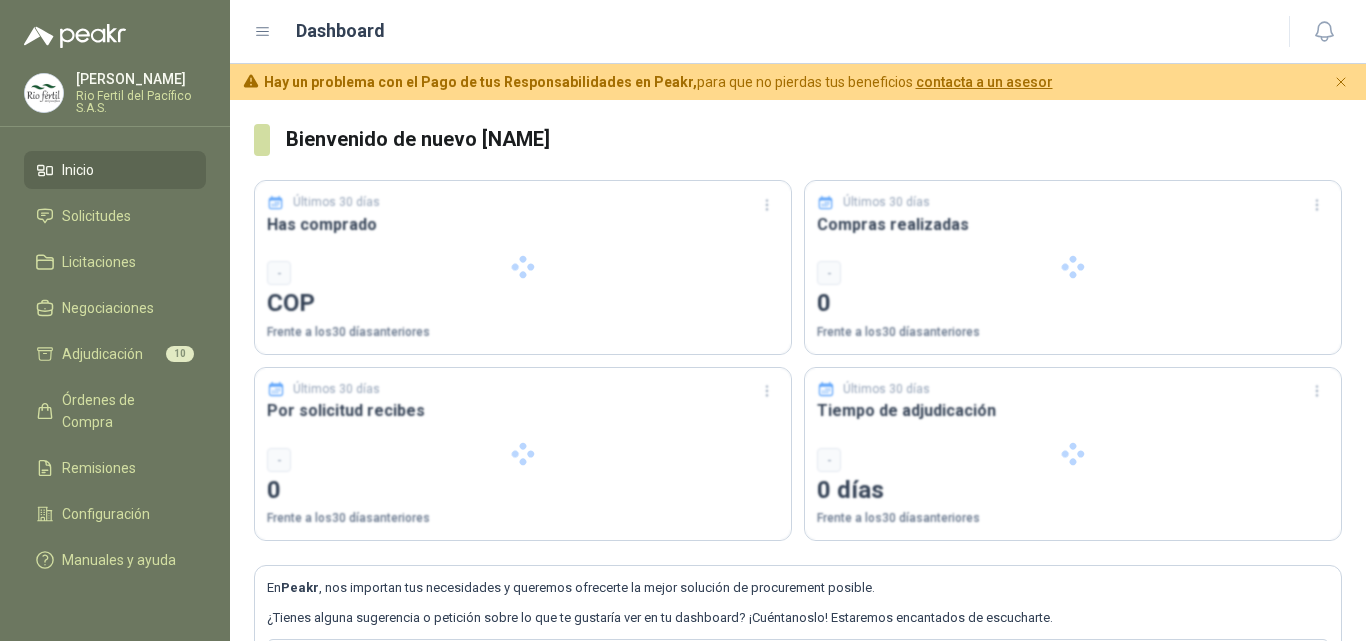 scroll, scrollTop: 0, scrollLeft: 0, axis: both 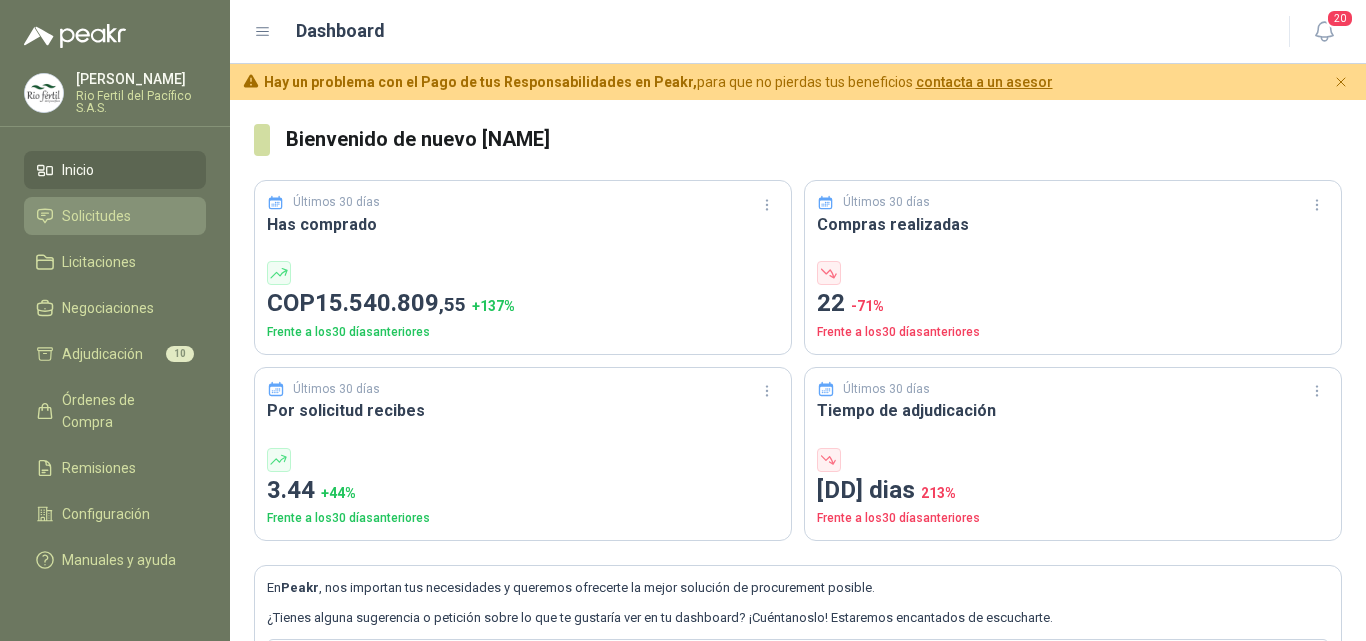 click on "Solicitudes" at bounding box center [96, 216] 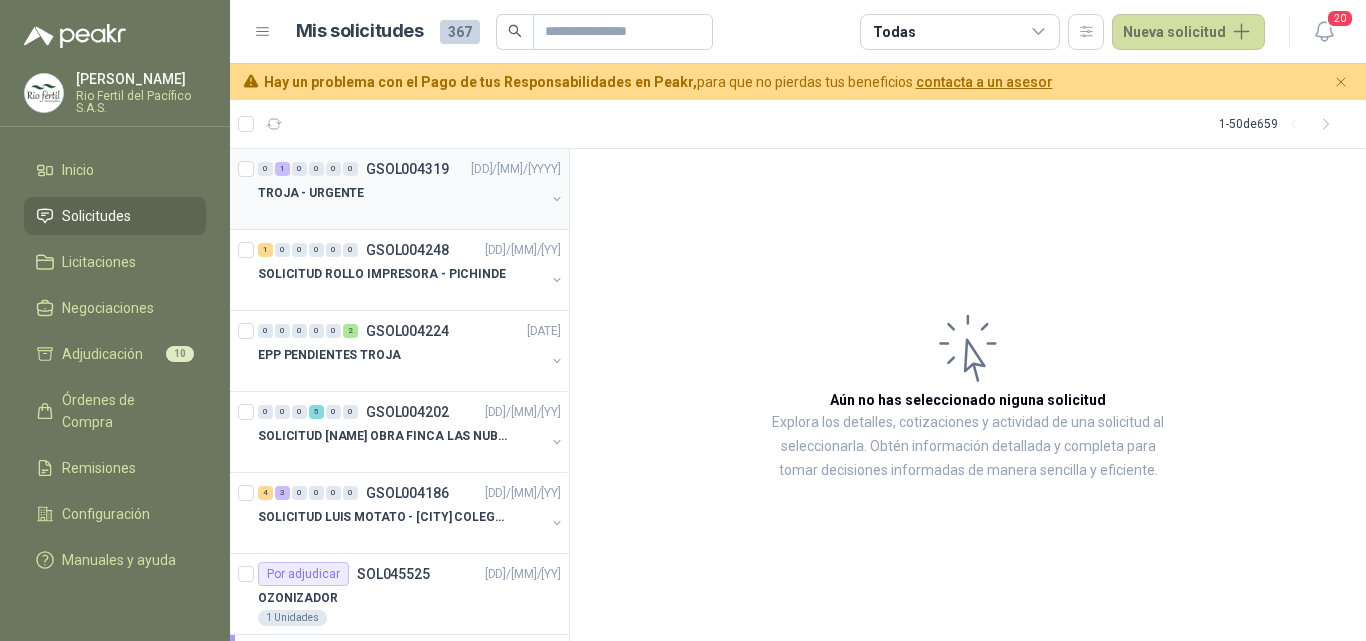 click at bounding box center [401, 213] 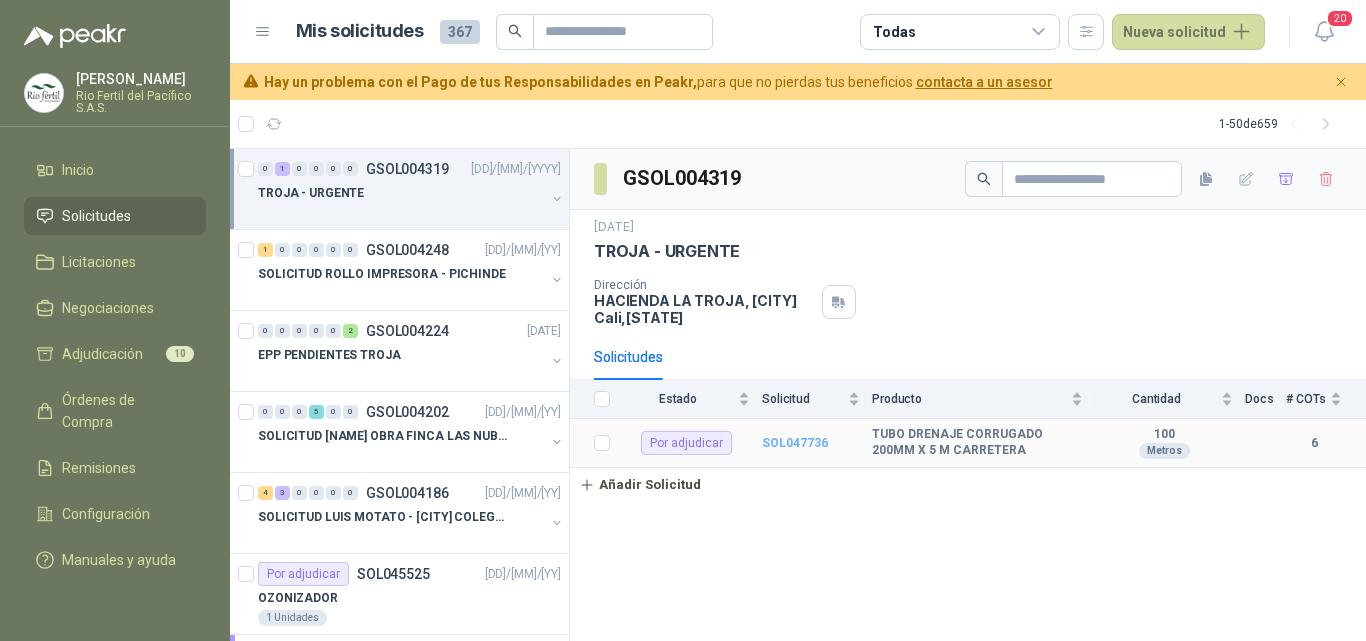 click on "SOL047736" at bounding box center [803, 460] 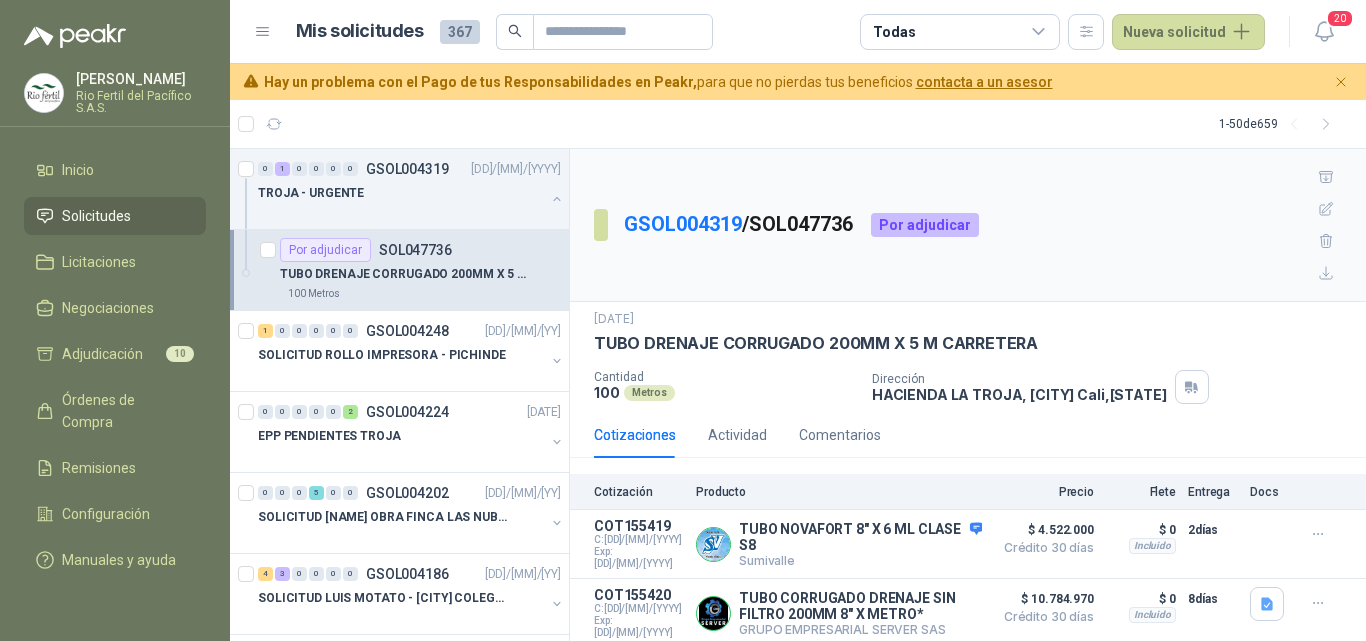 scroll, scrollTop: 168, scrollLeft: 0, axis: vertical 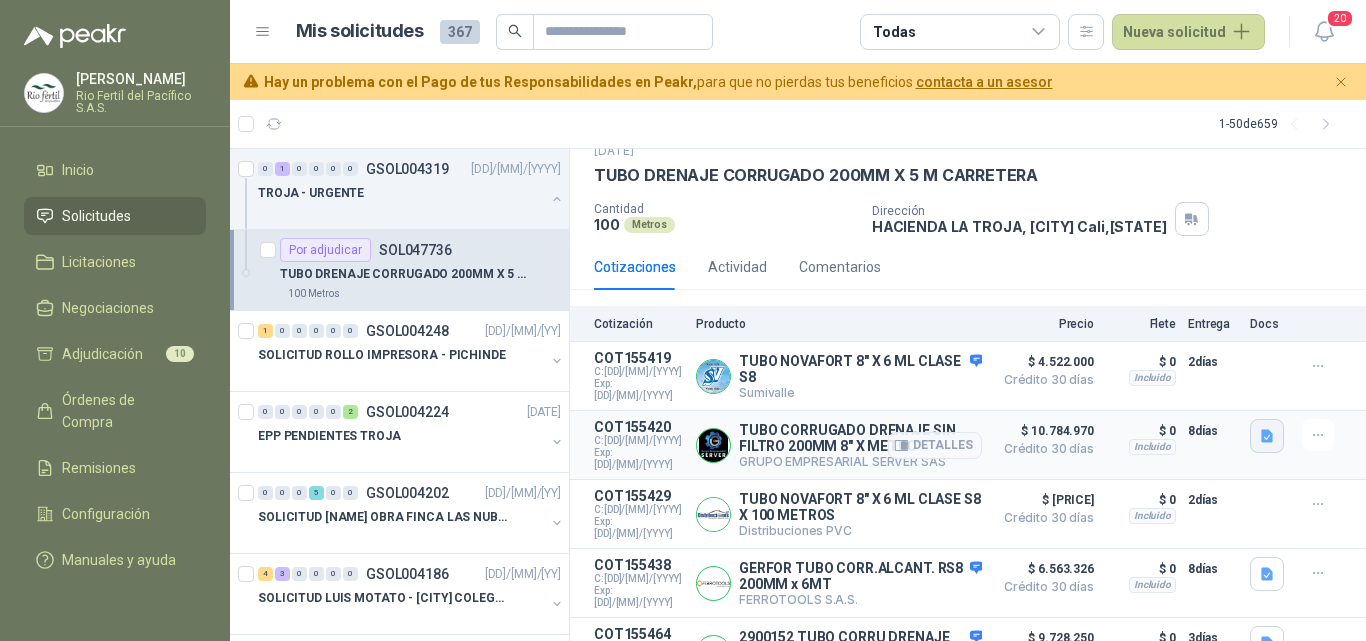 click at bounding box center (1267, 431) 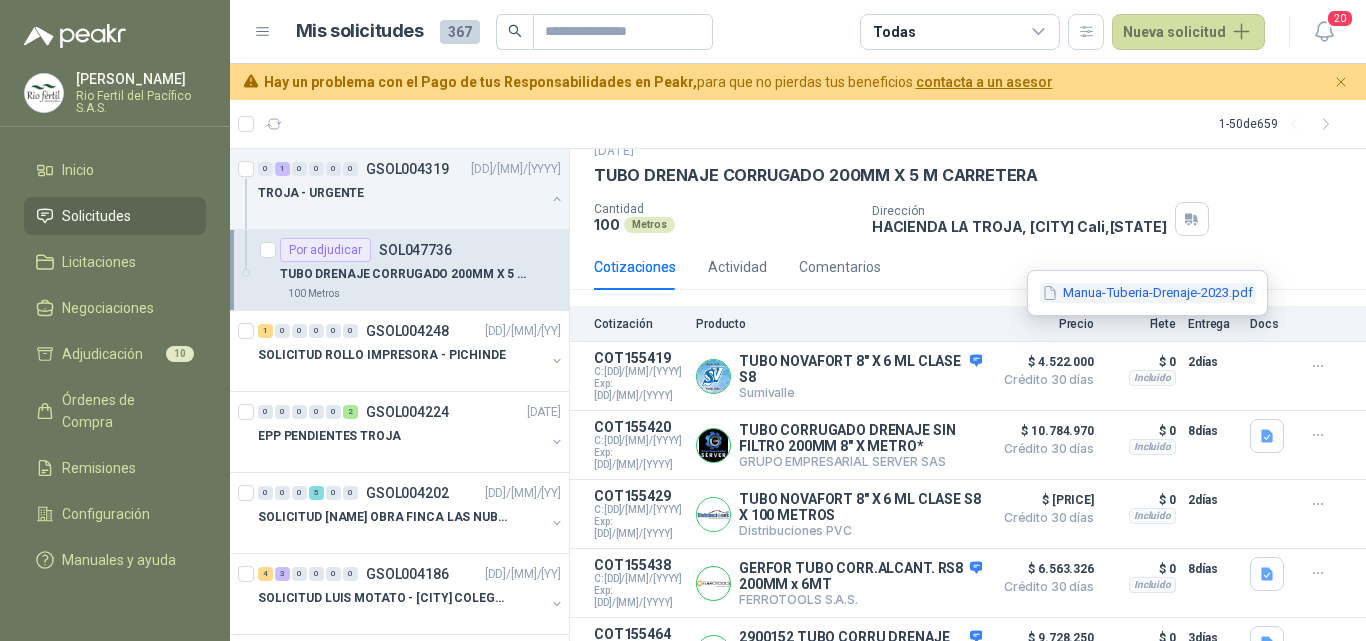 click on "Manua-Tuberia-Drenaje-2023.pdf" at bounding box center [1147, 293] 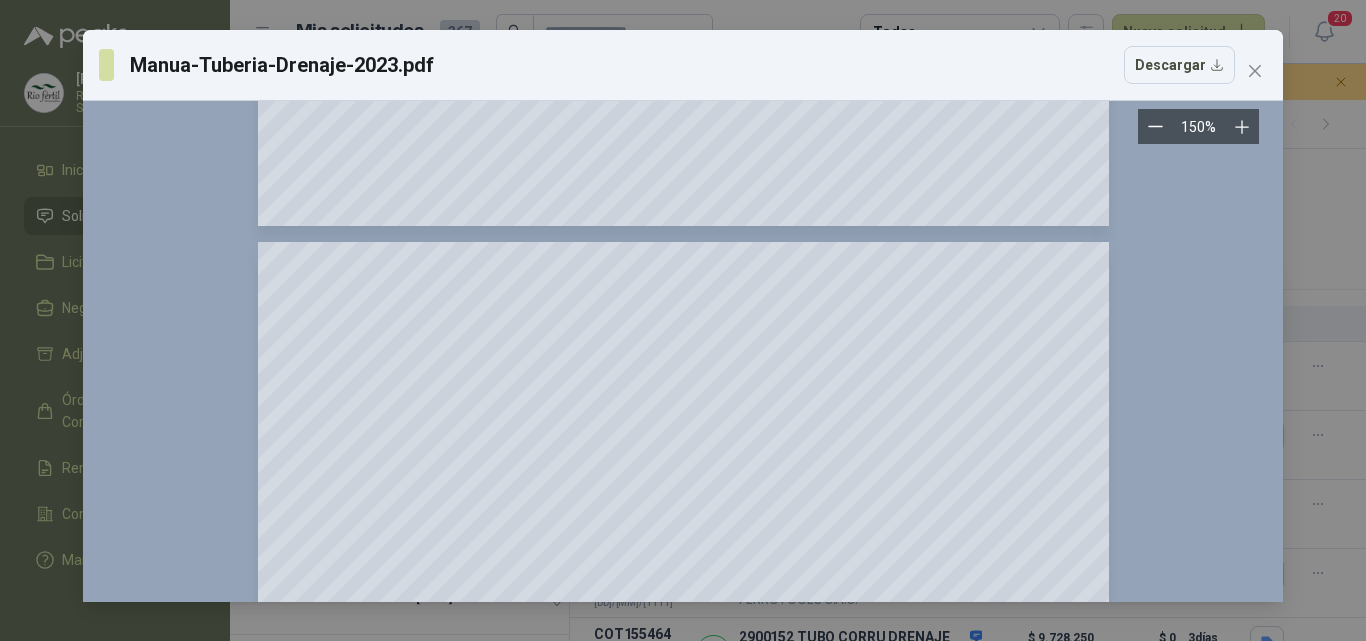 scroll, scrollTop: 6000, scrollLeft: 0, axis: vertical 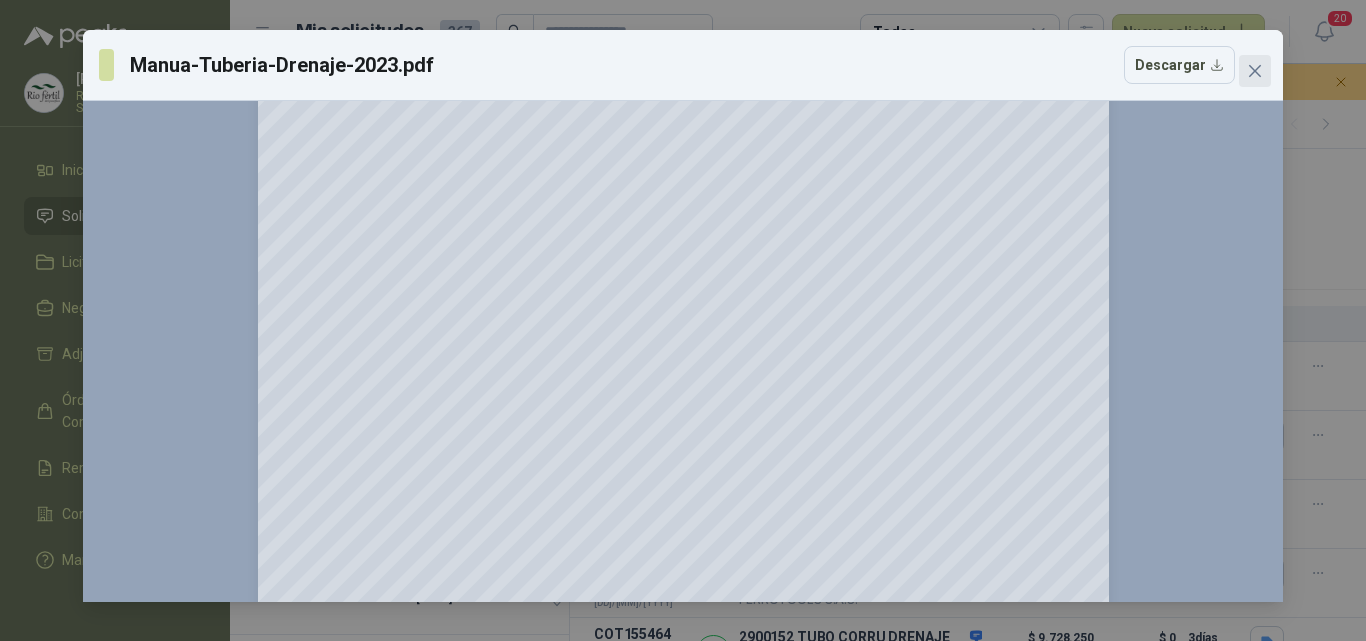 click at bounding box center [1255, 71] 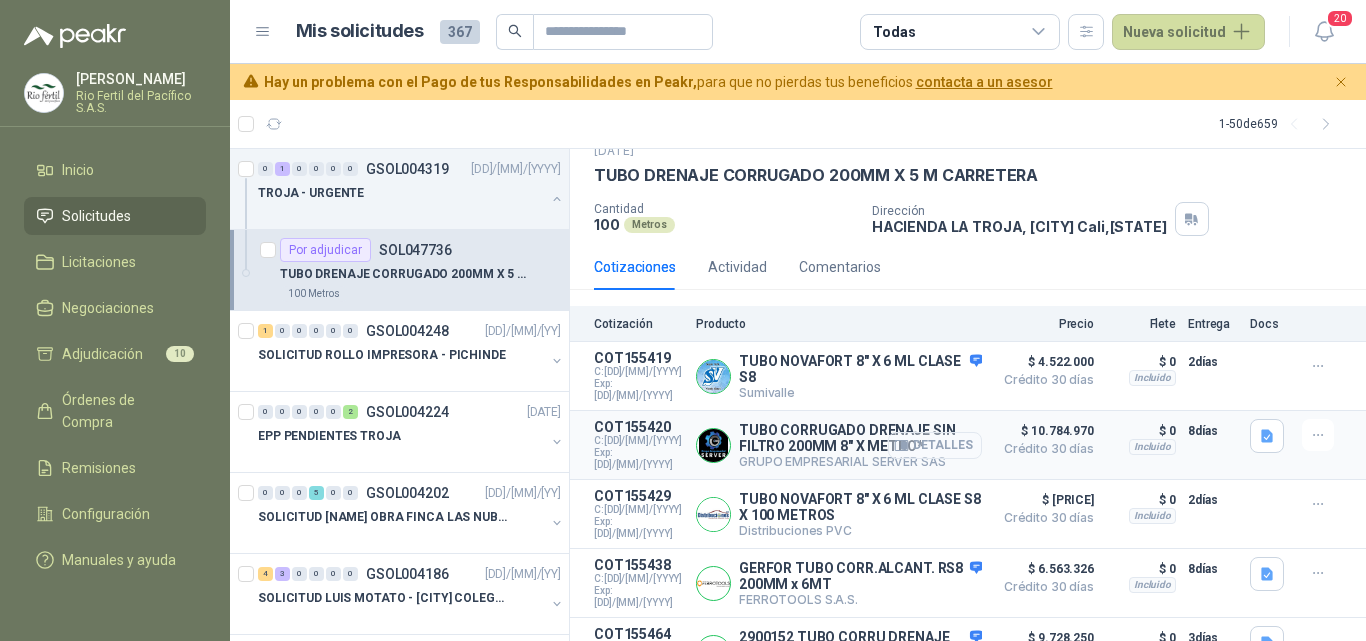 click on "Detalles" at bounding box center [0, 0] 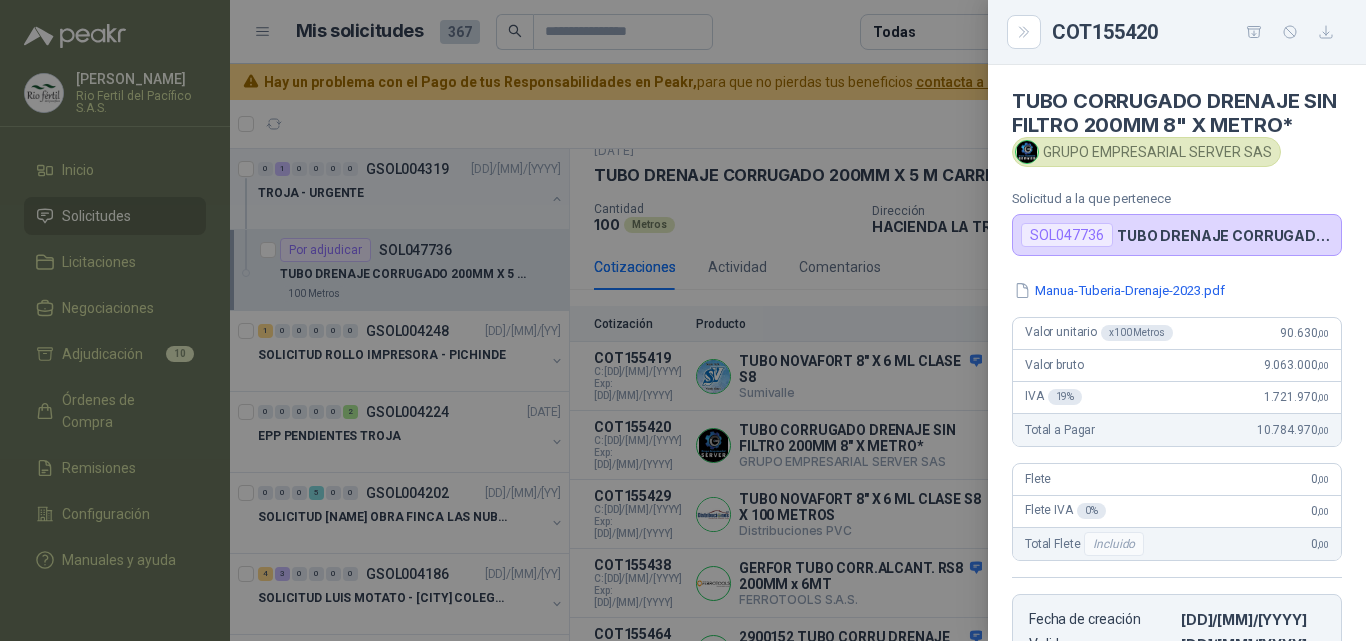 click at bounding box center [683, 320] 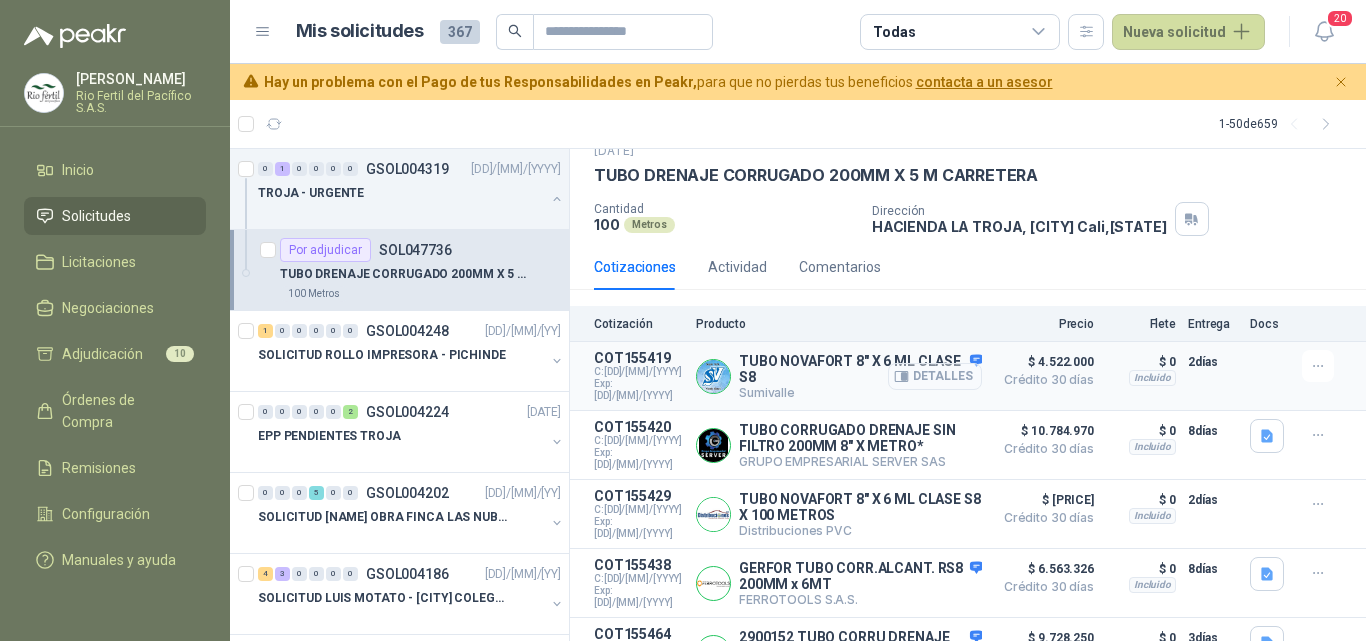click on "Detalles" at bounding box center [935, 373] 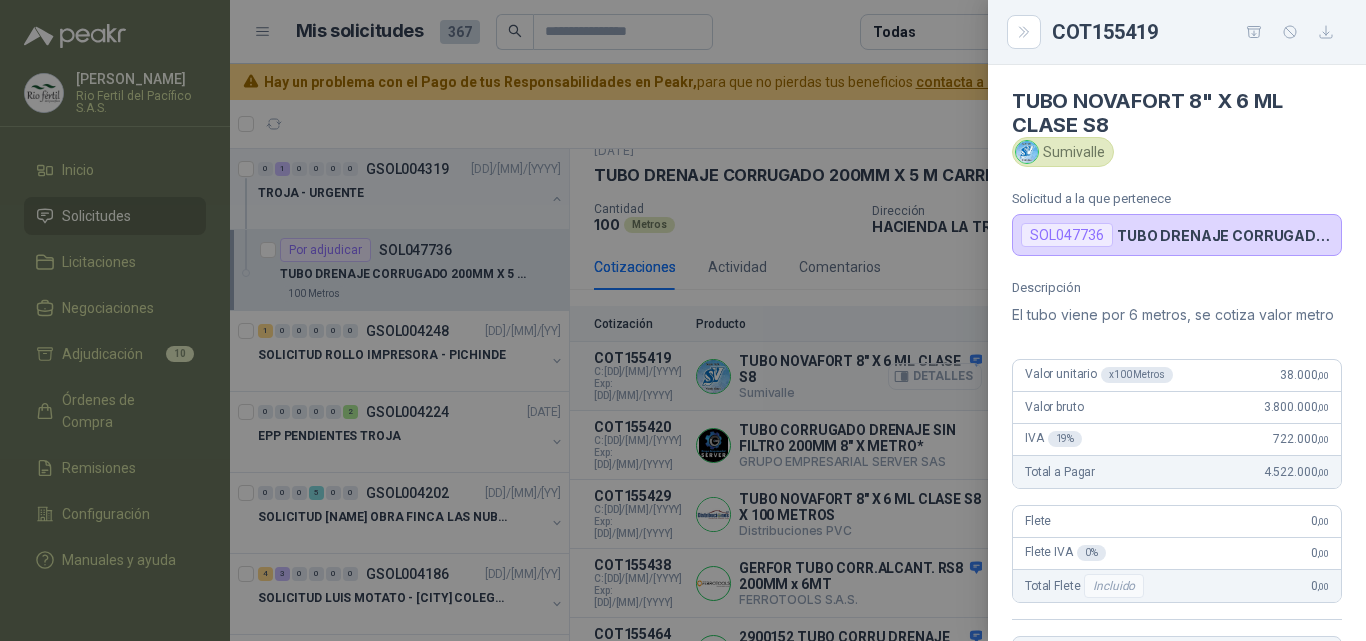 click at bounding box center [683, 320] 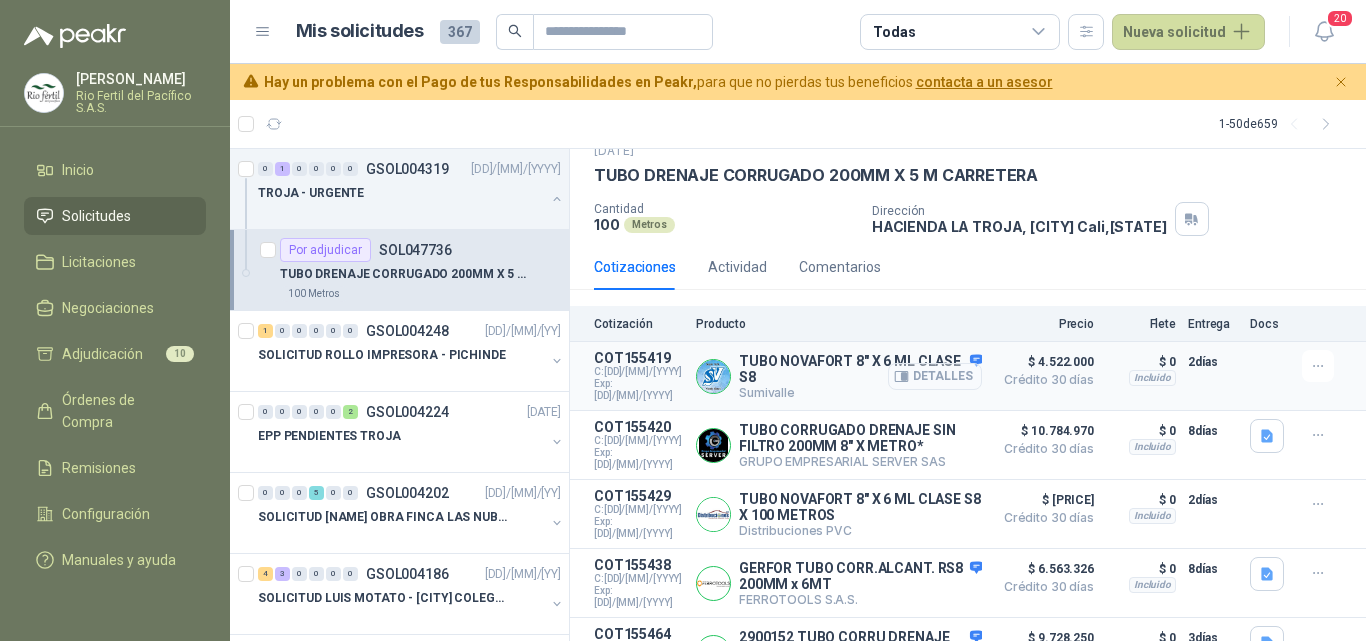 click on "Detalles" at bounding box center [935, 373] 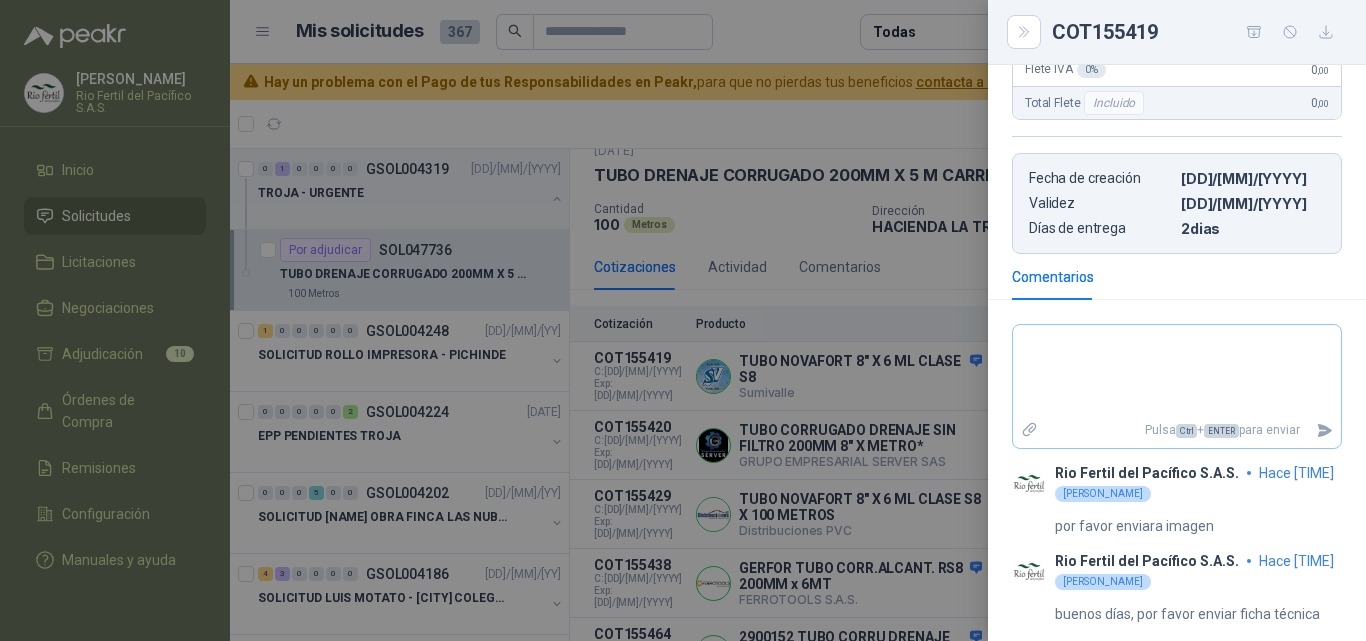 scroll, scrollTop: 565, scrollLeft: 0, axis: vertical 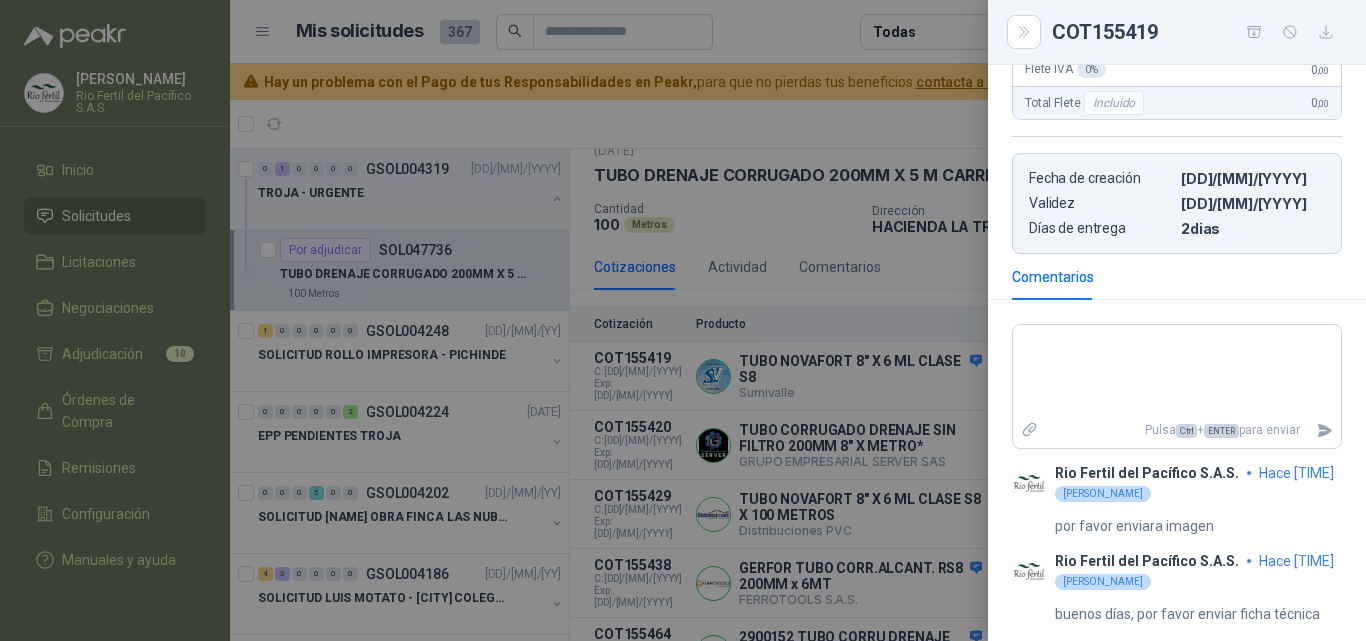 click at bounding box center (683, 320) 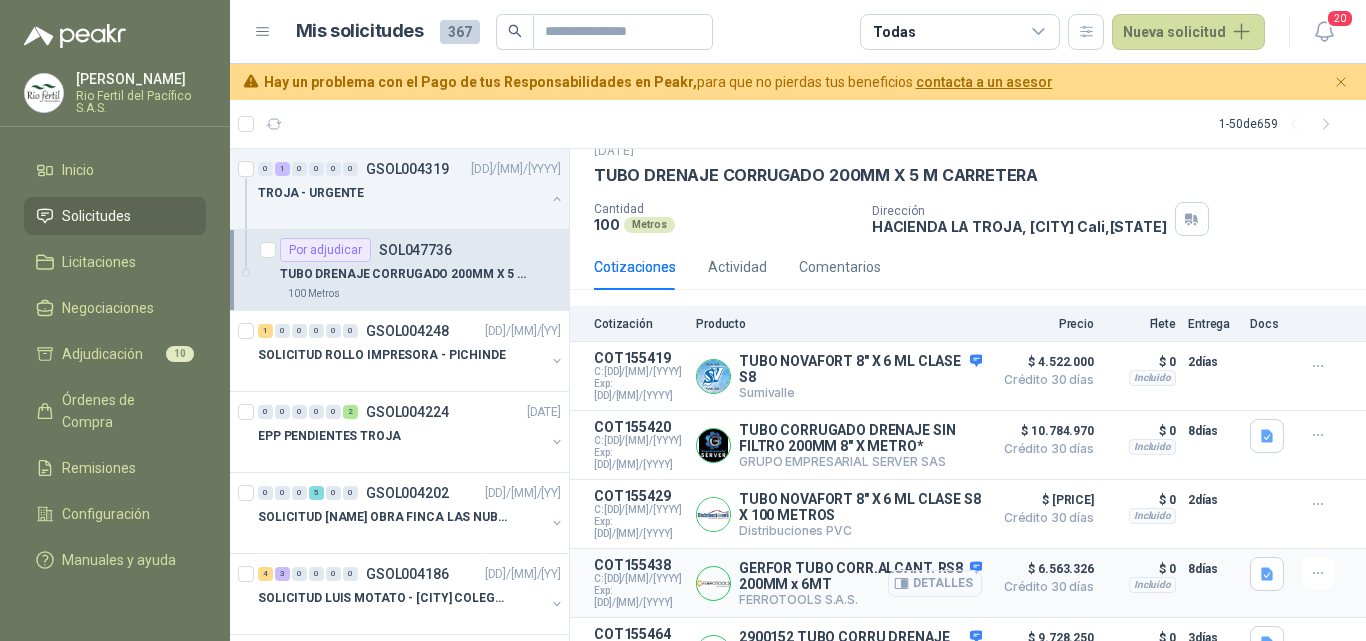 click on "Detalles" at bounding box center (0, 0) 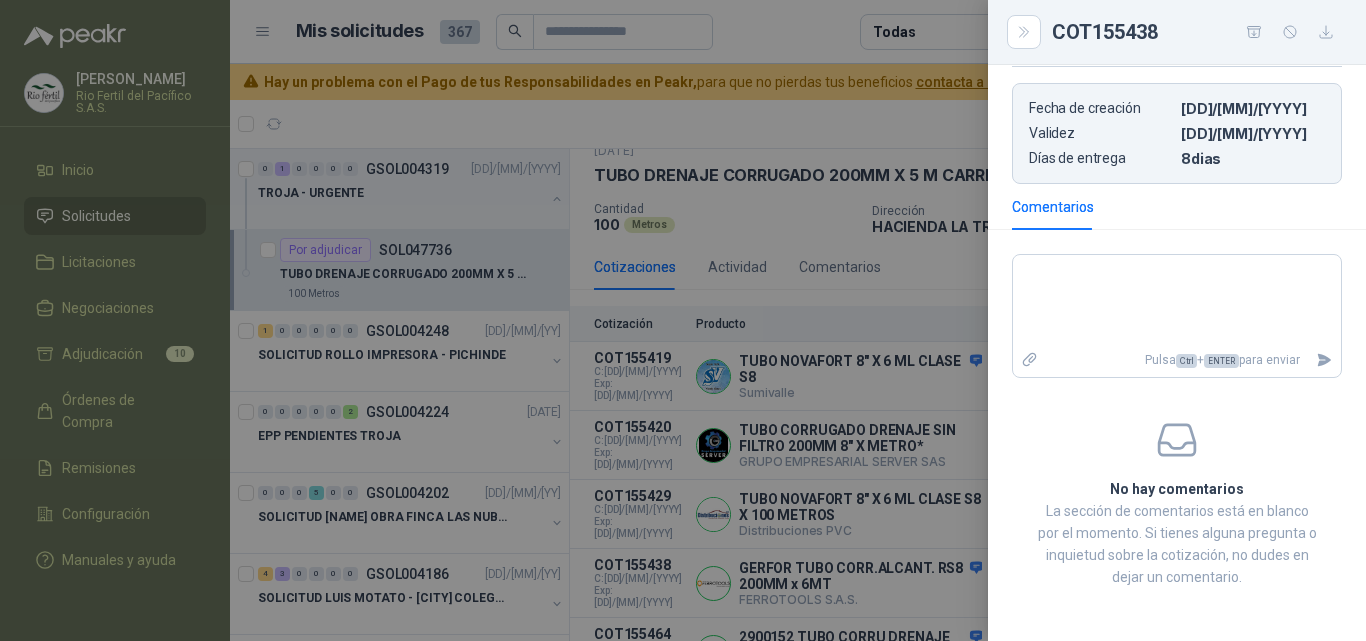 scroll, scrollTop: 601, scrollLeft: 0, axis: vertical 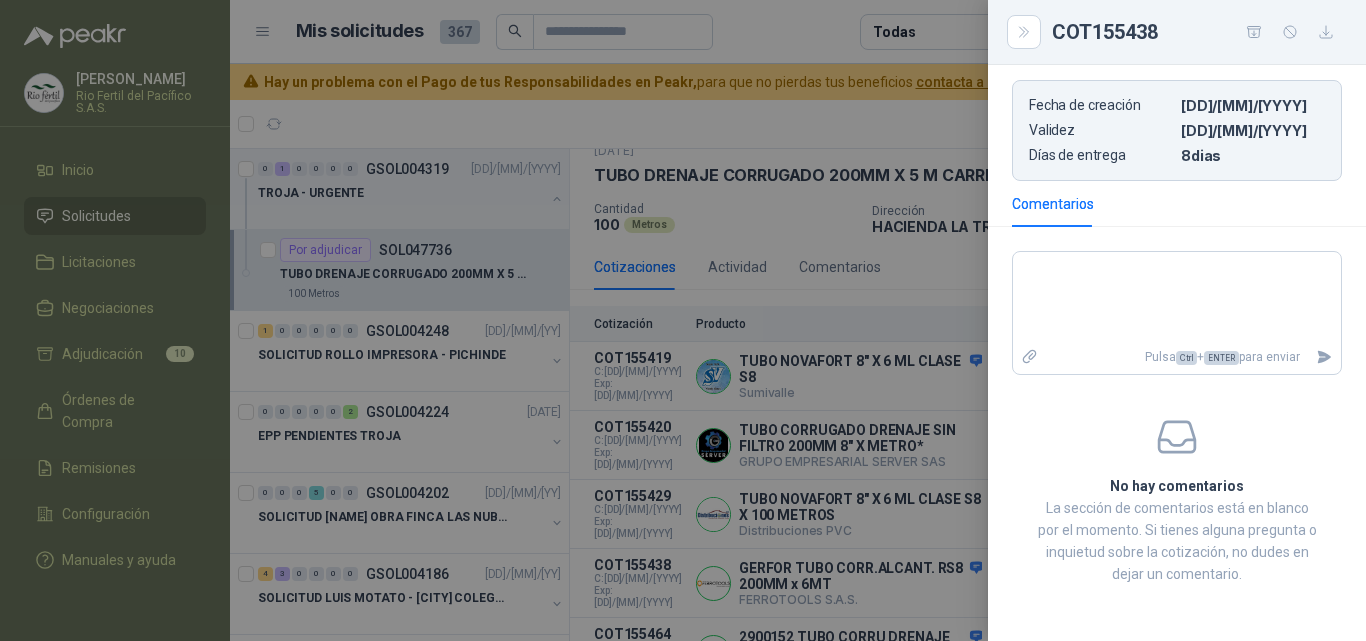 click at bounding box center [683, 320] 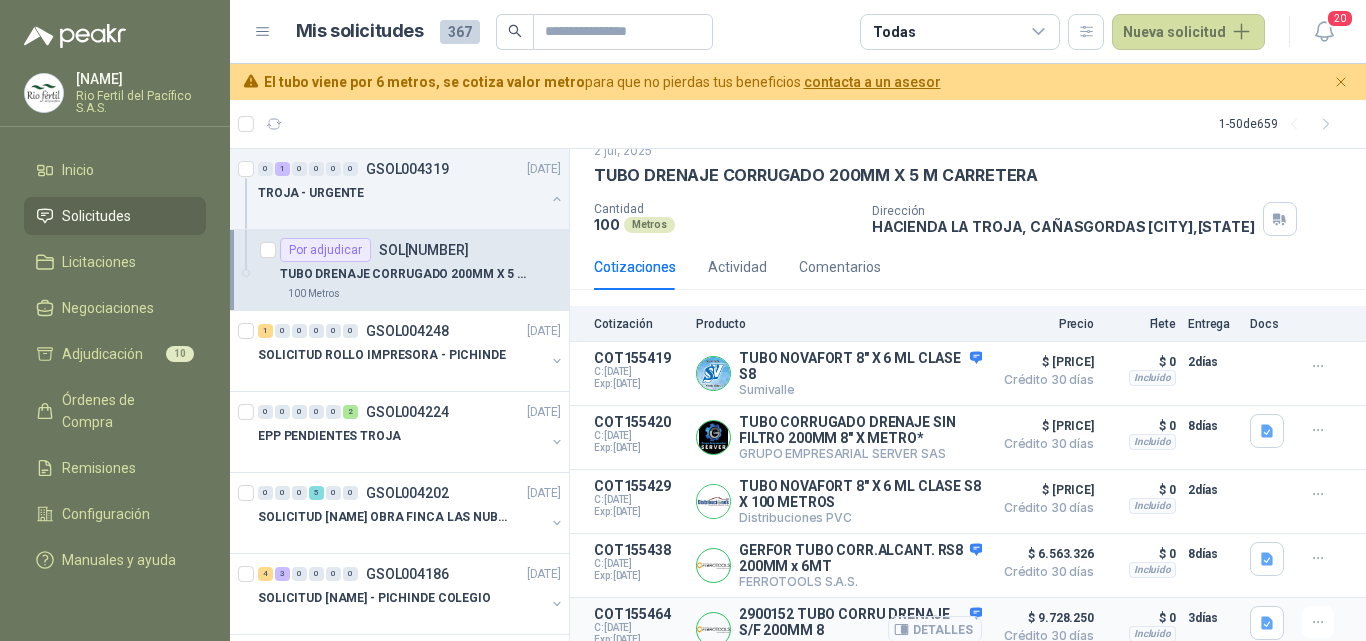click on "Detalles" at bounding box center [0, 0] 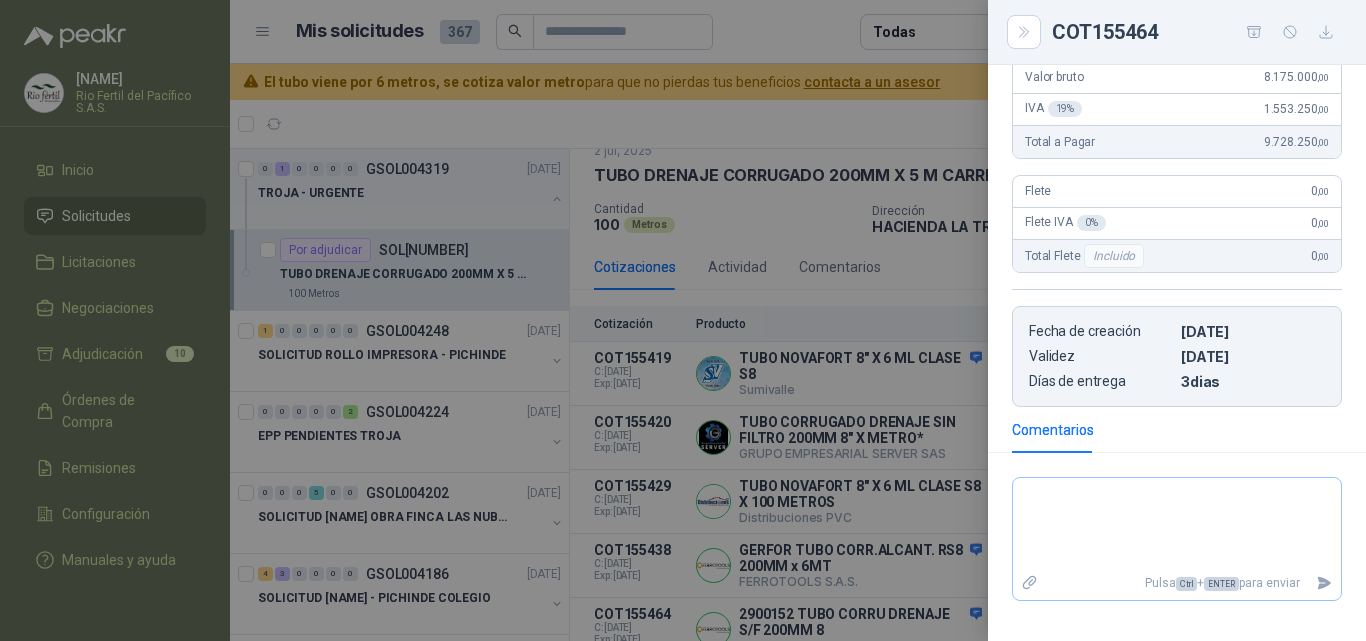 scroll, scrollTop: 451, scrollLeft: 0, axis: vertical 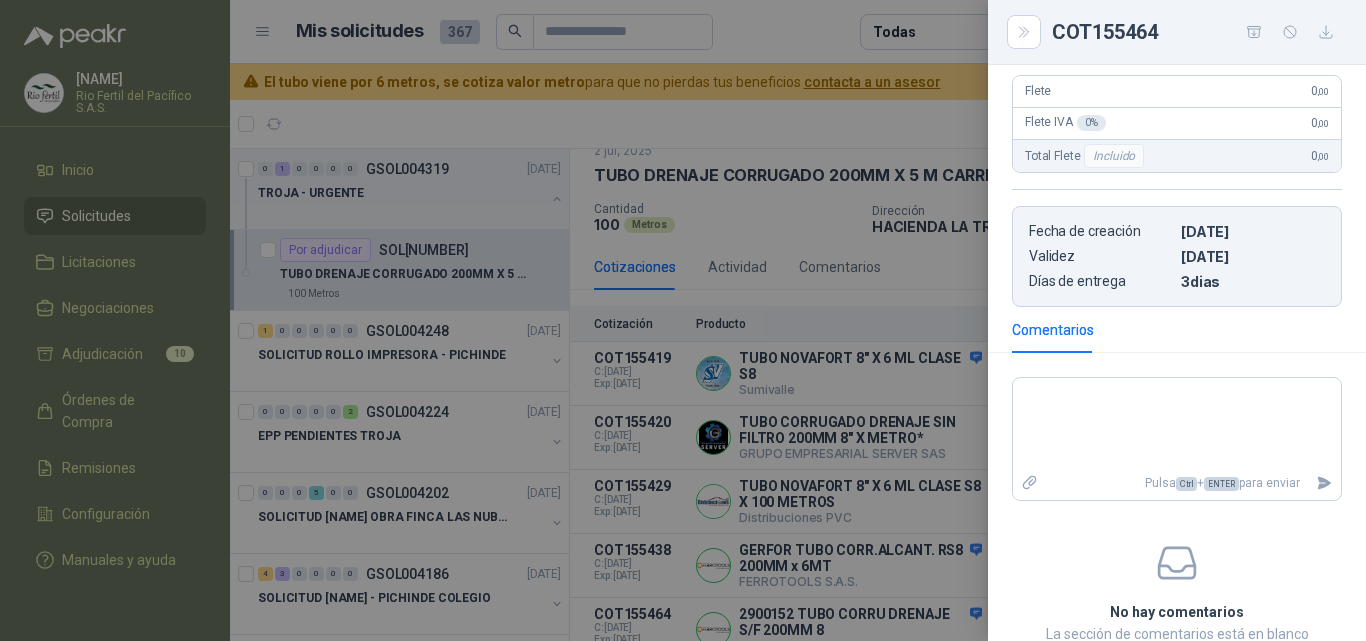 click at bounding box center [683, 320] 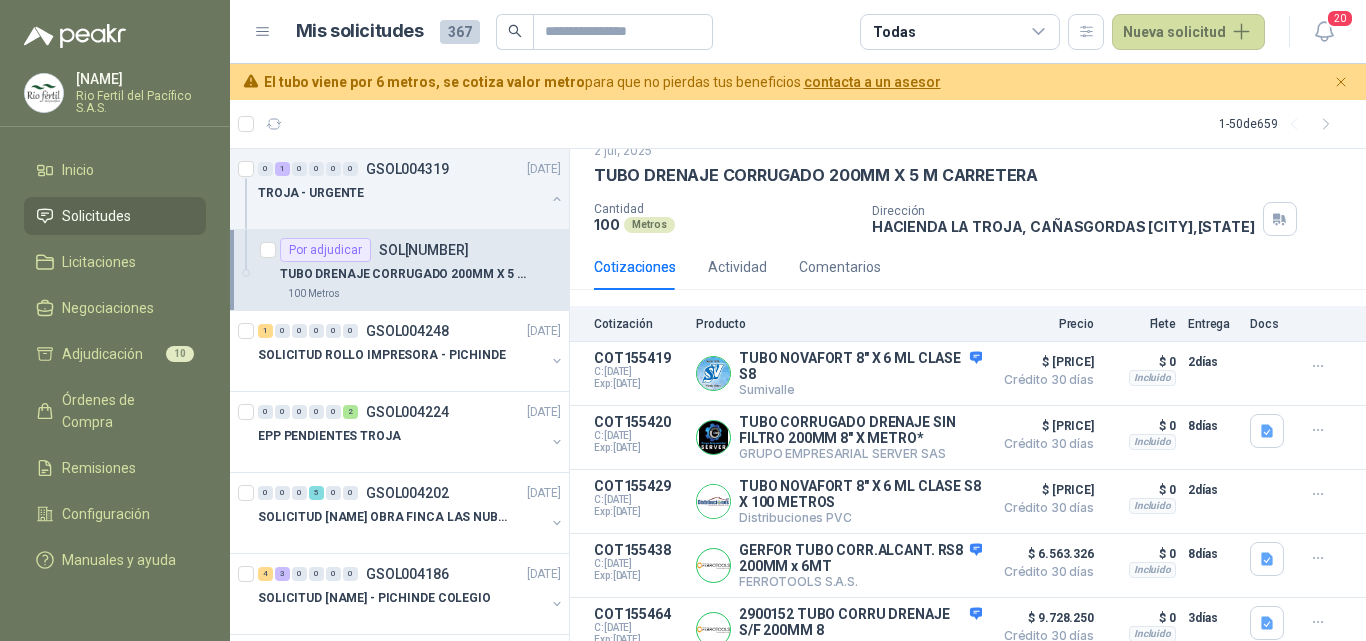 click on "Detalles" at bounding box center [0, 0] 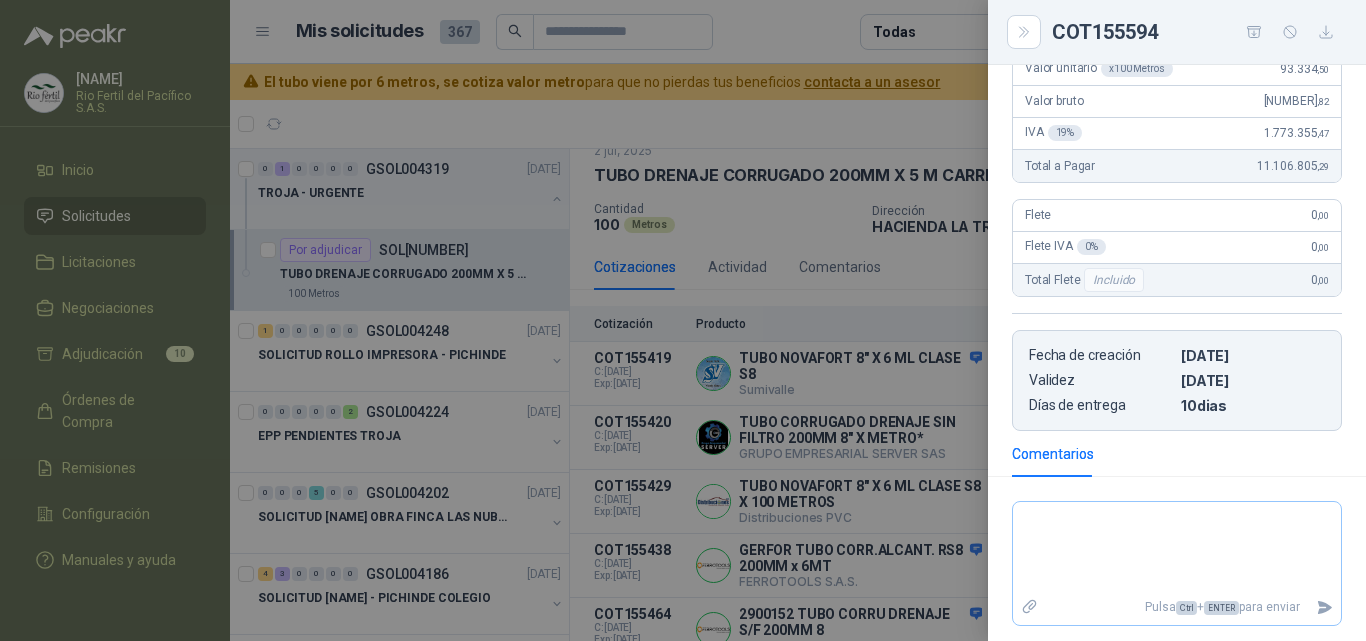 scroll, scrollTop: 106, scrollLeft: 0, axis: vertical 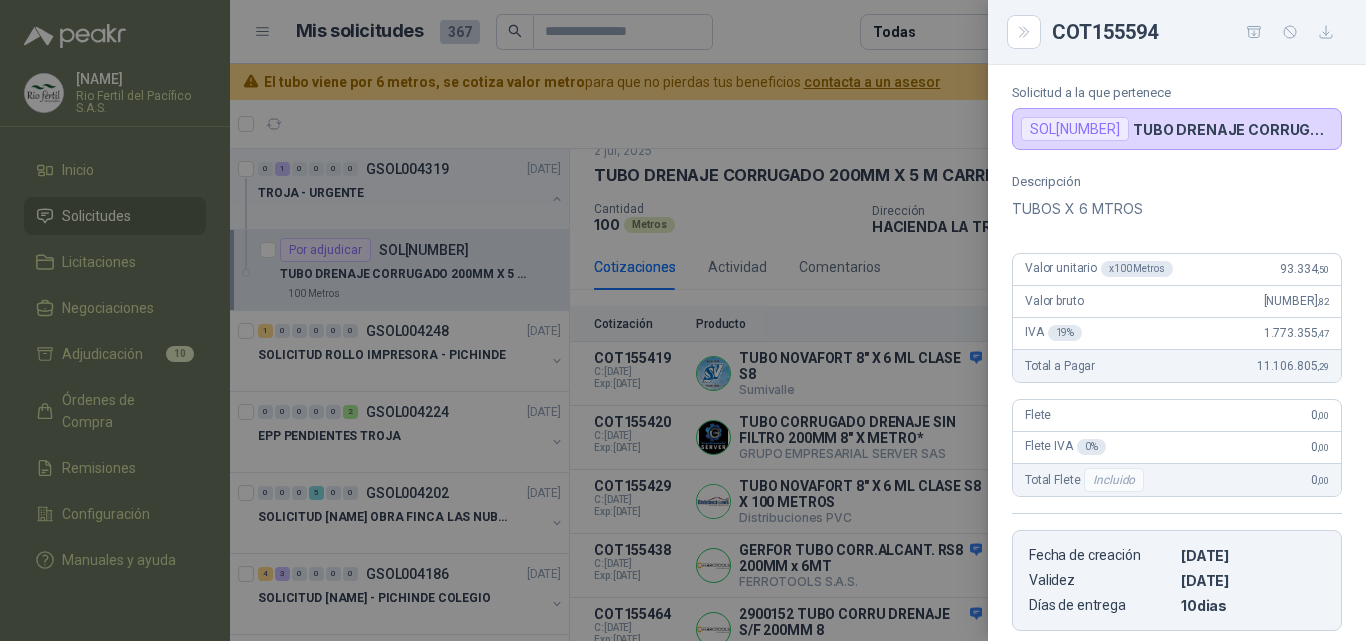 click at bounding box center (683, 320) 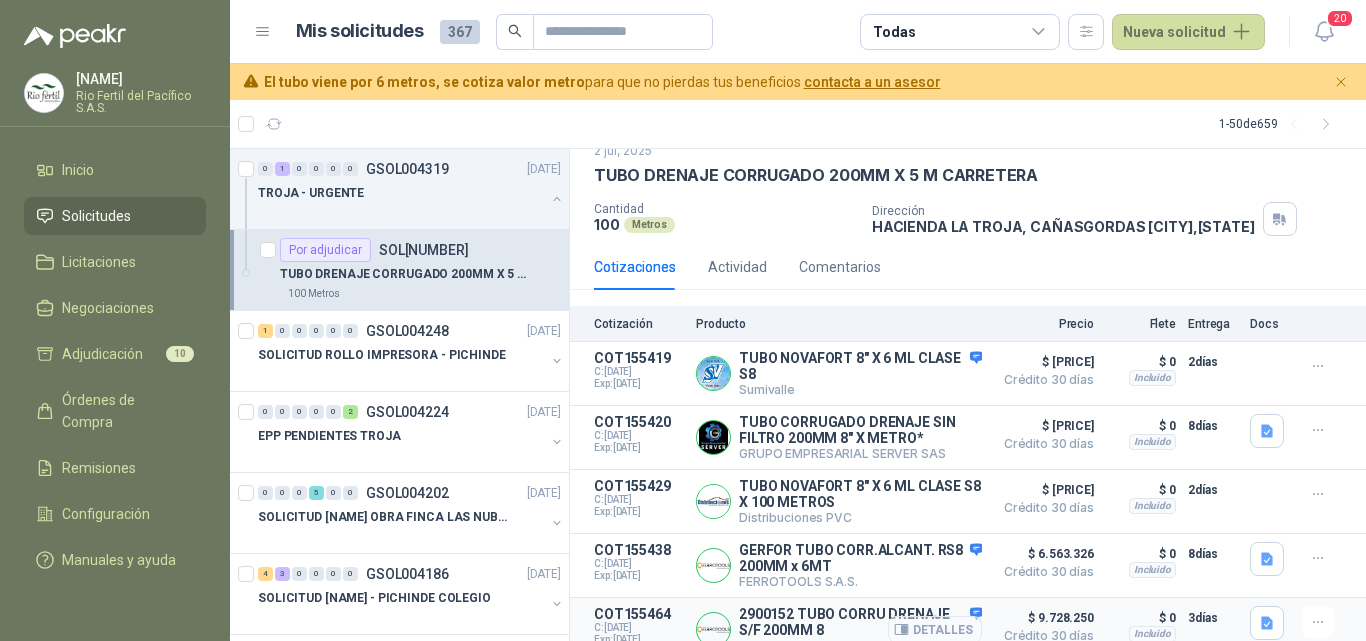 click on "Detalles" at bounding box center (0, 0) 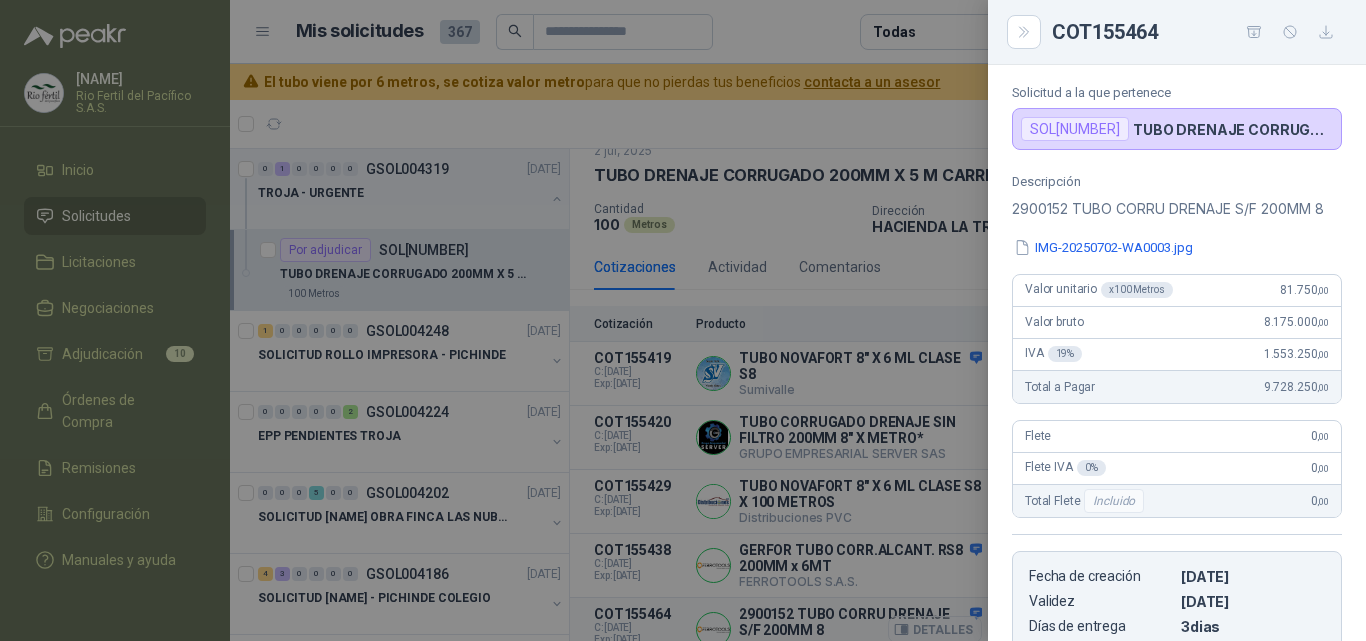 click at bounding box center [683, 320] 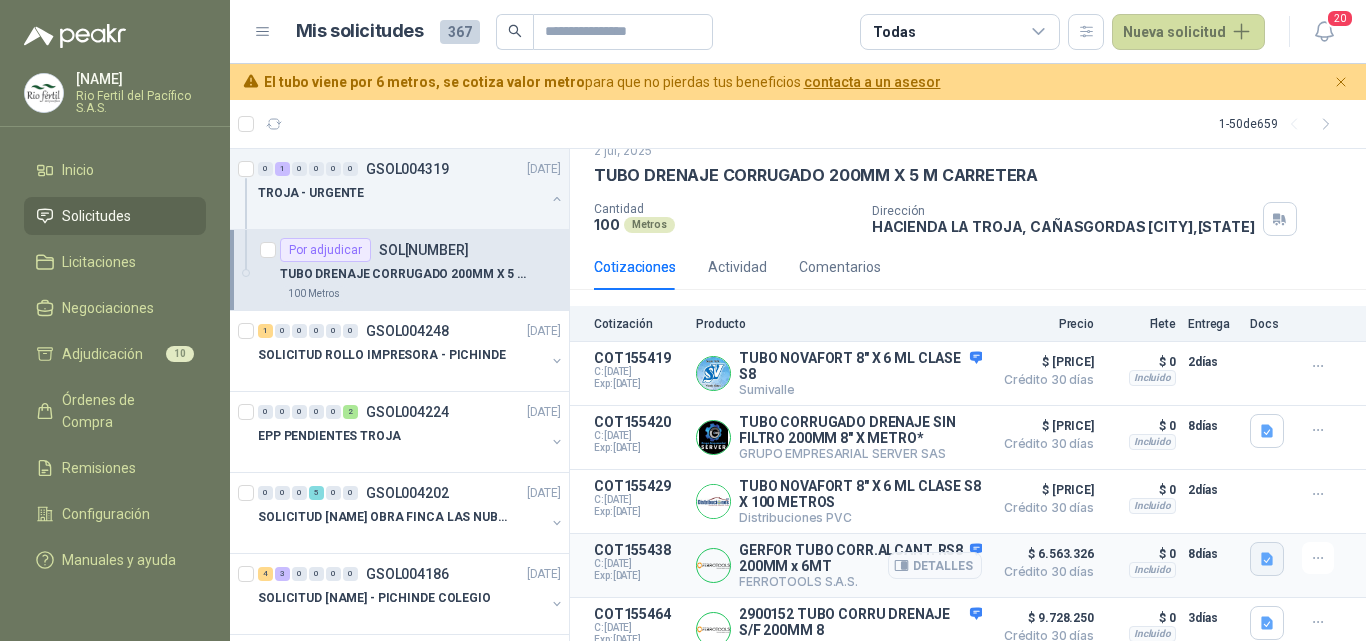 click at bounding box center (1267, 431) 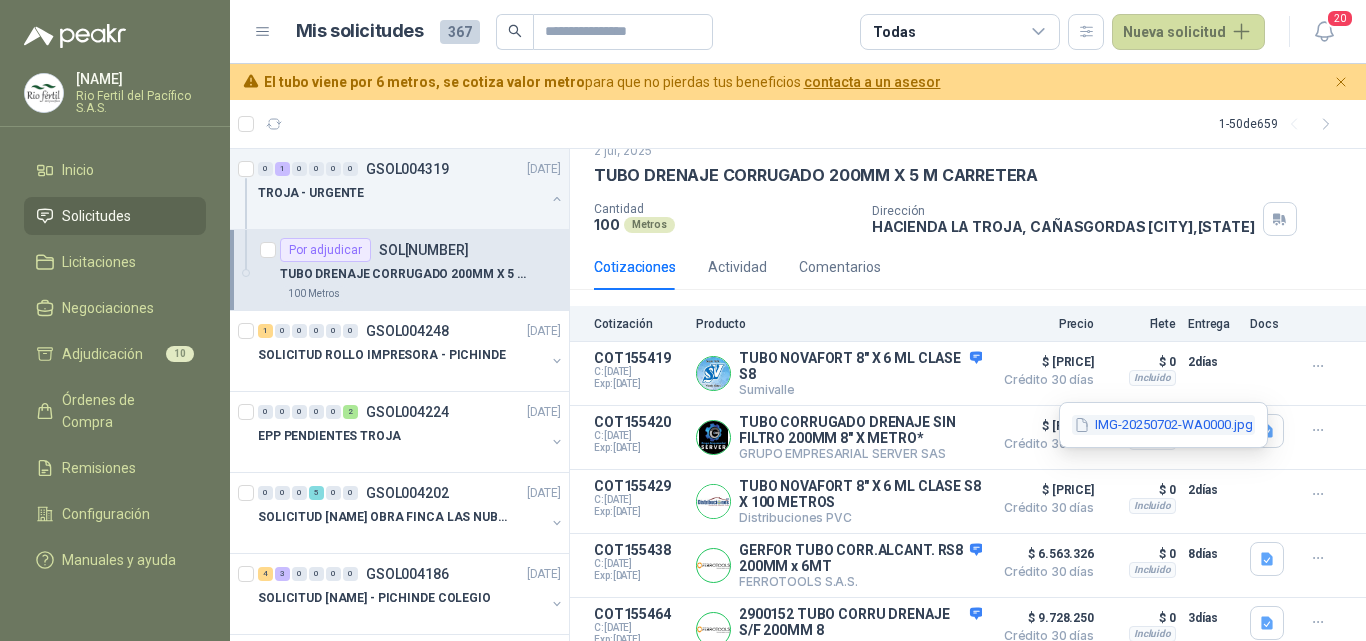 click on "IMG-20250702-WA0000.jpg" at bounding box center (0, 0) 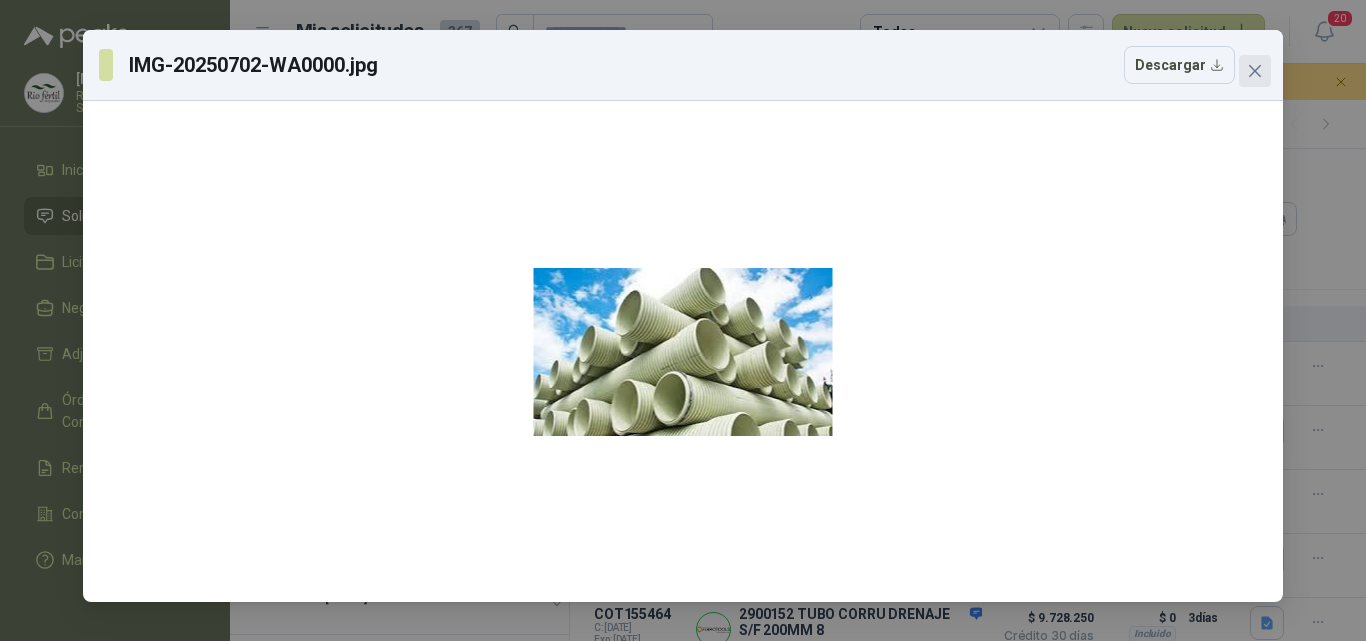 click at bounding box center [1255, 71] 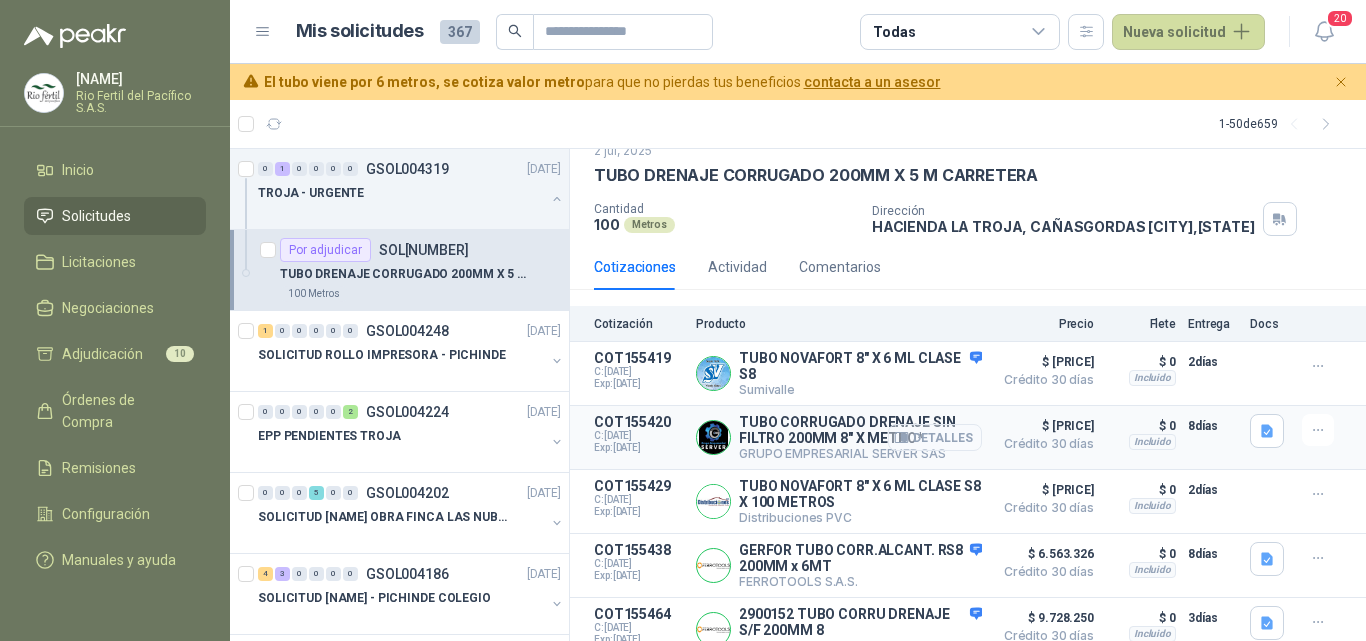 click on "Detalles" at bounding box center [0, 0] 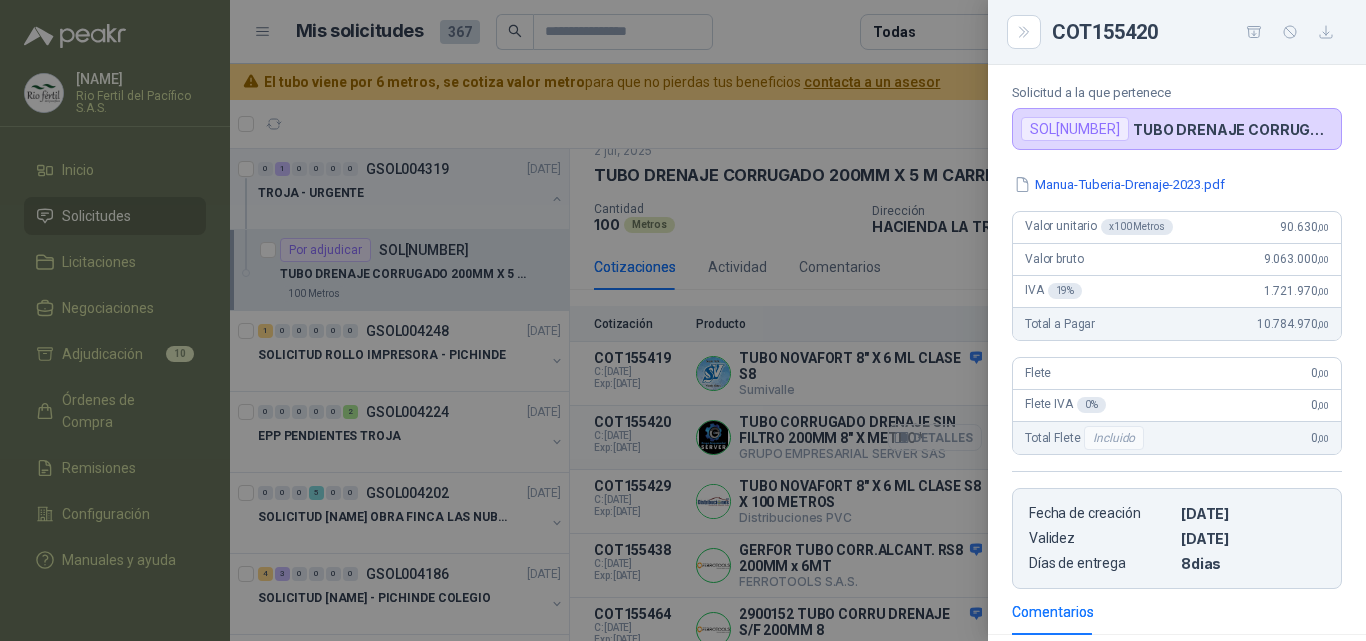 scroll, scrollTop: 130, scrollLeft: 0, axis: vertical 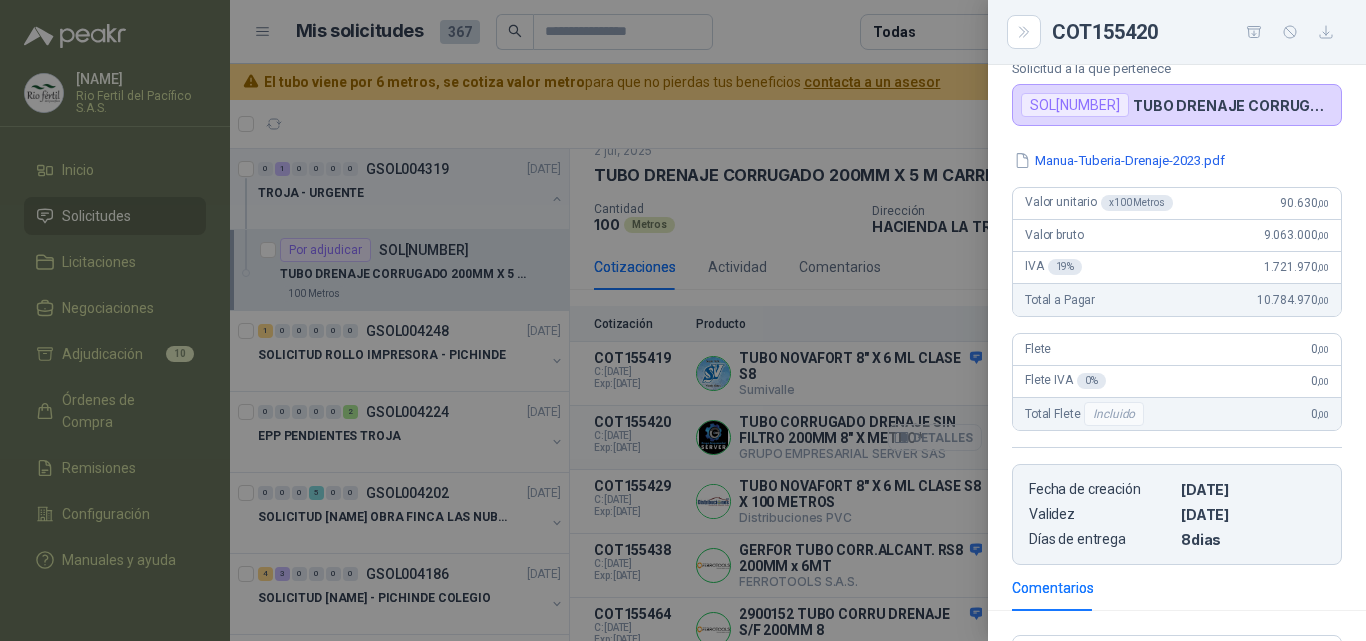 click at bounding box center (683, 320) 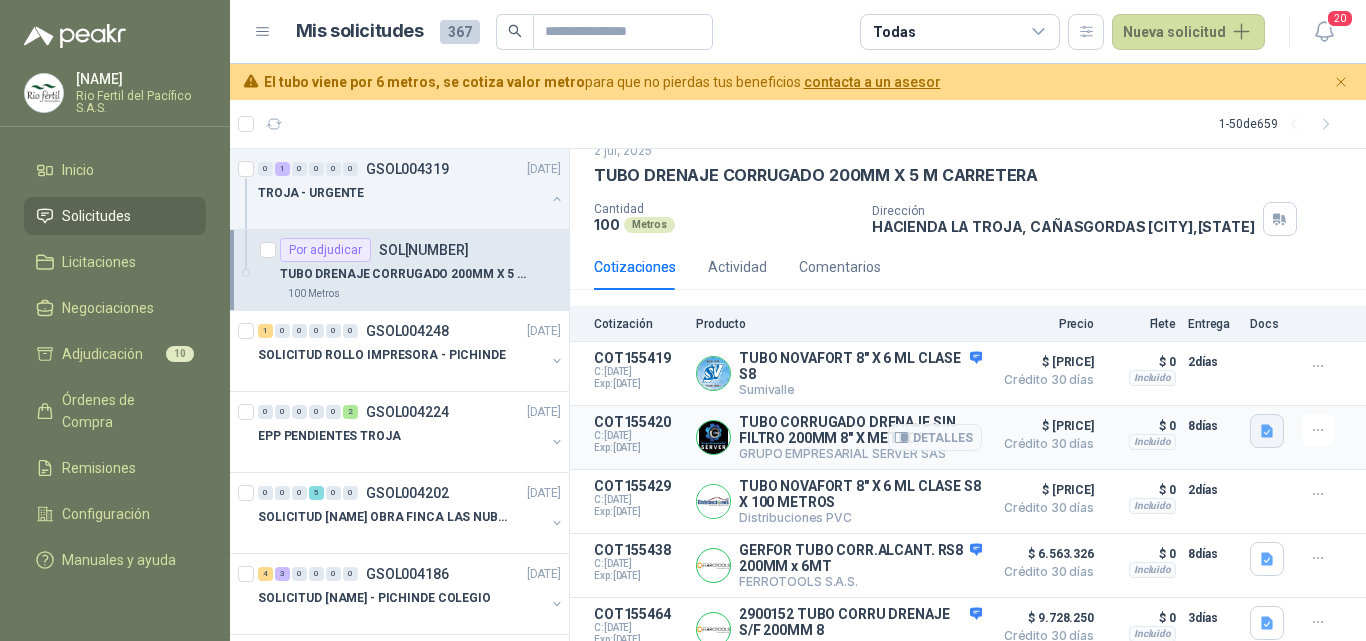 click at bounding box center [1267, 431] 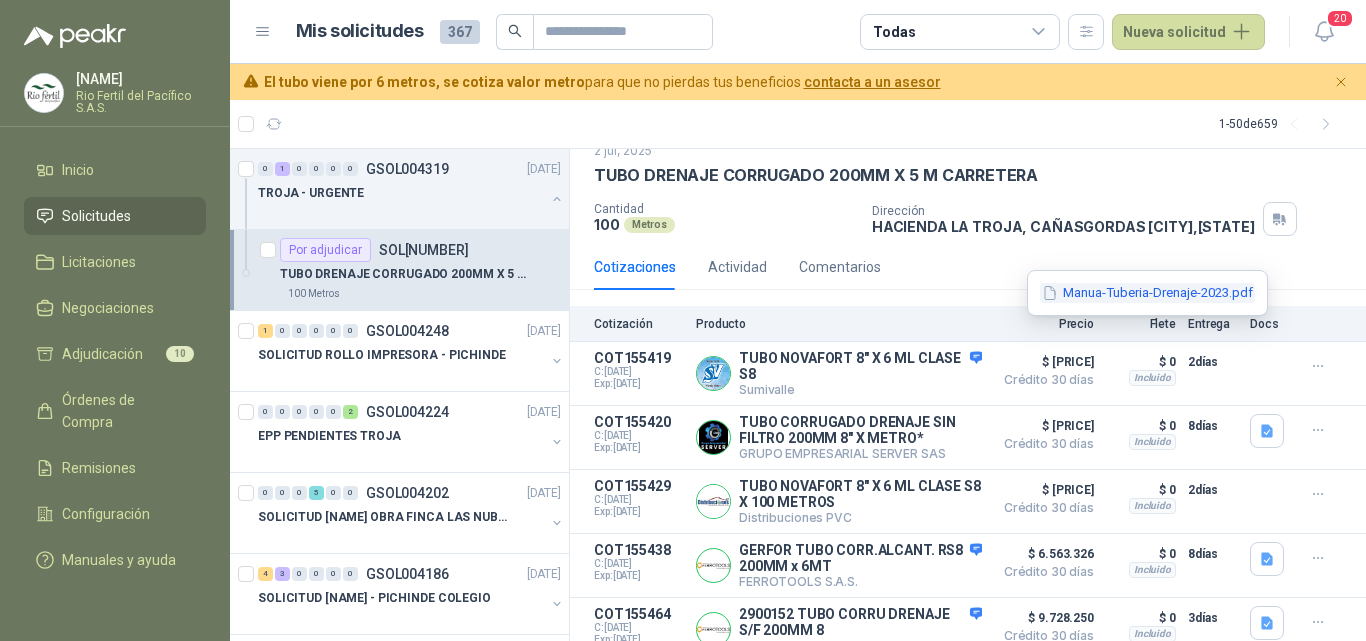 click on "Manua-Tuberia-Drenaje-2023.pdf" at bounding box center [1147, 293] 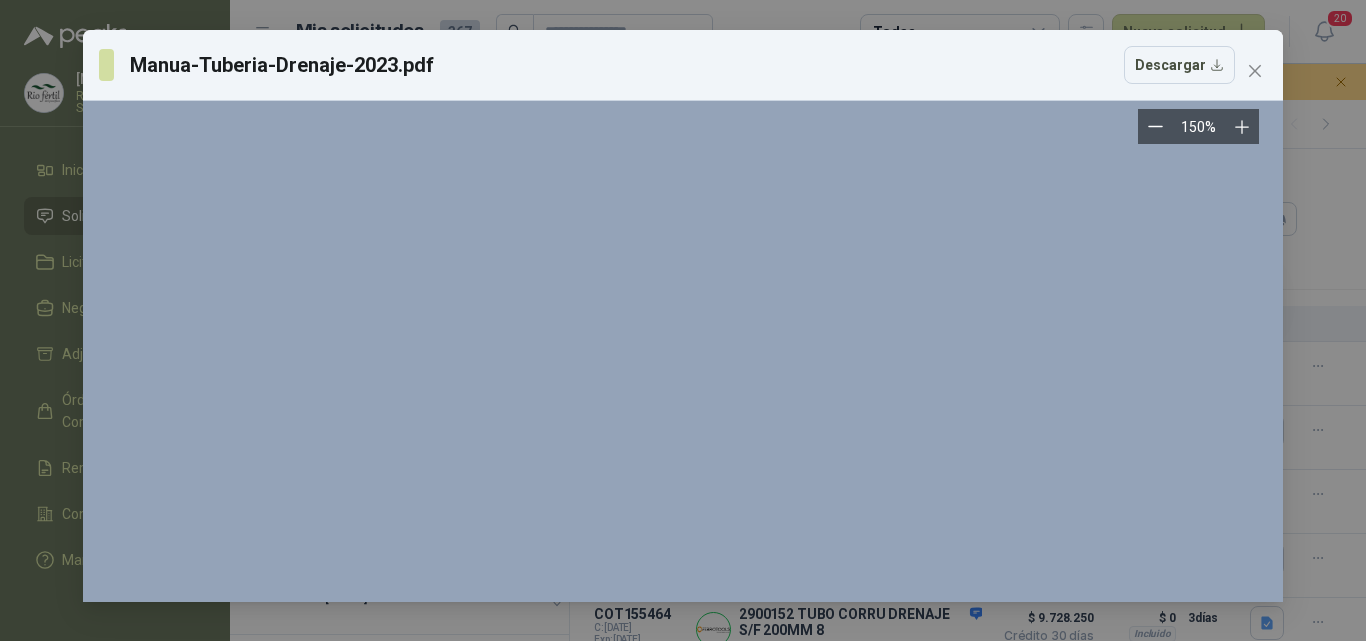 scroll, scrollTop: 2700, scrollLeft: 0, axis: vertical 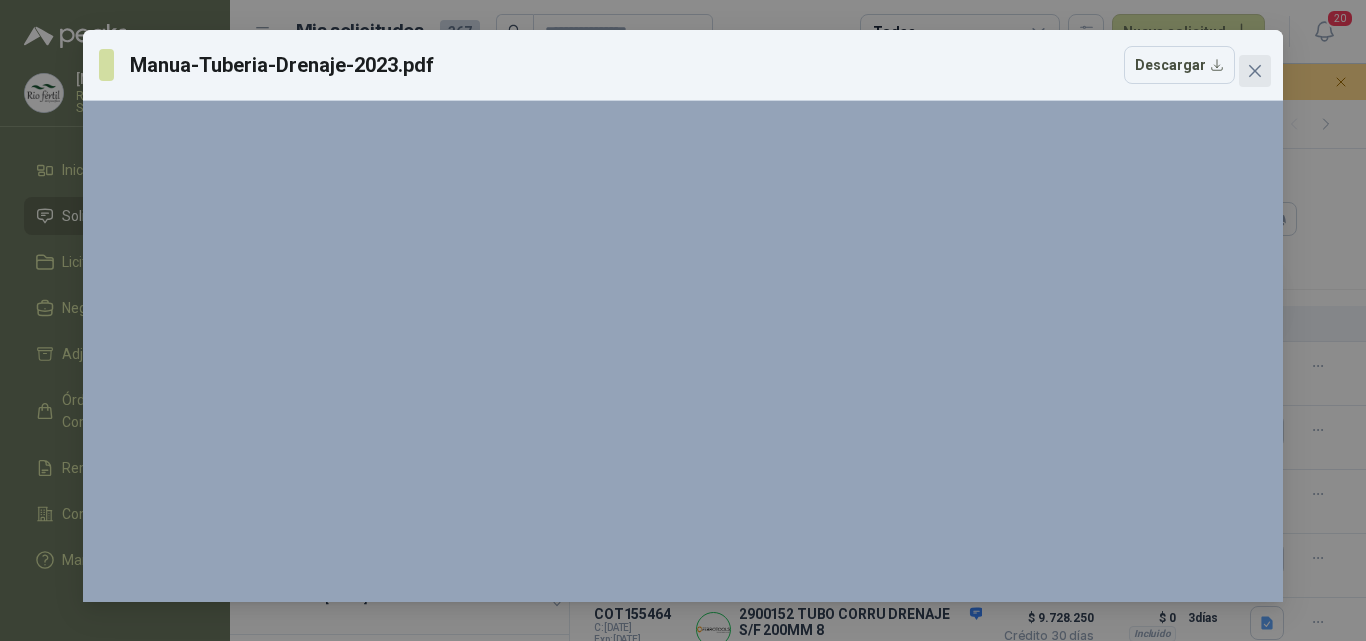 click at bounding box center [1255, 71] 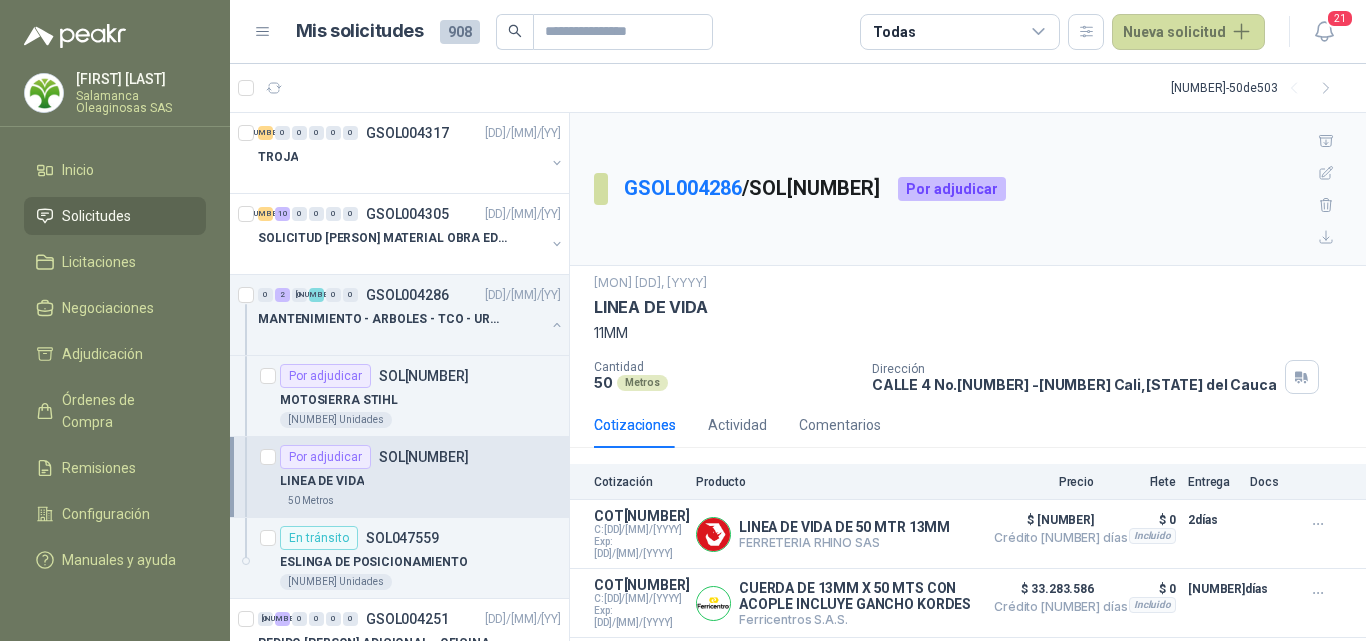 scroll, scrollTop: 0, scrollLeft: 0, axis: both 